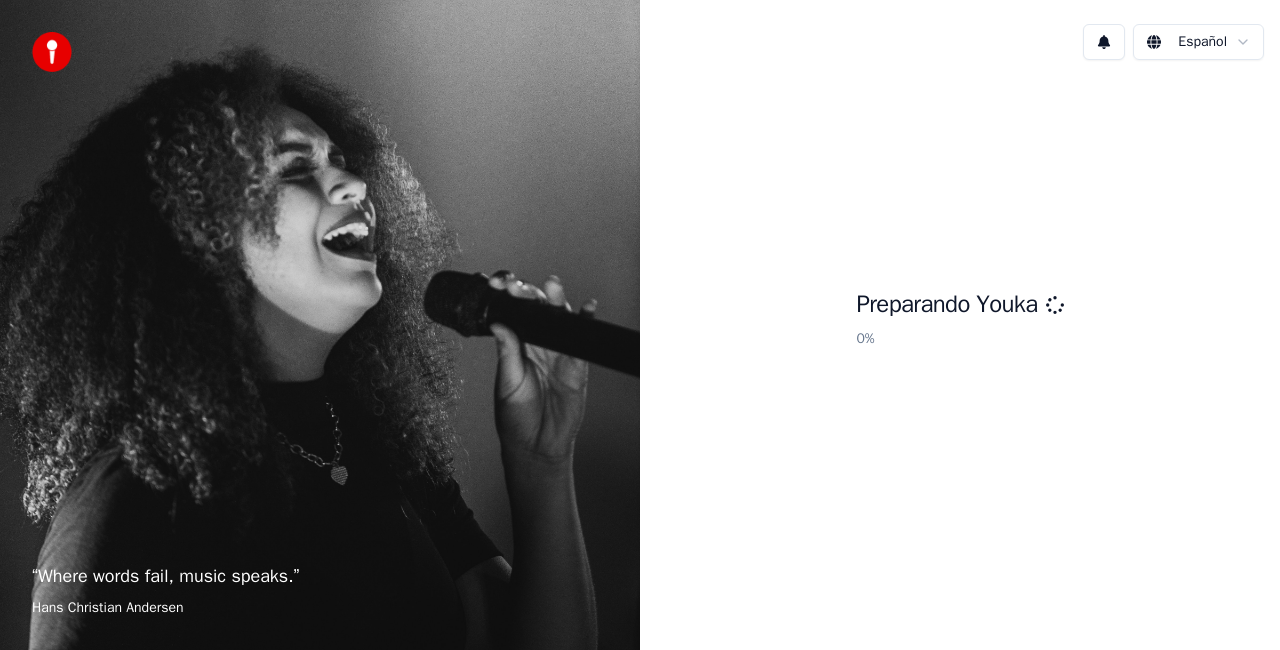 scroll, scrollTop: 0, scrollLeft: 0, axis: both 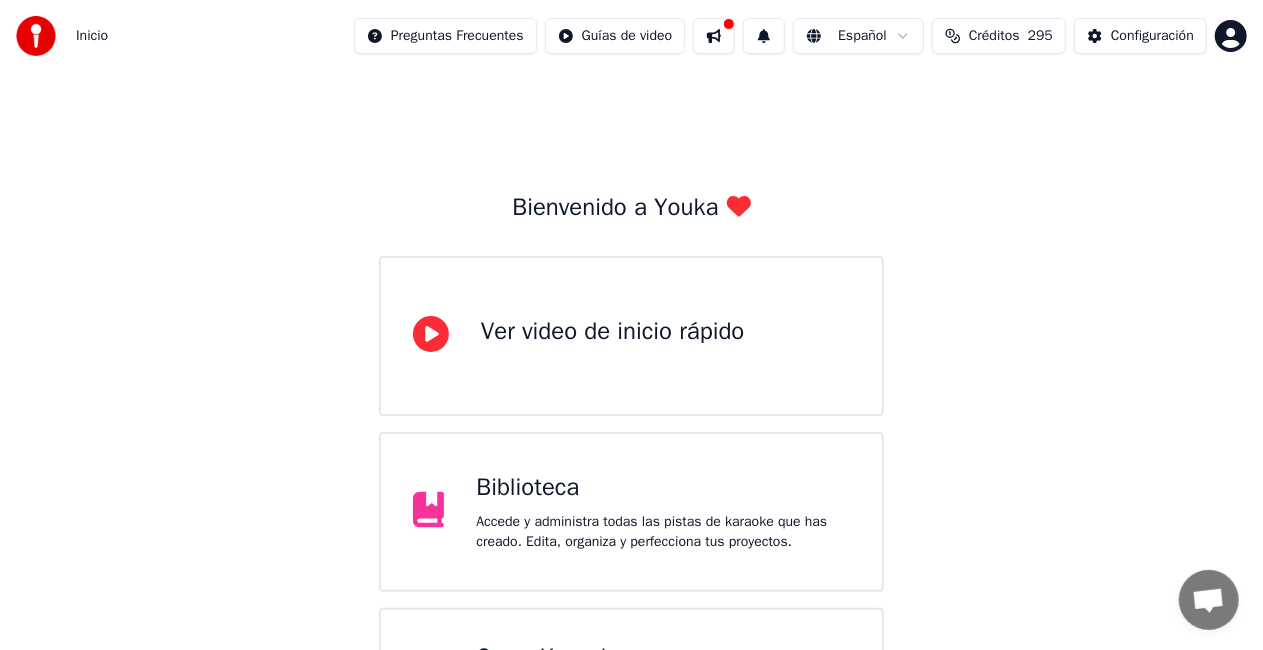 click on "Biblioteca" at bounding box center [663, 488] 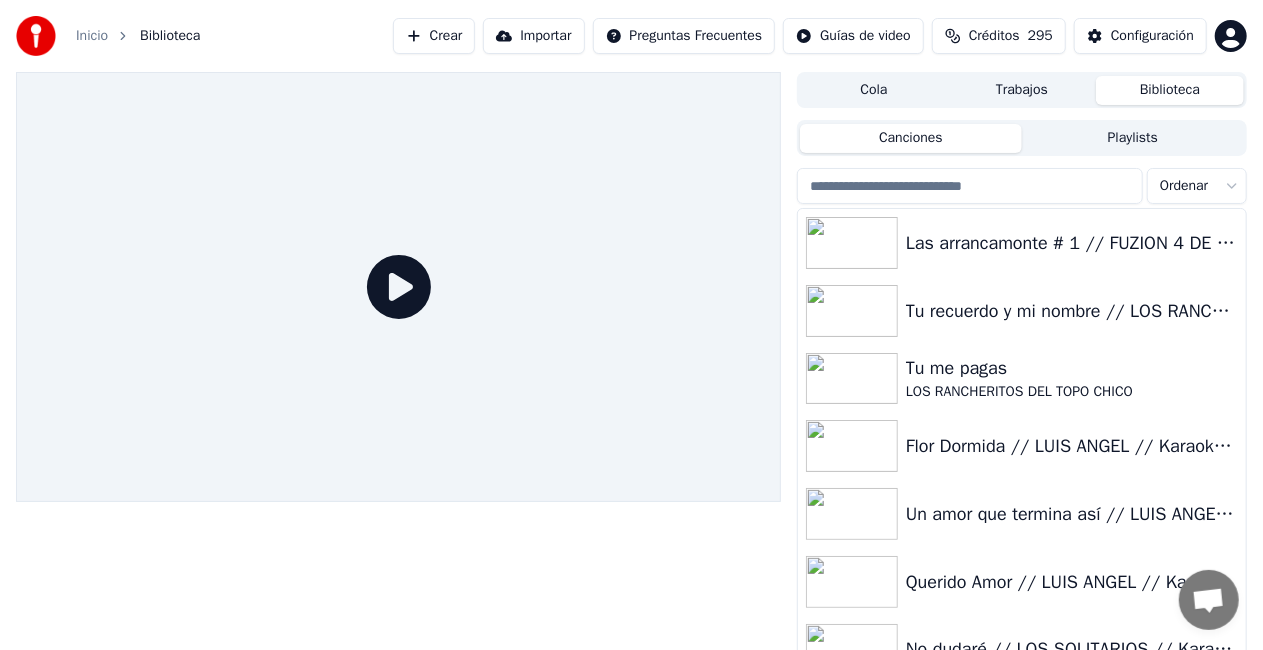 click on "Crear" at bounding box center [434, 36] 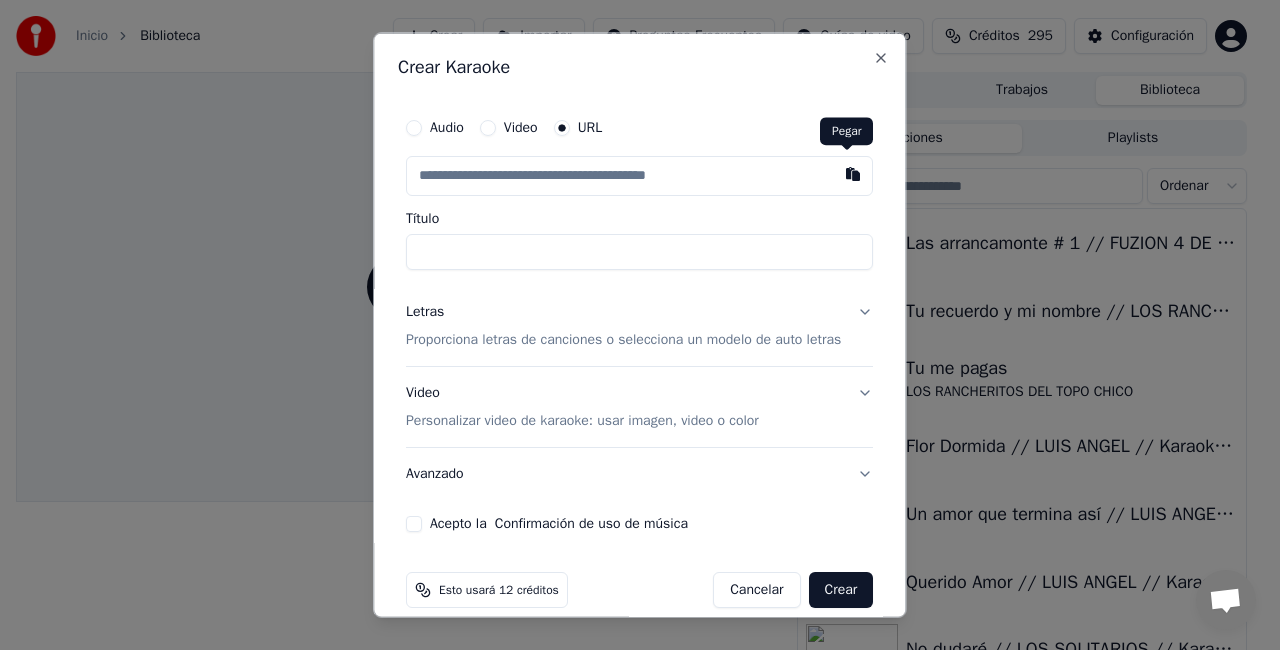 click at bounding box center [854, 174] 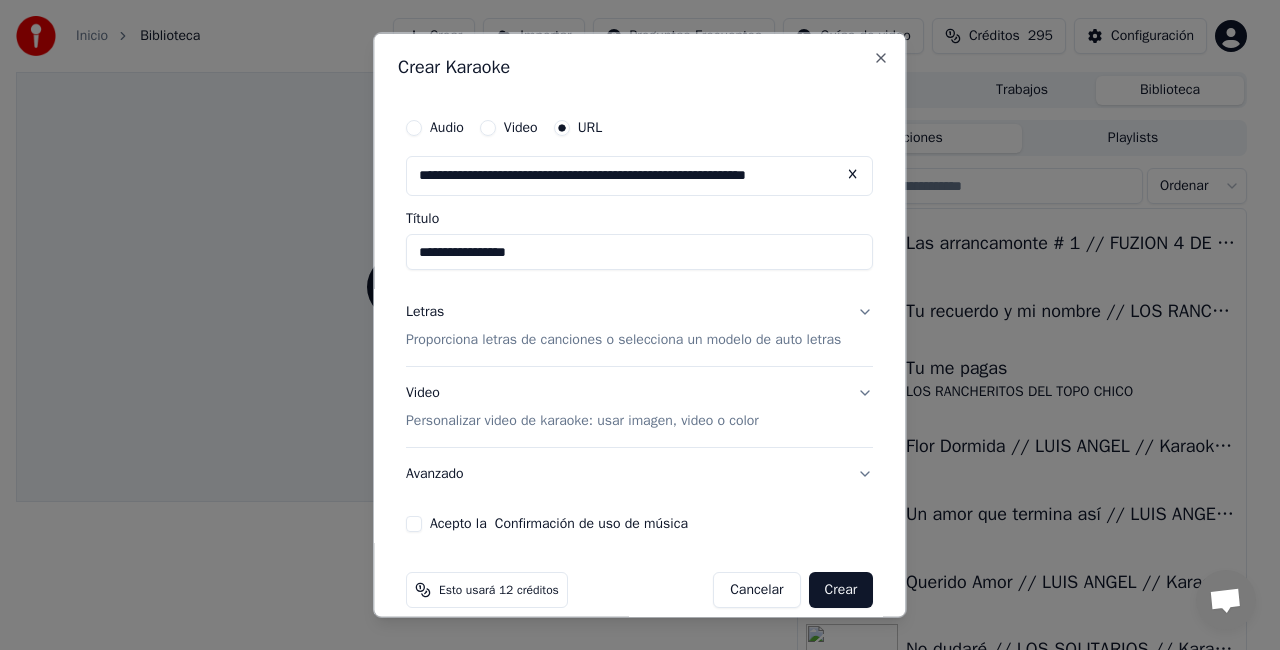 click on "**********" at bounding box center (639, 252) 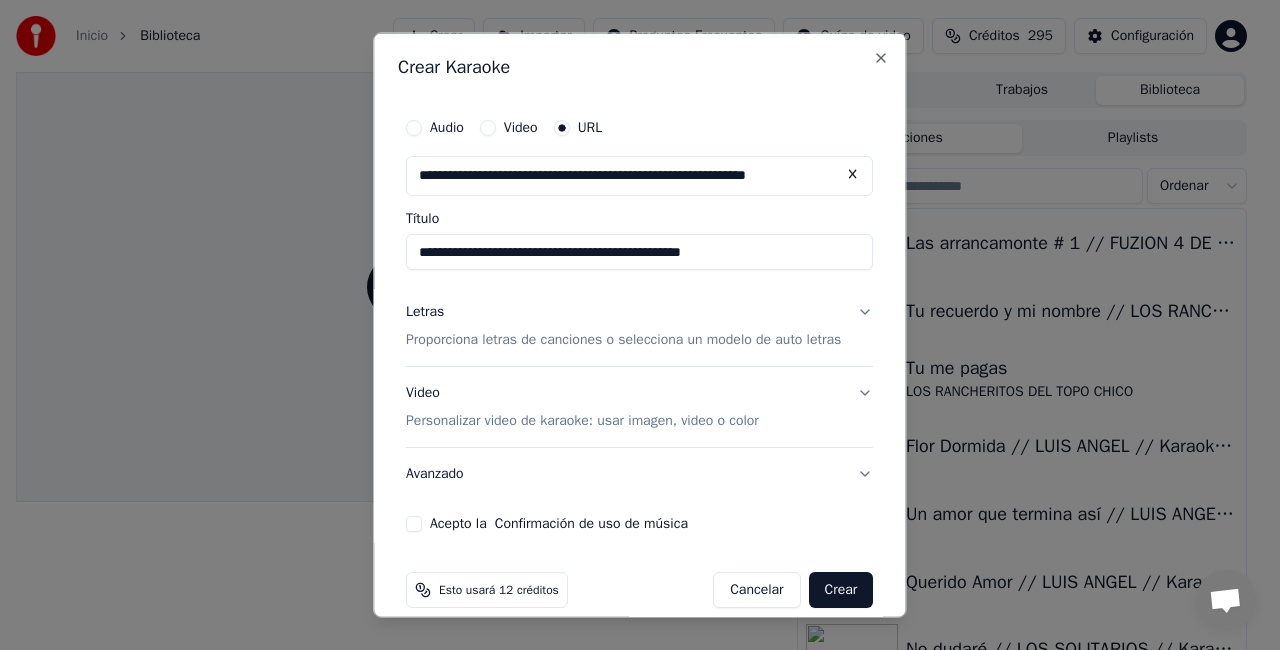 type on "**********" 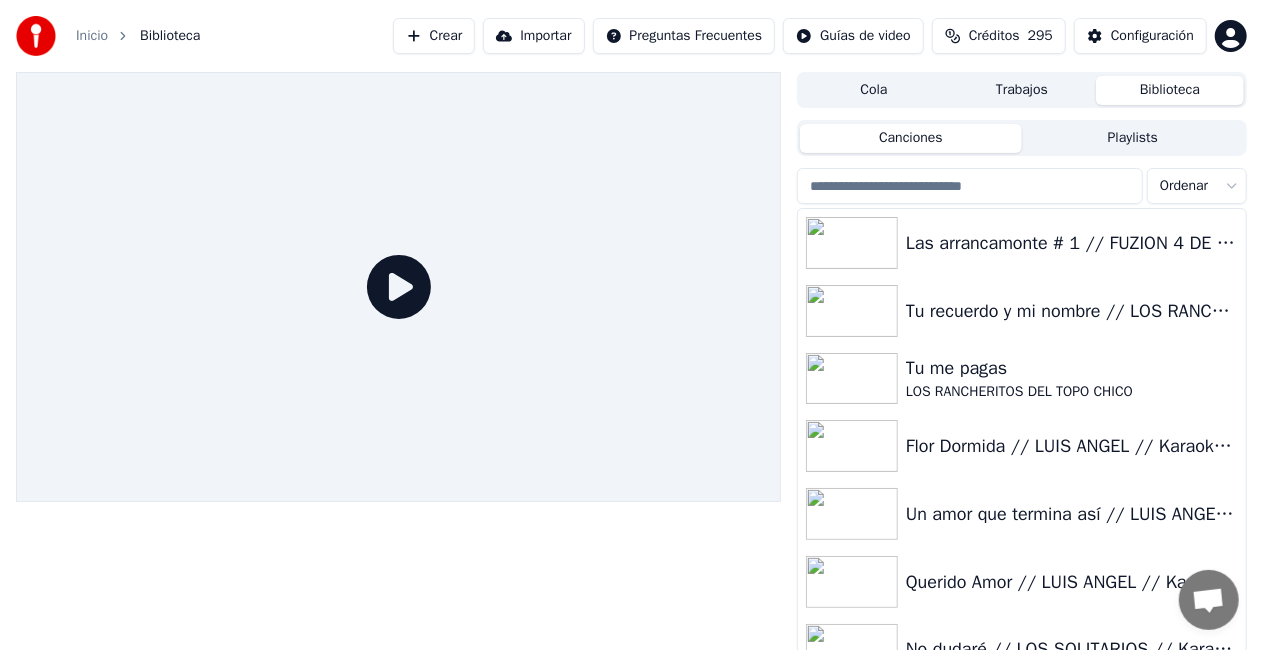 click on "Configuración" at bounding box center (1152, 36) 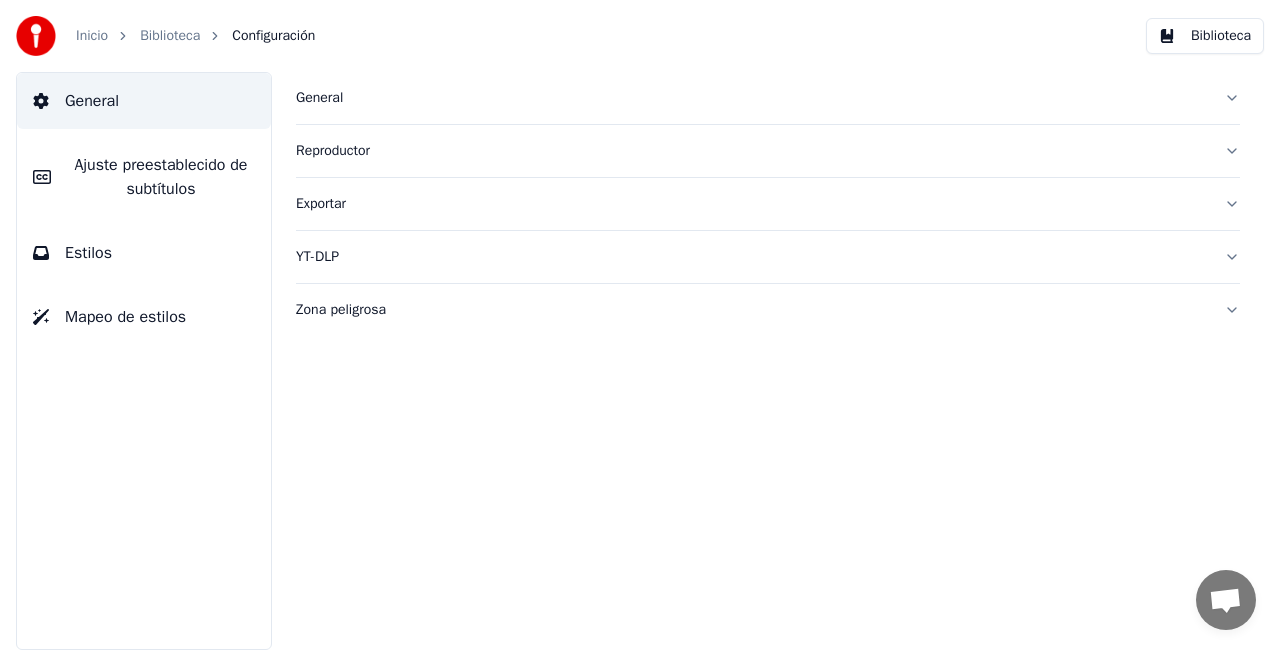 click on "General" at bounding box center [752, 98] 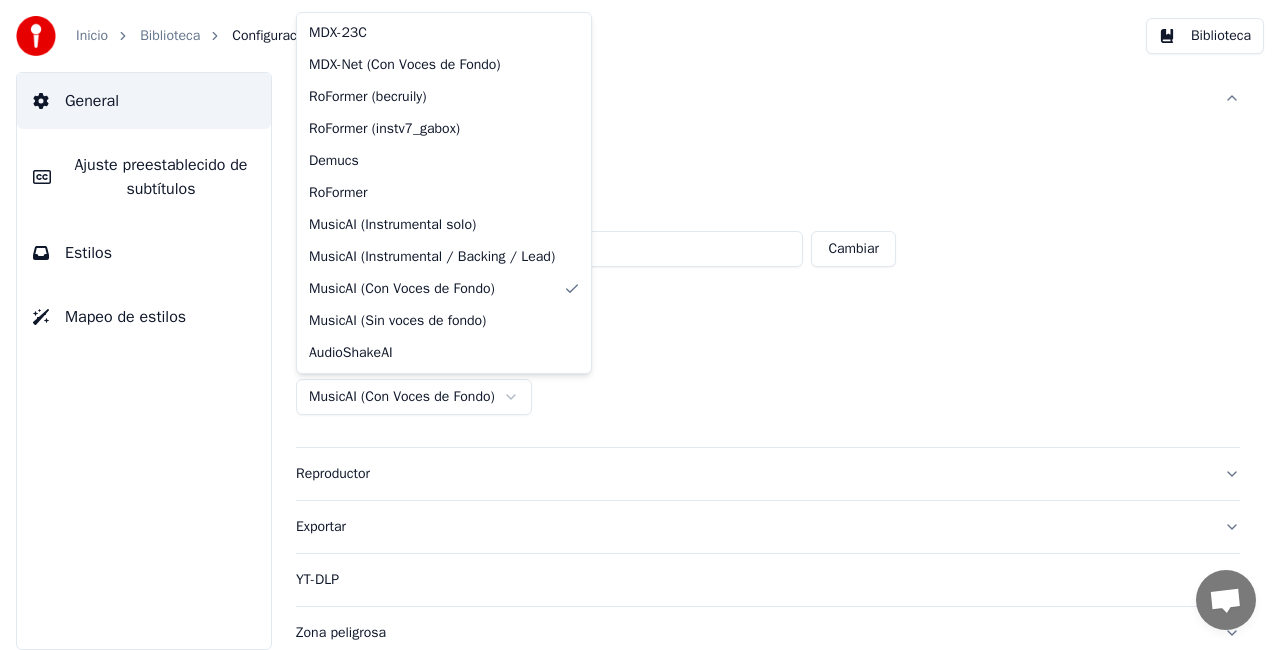 click on "**********" at bounding box center [640, 325] 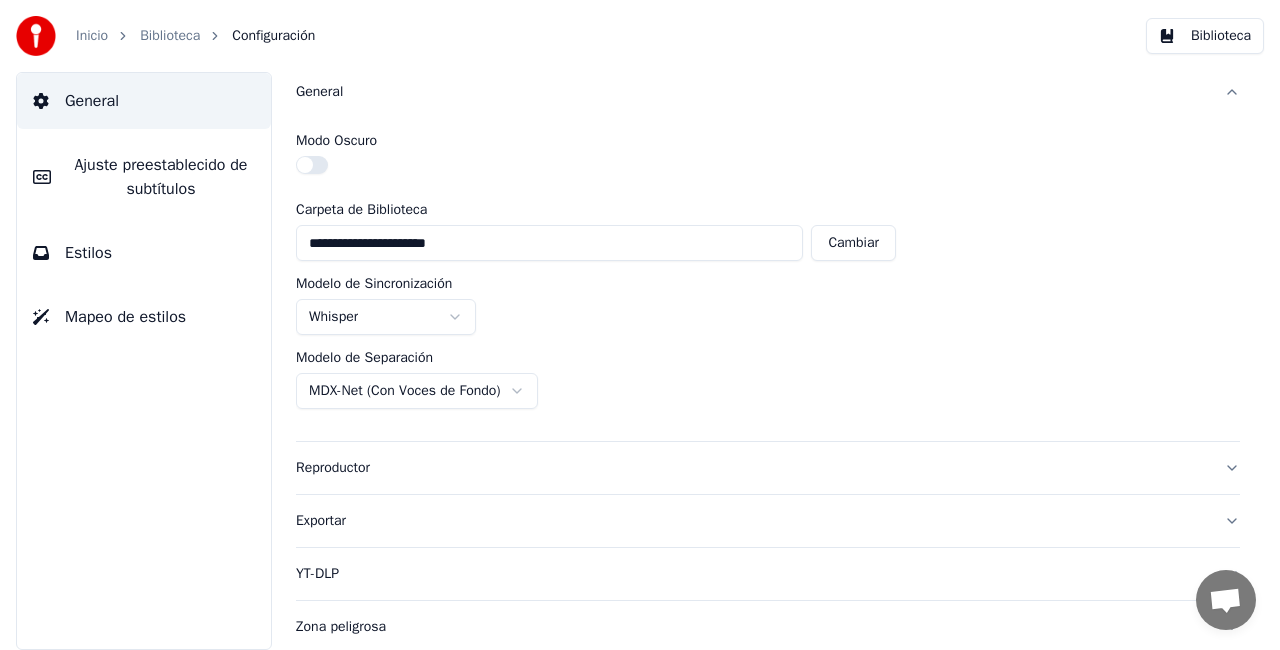 scroll, scrollTop: 8, scrollLeft: 0, axis: vertical 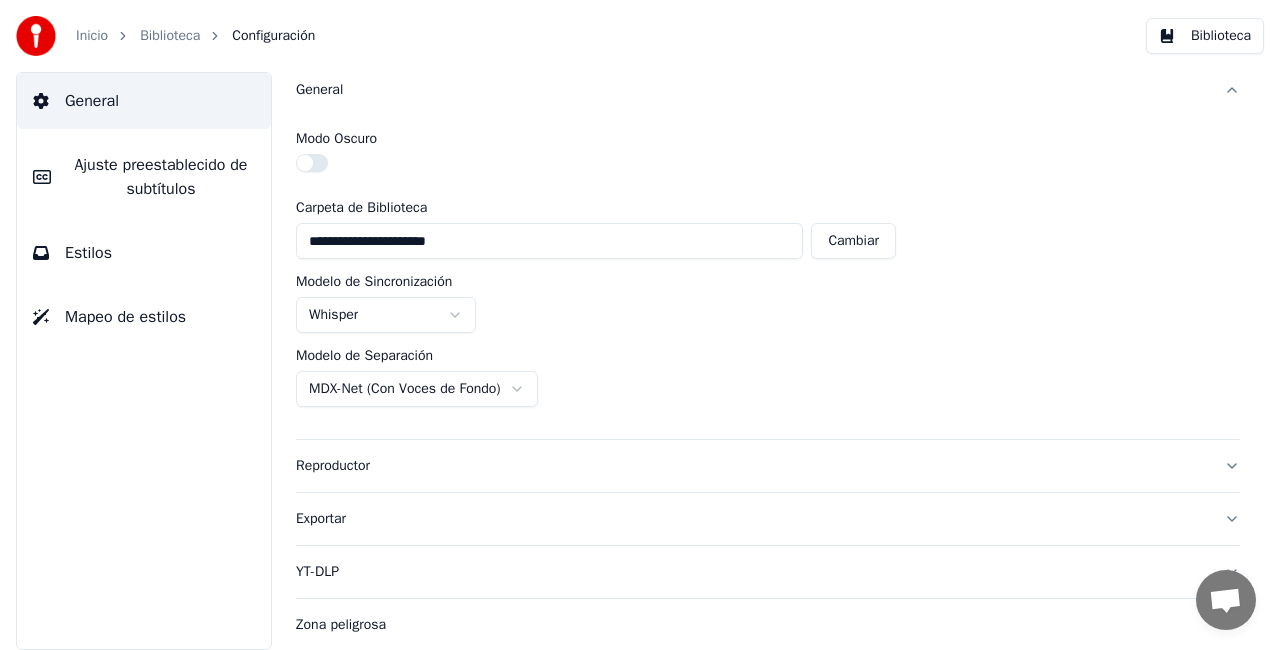 click on "Biblioteca" at bounding box center (170, 36) 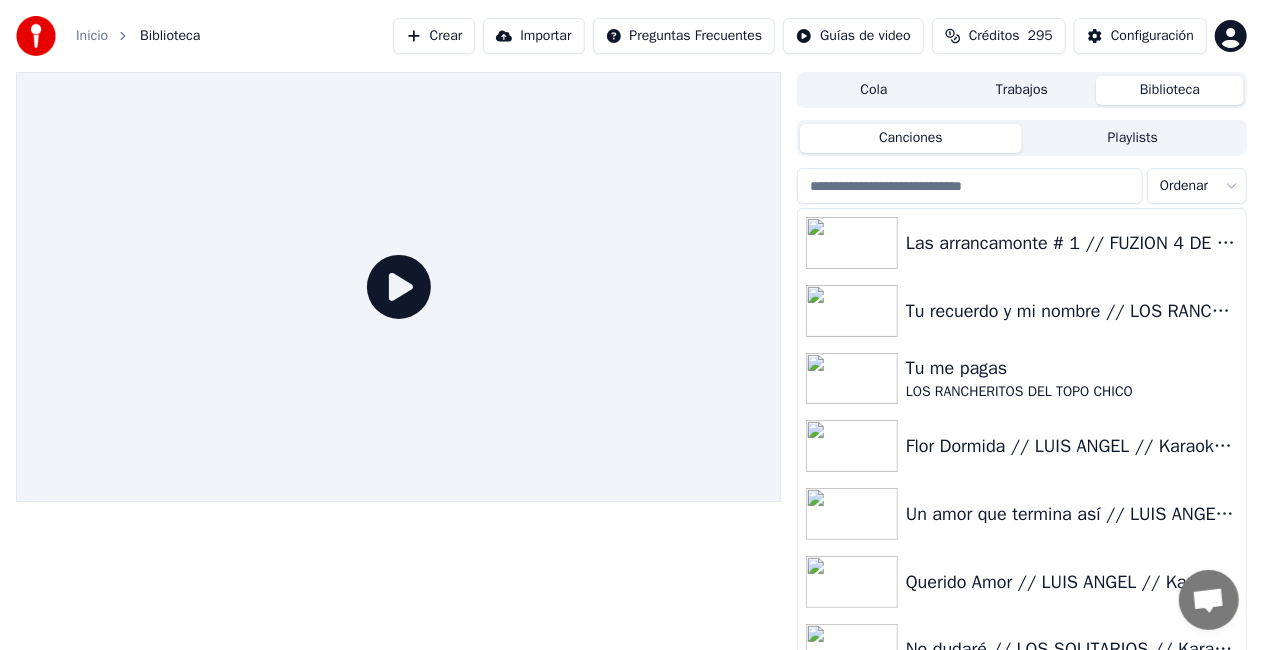 click on "Crear" at bounding box center (434, 36) 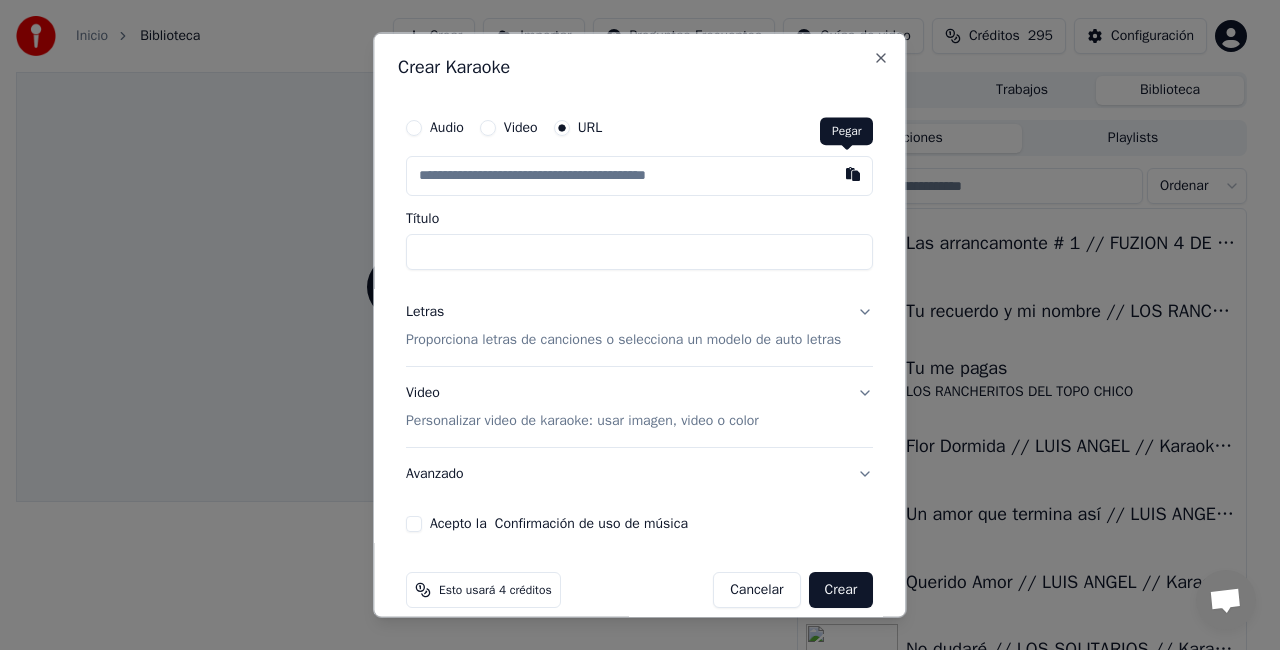 click at bounding box center (854, 174) 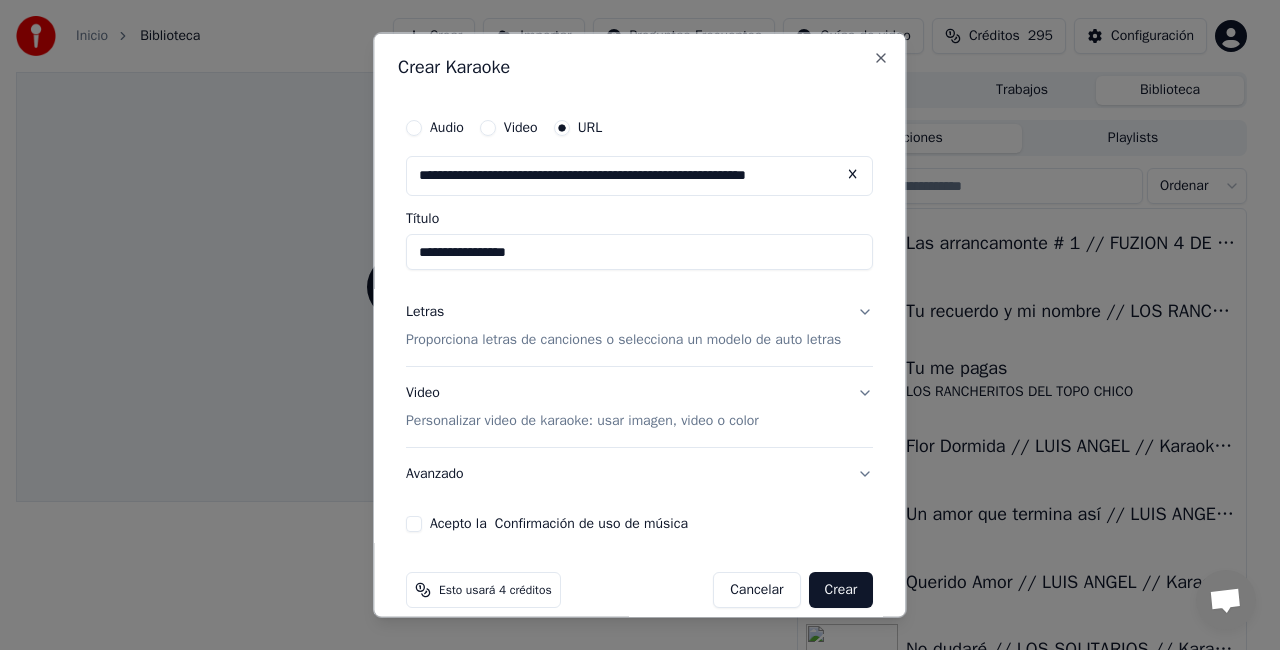 click on "**********" at bounding box center [639, 252] 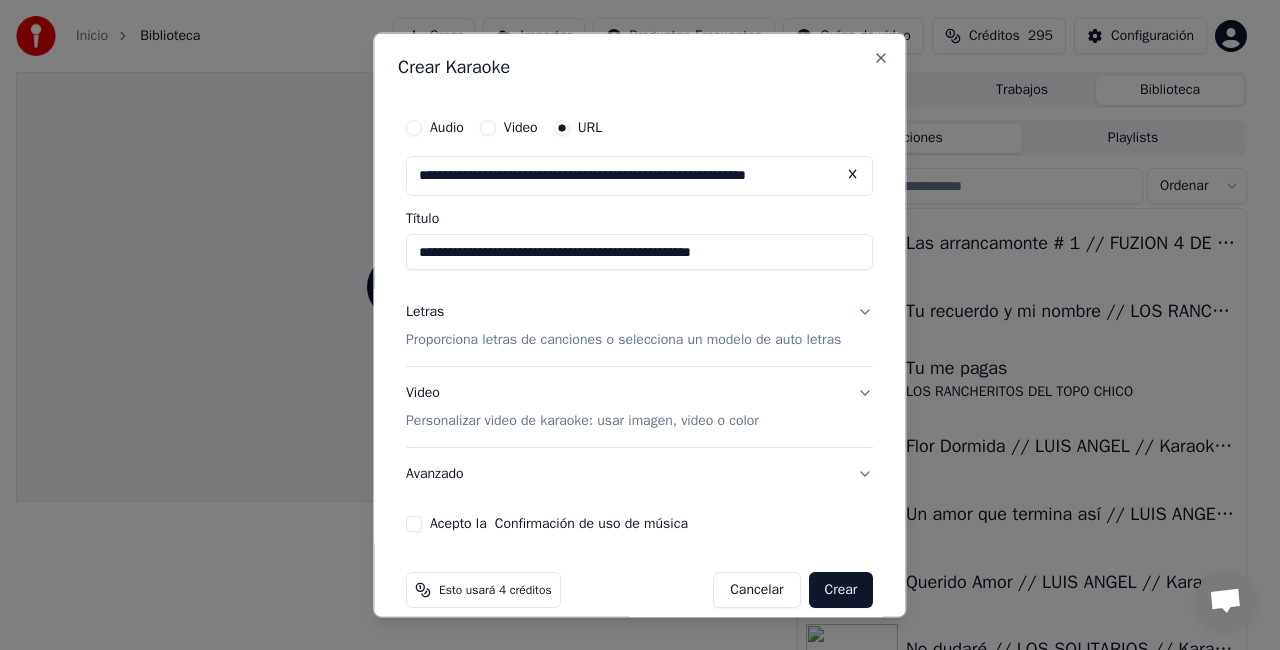 type on "**********" 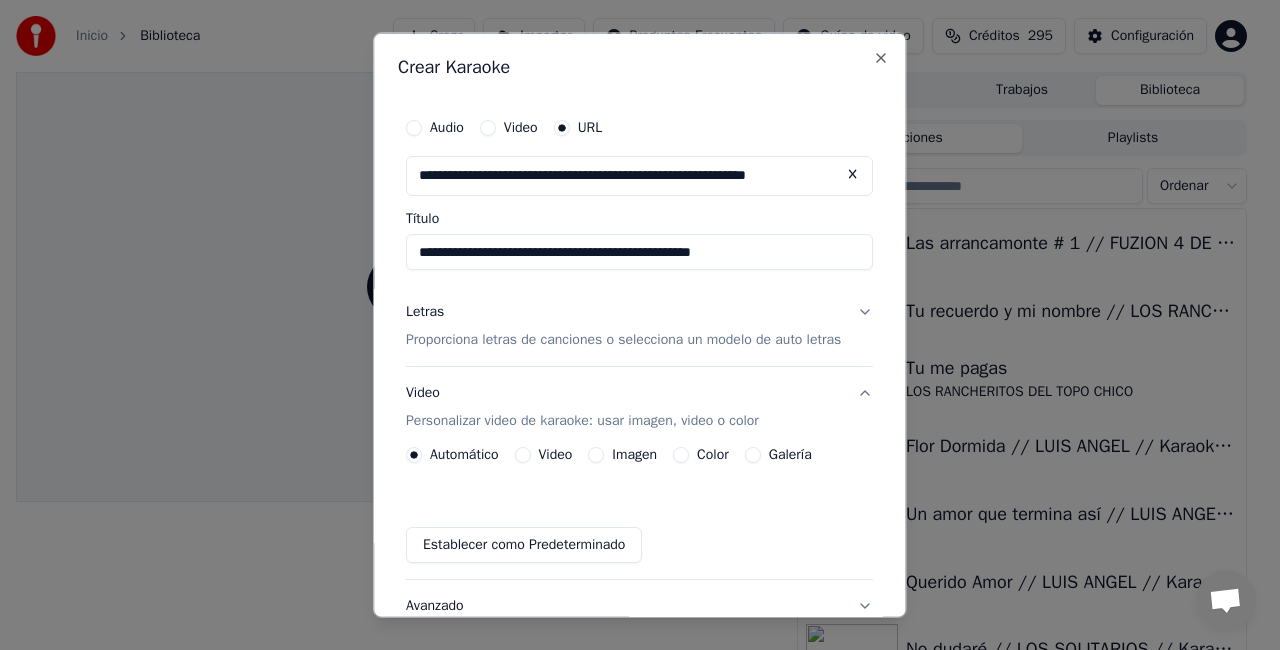 click on "Video" at bounding box center [556, 454] 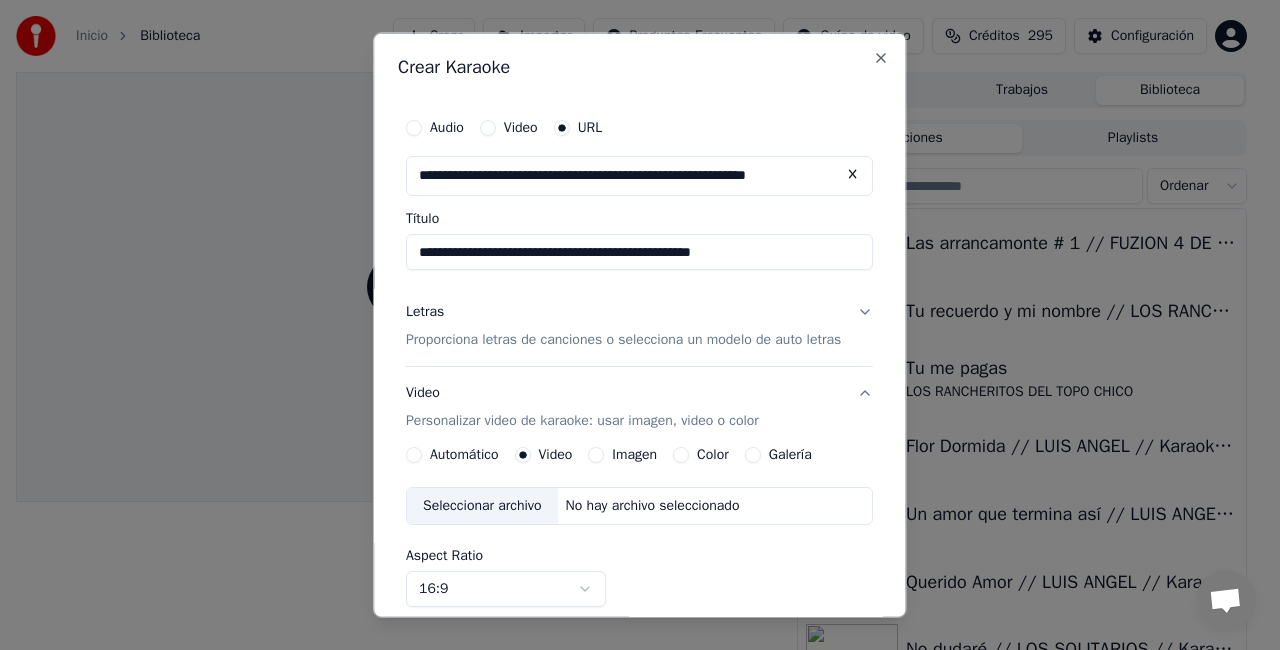 click on "Seleccionar archivo" at bounding box center (482, 505) 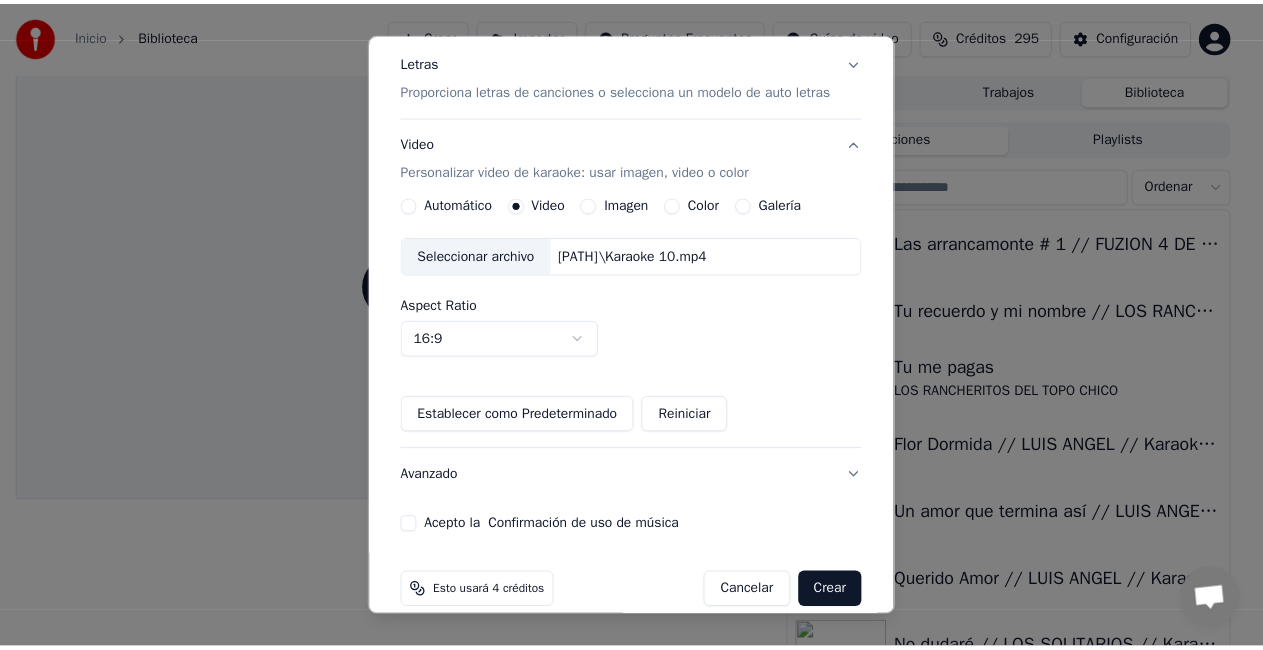 scroll, scrollTop: 274, scrollLeft: 0, axis: vertical 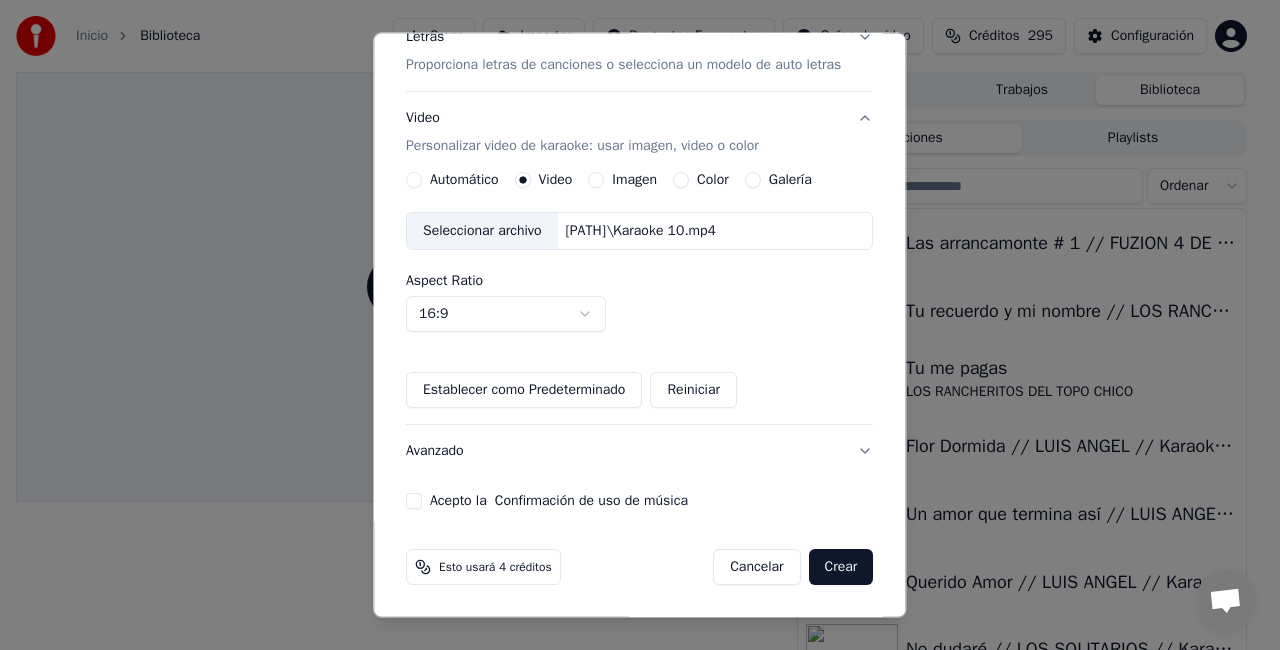 click on "Acepto la   Confirmación de uso de música" at bounding box center (414, 501) 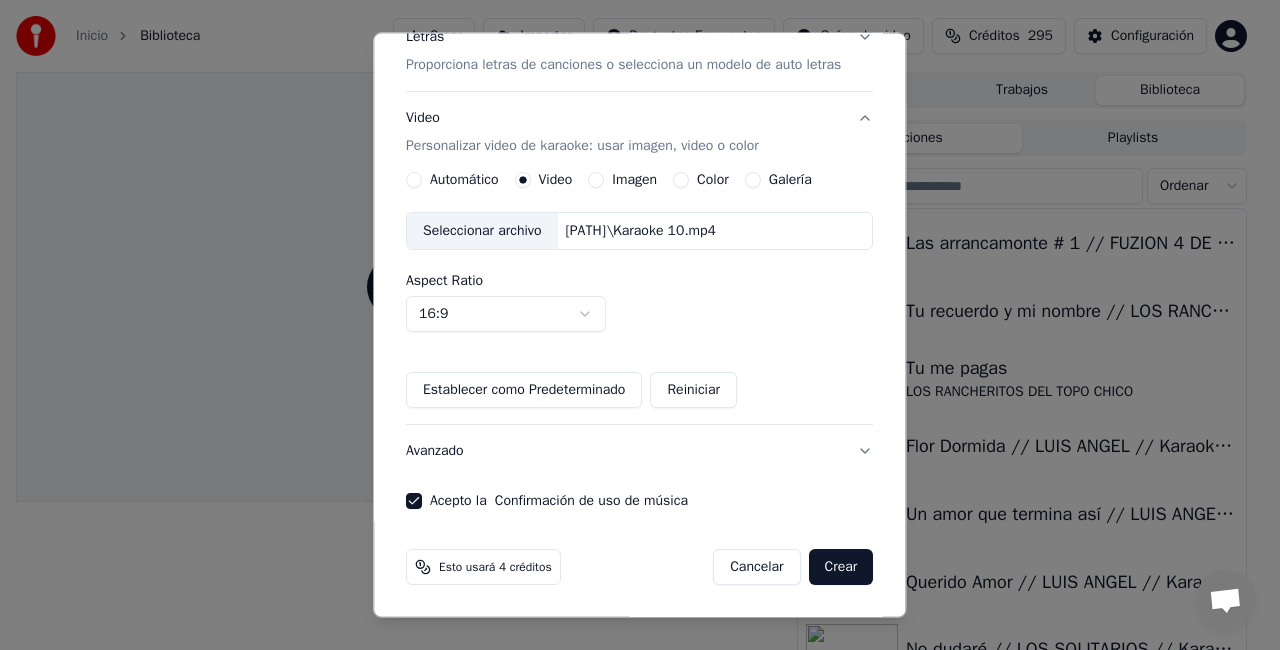 click on "Crear" at bounding box center (841, 567) 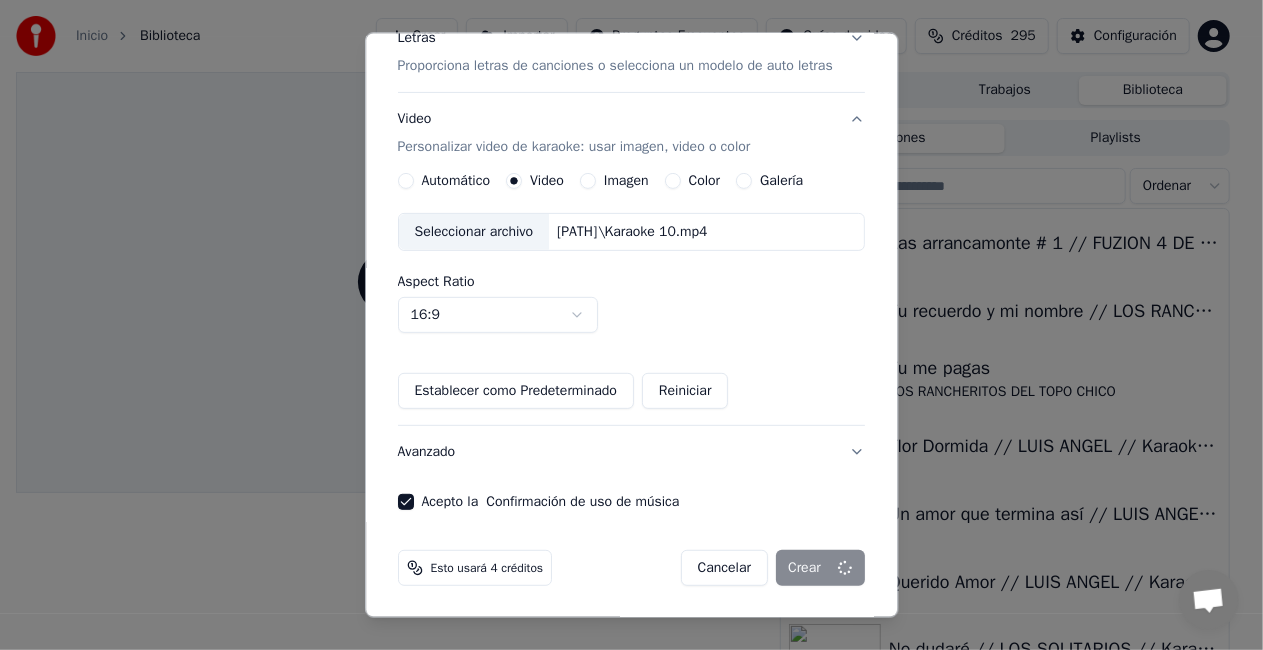 type 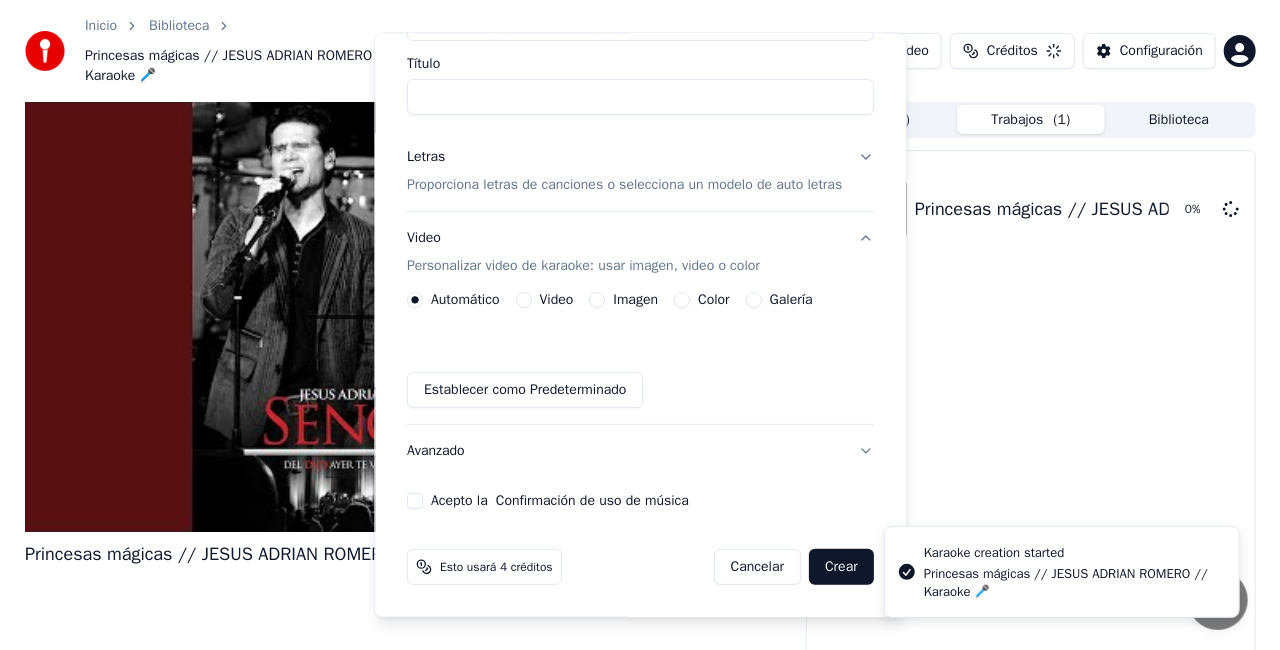 scroll, scrollTop: 154, scrollLeft: 0, axis: vertical 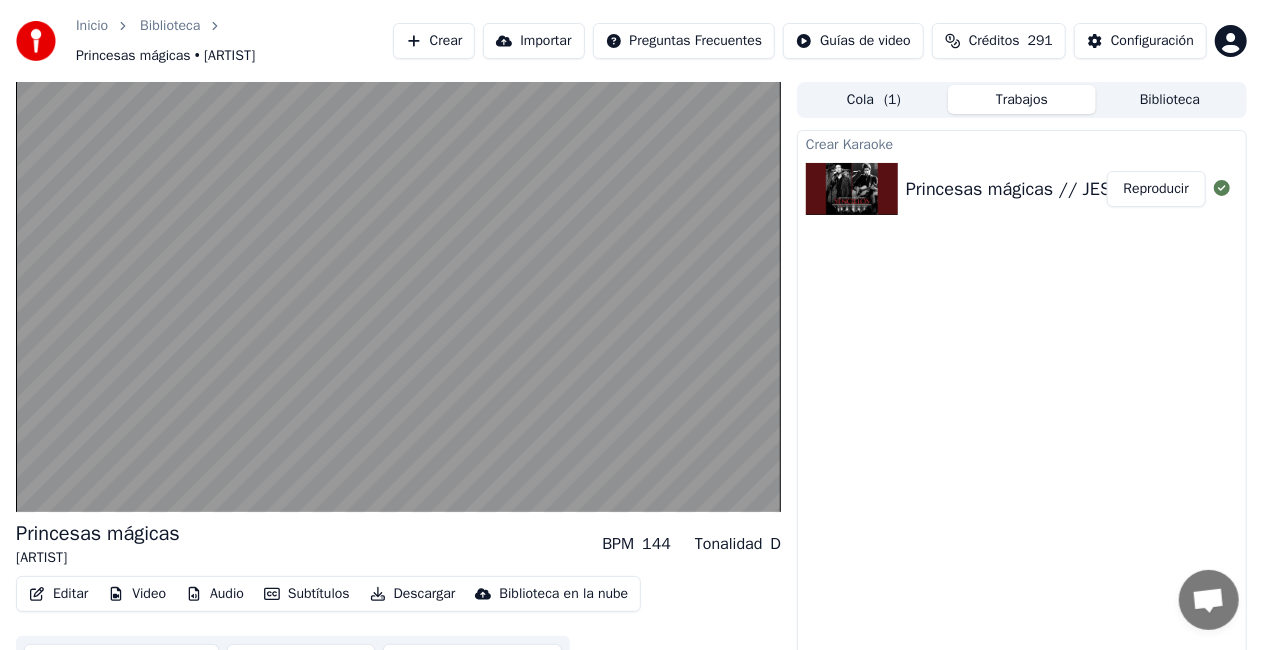 click on "Editar" at bounding box center (58, 594) 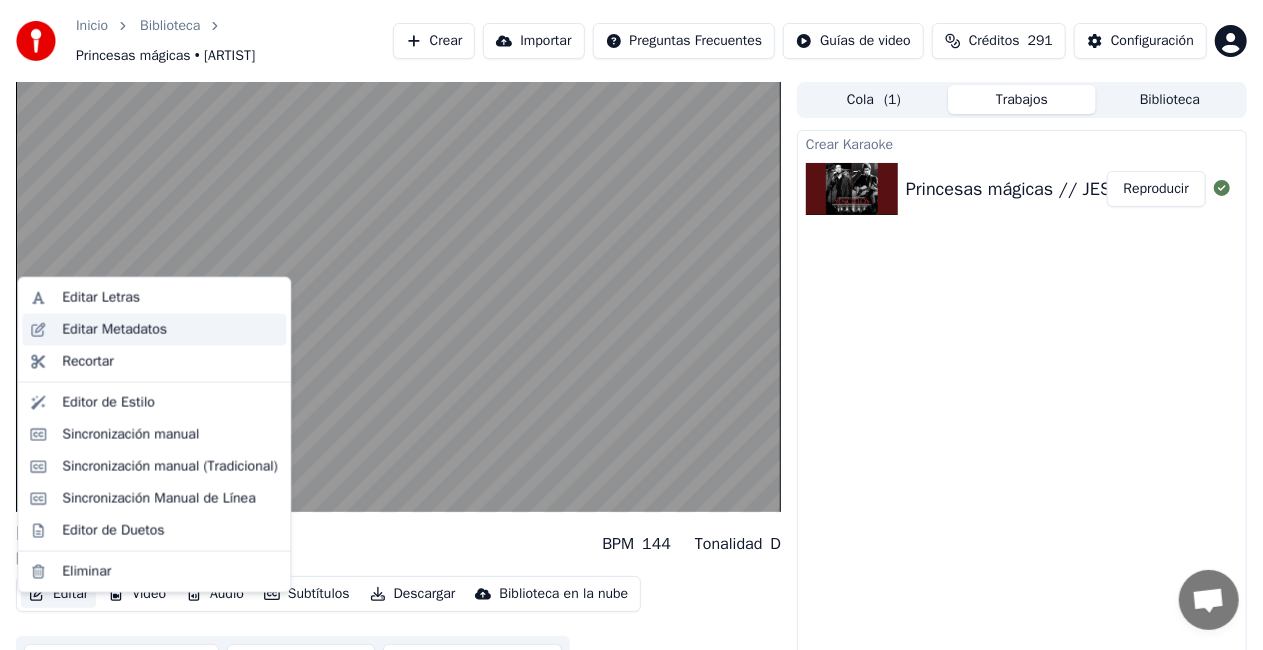 click on "Editar Metadatos" at bounding box center [114, 330] 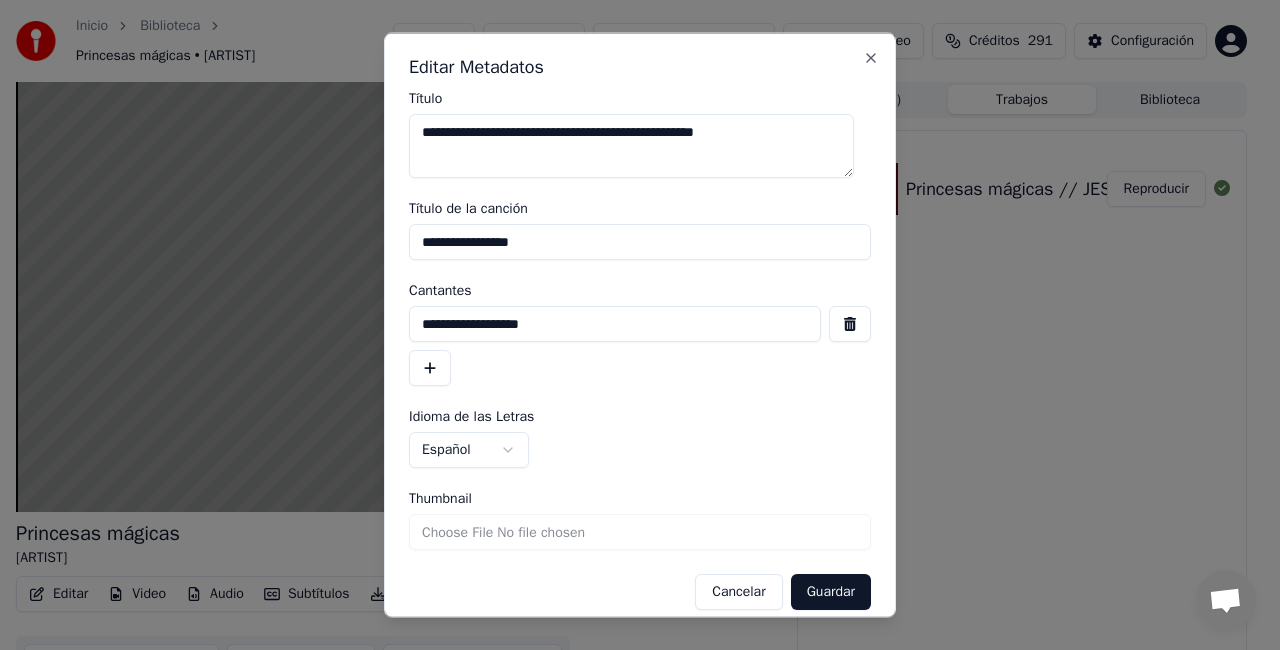 click at bounding box center [850, 324] 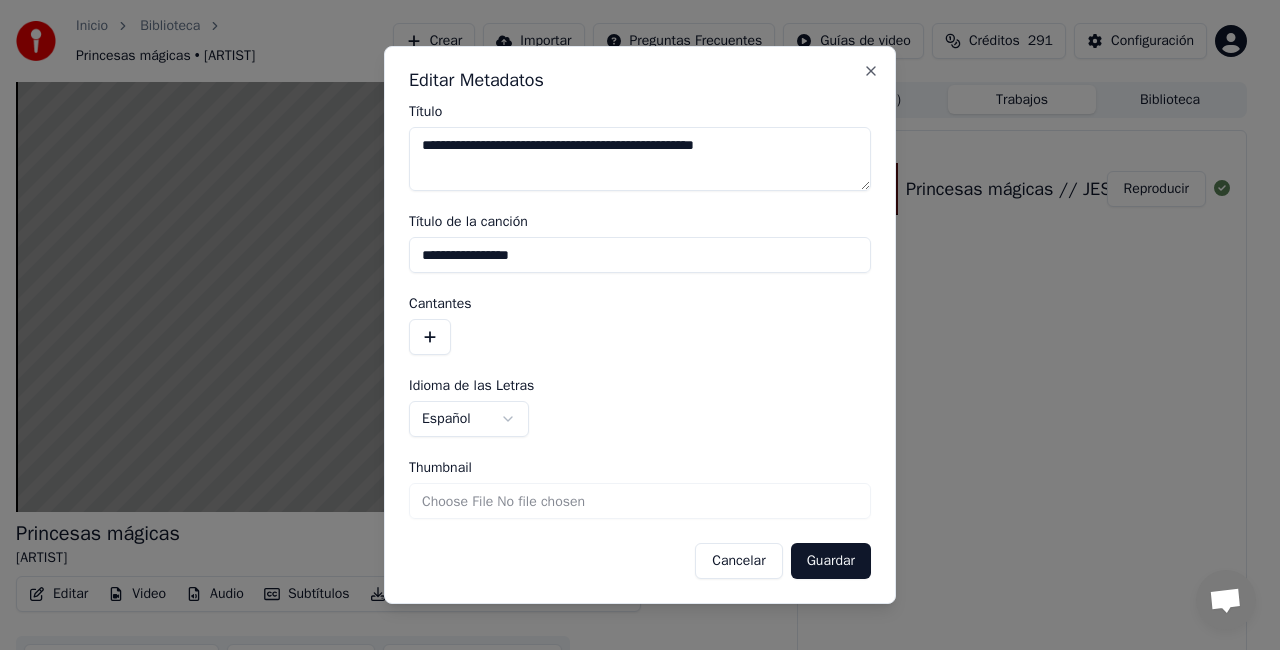 click on "**********" at bounding box center [640, 255] 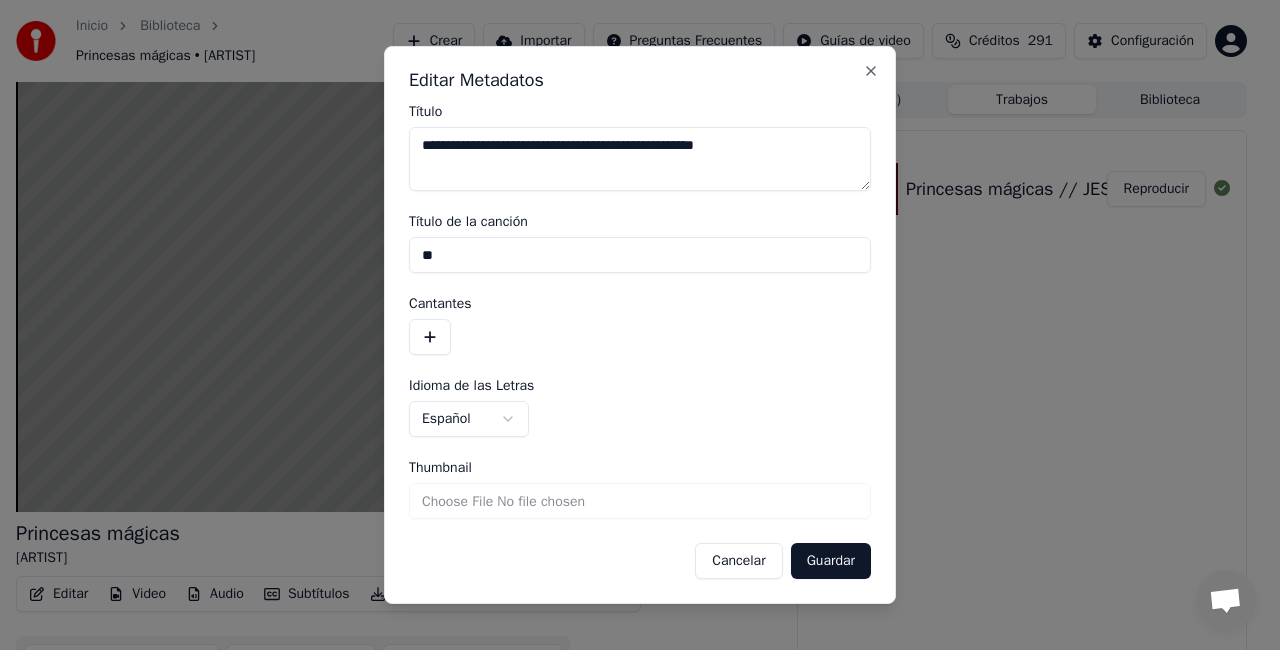type on "*" 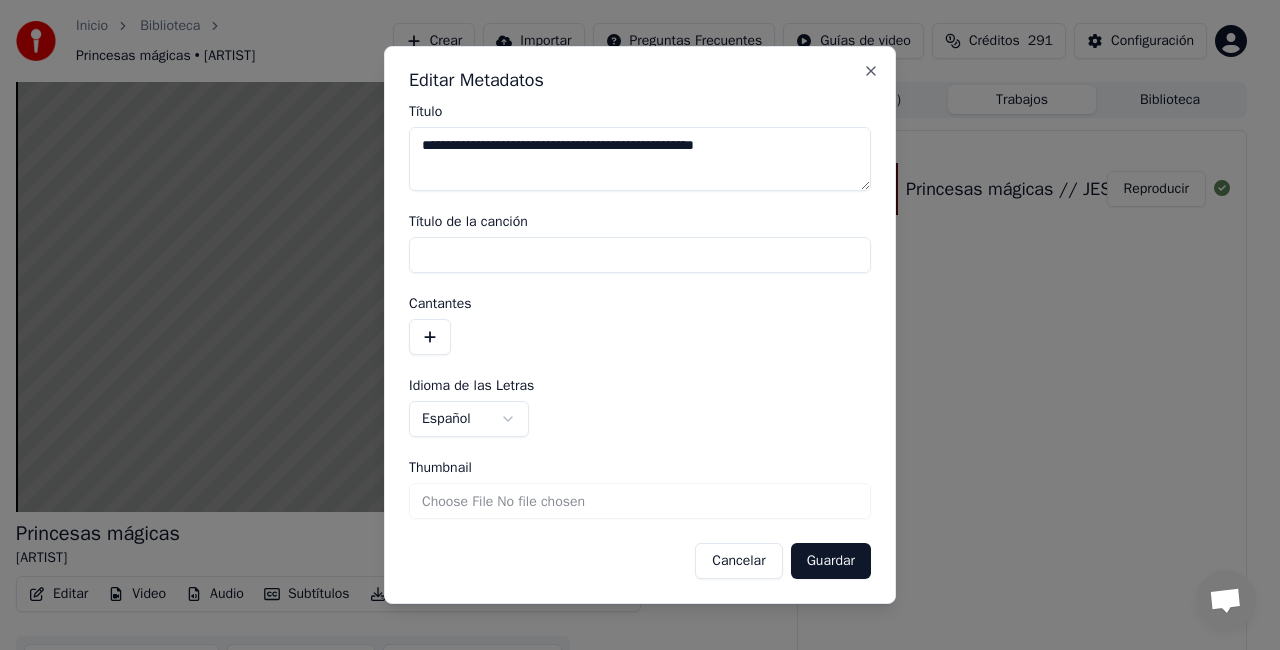 type 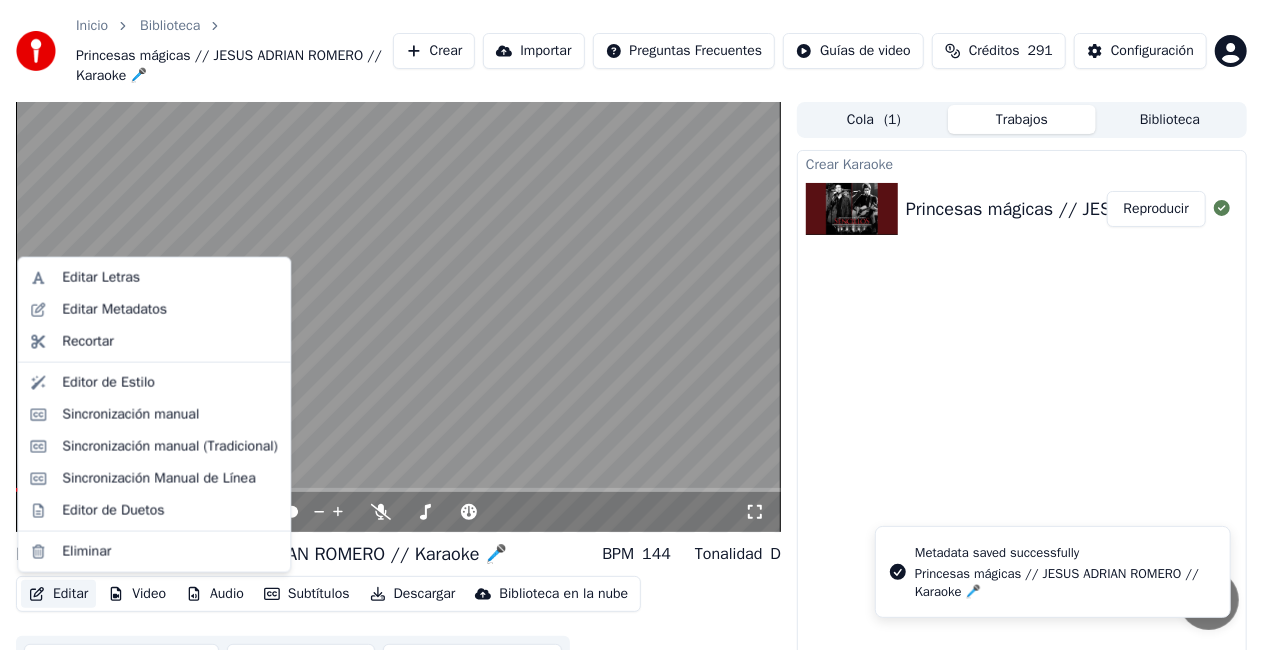 click on "Editar" at bounding box center [58, 594] 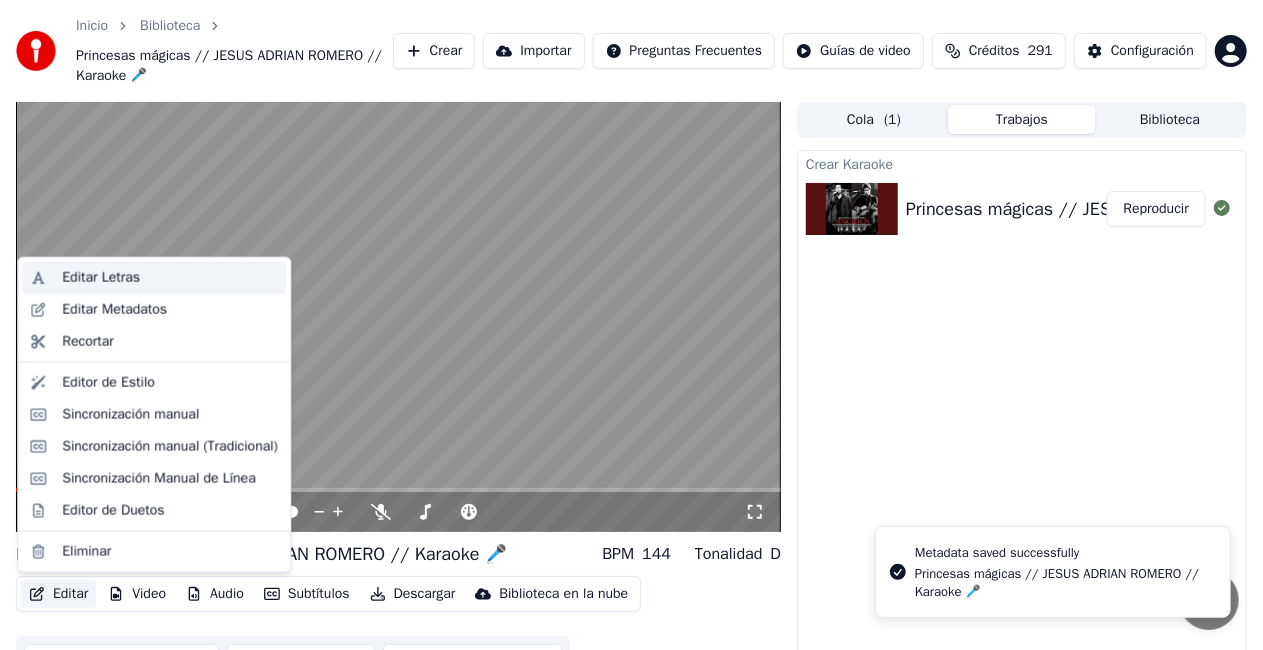 click on "Editar Letras" at bounding box center [170, 278] 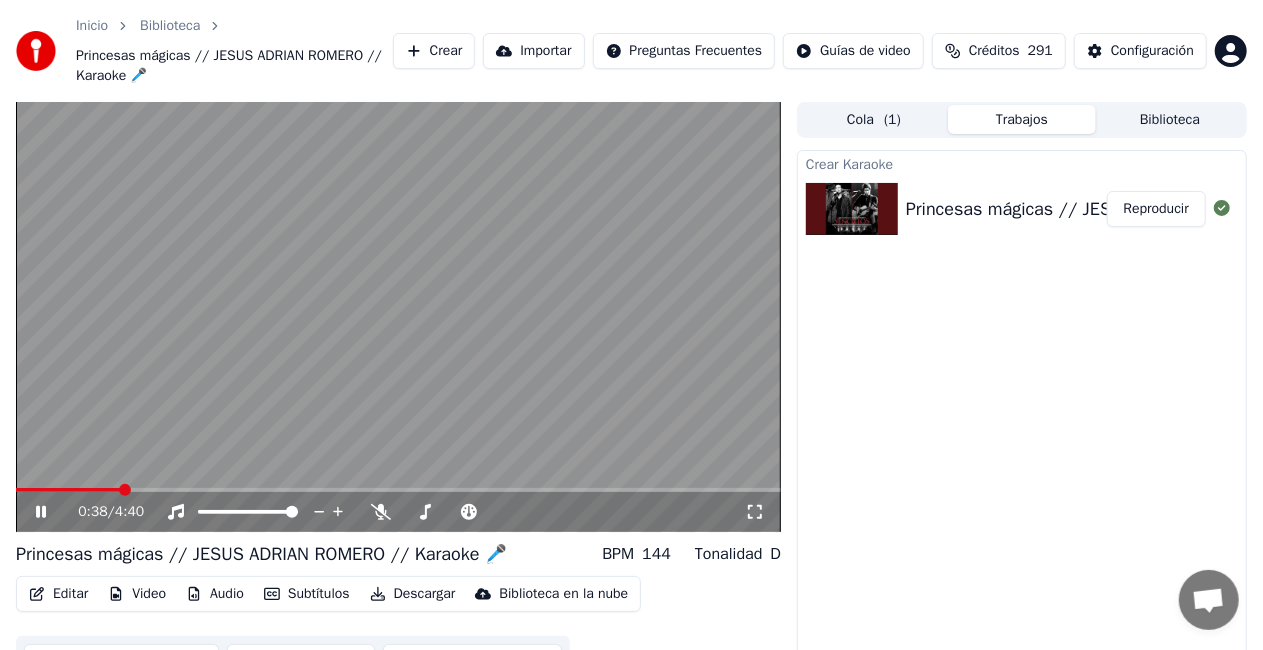 click at bounding box center (398, 317) 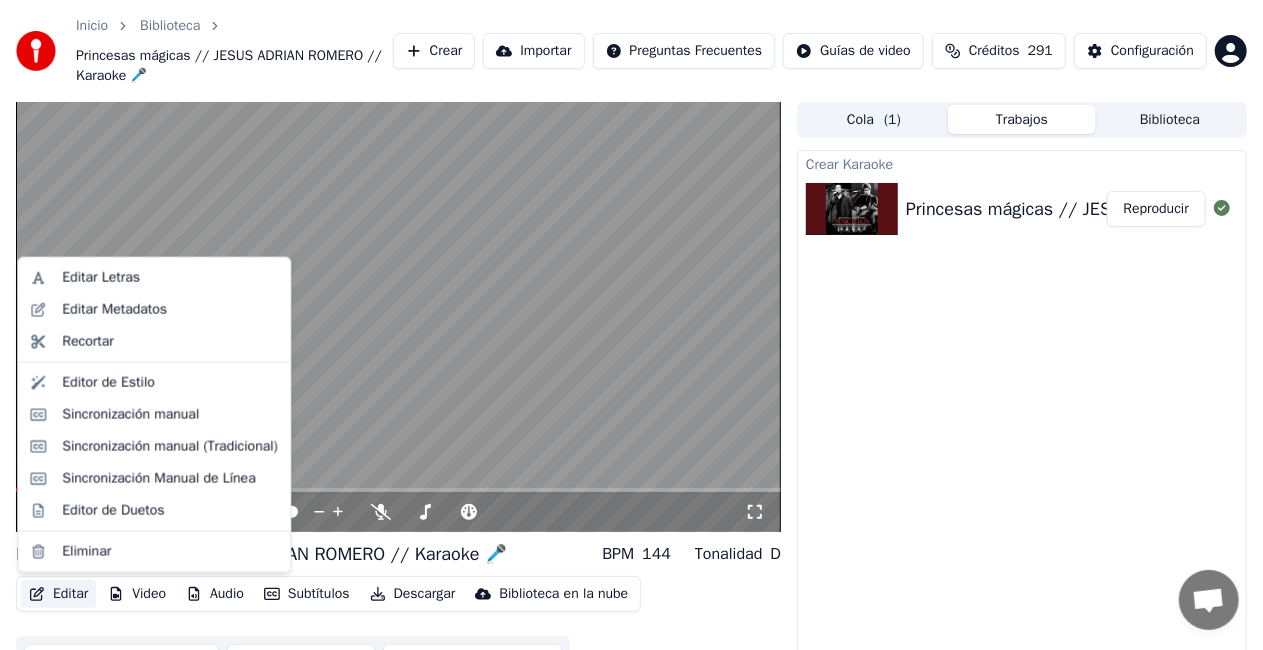 click on "Editar" at bounding box center (58, 594) 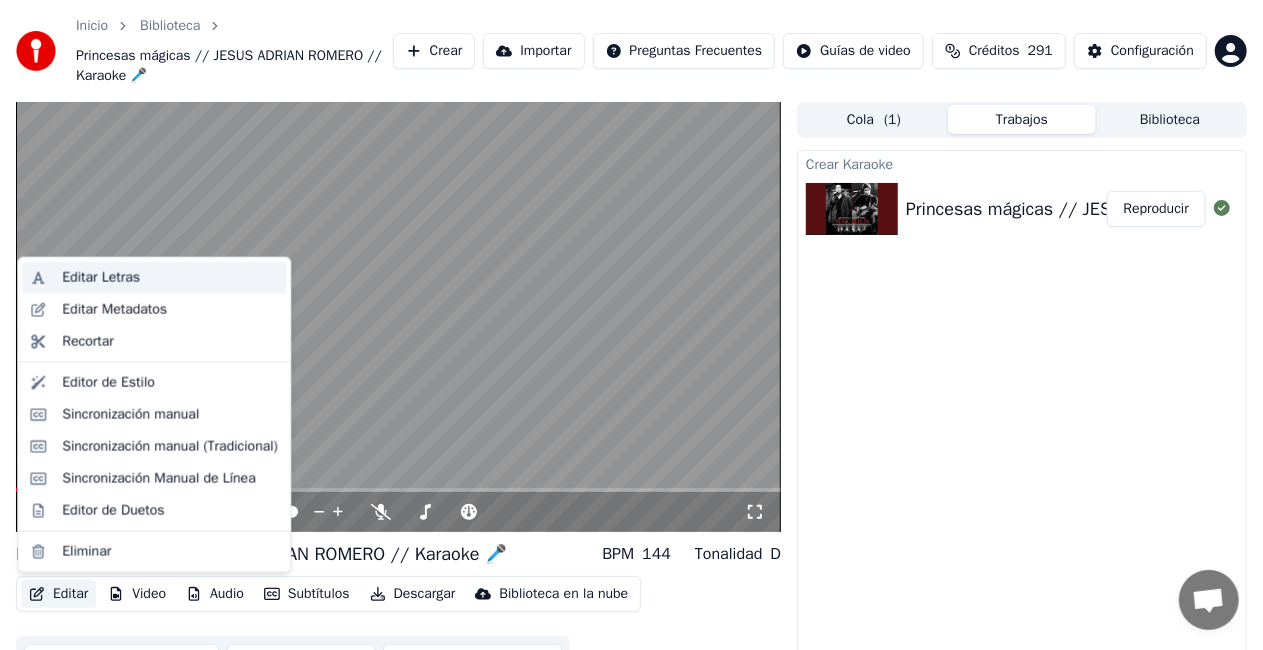 click on "Editar Letras" at bounding box center [101, 278] 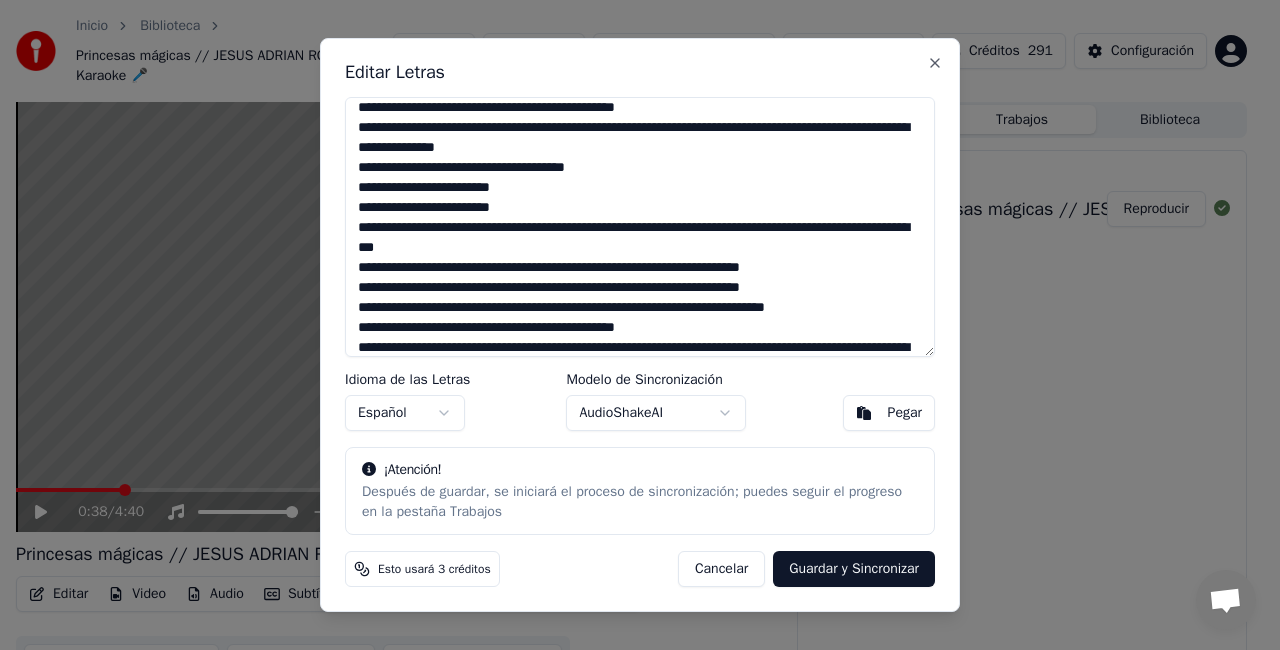 scroll, scrollTop: 238, scrollLeft: 0, axis: vertical 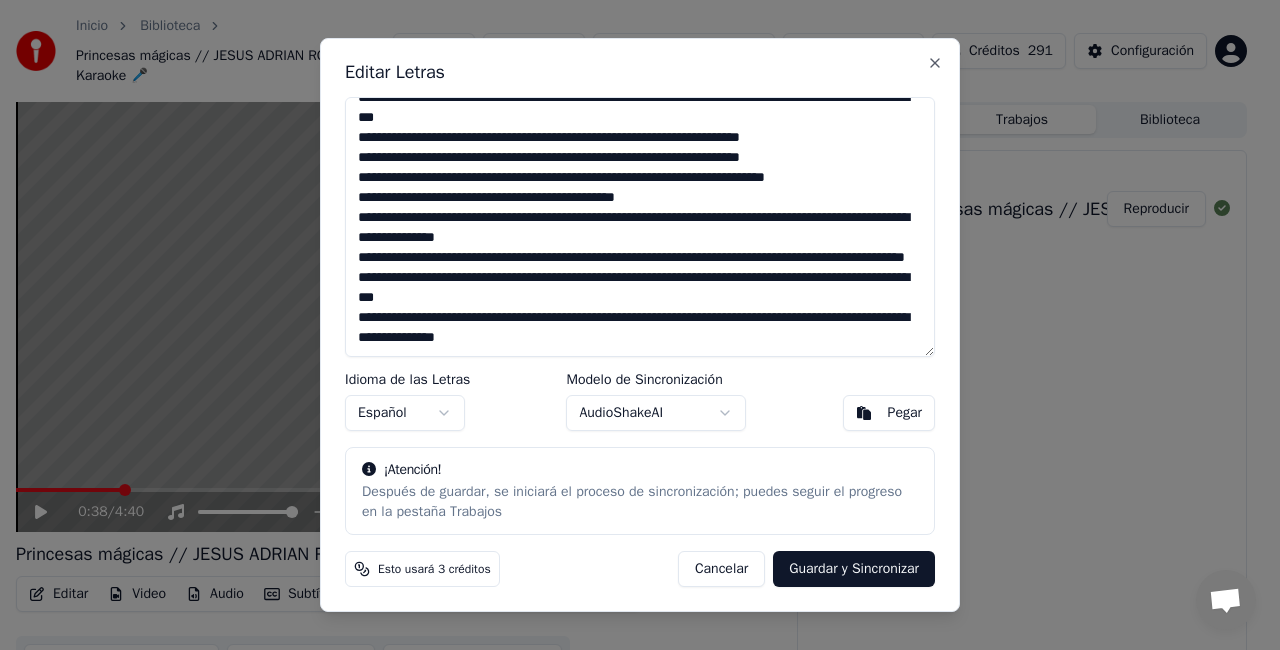 drag, startPoint x: 362, startPoint y: 120, endPoint x: 717, endPoint y: 396, distance: 449.66766 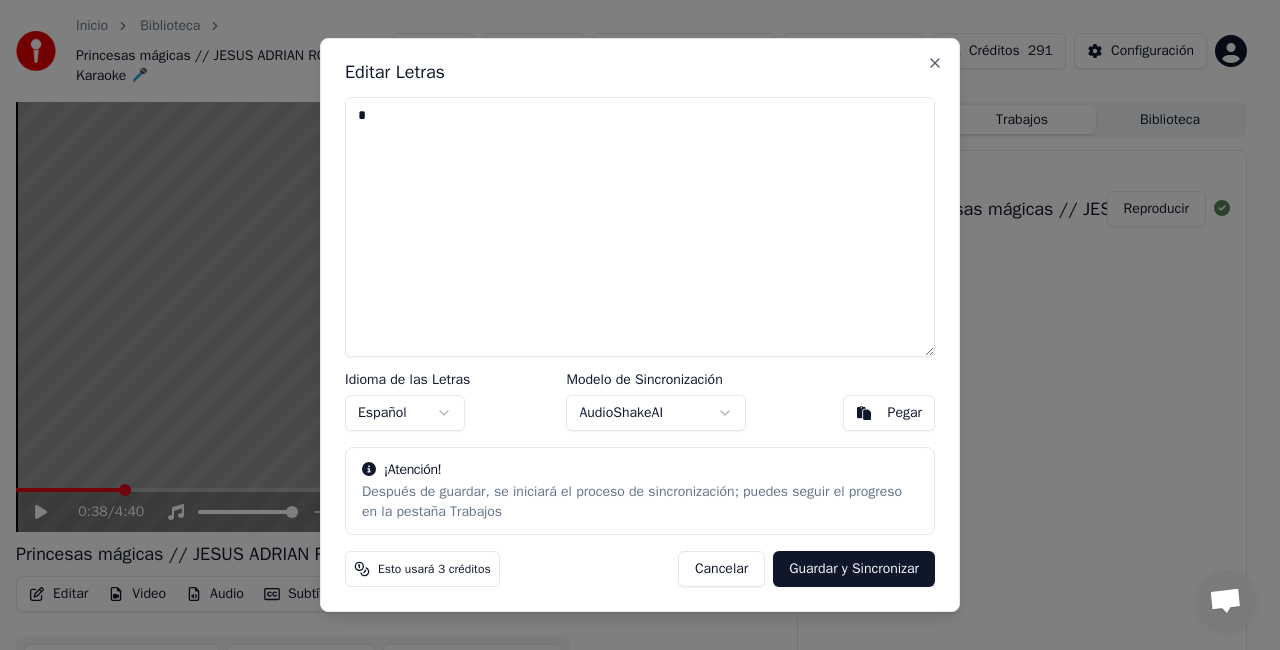 scroll, scrollTop: 0, scrollLeft: 0, axis: both 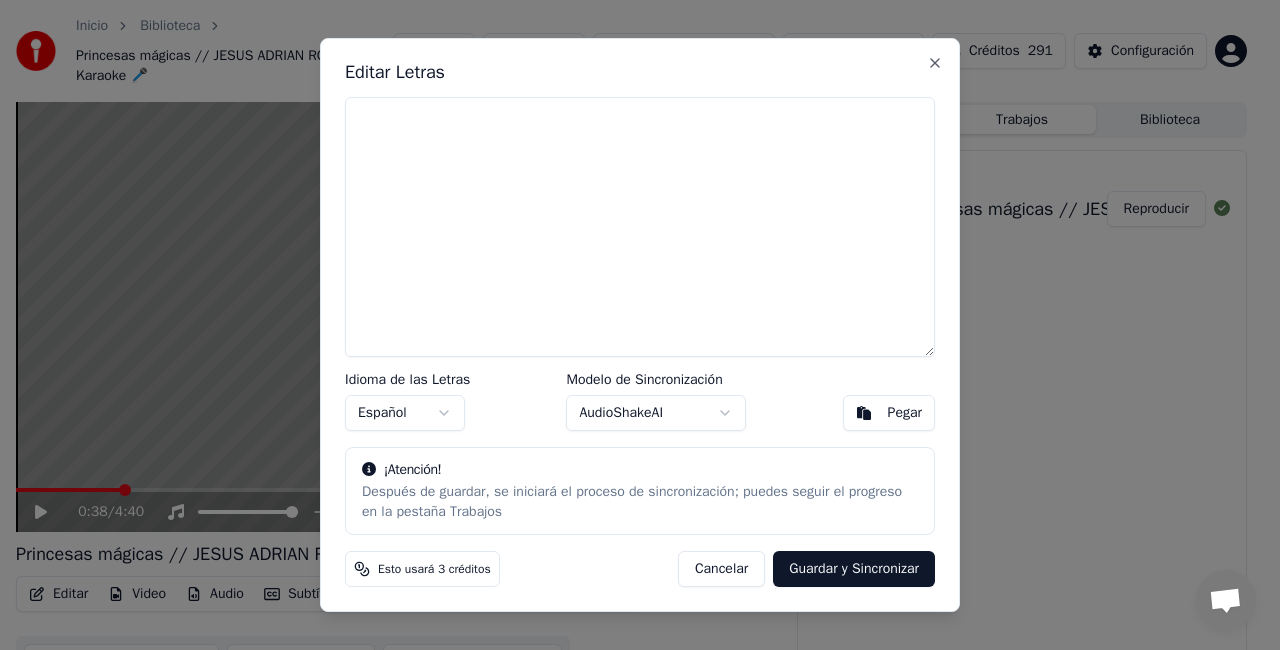 click on "Pegar" at bounding box center (905, 413) 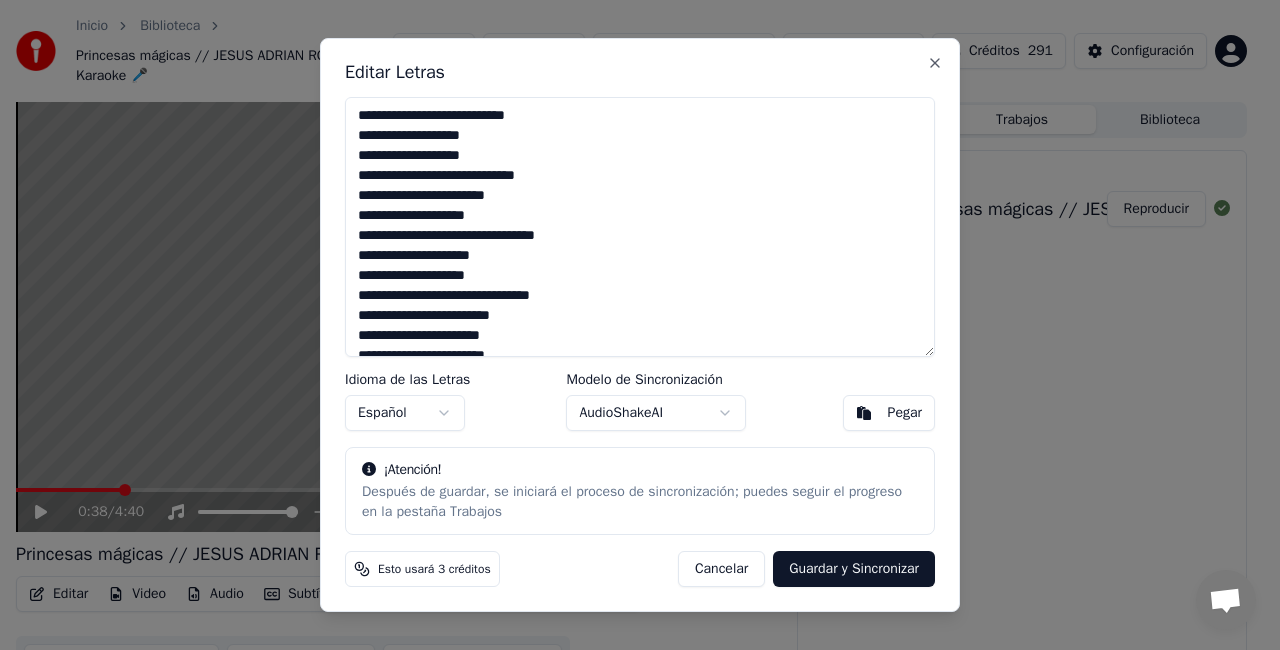 click at bounding box center [640, 227] 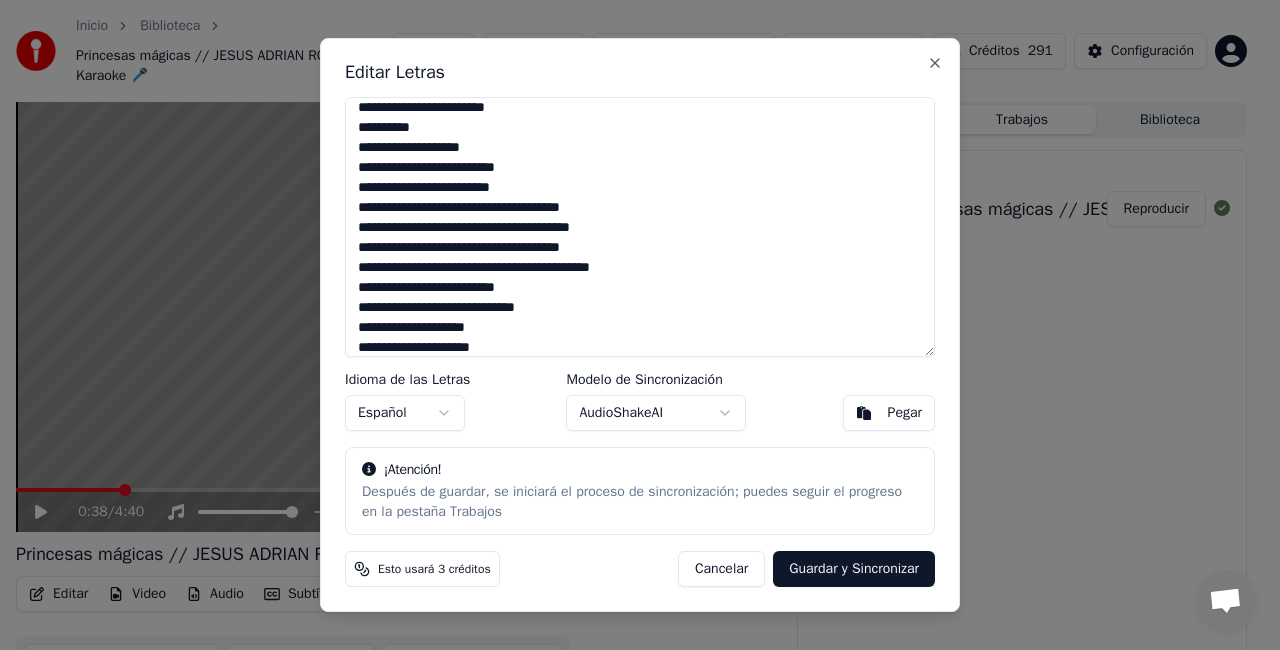 scroll, scrollTop: 288, scrollLeft: 0, axis: vertical 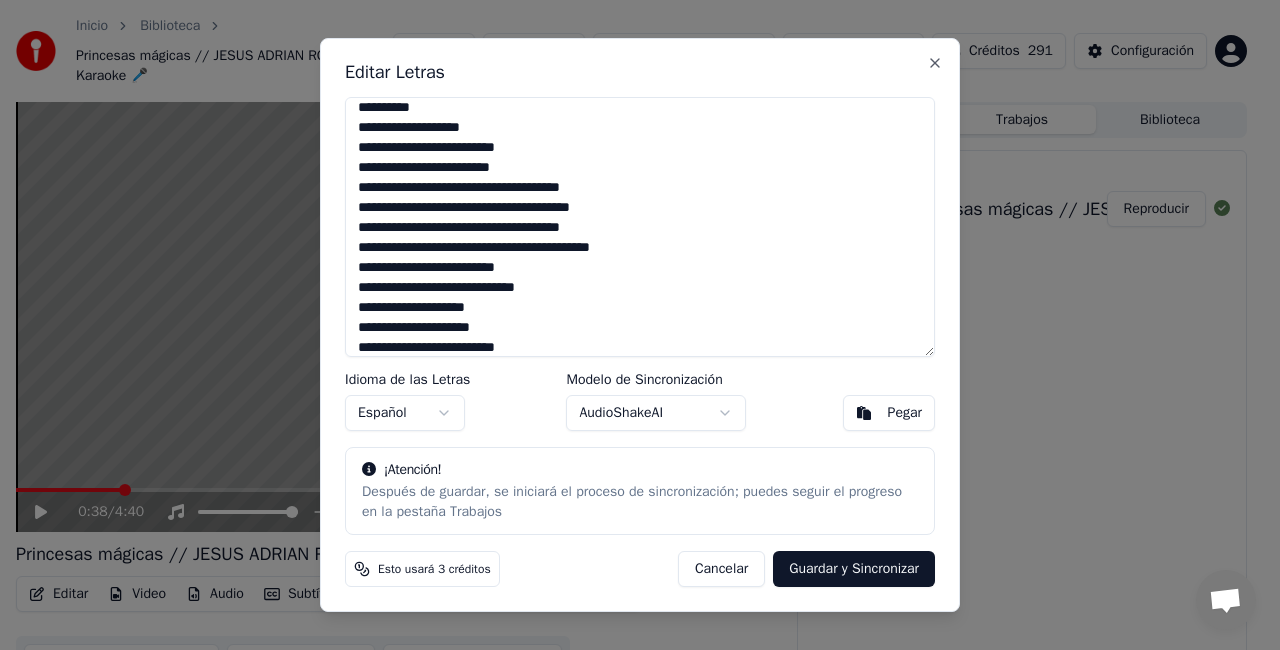 click at bounding box center (640, 227) 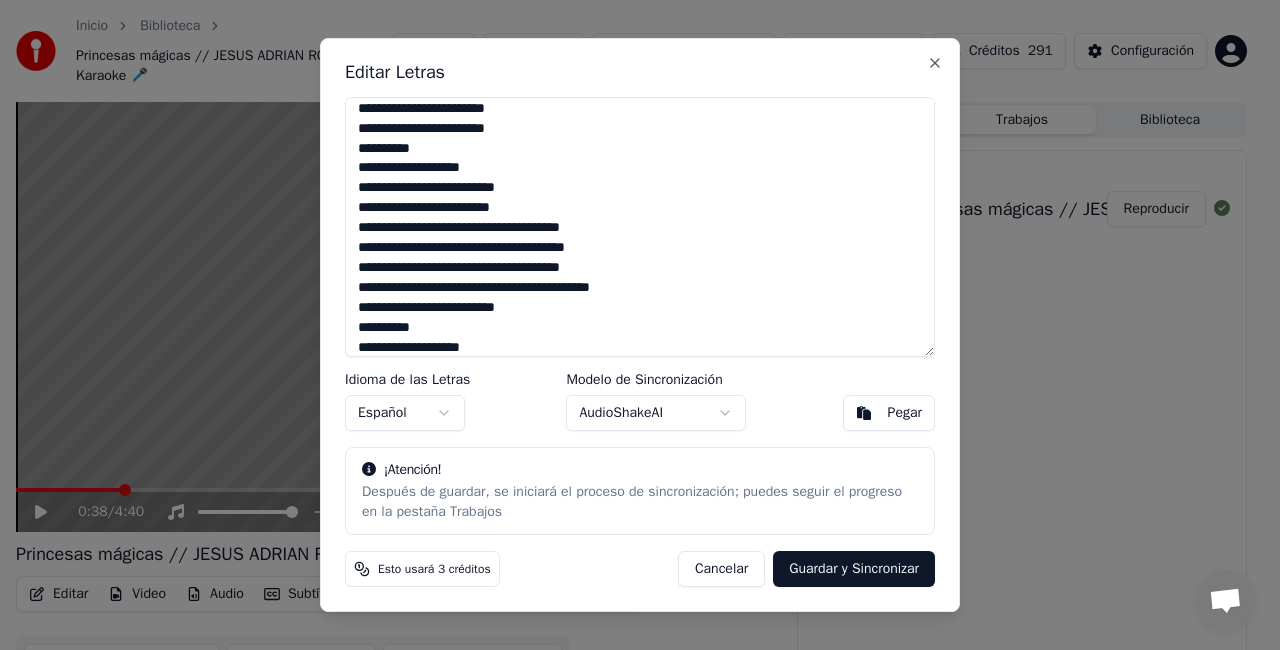 scroll, scrollTop: 617, scrollLeft: 0, axis: vertical 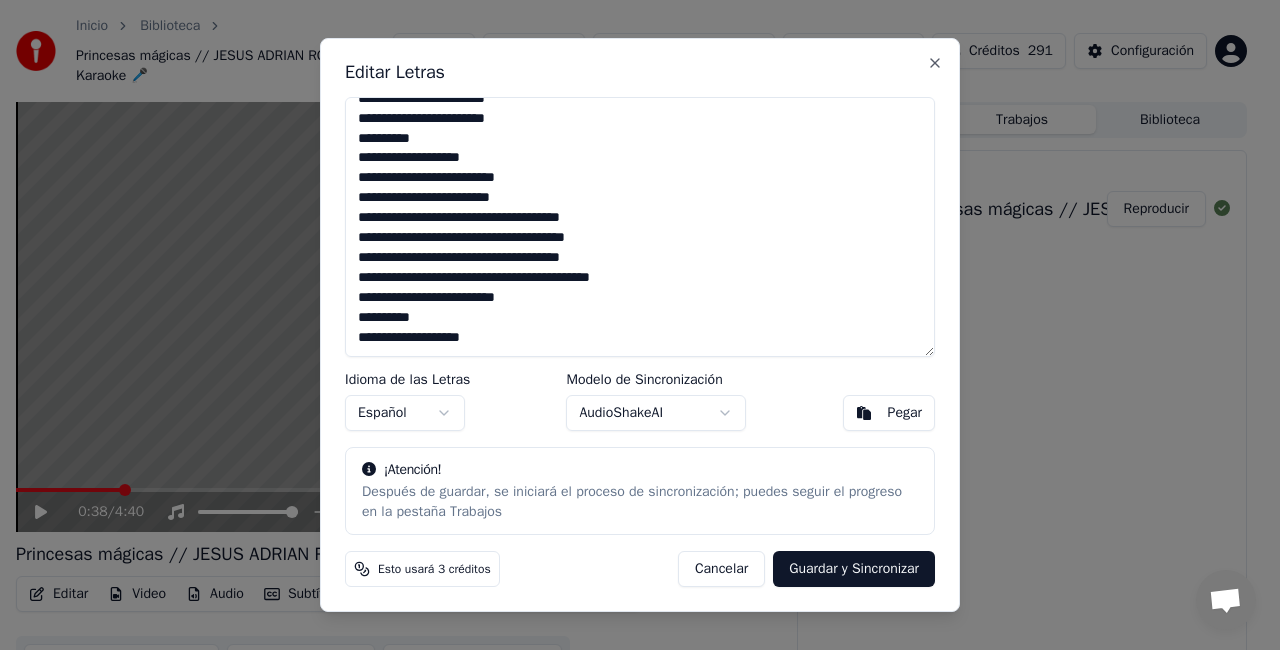 type on "**********" 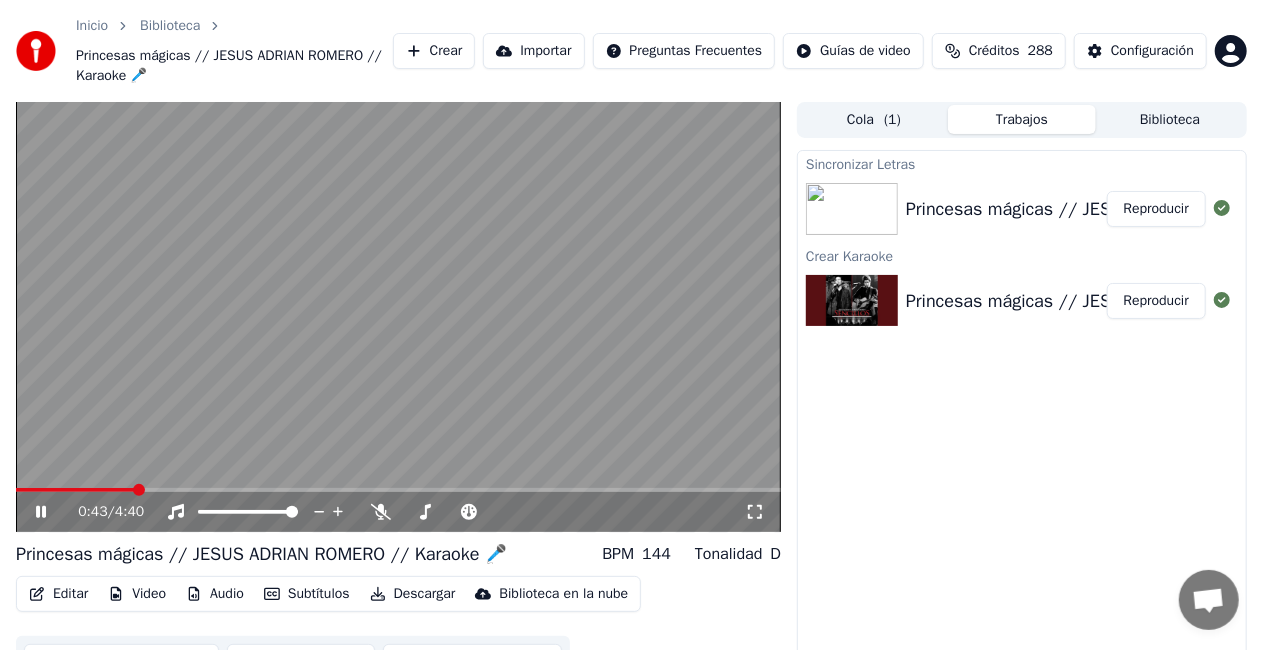 click on "Reproducir" at bounding box center [1156, 209] 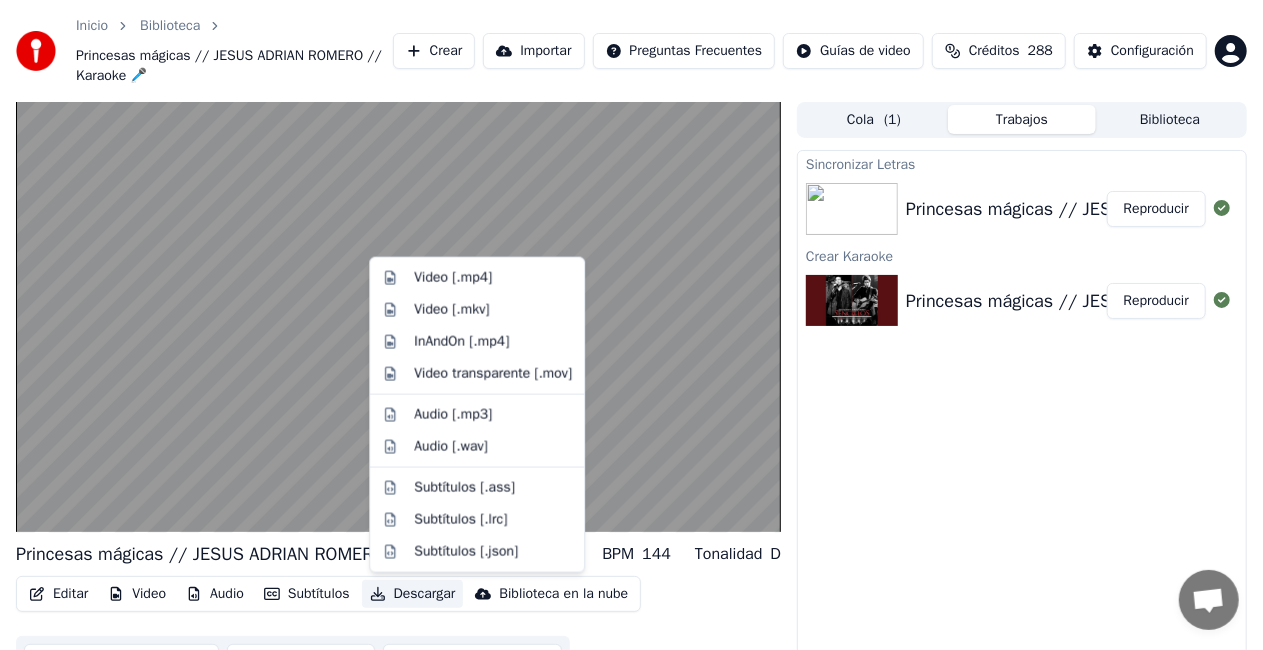 click on "Descargar" at bounding box center [413, 594] 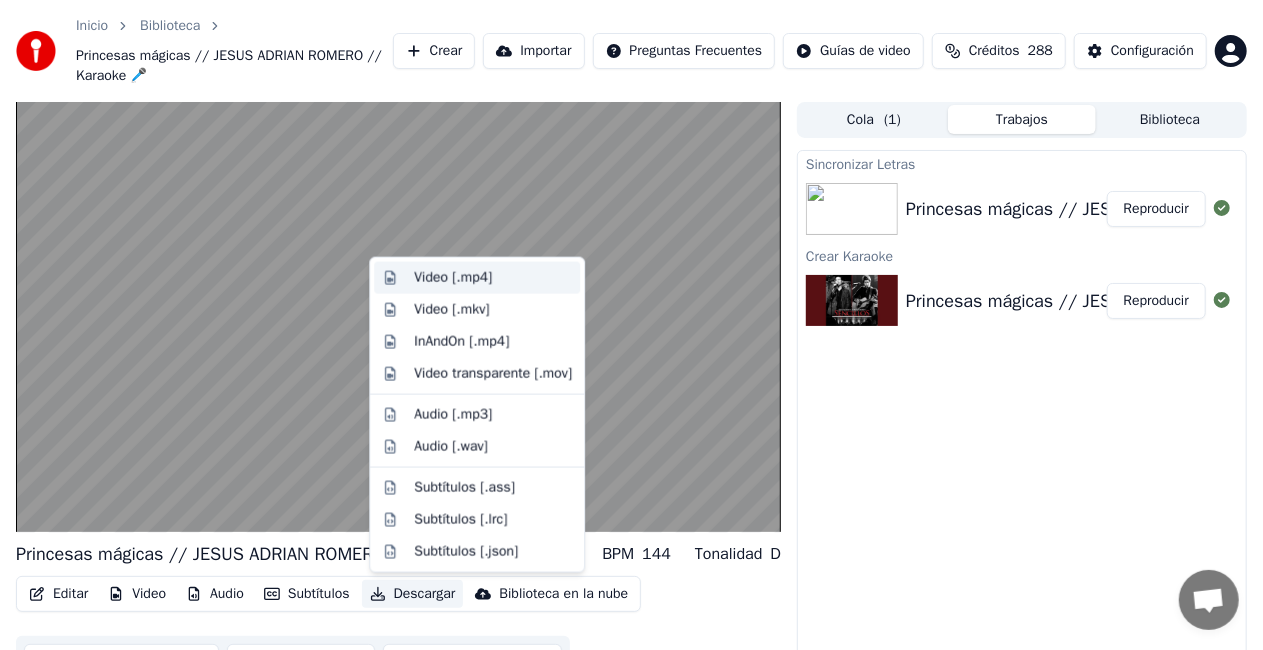 click on "Video [.mp4]" at bounding box center [453, 278] 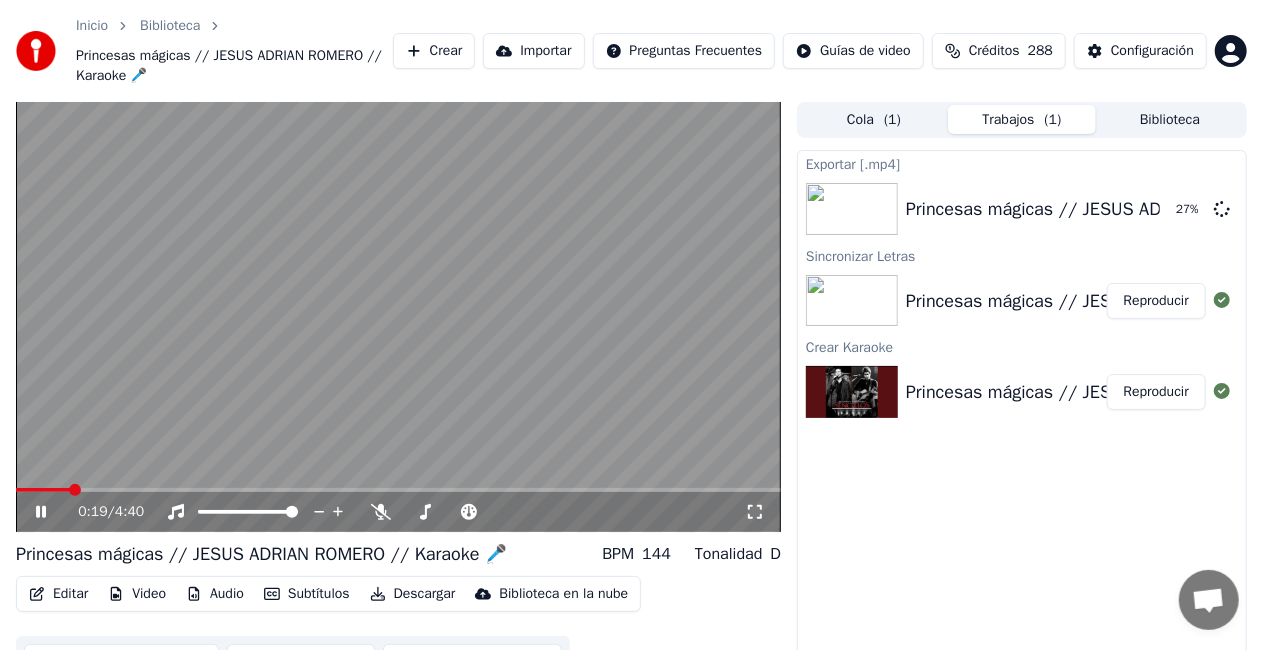 click 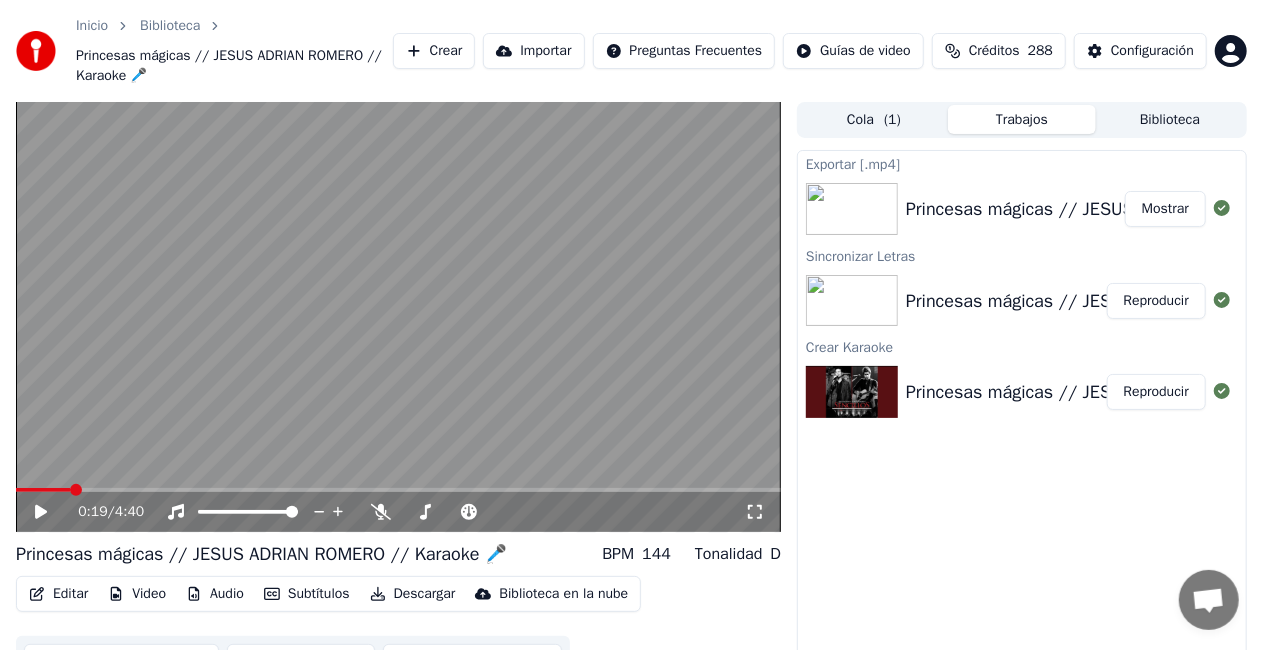 click on "Crear" at bounding box center (434, 51) 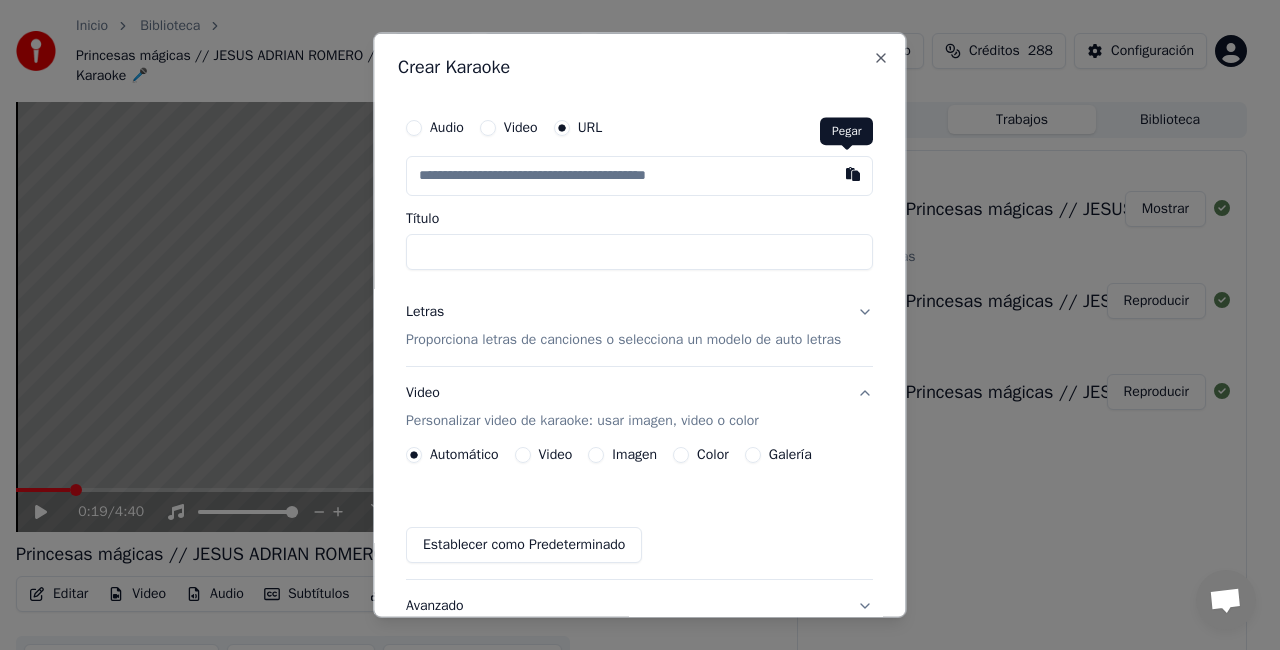 click at bounding box center [854, 174] 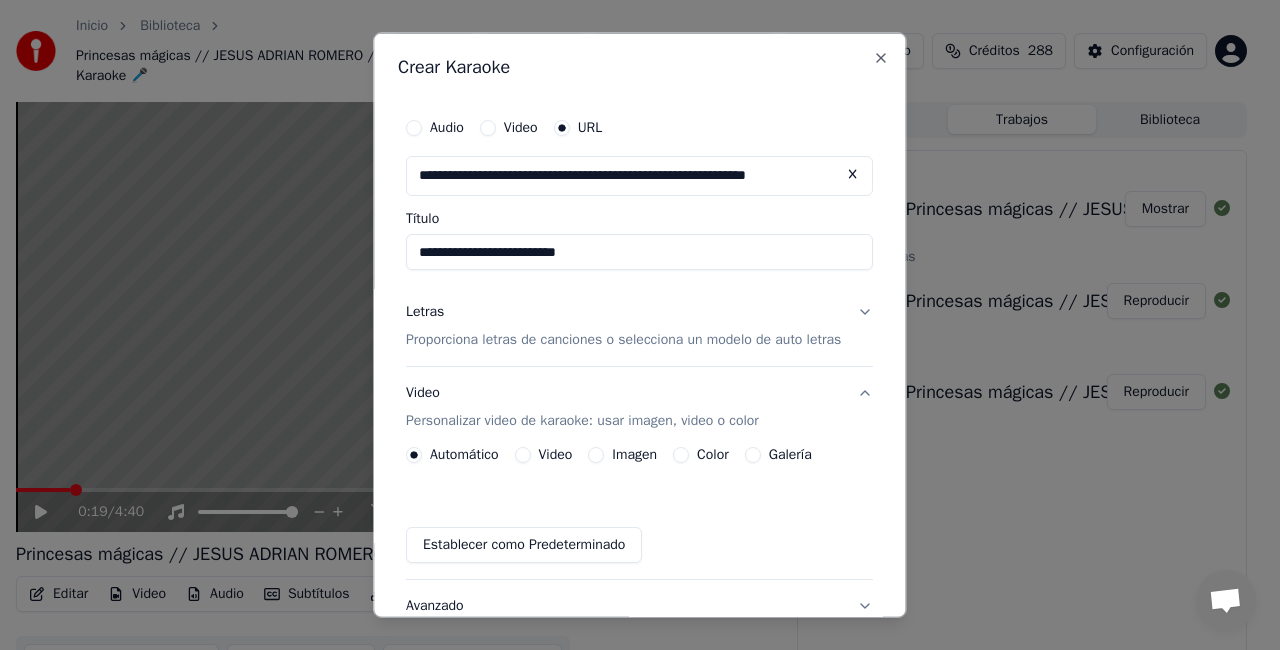 click on "**********" at bounding box center [639, 252] 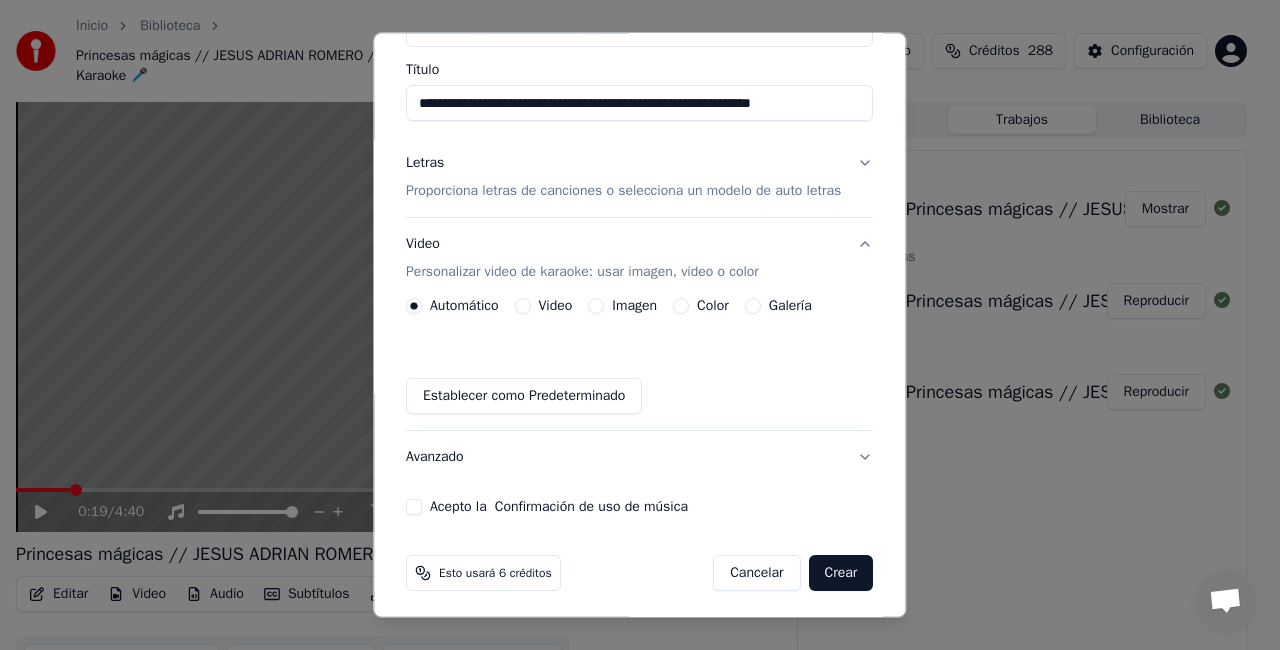 scroll, scrollTop: 154, scrollLeft: 0, axis: vertical 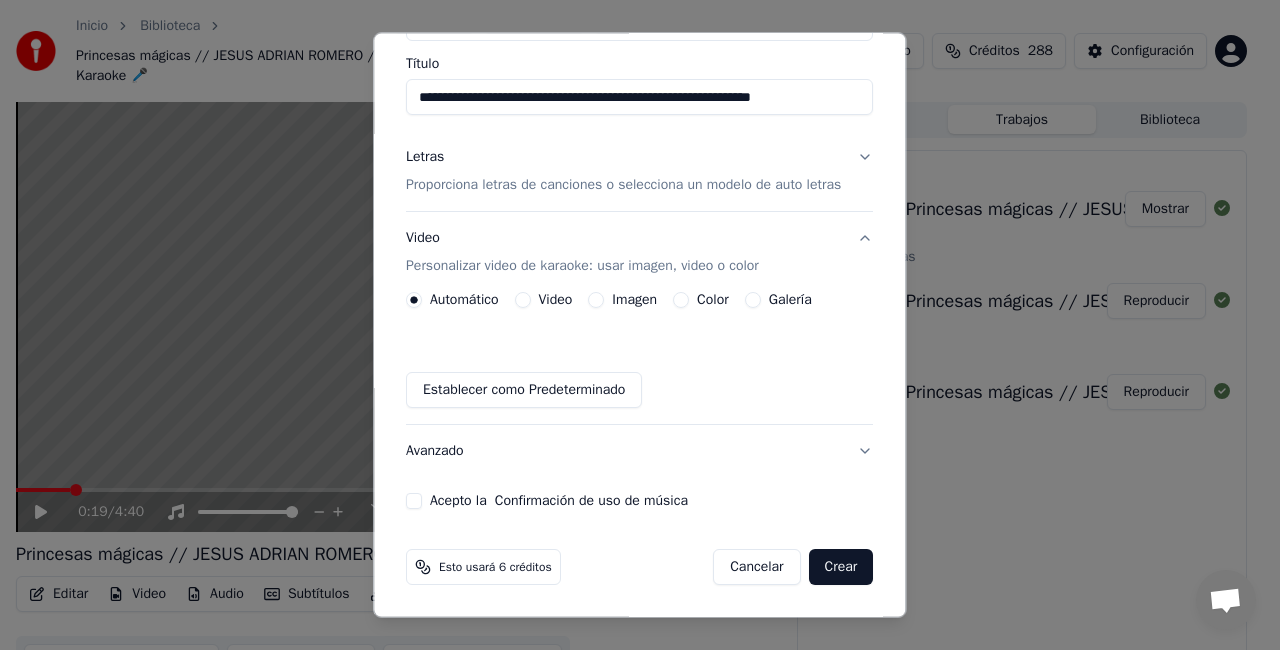 type on "**********" 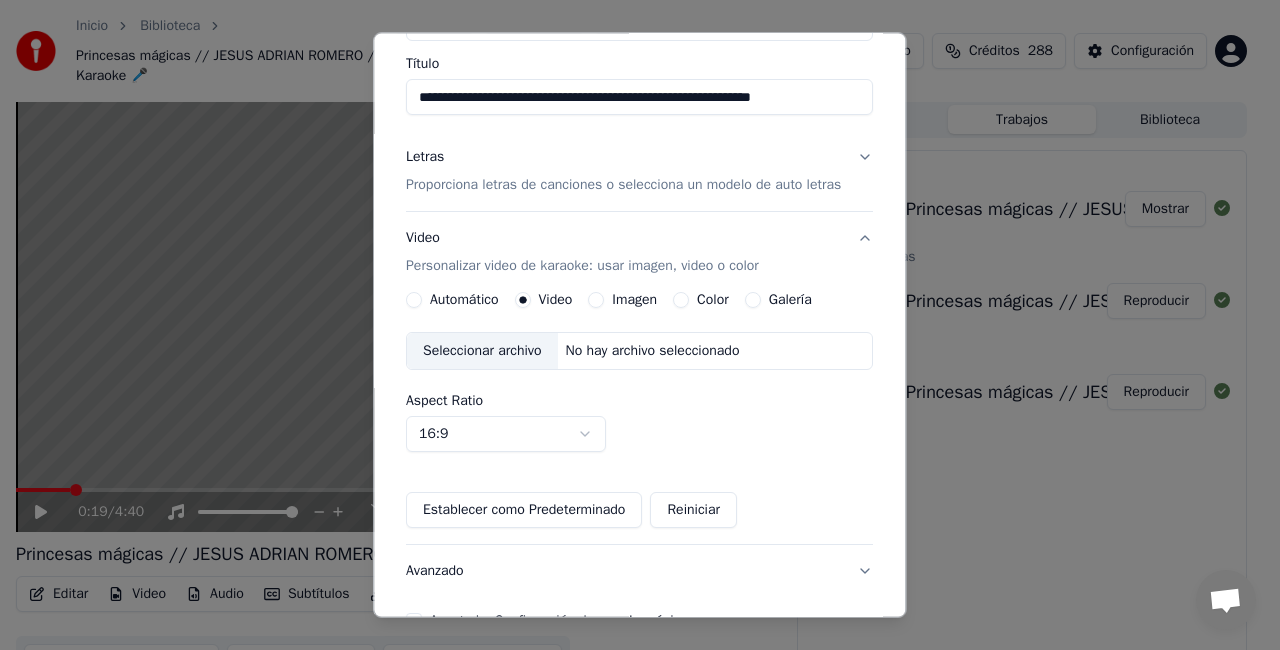 click on "Seleccionar archivo" at bounding box center (482, 351) 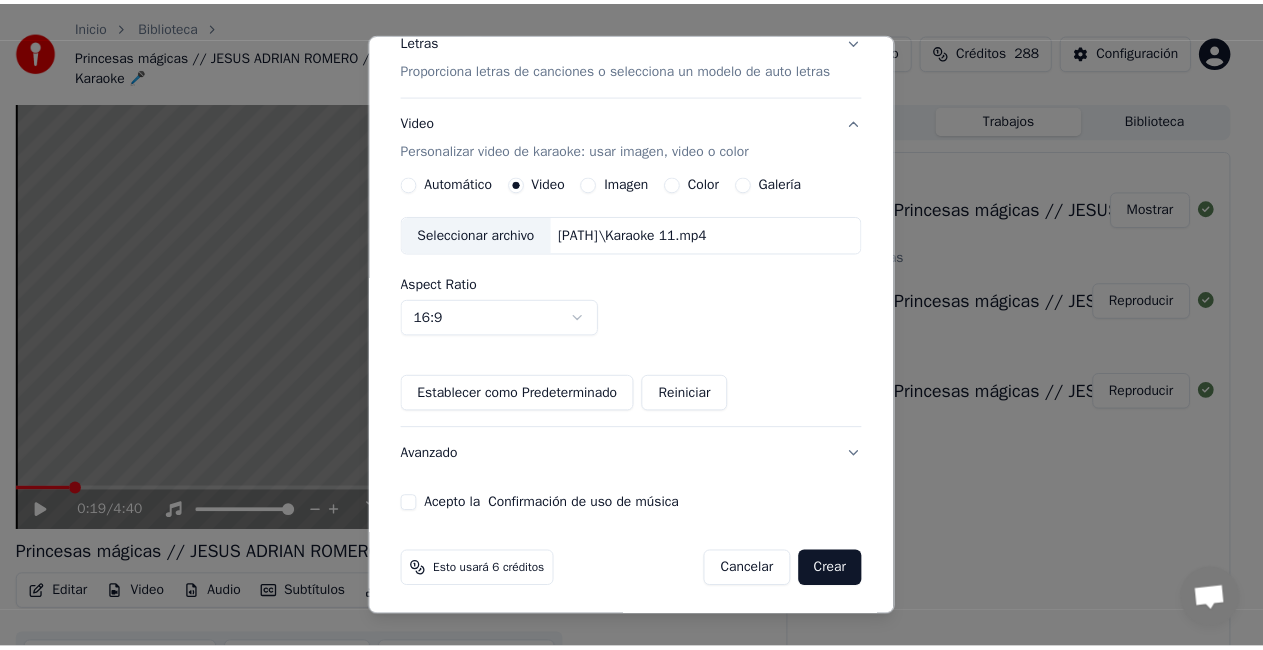scroll, scrollTop: 274, scrollLeft: 0, axis: vertical 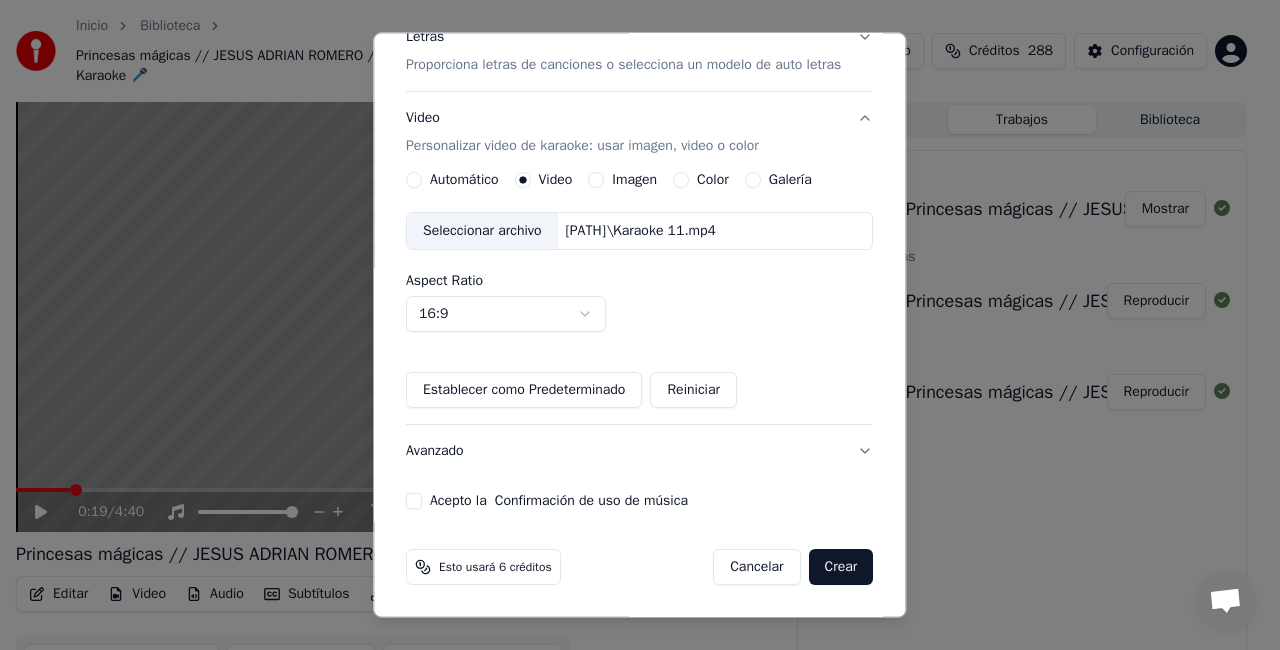 click on "Acepto la   Confirmación de uso de música" at bounding box center [414, 501] 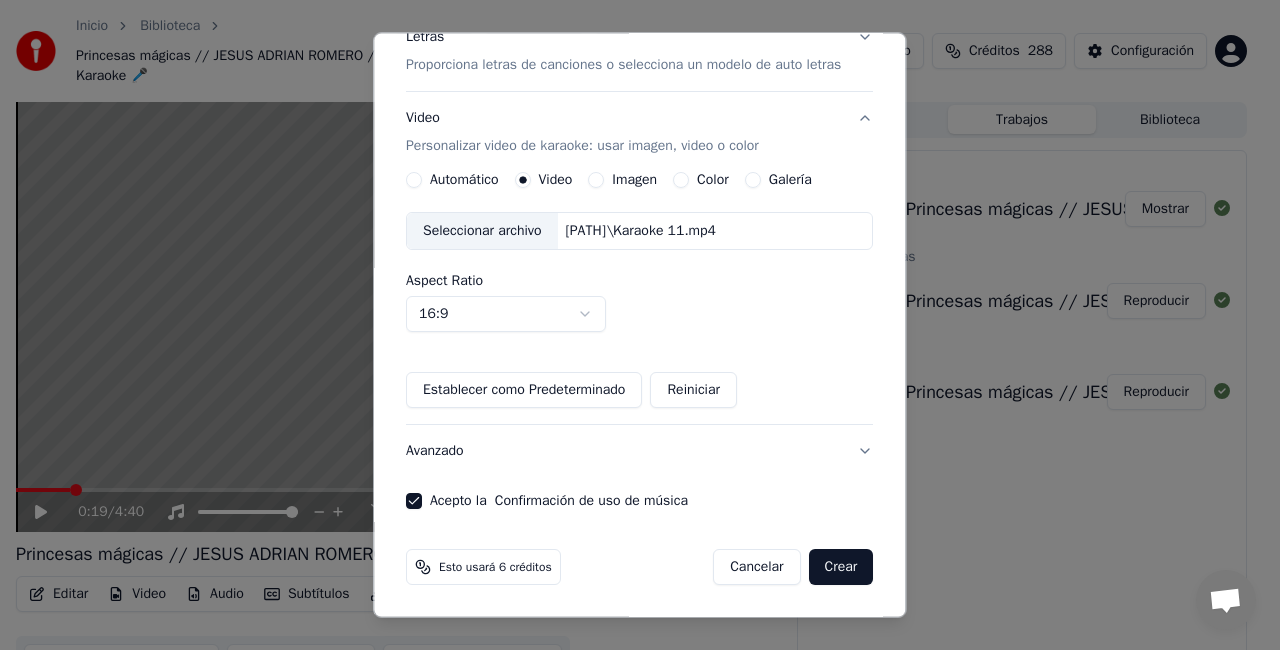 click on "Crear" at bounding box center [841, 567] 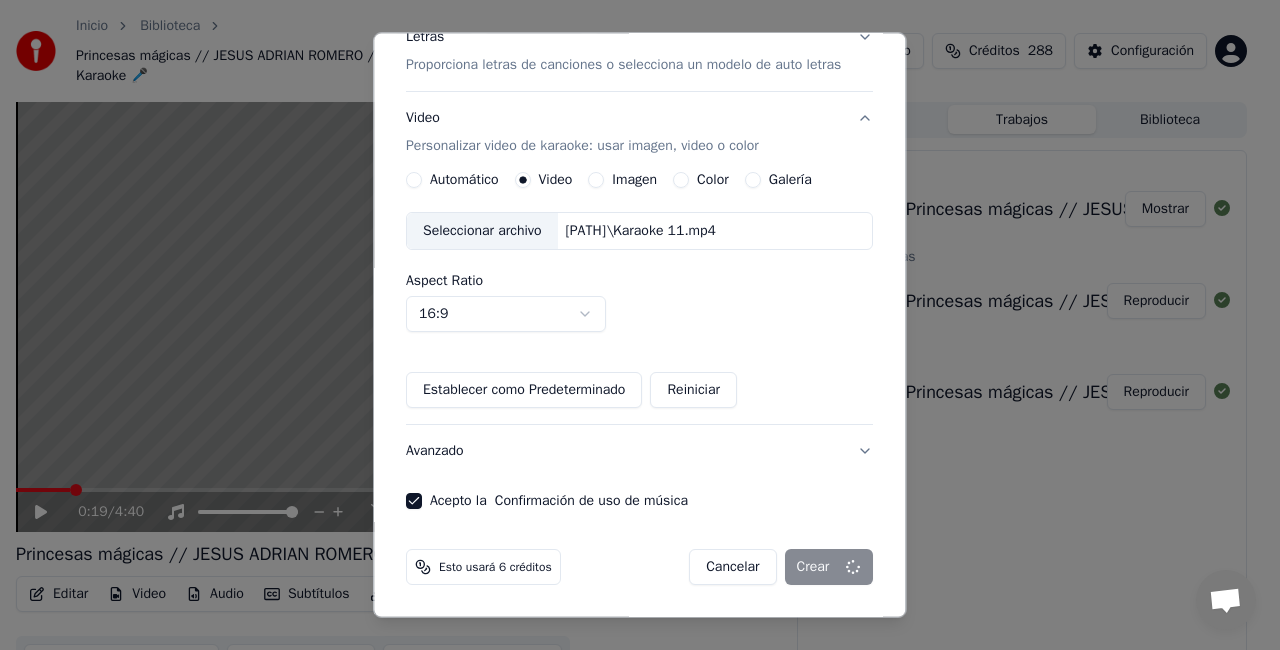 type 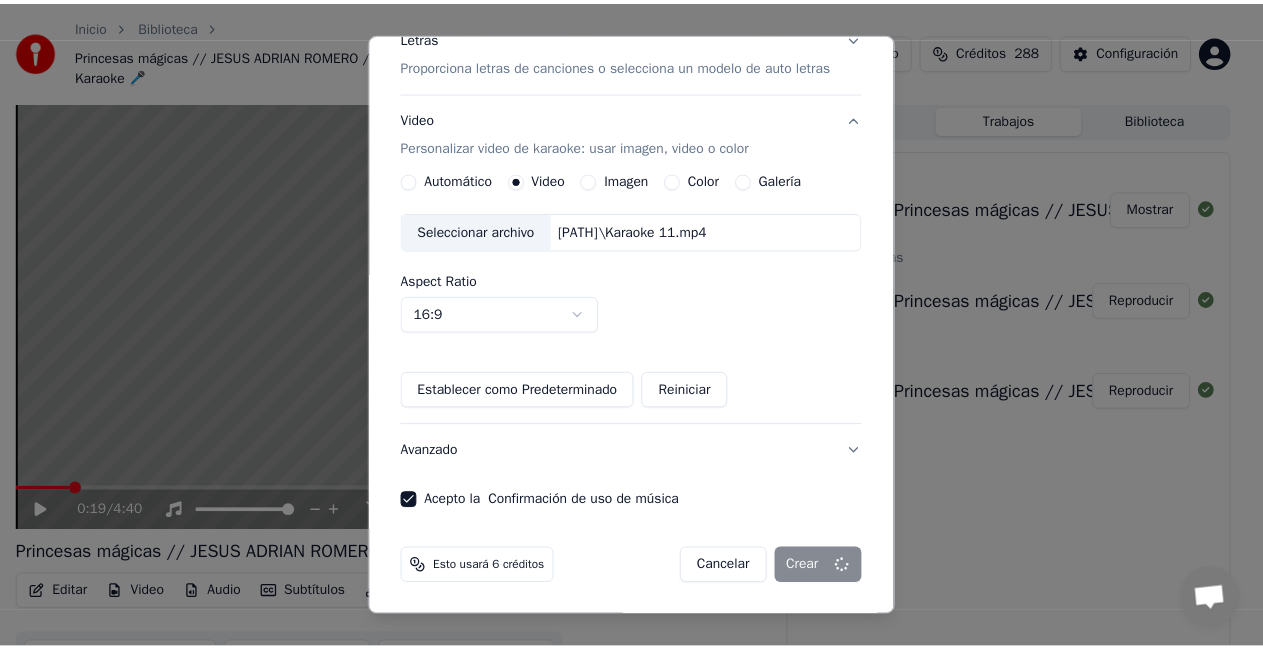 scroll, scrollTop: 154, scrollLeft: 0, axis: vertical 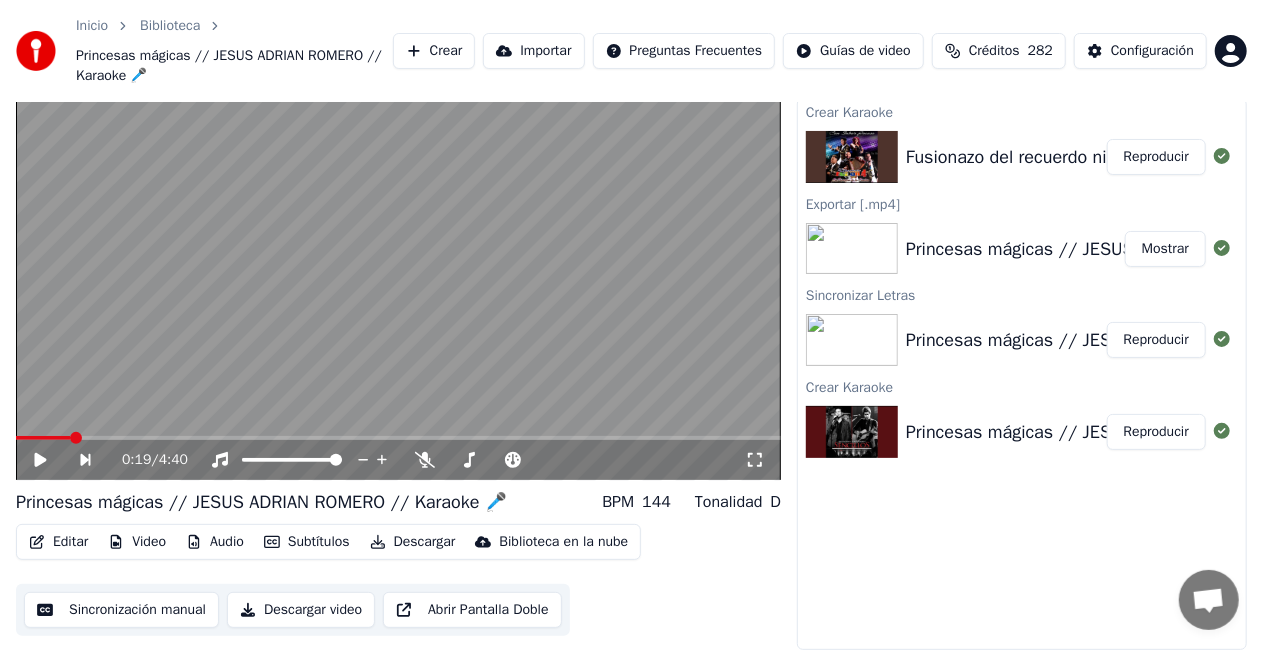 click on "Reproducir" at bounding box center [1156, 157] 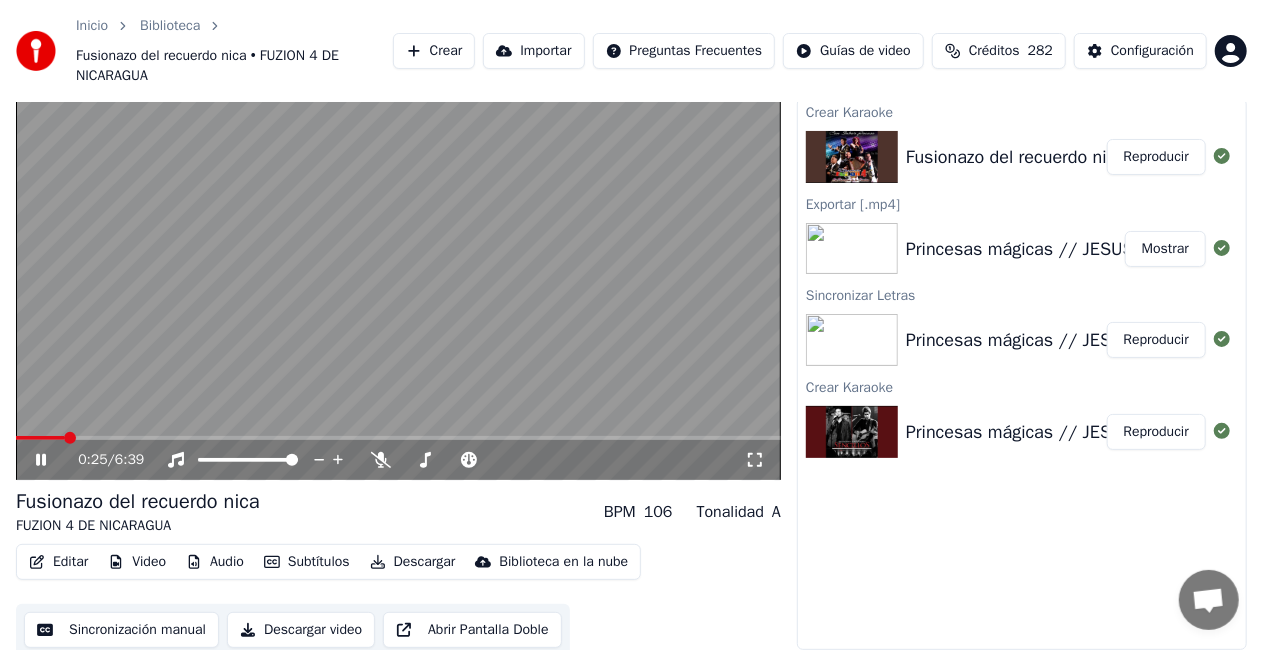 click on "Editar" at bounding box center [58, 562] 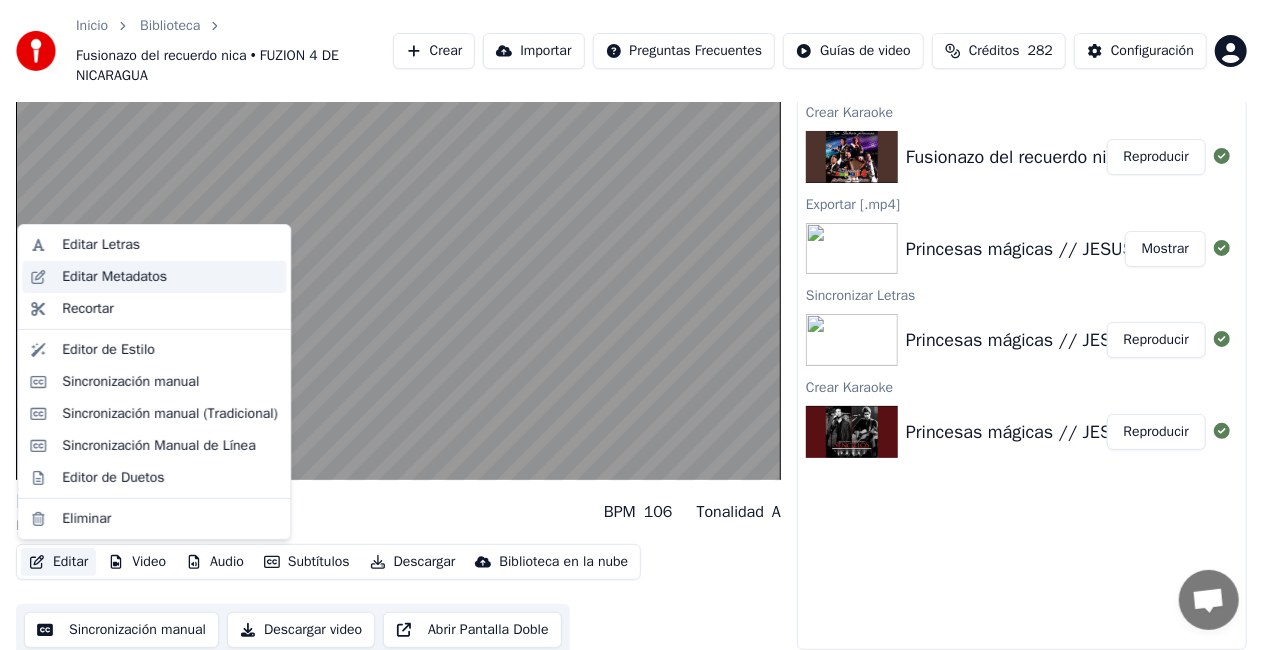 click on "Editar Metadatos" at bounding box center (114, 277) 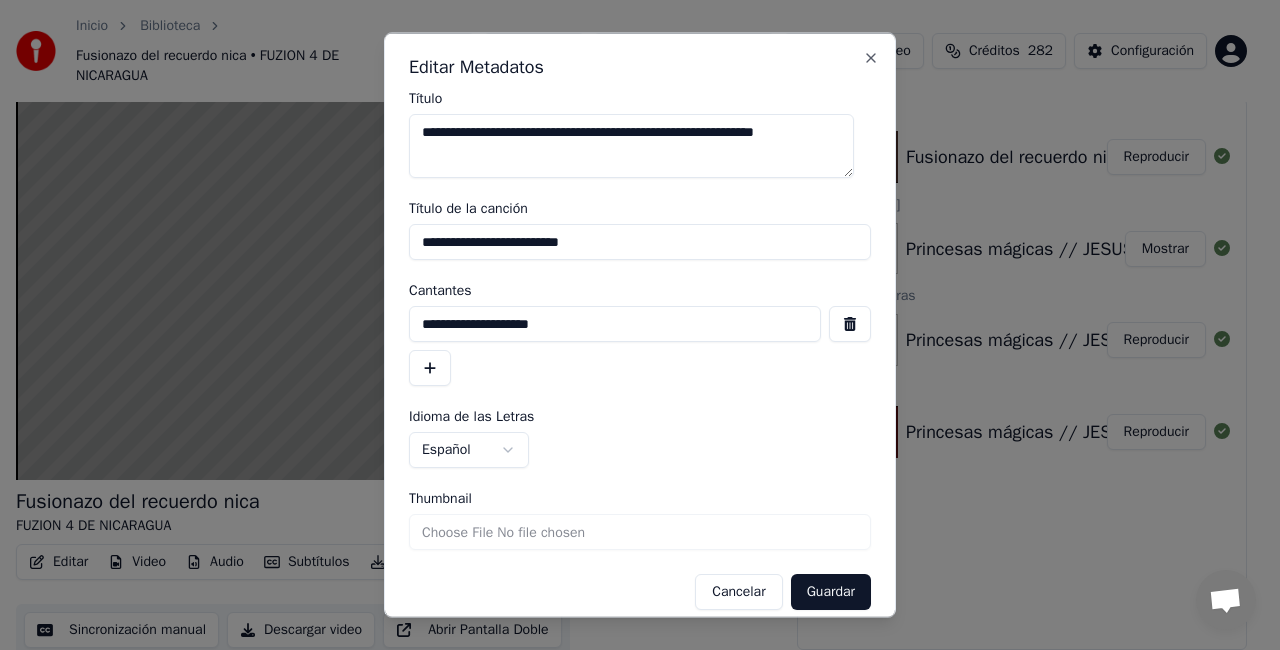 drag, startPoint x: 602, startPoint y: 241, endPoint x: 401, endPoint y: 247, distance: 201.08954 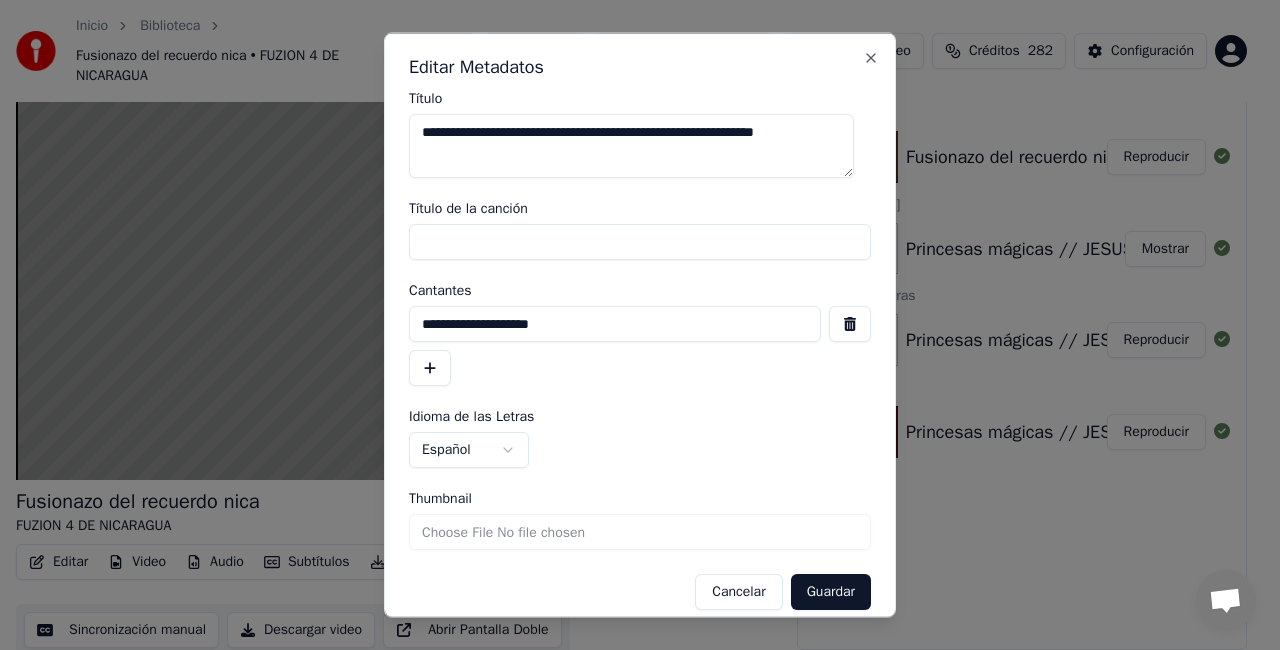 type 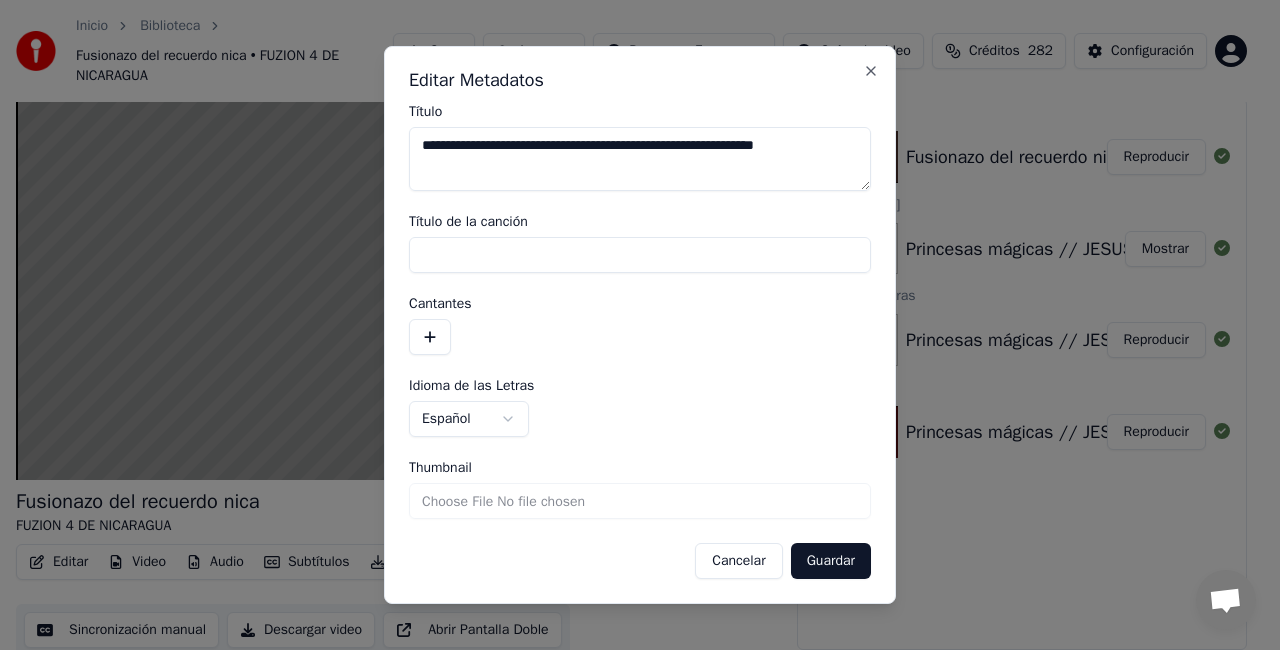 click on "Thumbnail" at bounding box center [640, 501] 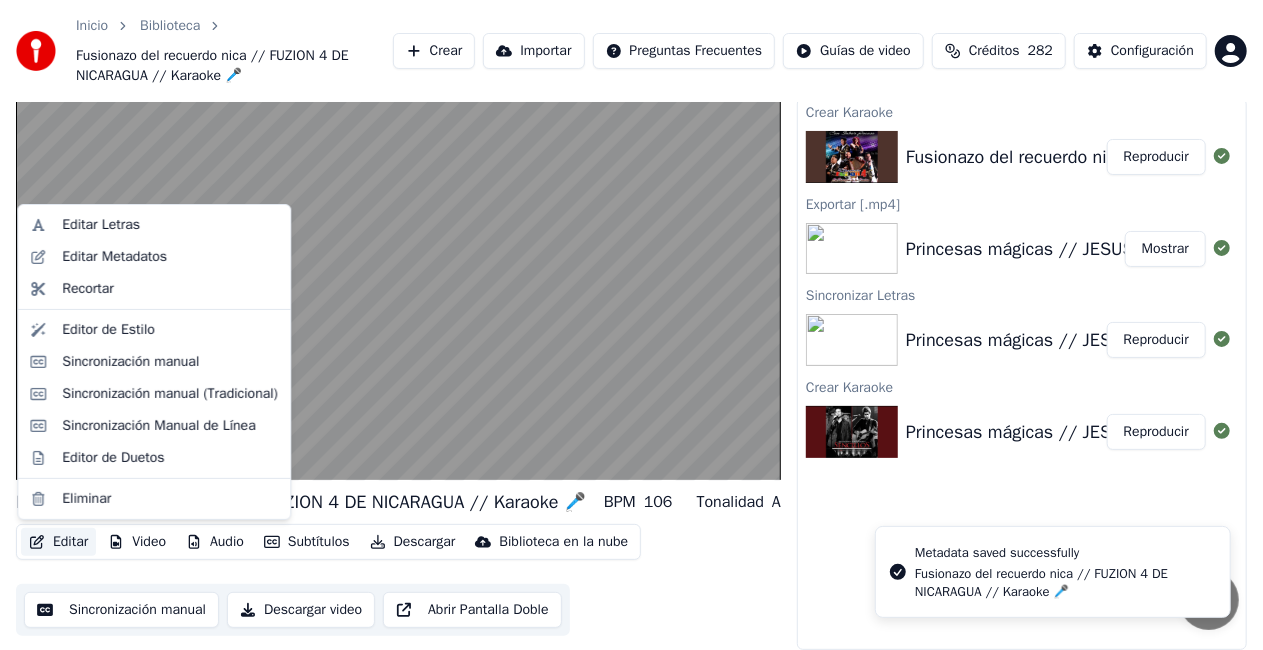 click on "Editar" at bounding box center (58, 542) 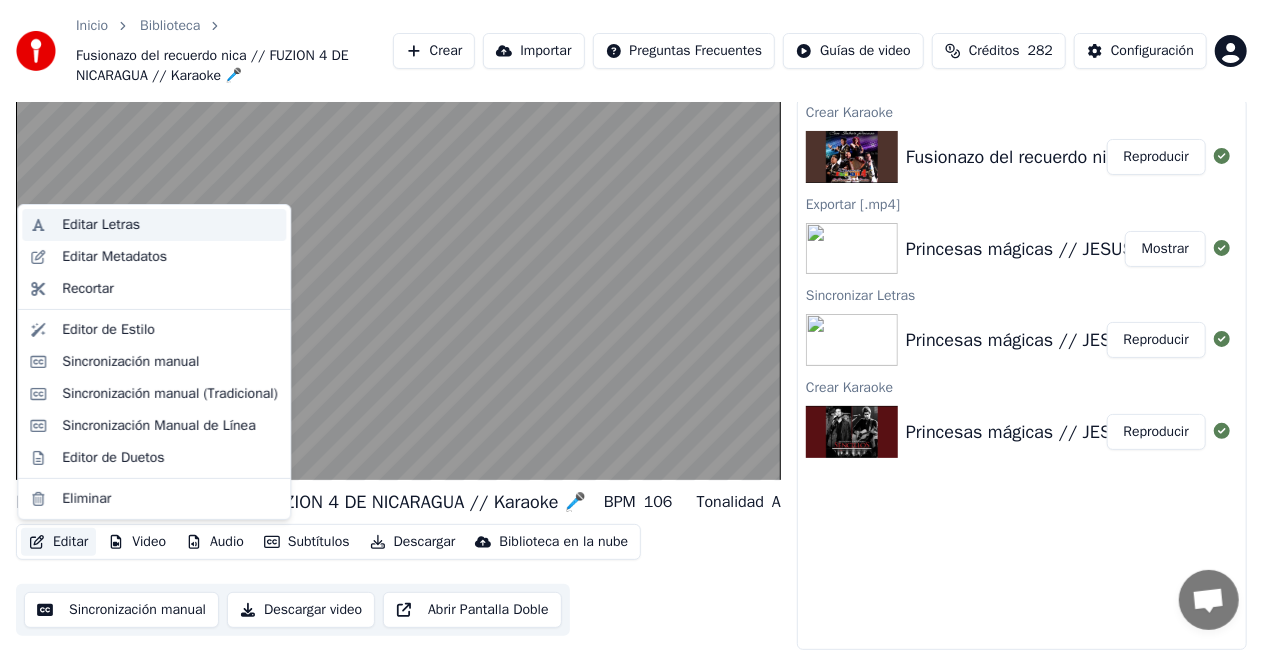 click on "Editar Letras" at bounding box center [101, 225] 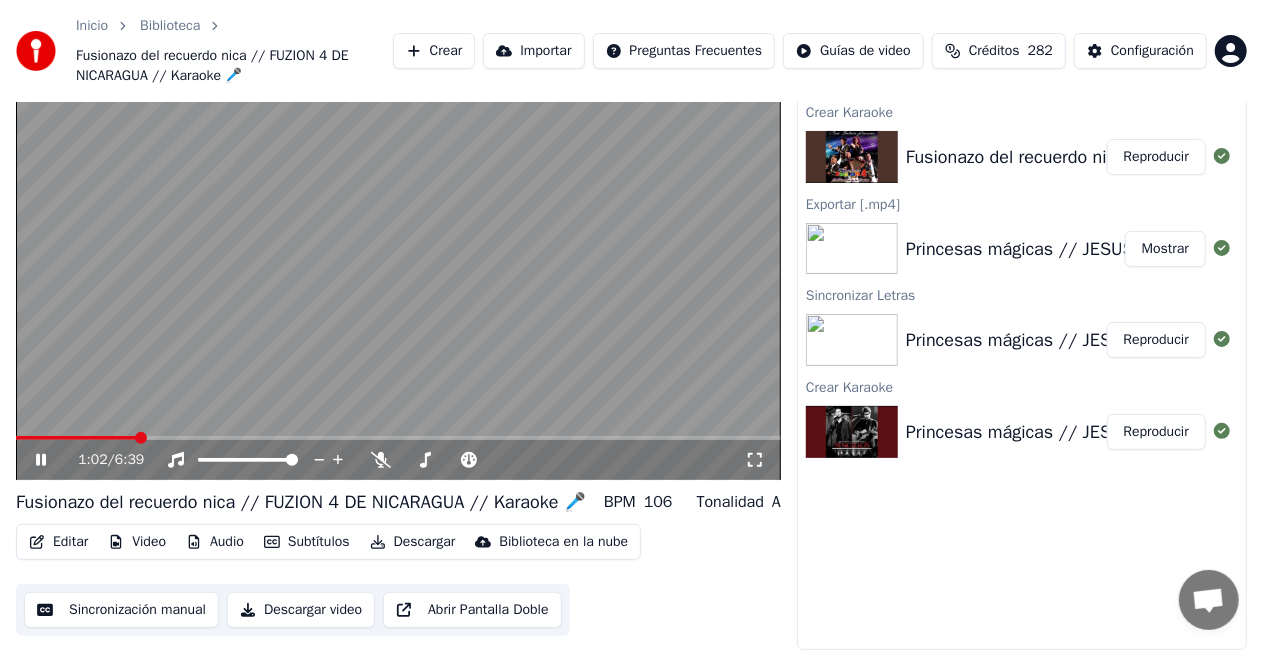 click at bounding box center [398, 265] 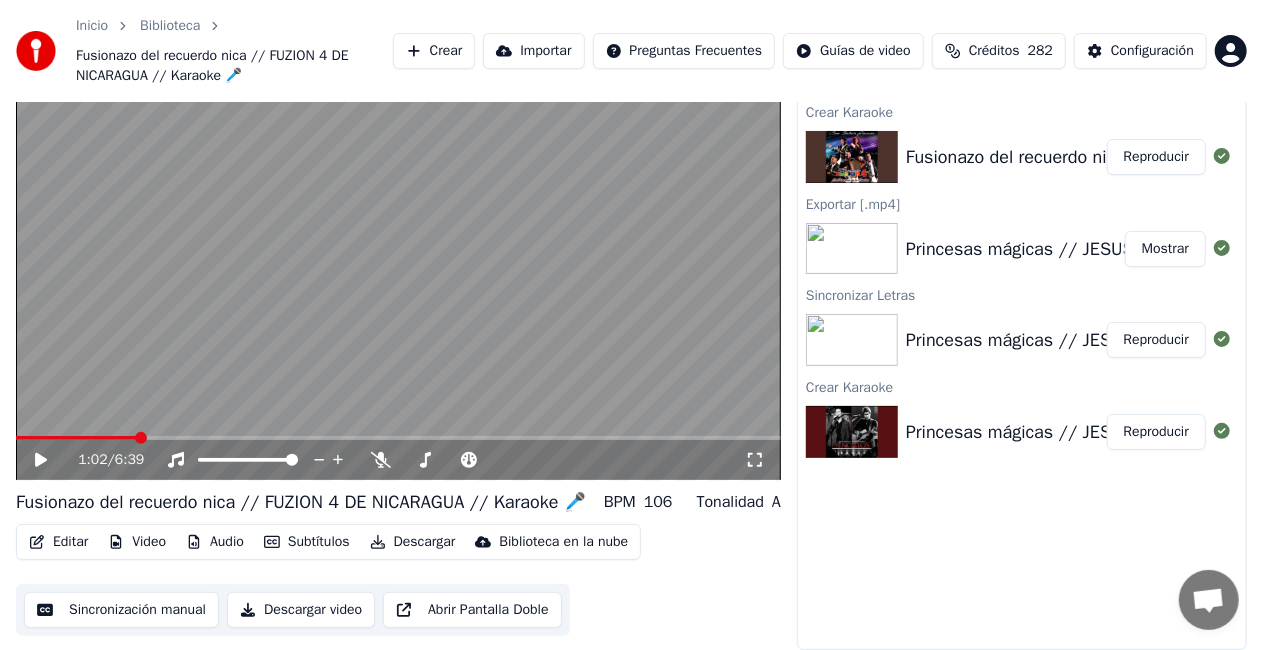 click on "Editar" at bounding box center [58, 542] 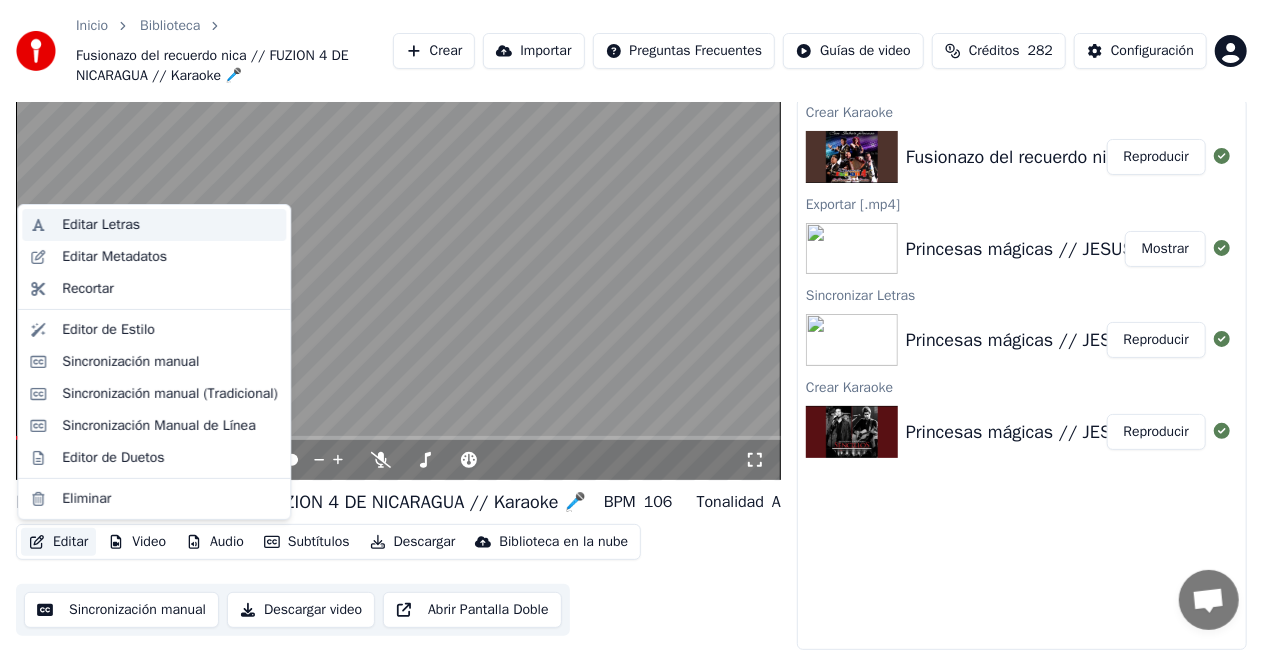 click on "Editar Letras" at bounding box center [101, 225] 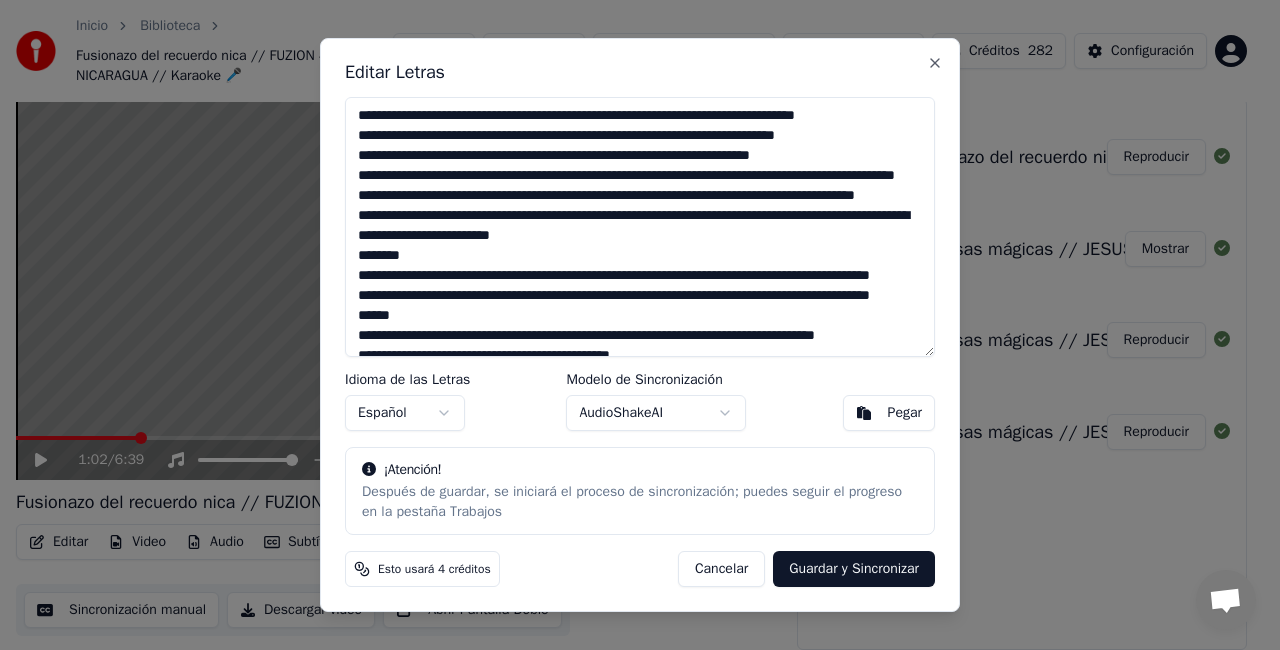 click at bounding box center [640, 227] 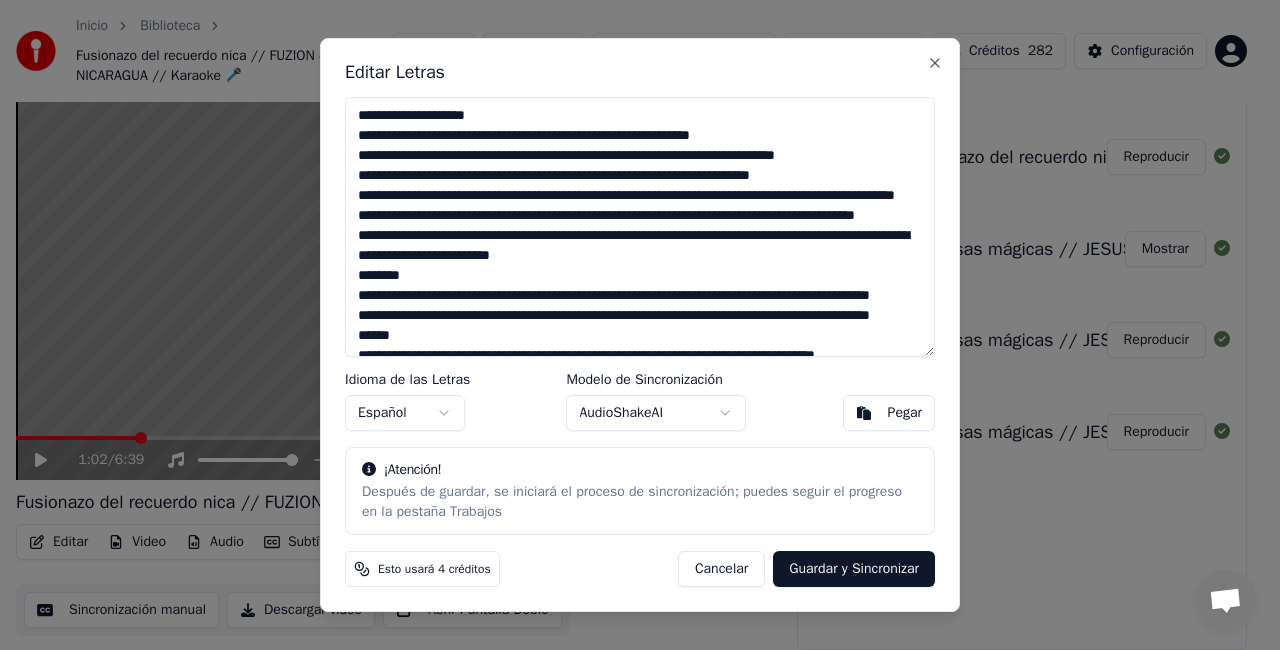 click at bounding box center (640, 227) 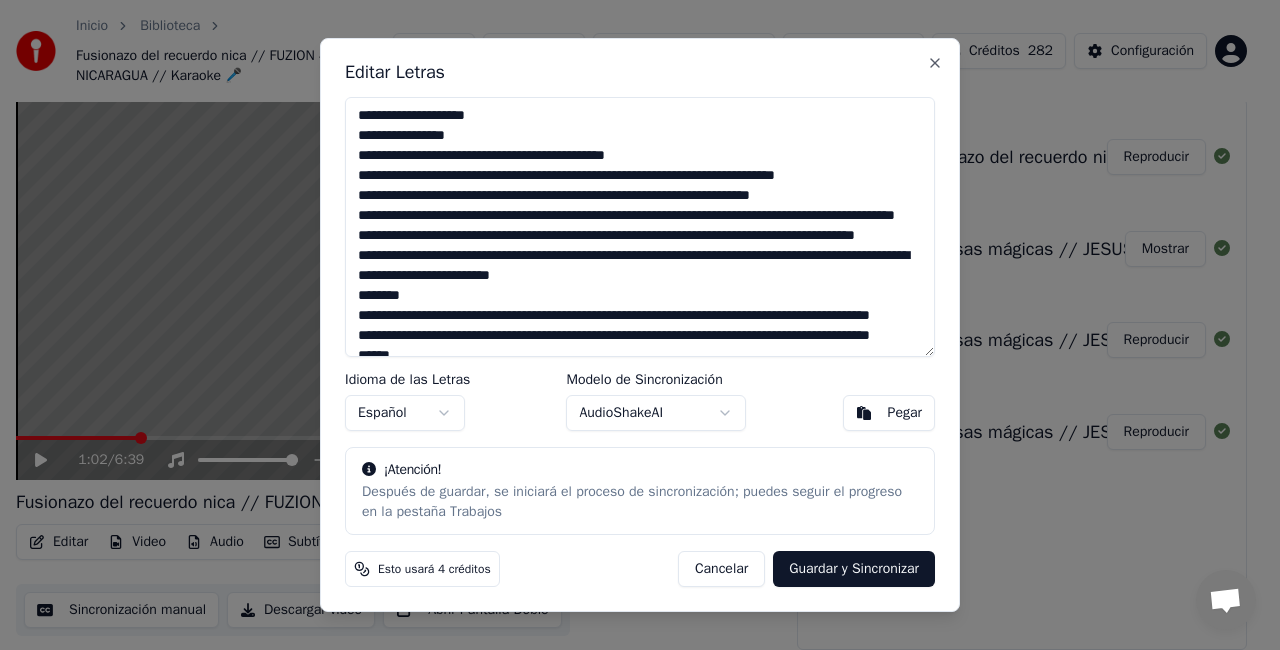 click at bounding box center (640, 227) 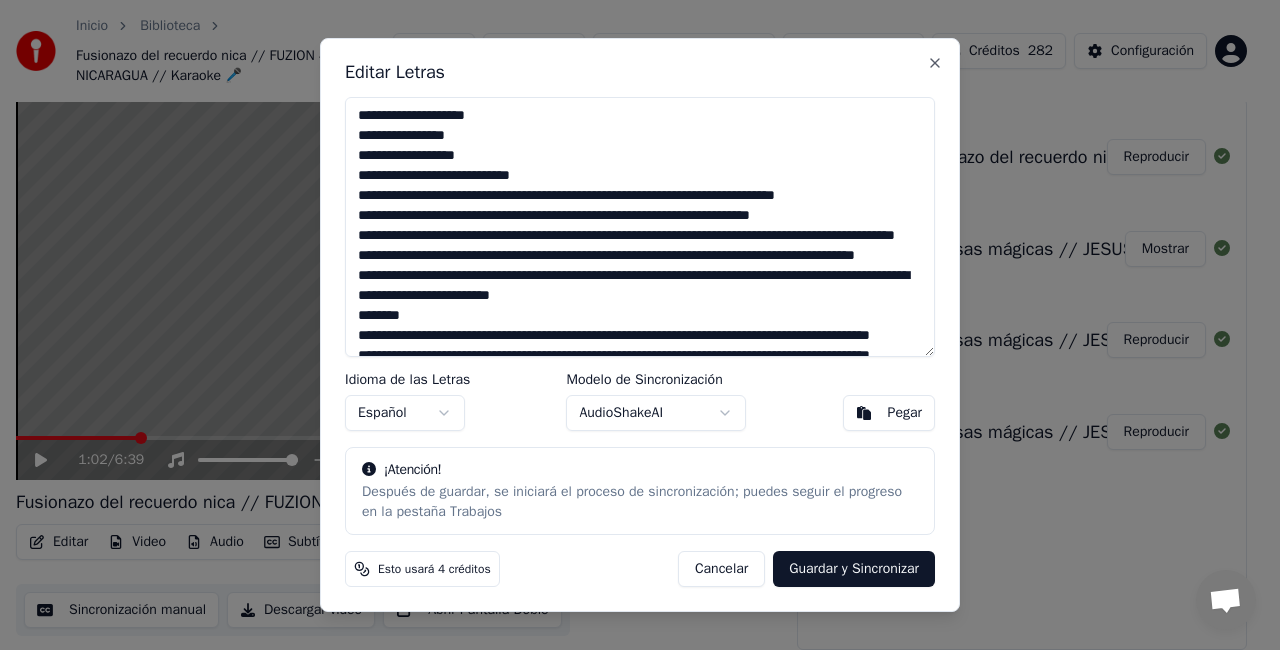click at bounding box center [640, 227] 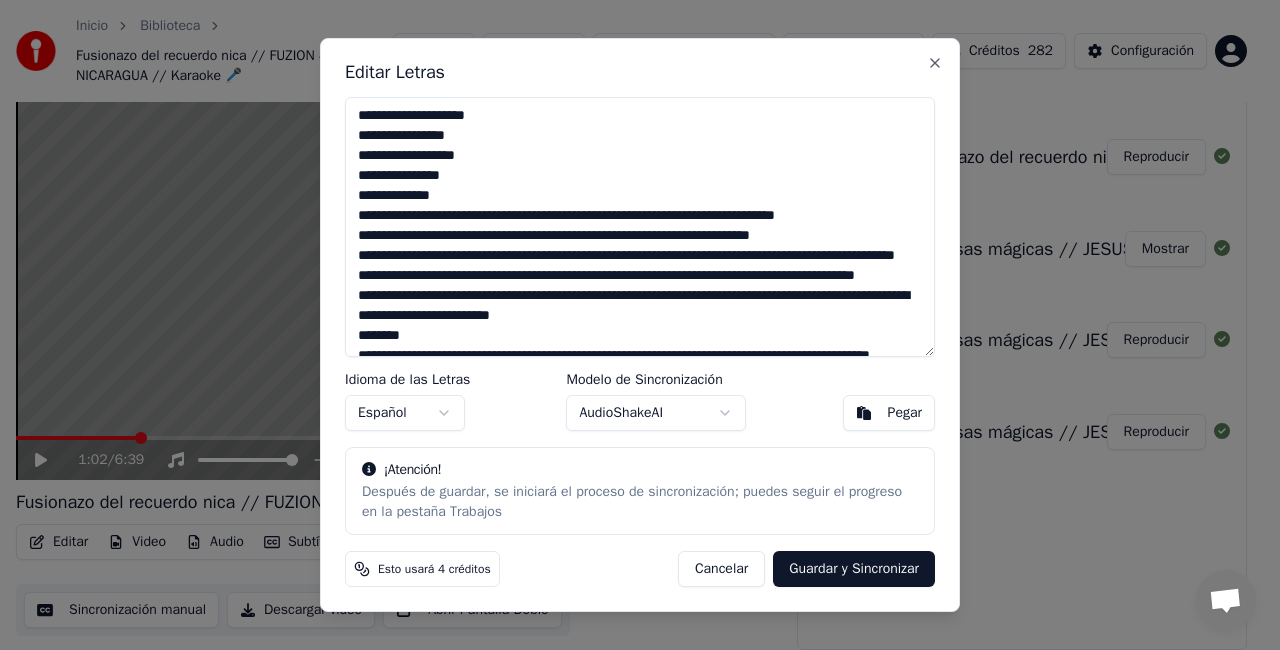 click at bounding box center (640, 227) 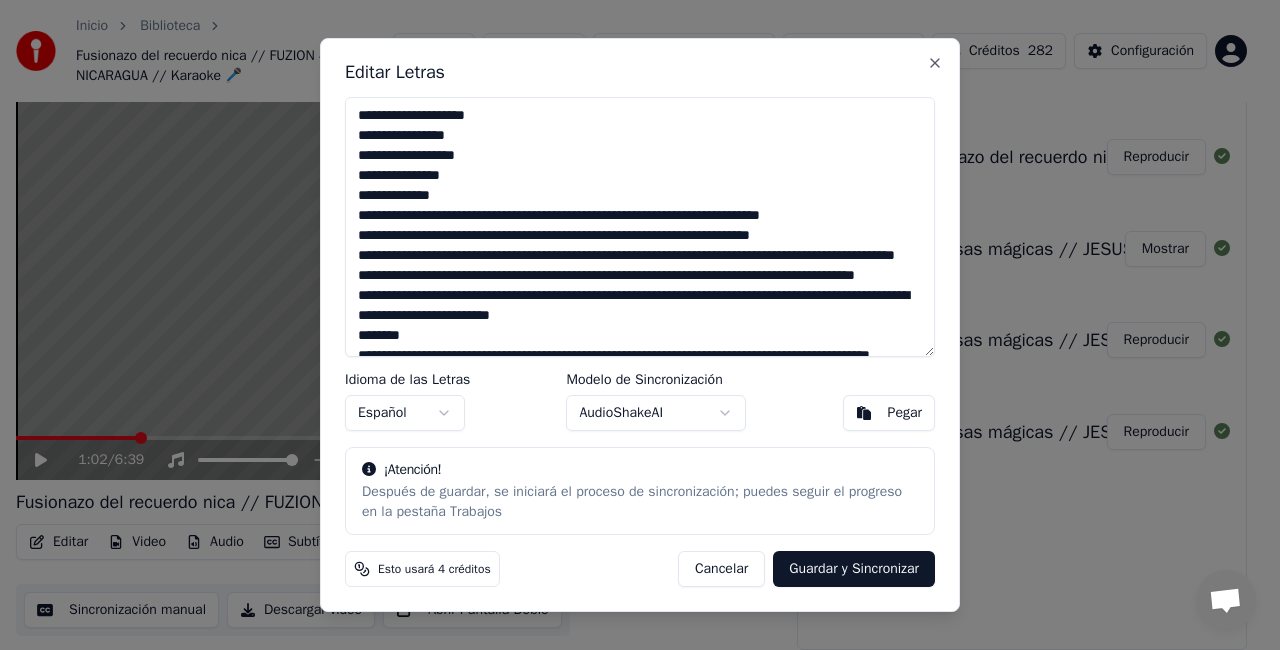 click at bounding box center [640, 227] 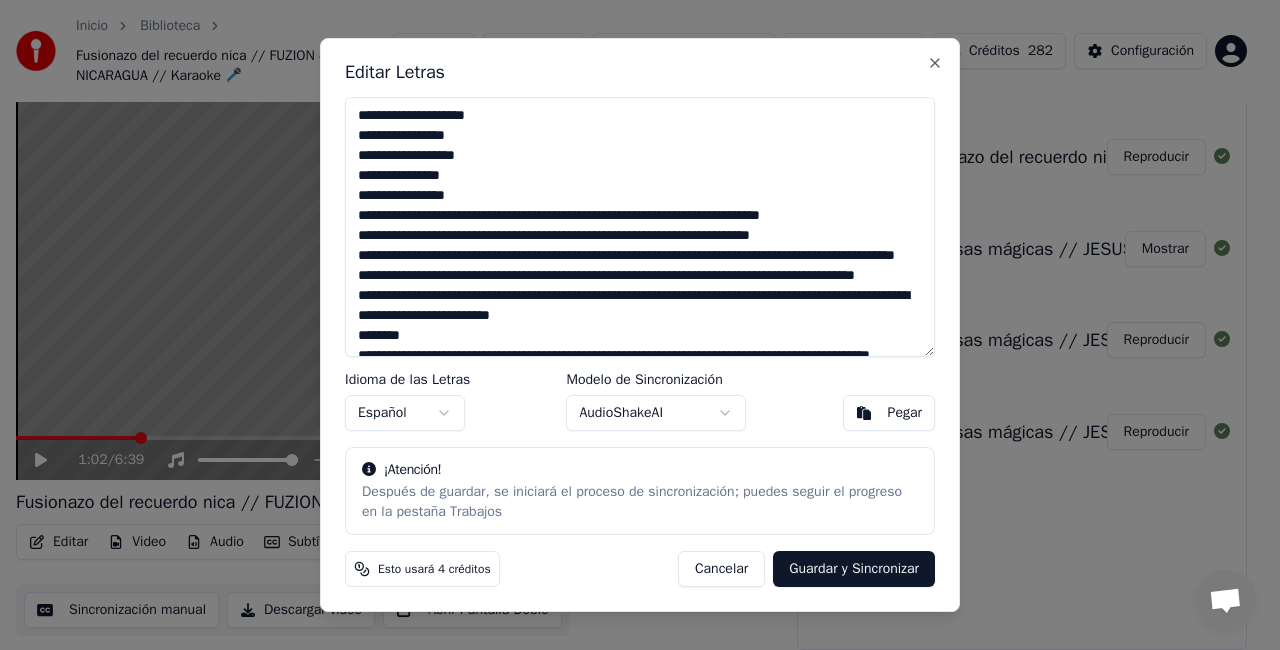 click at bounding box center (640, 227) 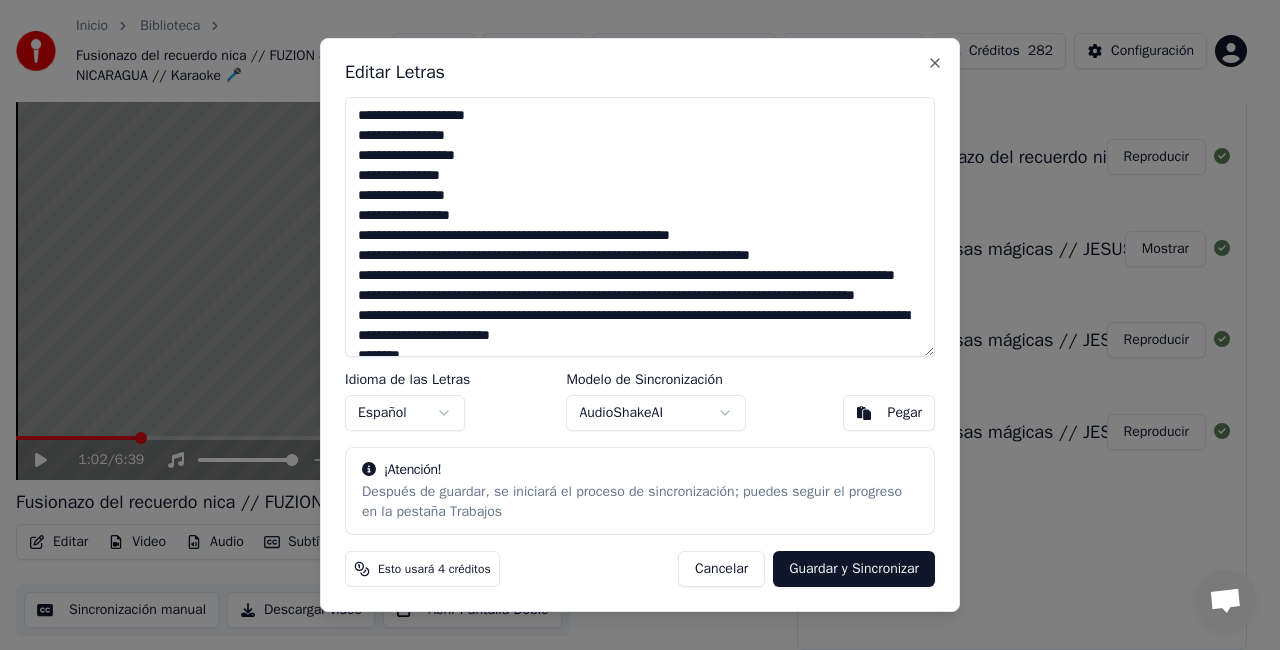 click at bounding box center (640, 227) 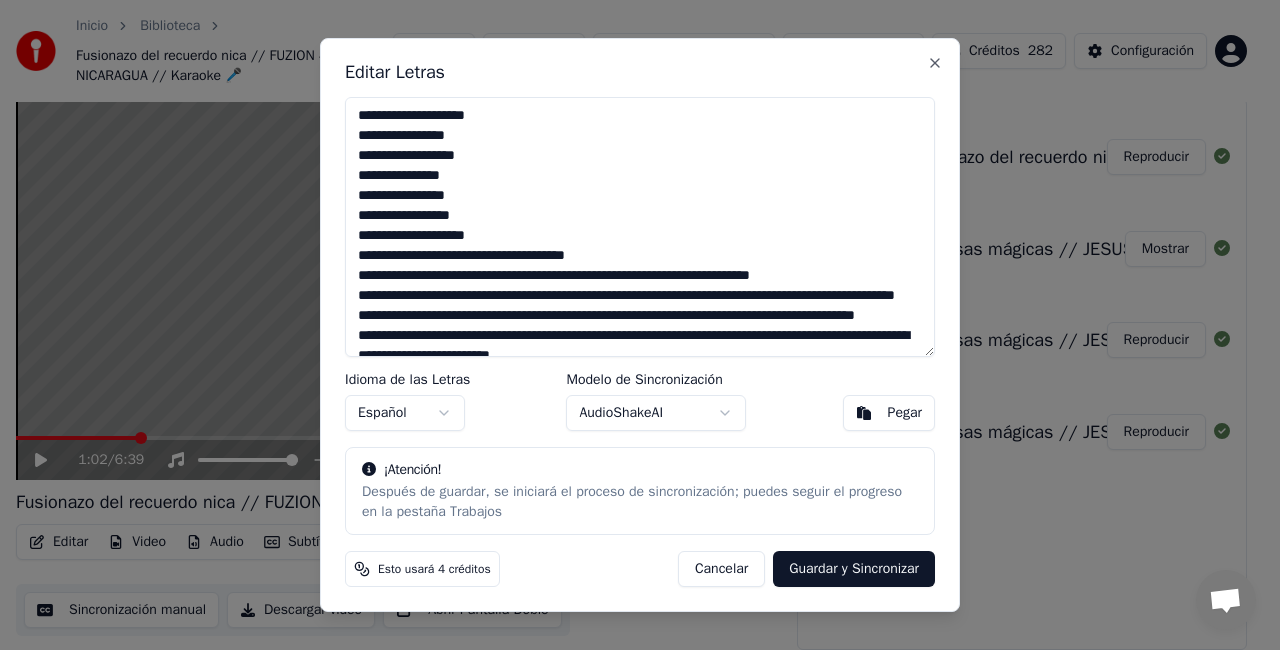 click at bounding box center [640, 227] 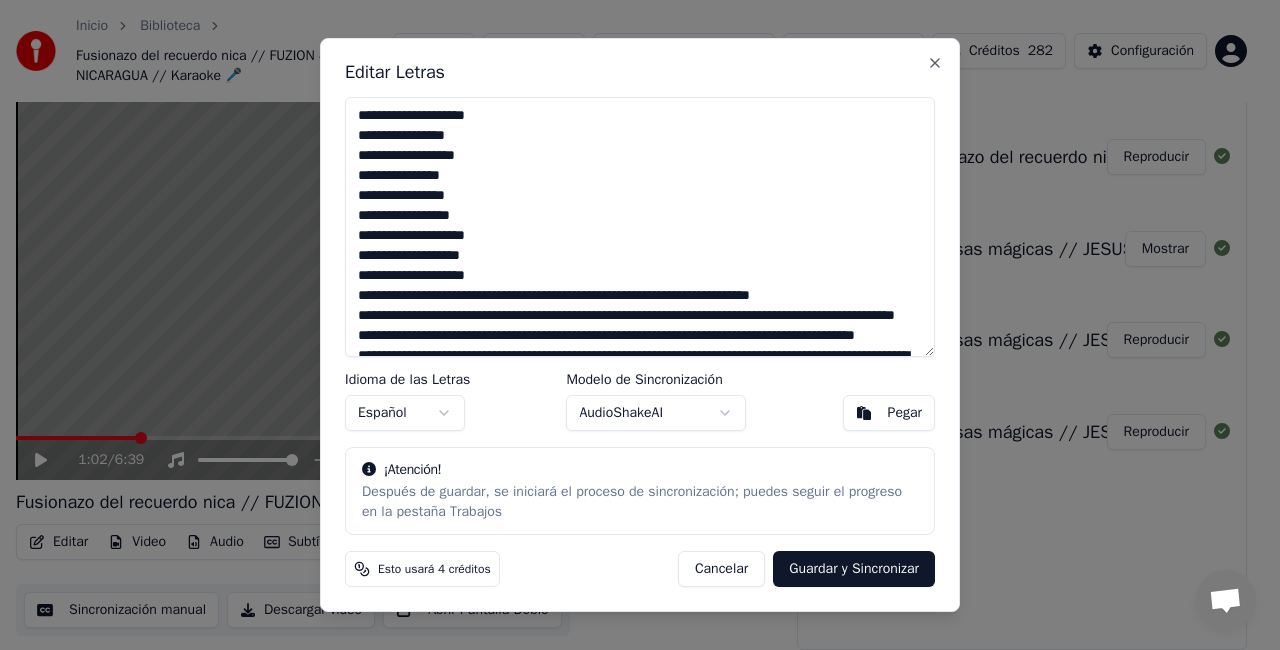 click at bounding box center (640, 227) 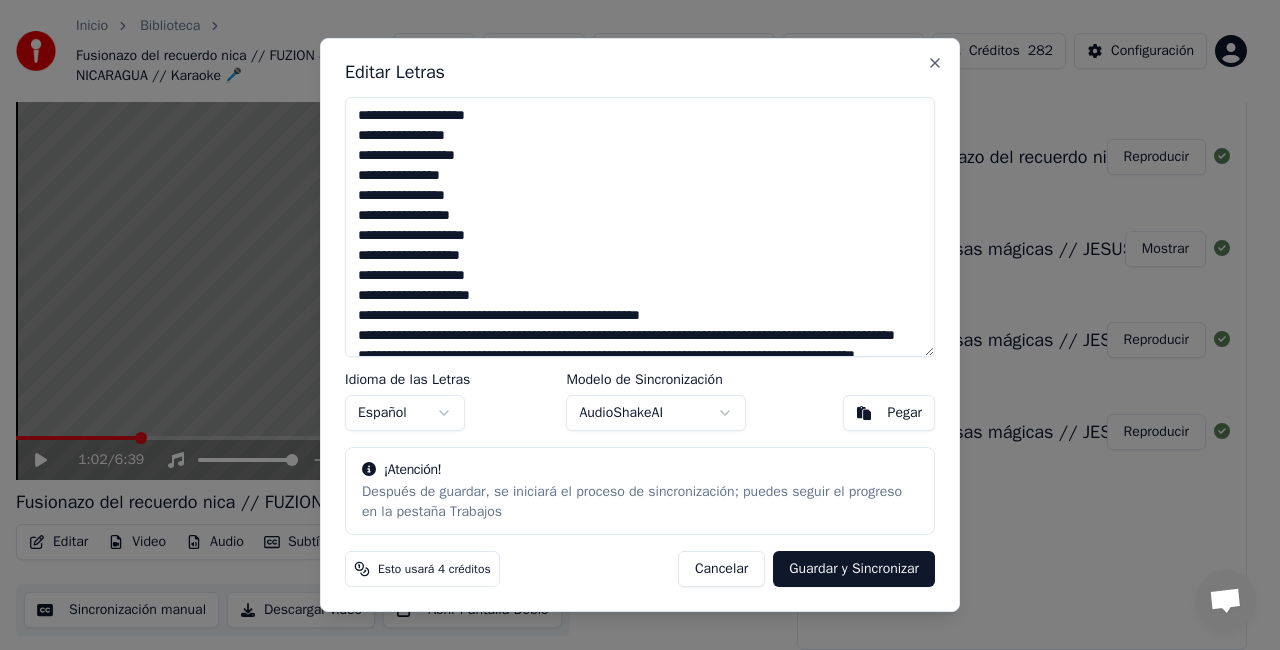 click at bounding box center (640, 227) 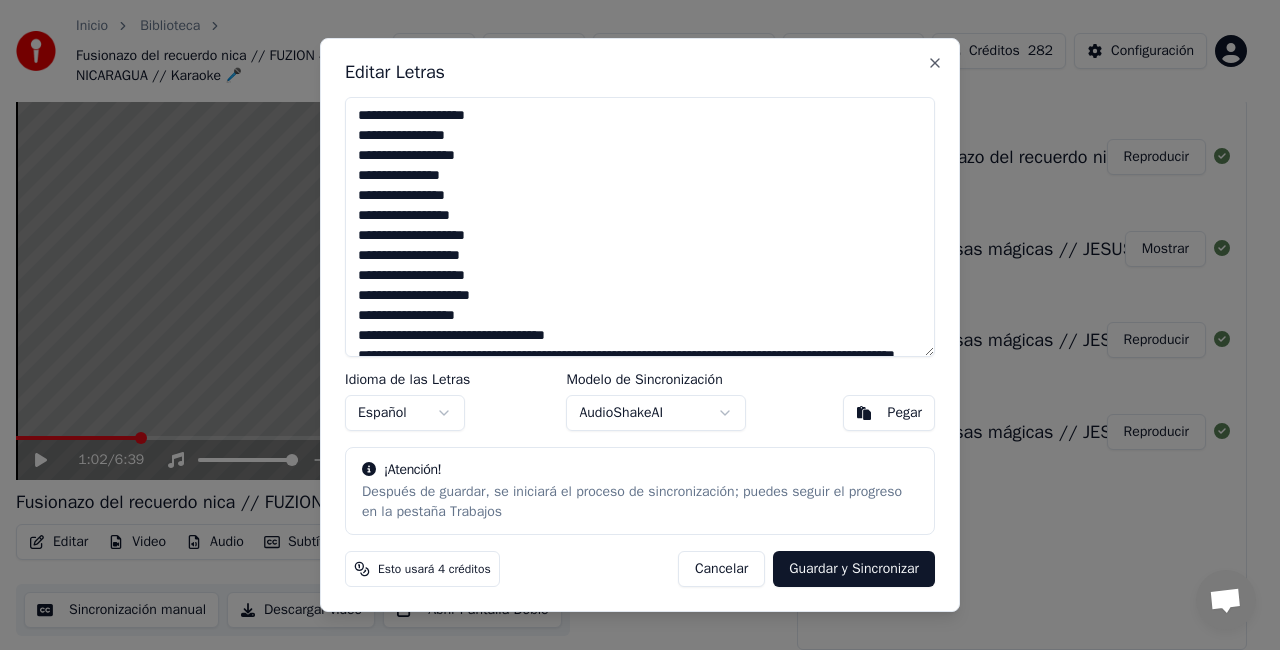 click at bounding box center (640, 227) 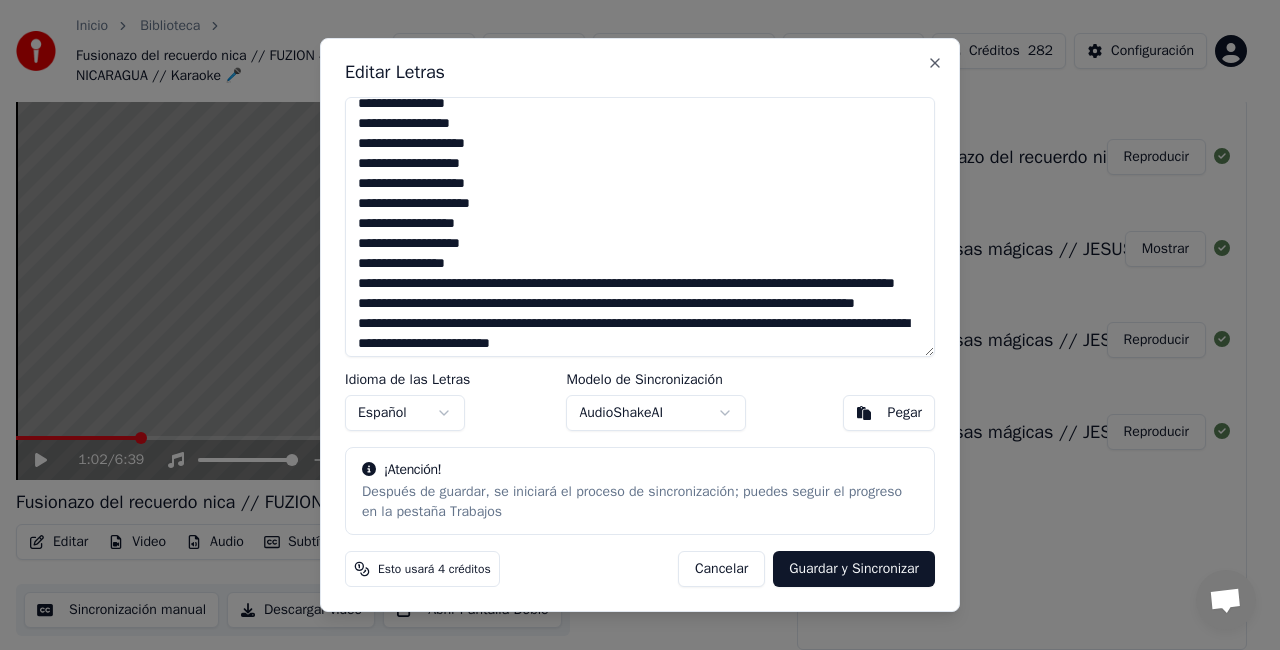 scroll, scrollTop: 108, scrollLeft: 0, axis: vertical 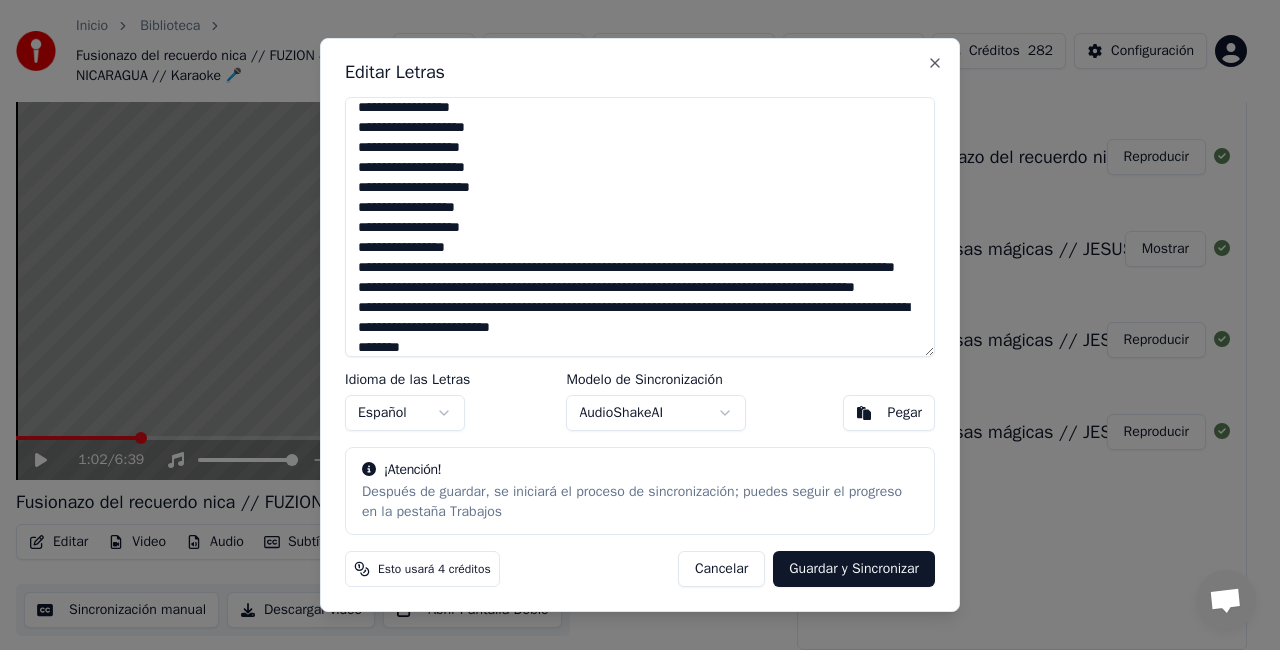 click at bounding box center [640, 227] 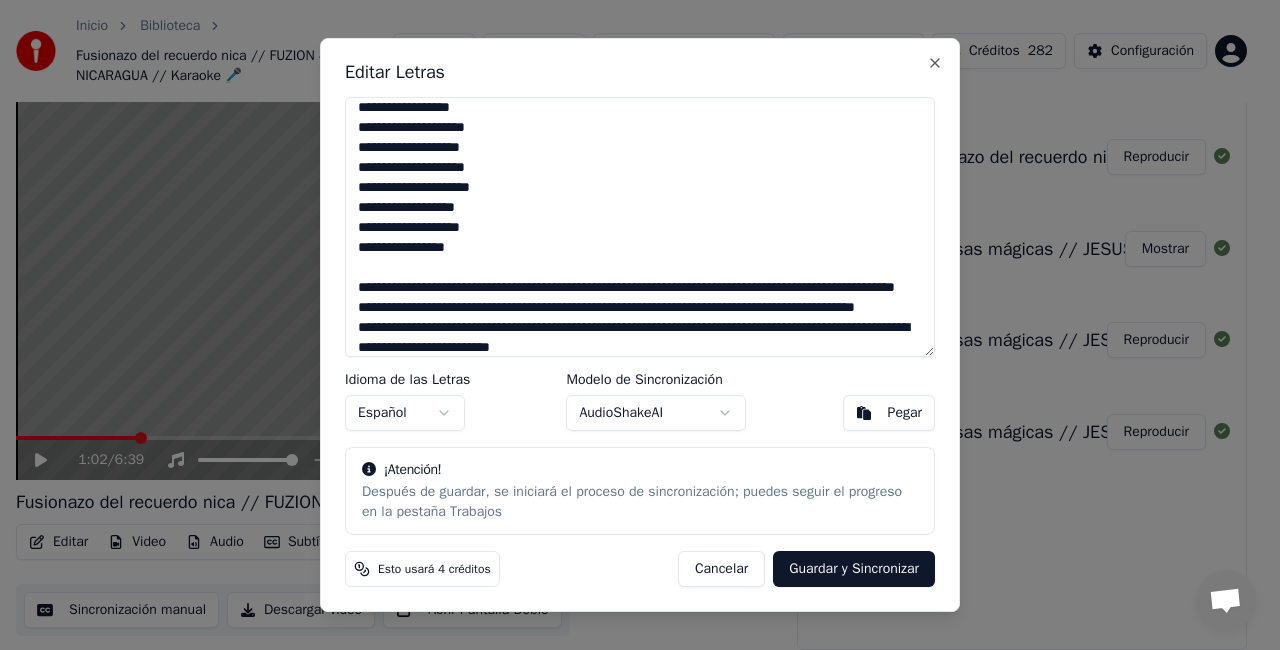 click at bounding box center (640, 227) 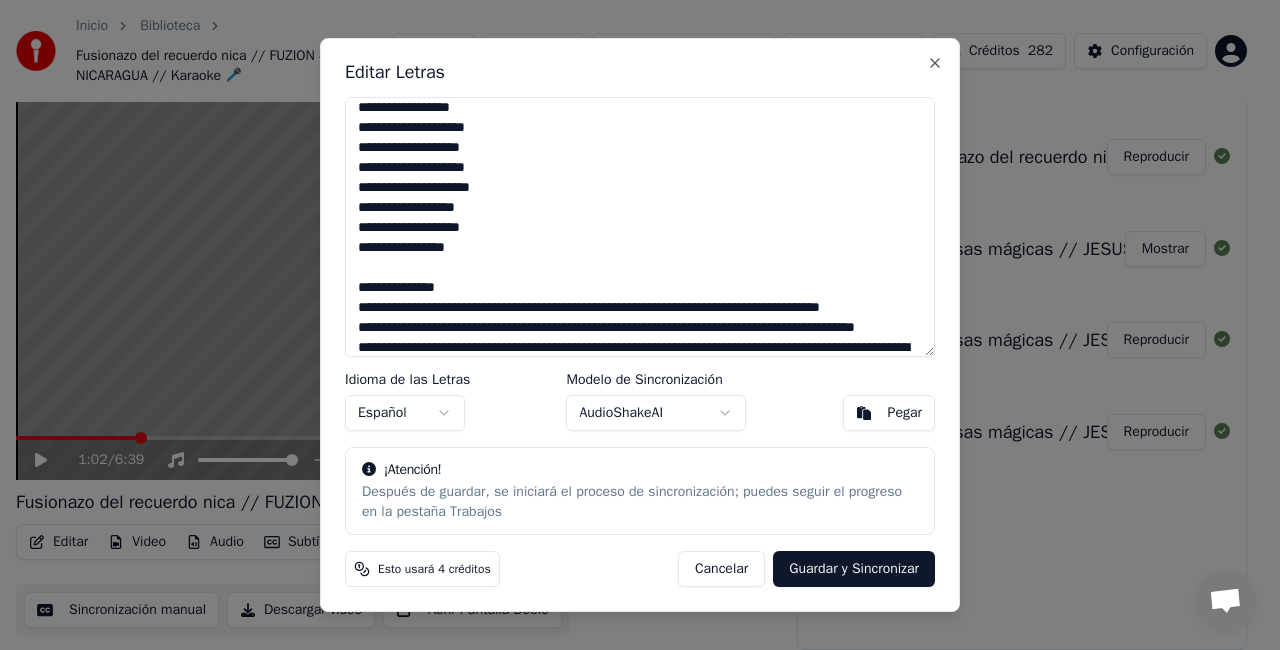 click at bounding box center (640, 227) 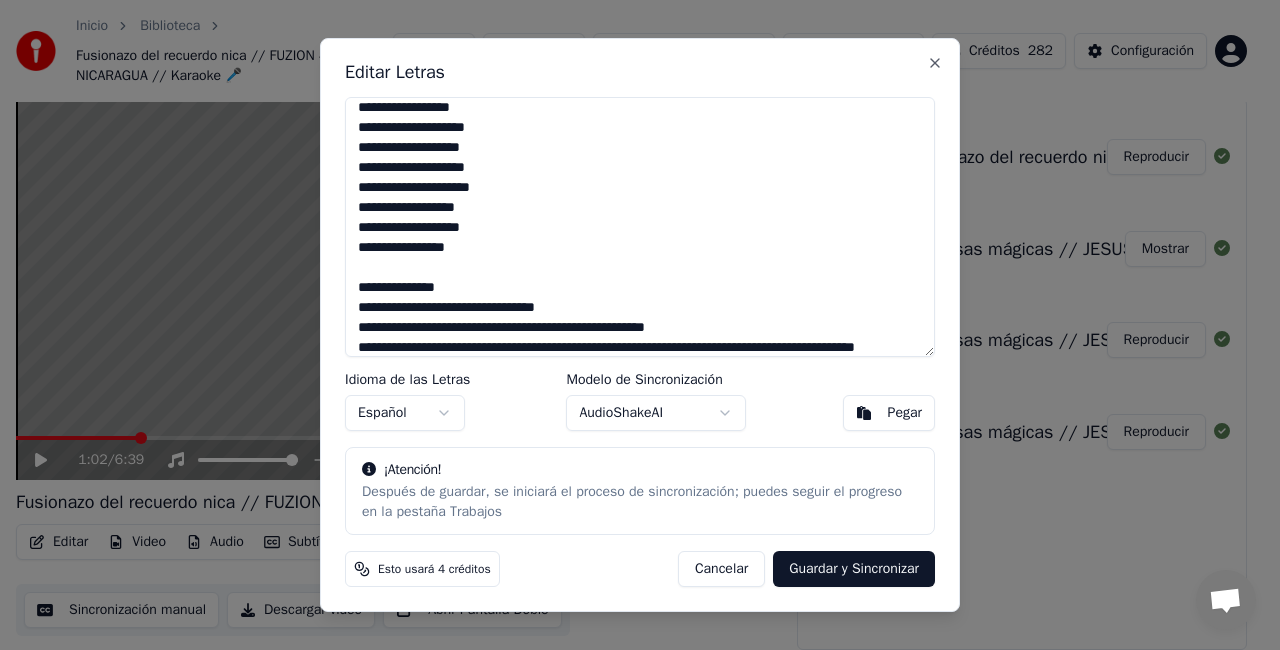 click at bounding box center [640, 227] 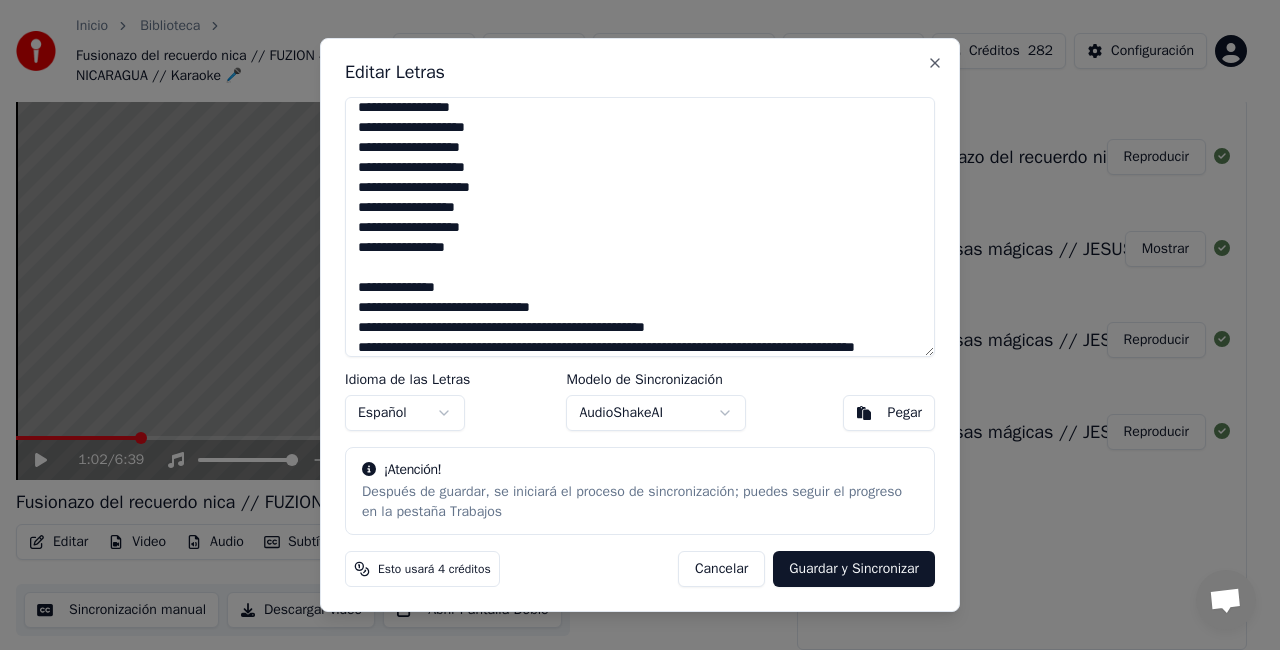 click at bounding box center [640, 227] 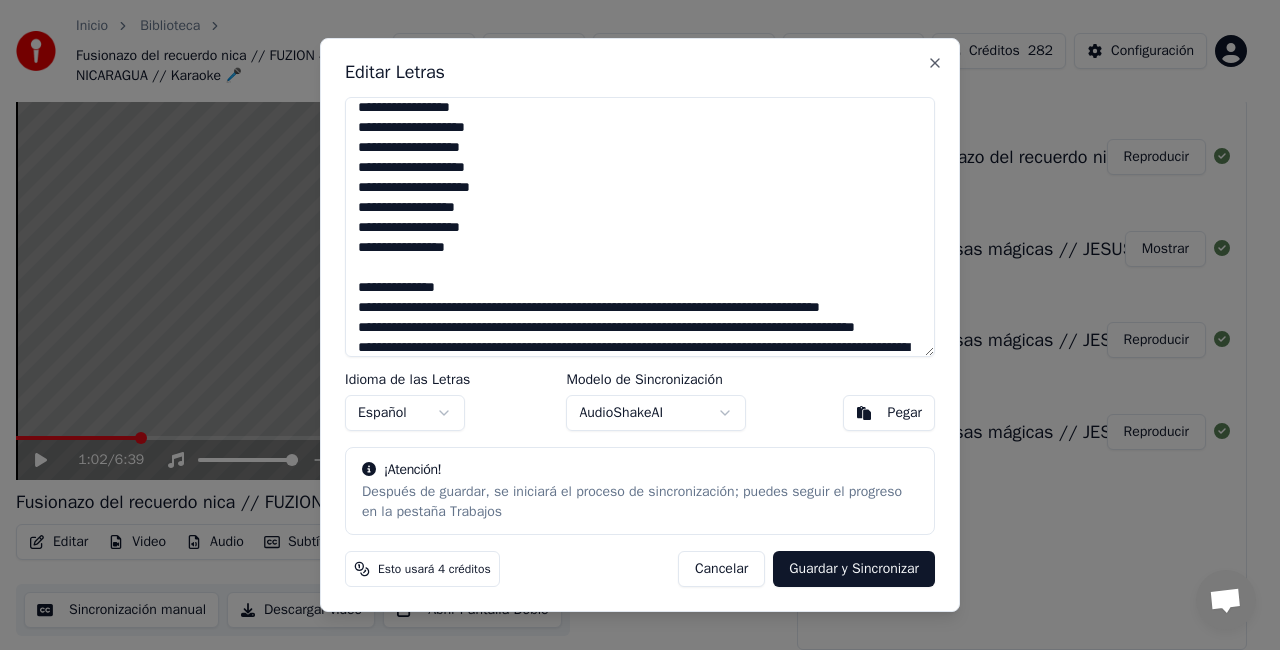 click at bounding box center (640, 227) 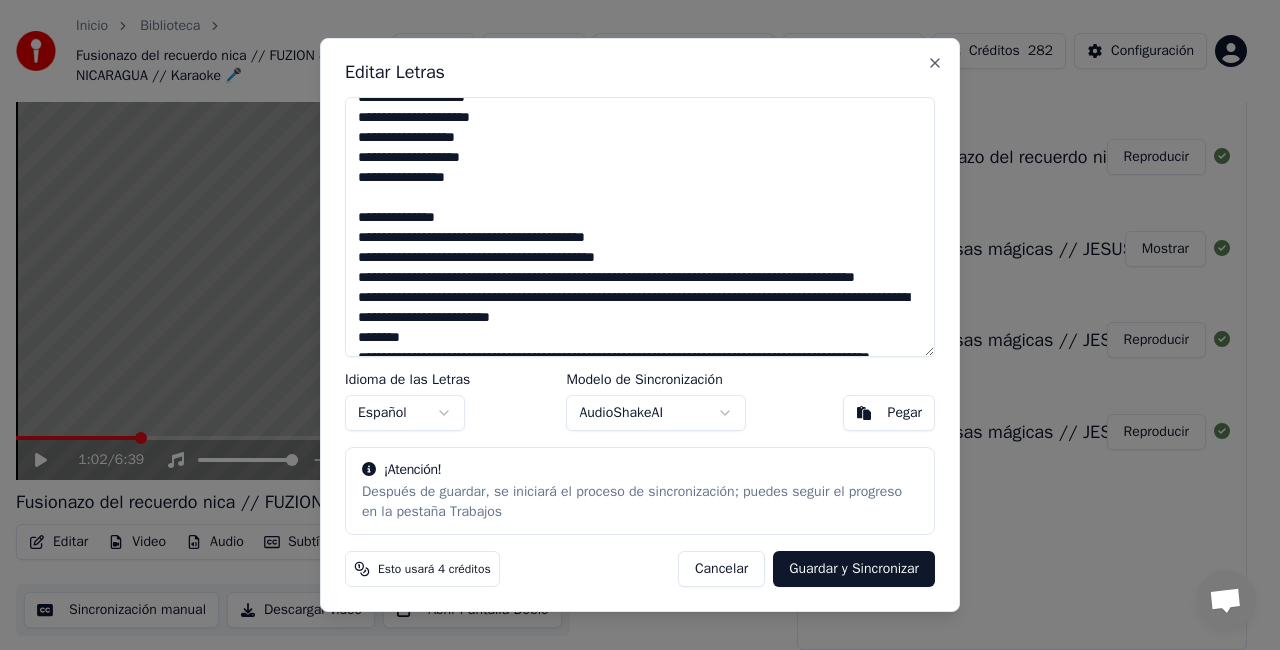 scroll, scrollTop: 208, scrollLeft: 0, axis: vertical 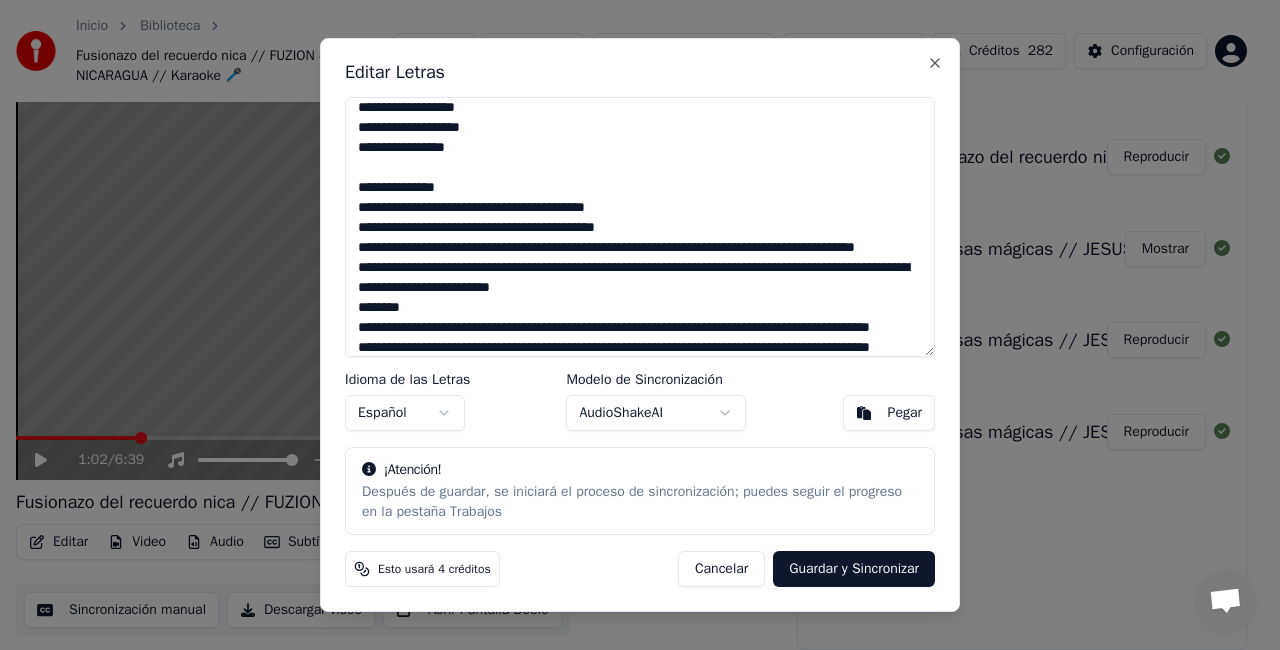 click at bounding box center (640, 227) 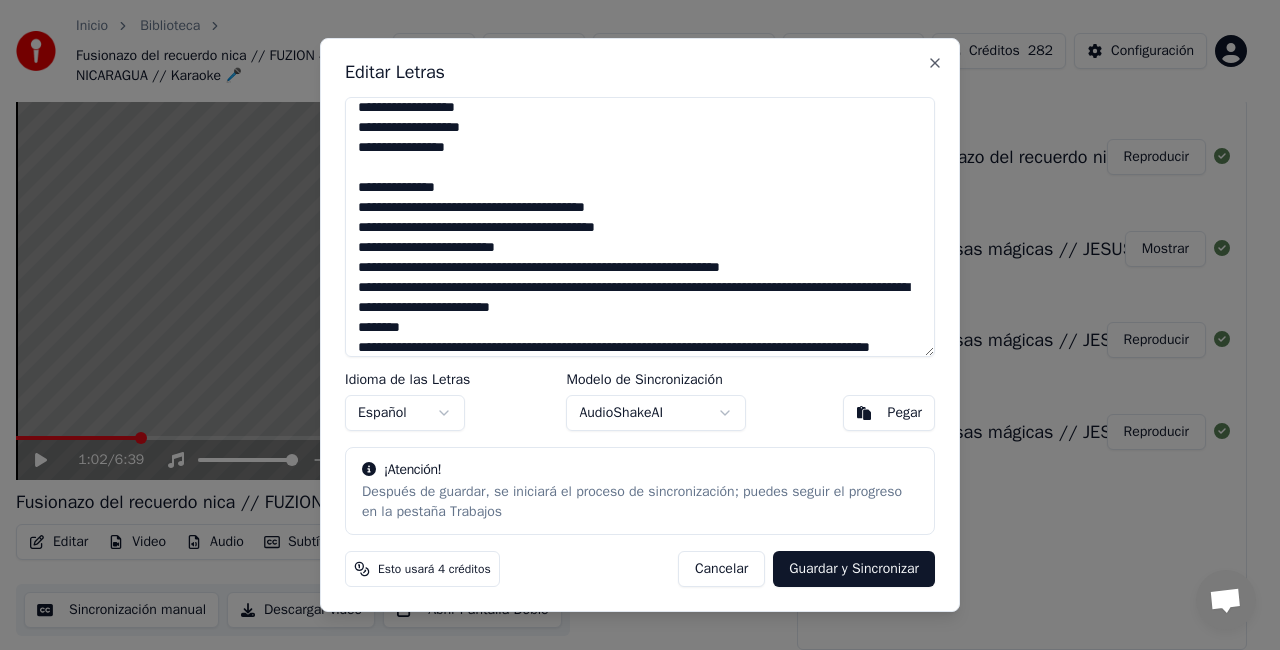 click at bounding box center [640, 227] 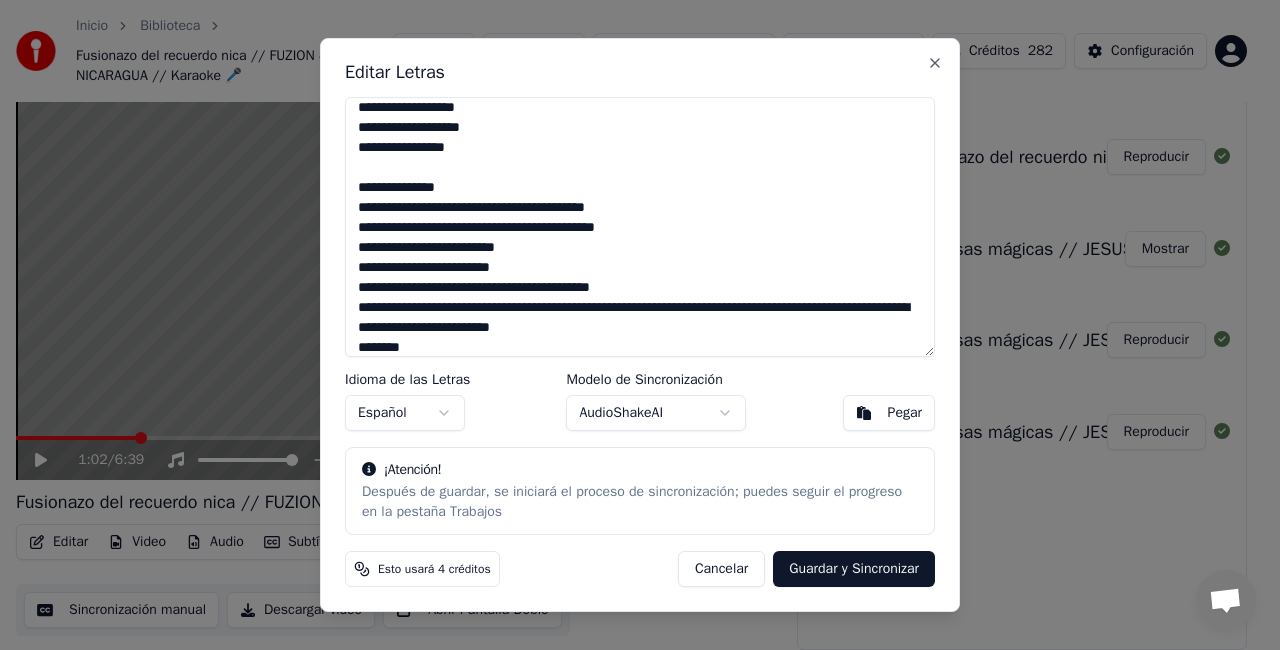 click at bounding box center (640, 227) 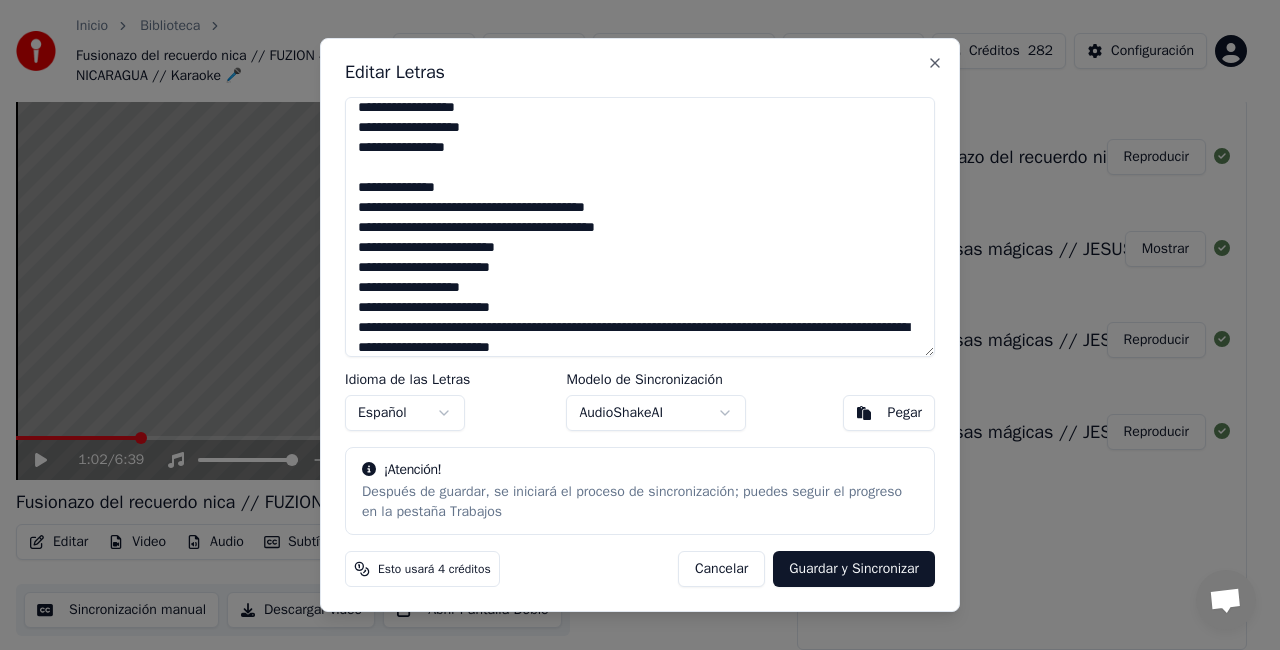 click at bounding box center (640, 227) 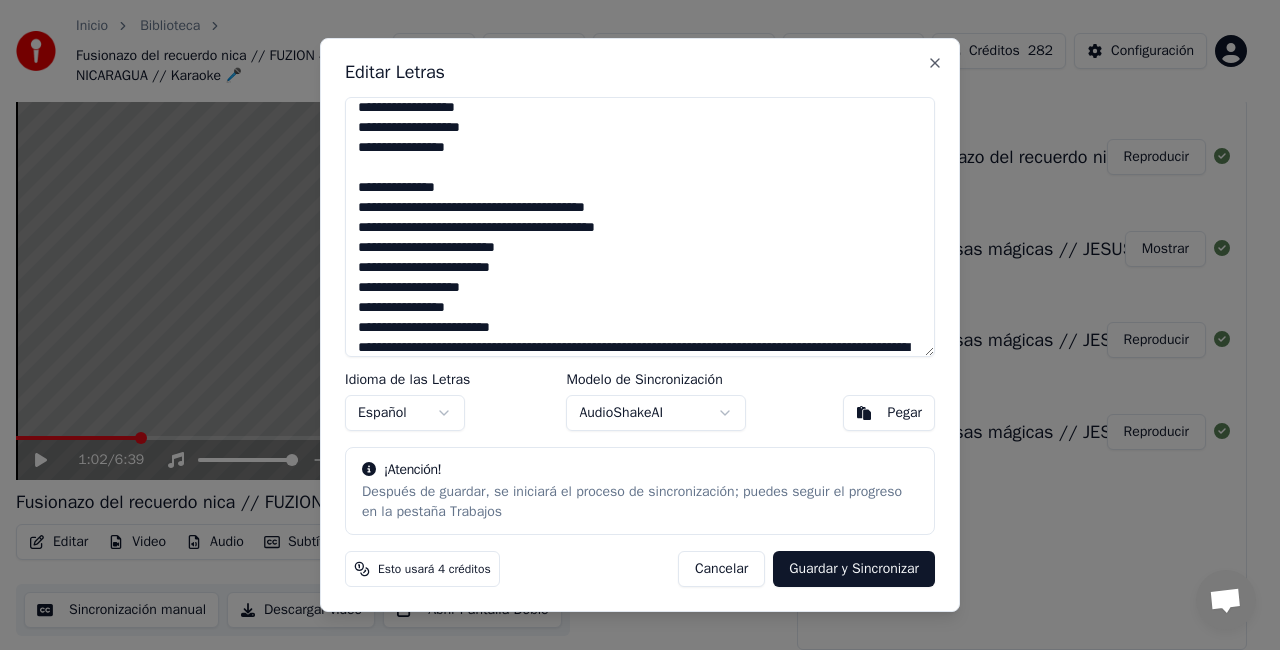 click at bounding box center [640, 227] 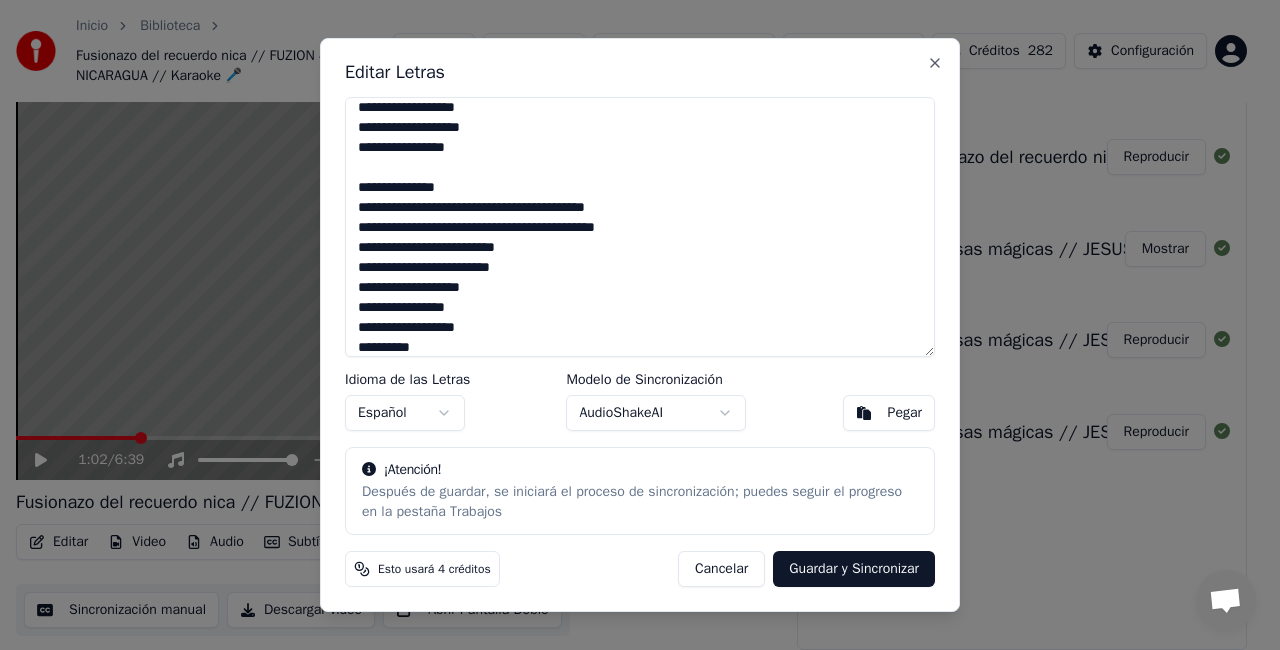 click at bounding box center (640, 227) 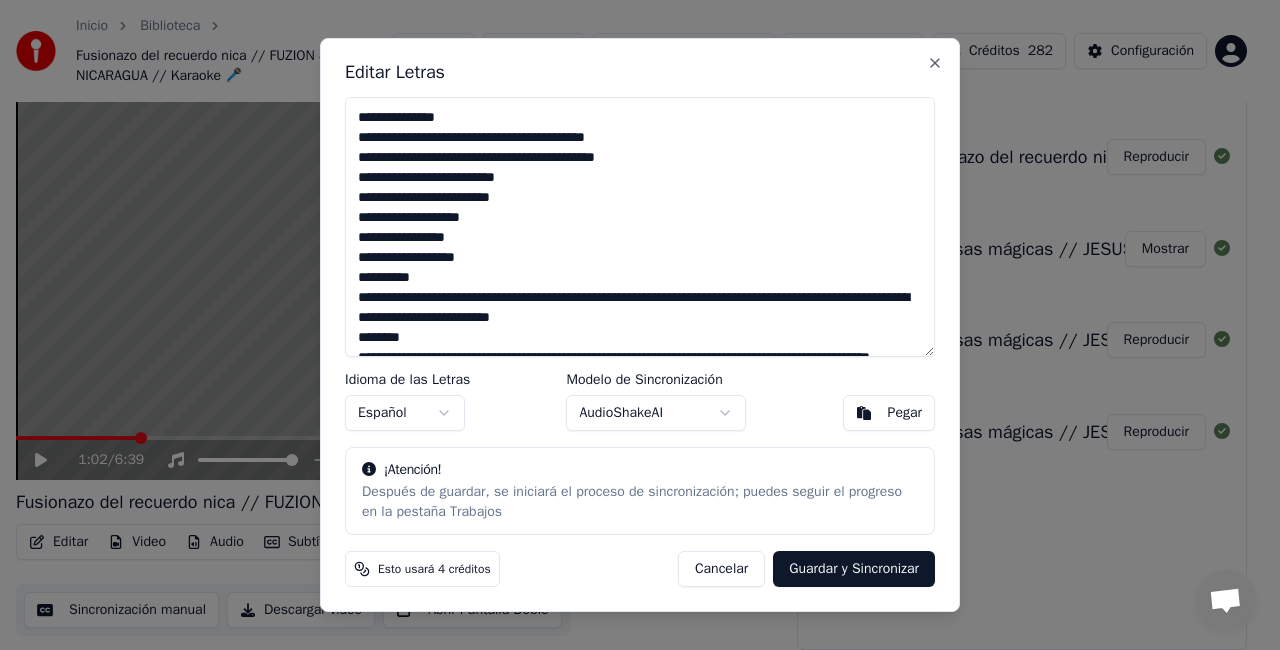 scroll, scrollTop: 308, scrollLeft: 0, axis: vertical 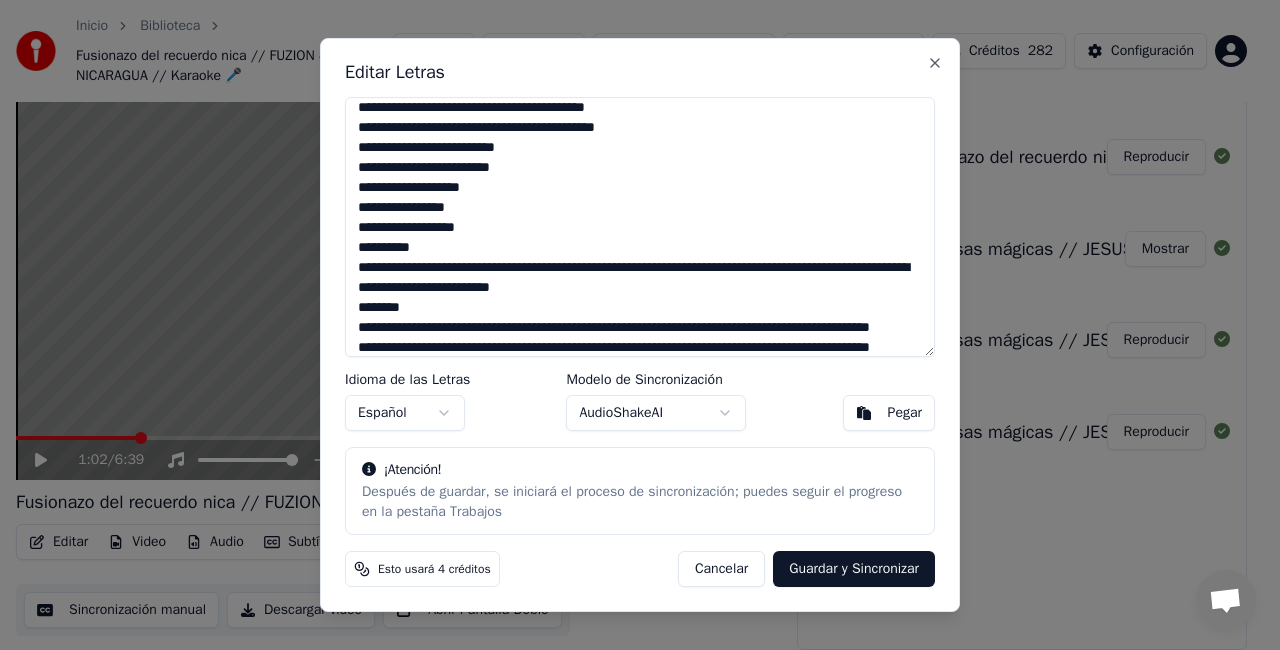 click at bounding box center [640, 227] 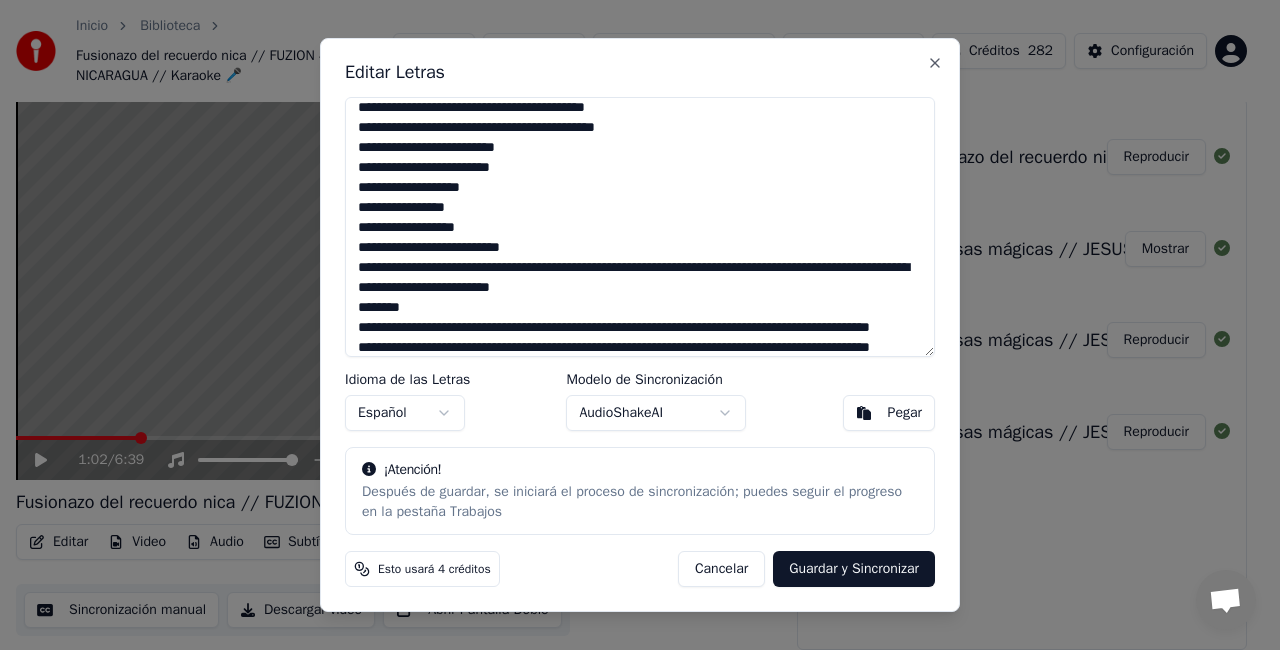 click at bounding box center [640, 227] 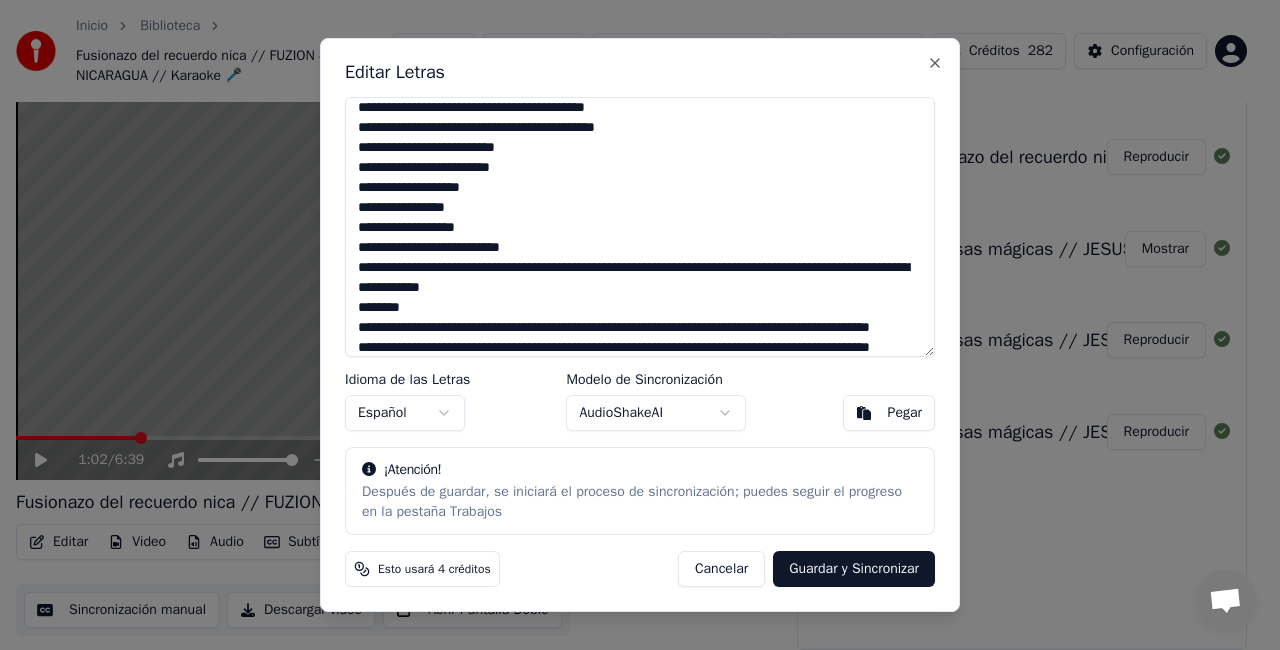 click at bounding box center [640, 227] 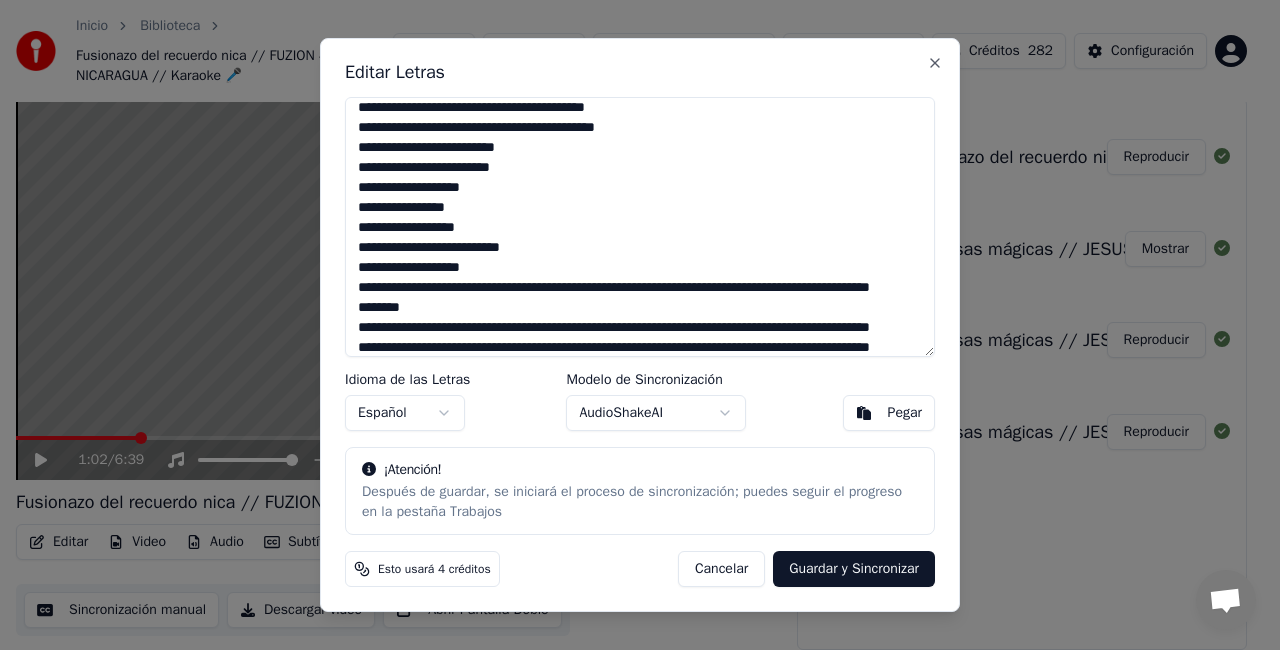 click at bounding box center [640, 227] 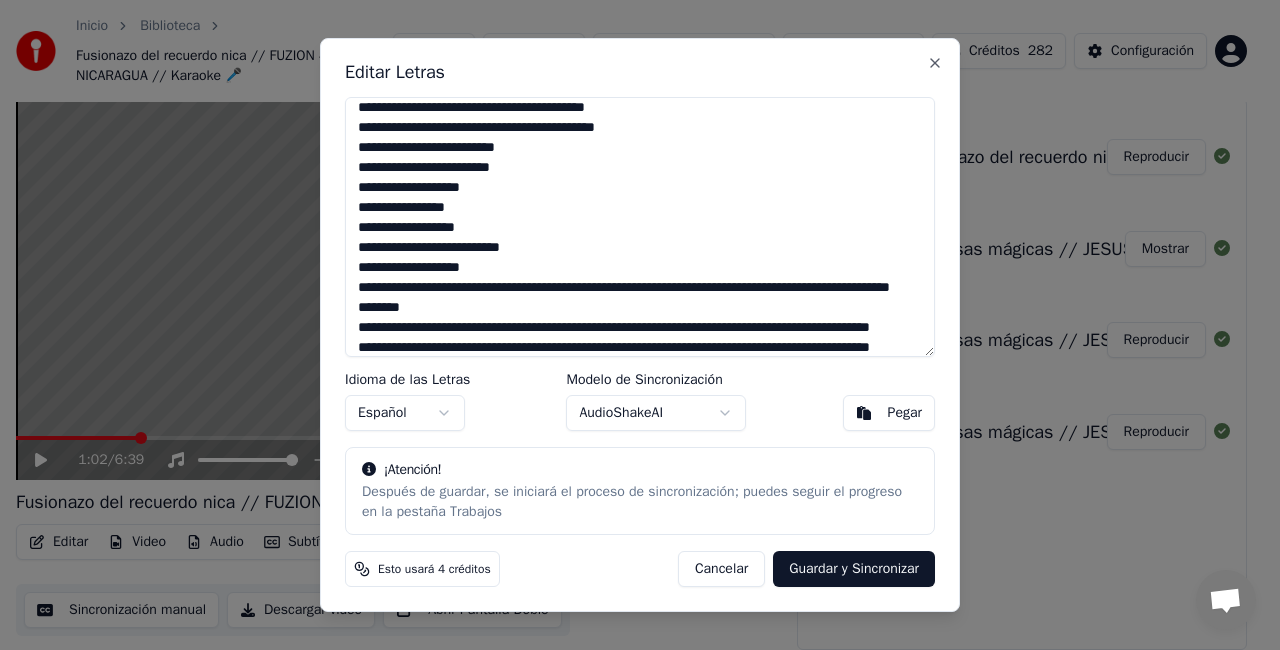 click at bounding box center [640, 227] 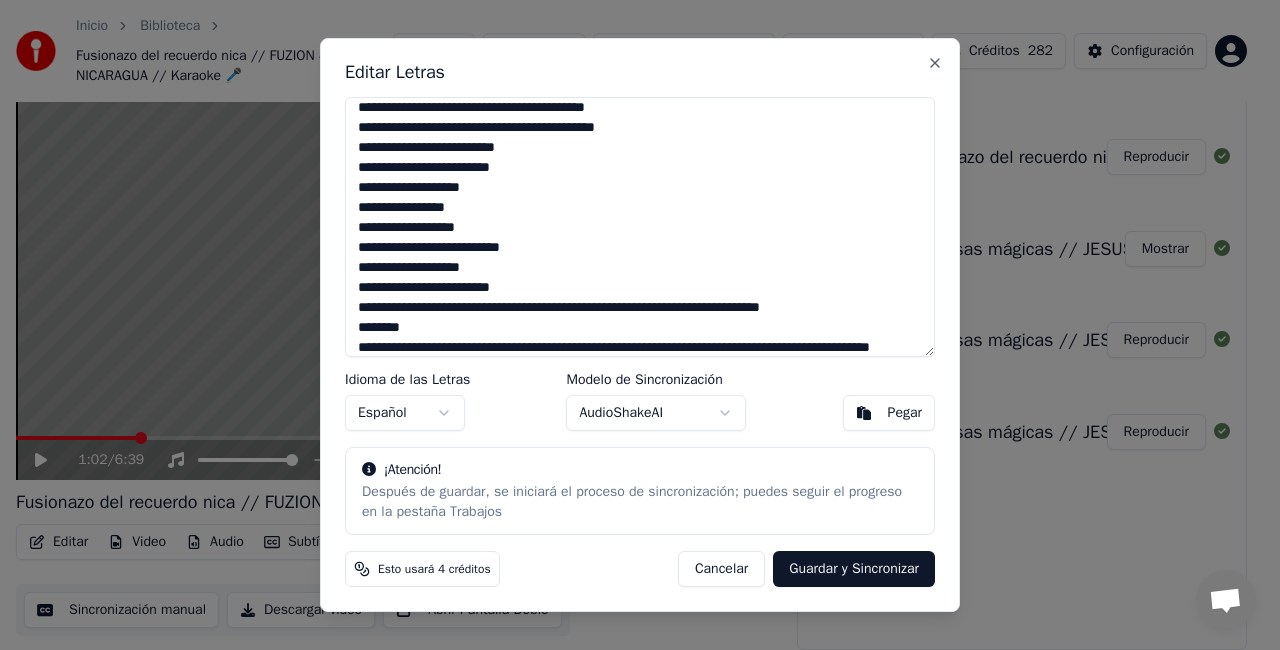 click at bounding box center [640, 227] 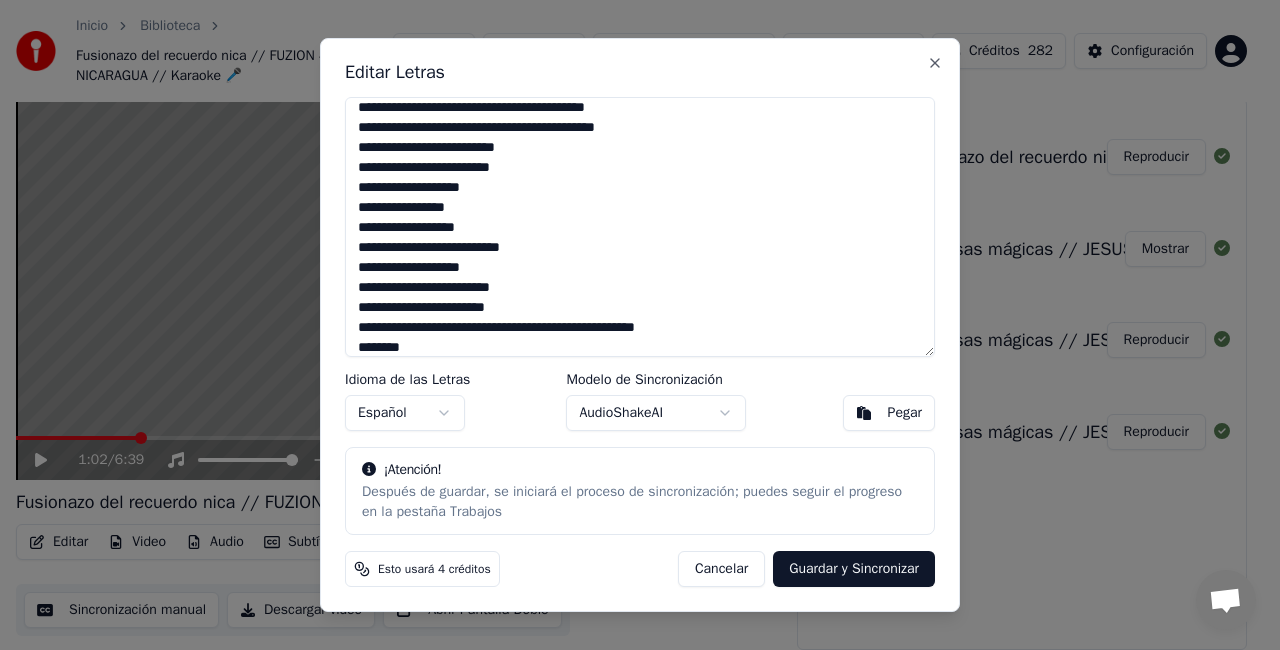 click at bounding box center (640, 227) 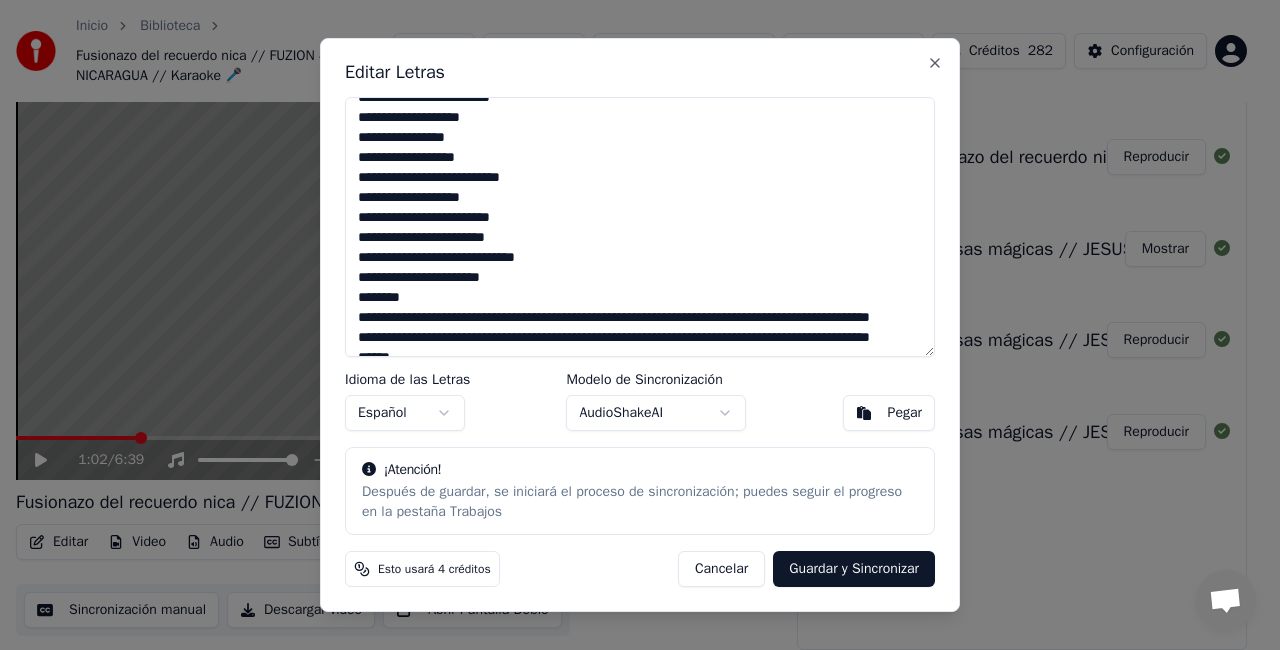 scroll, scrollTop: 408, scrollLeft: 0, axis: vertical 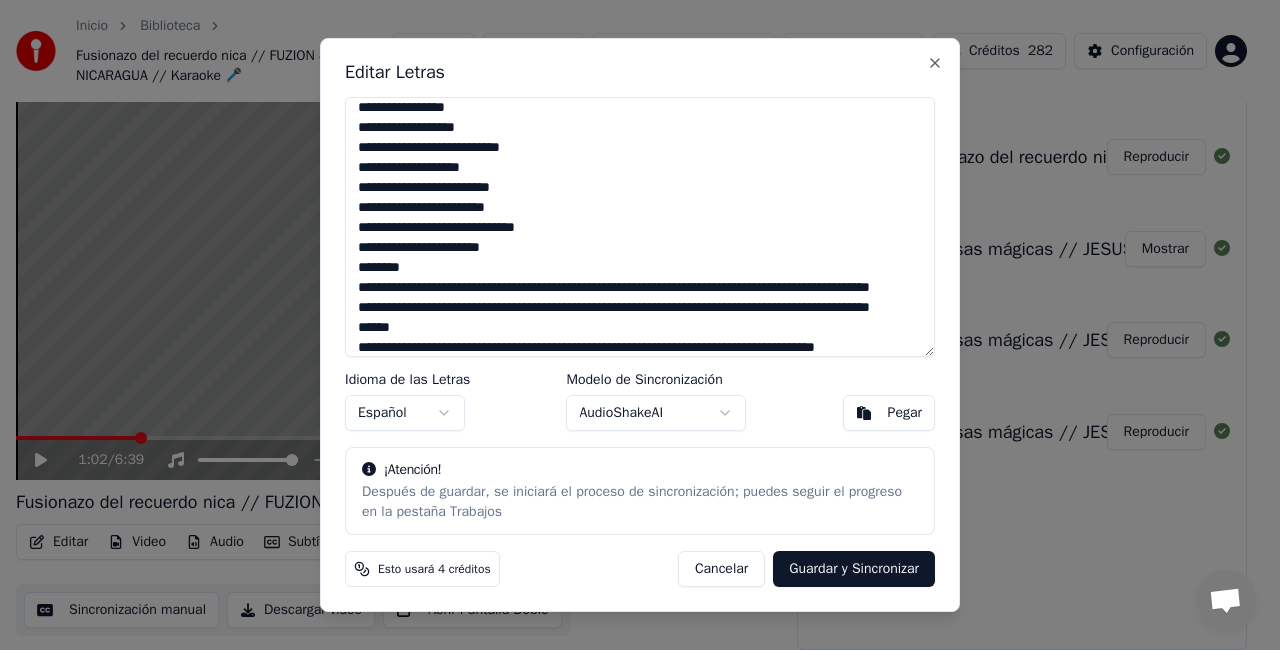 click at bounding box center (640, 227) 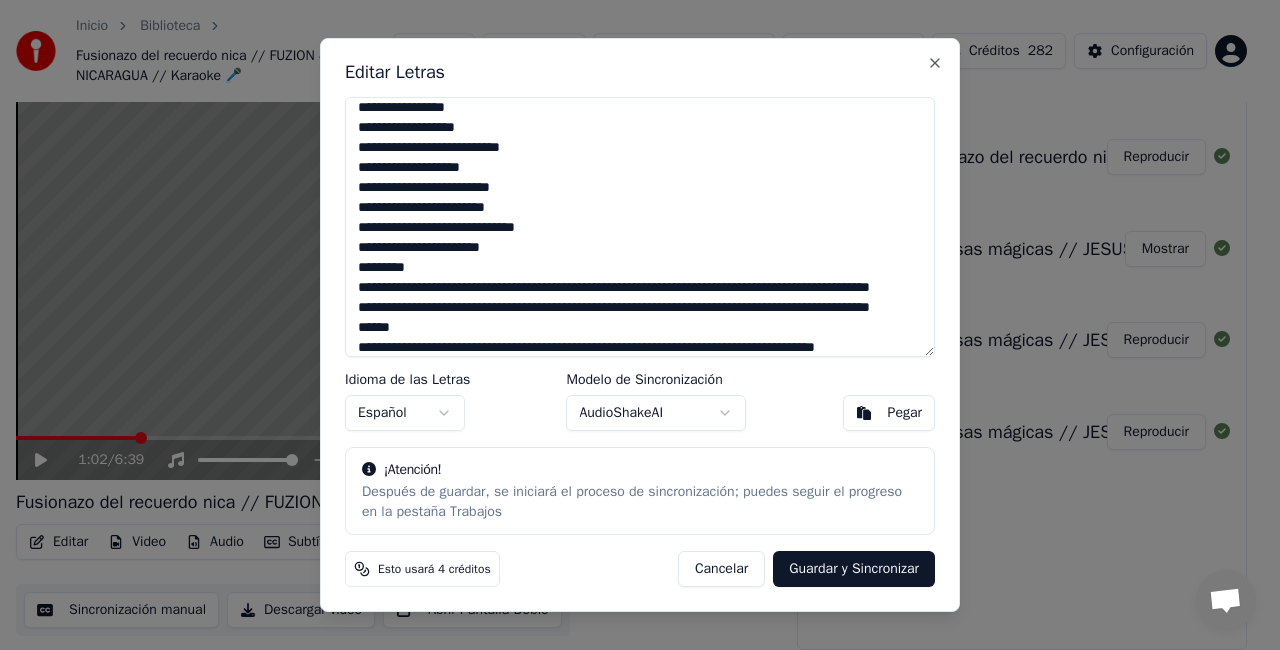 click at bounding box center [640, 227] 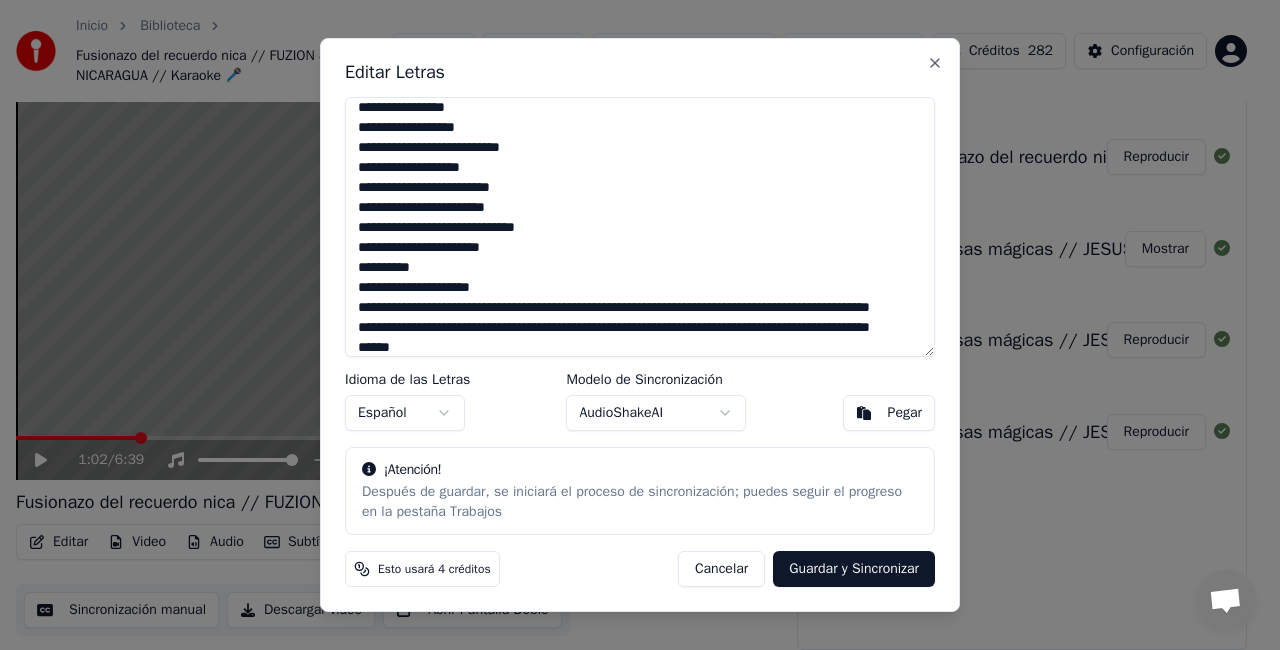 click at bounding box center (640, 227) 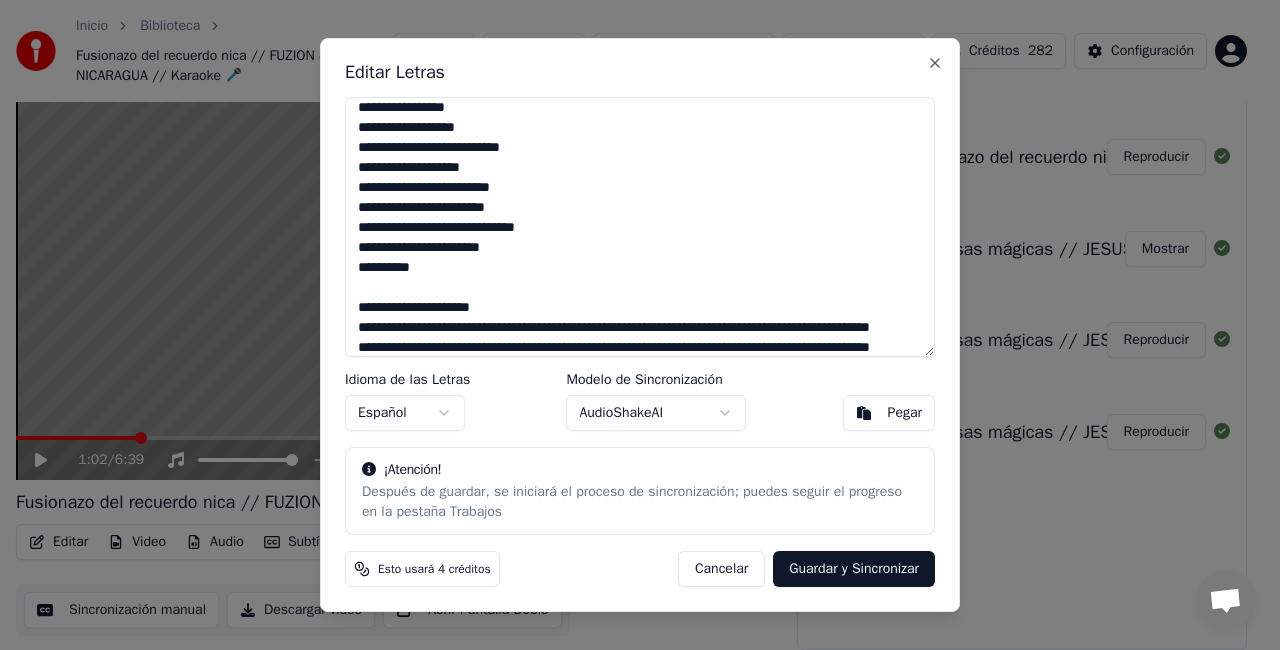 click at bounding box center (640, 227) 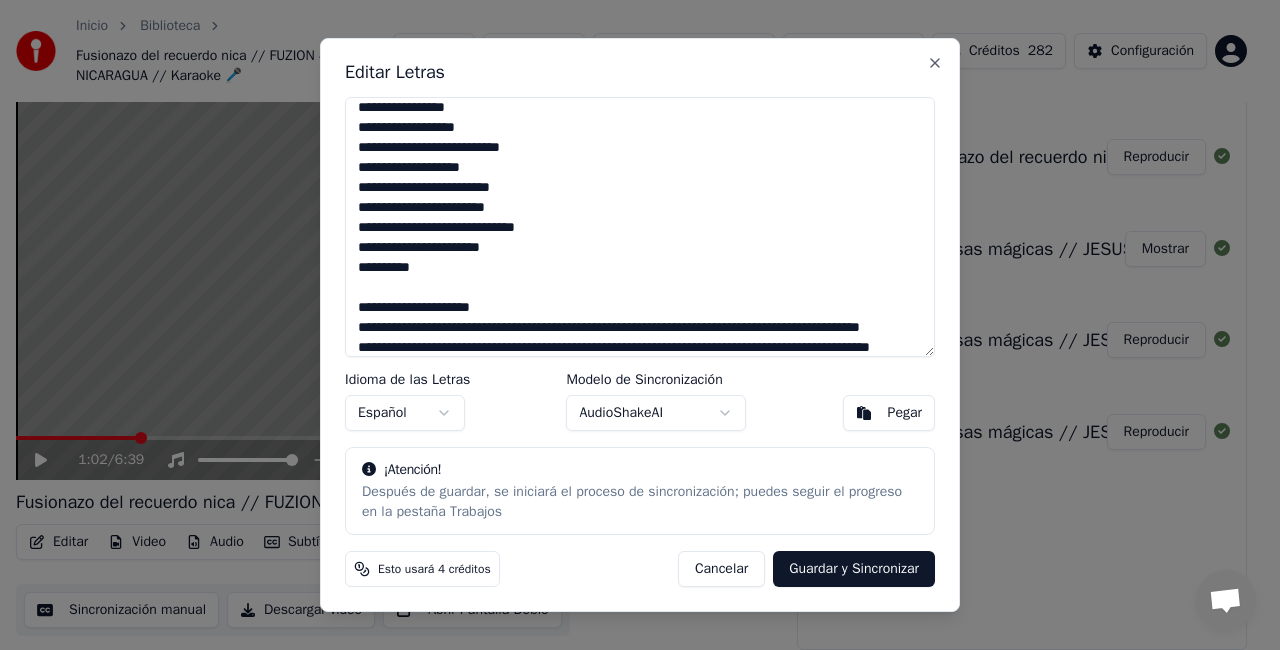 click at bounding box center (640, 227) 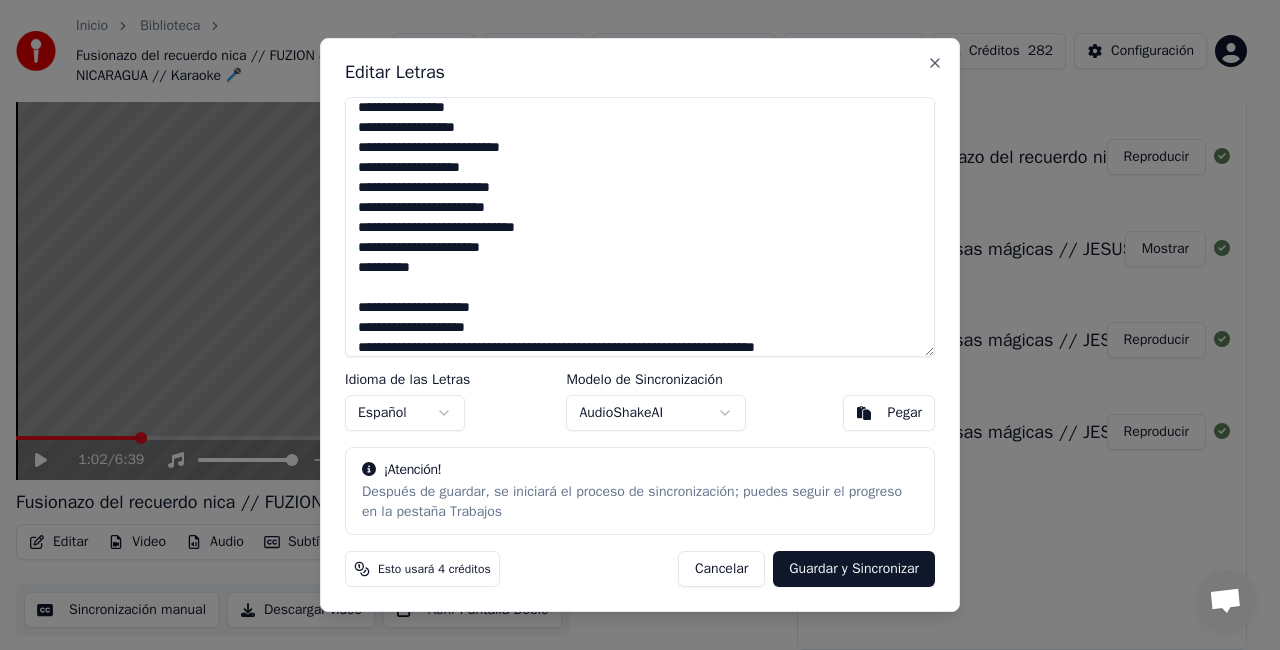 click at bounding box center (640, 227) 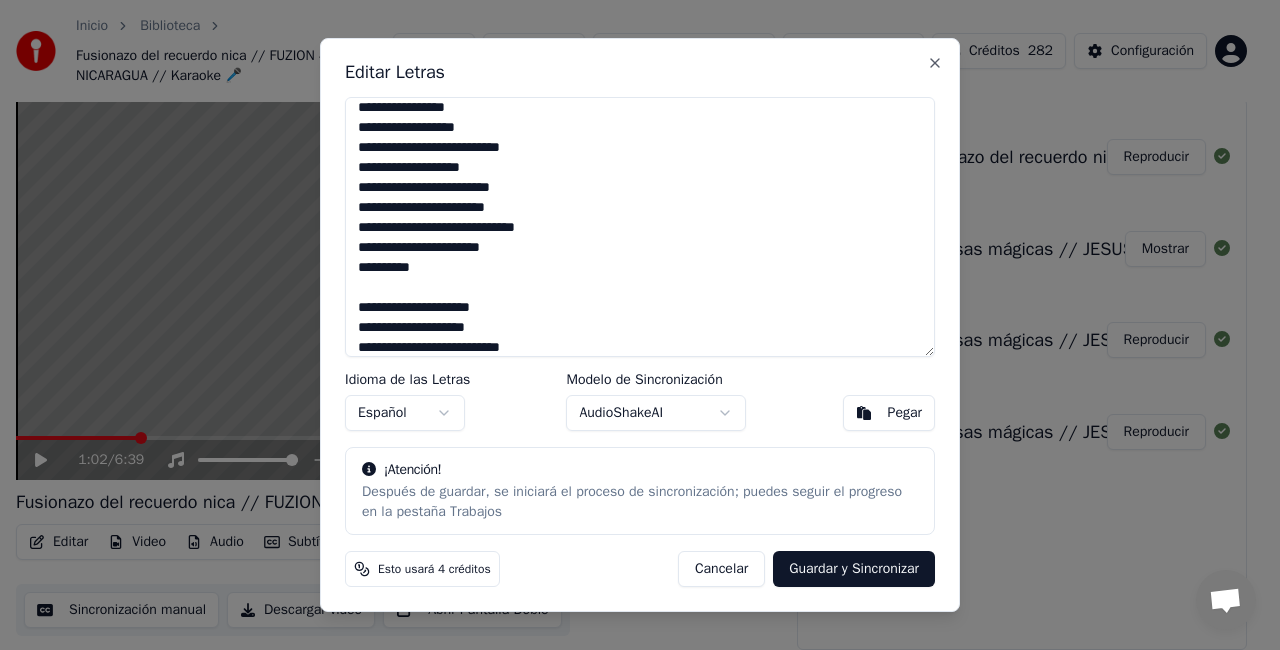 scroll, scrollTop: 428, scrollLeft: 0, axis: vertical 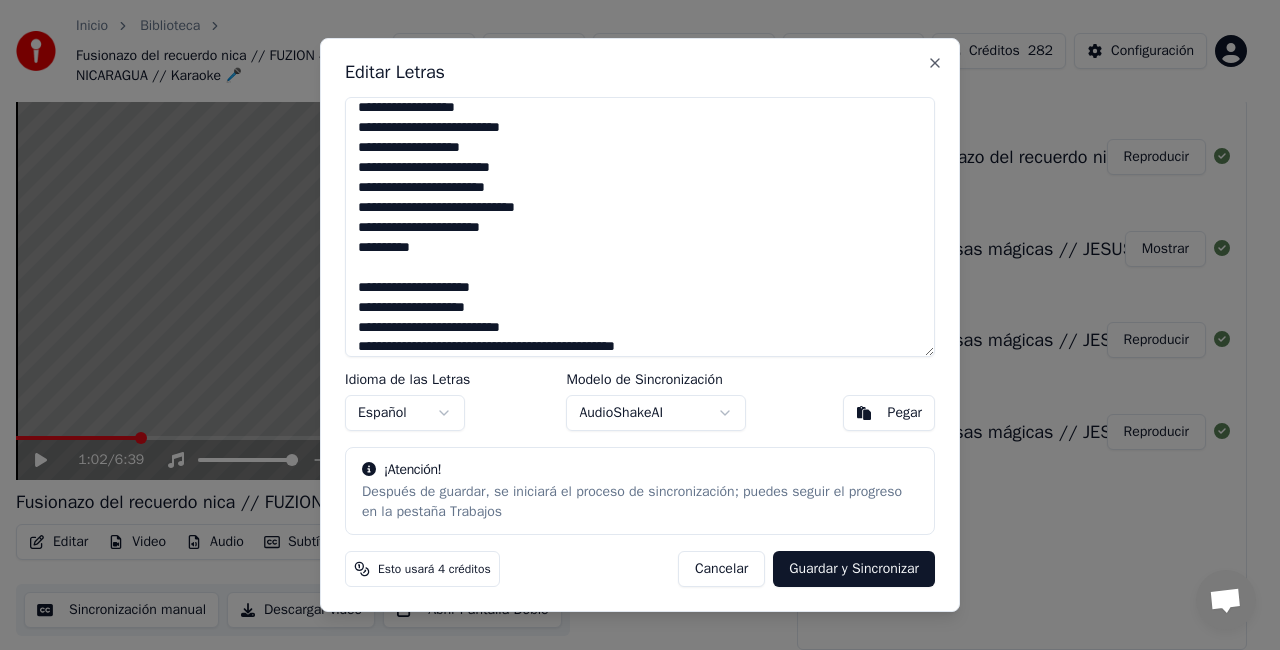 click at bounding box center [640, 227] 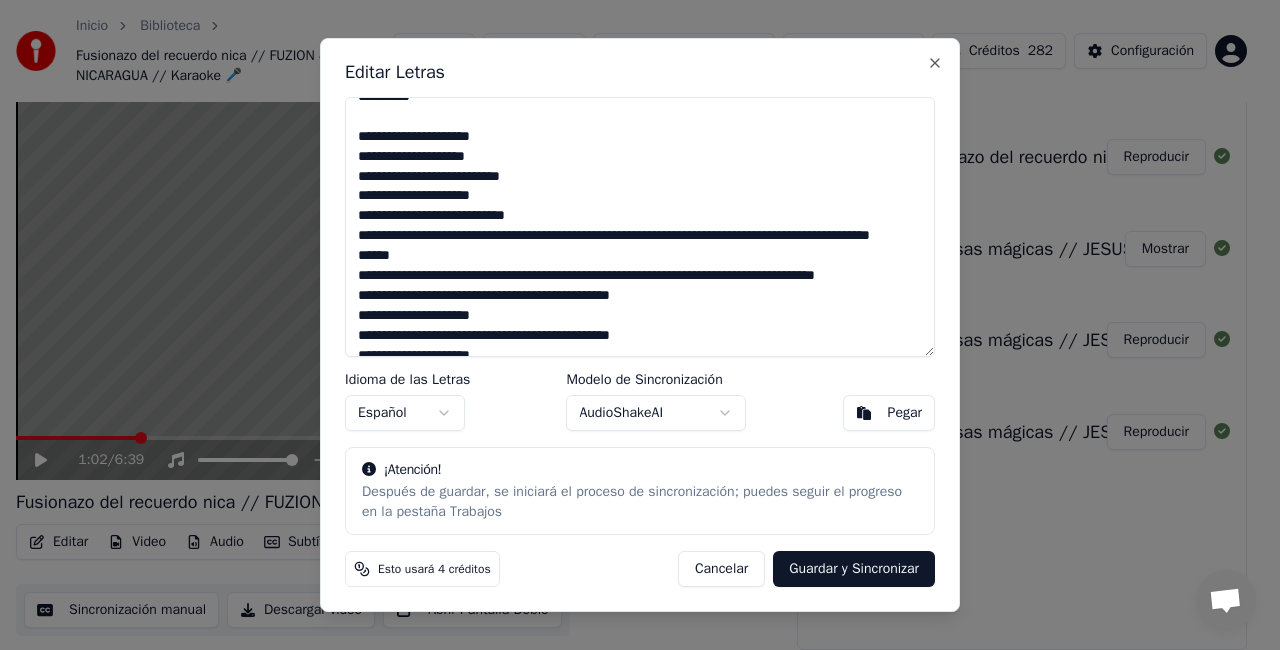 scroll, scrollTop: 548, scrollLeft: 0, axis: vertical 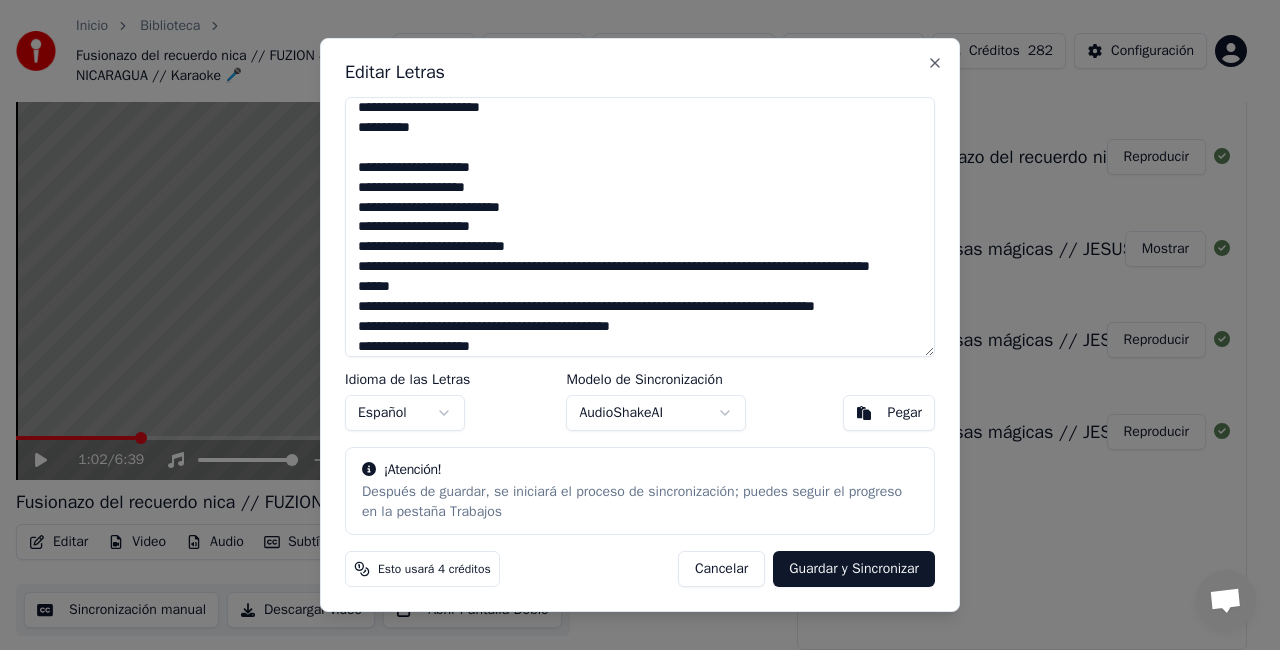 click at bounding box center (640, 227) 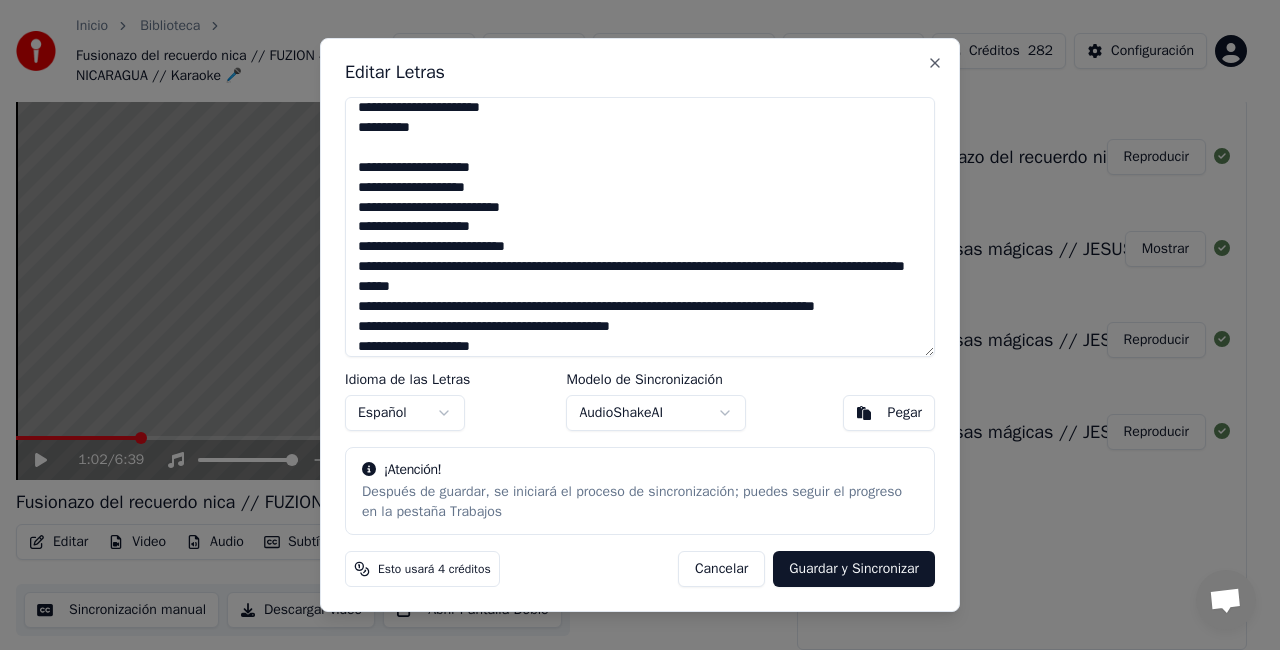 click at bounding box center (640, 227) 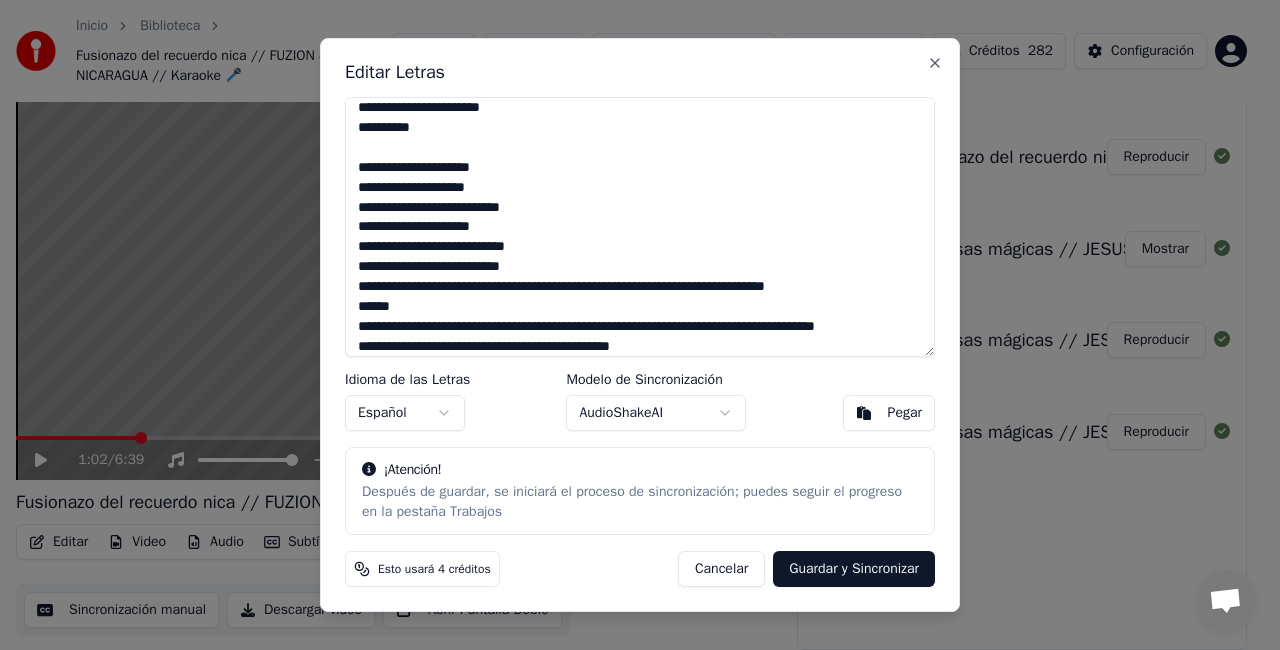 click at bounding box center (640, 227) 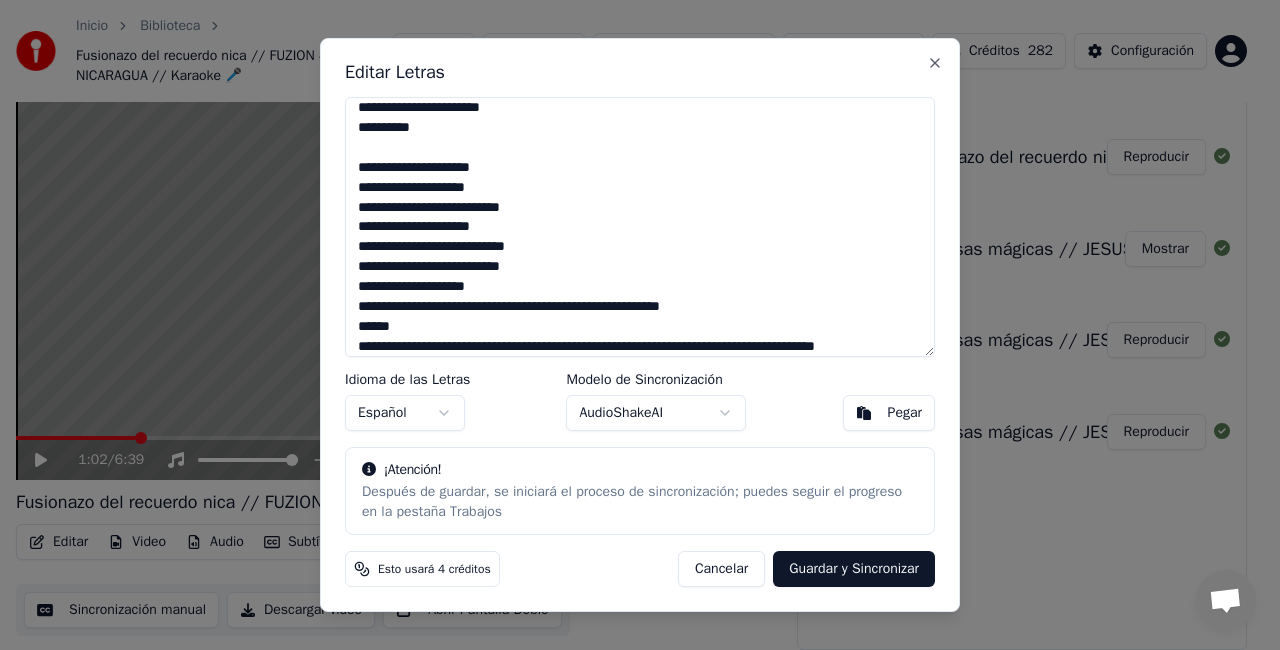 click at bounding box center (640, 227) 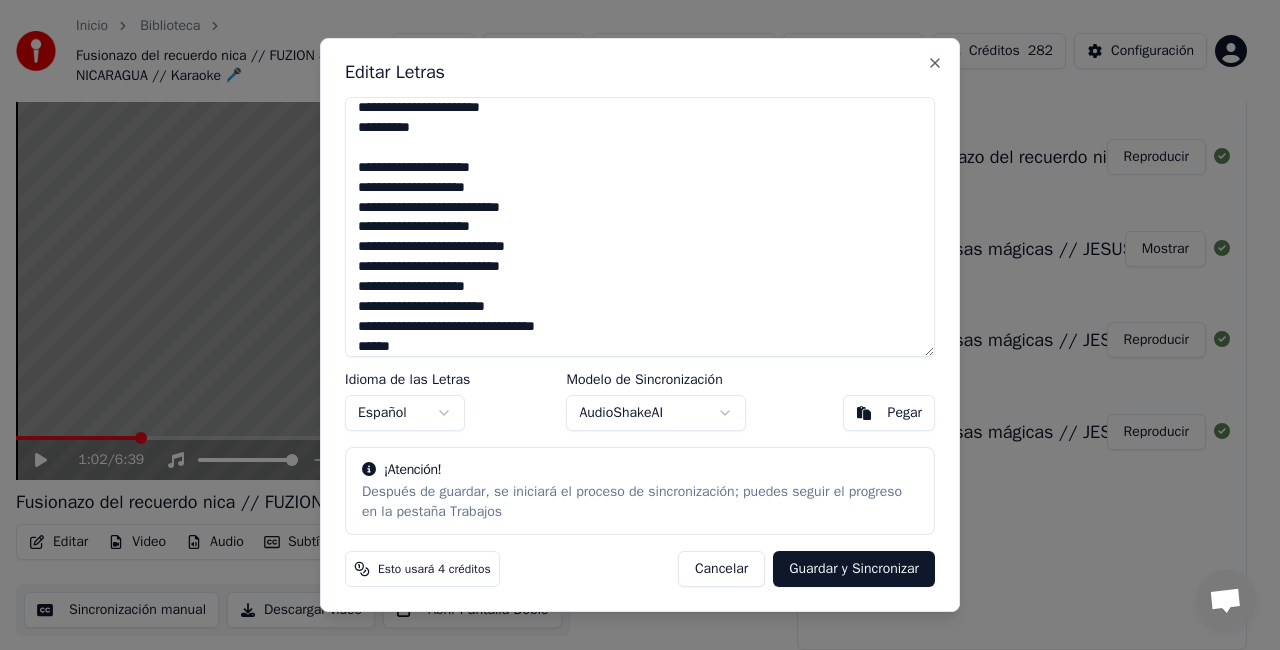 click at bounding box center (640, 227) 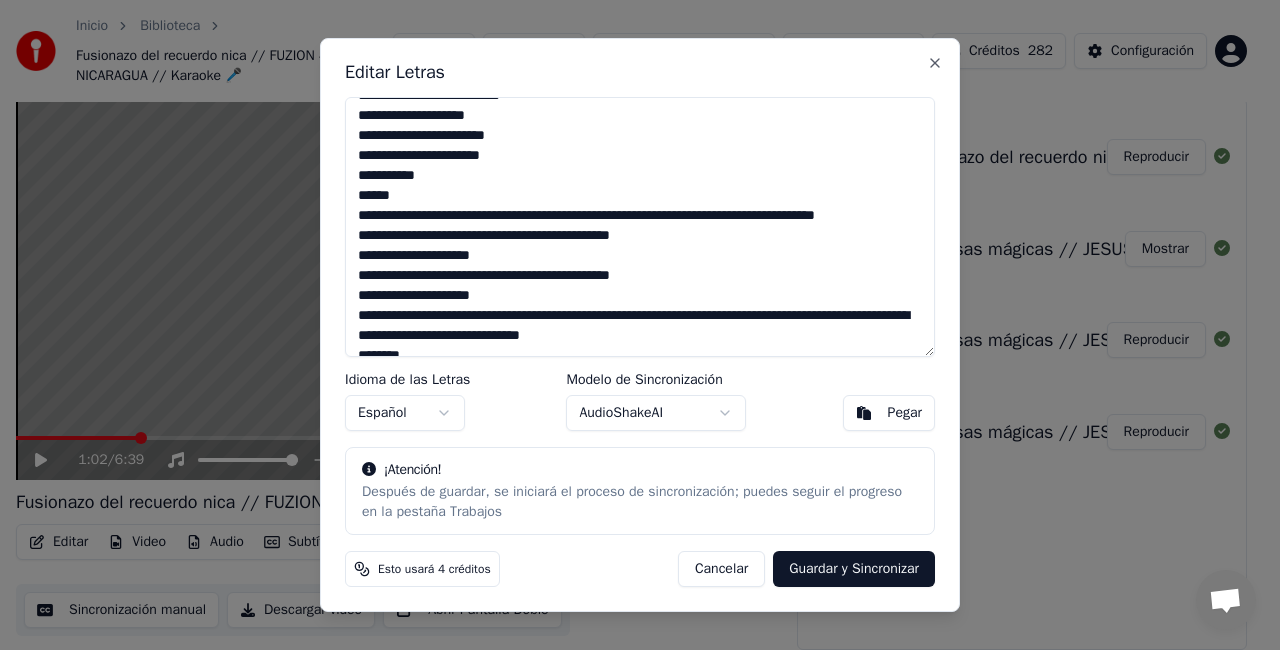 scroll, scrollTop: 748, scrollLeft: 0, axis: vertical 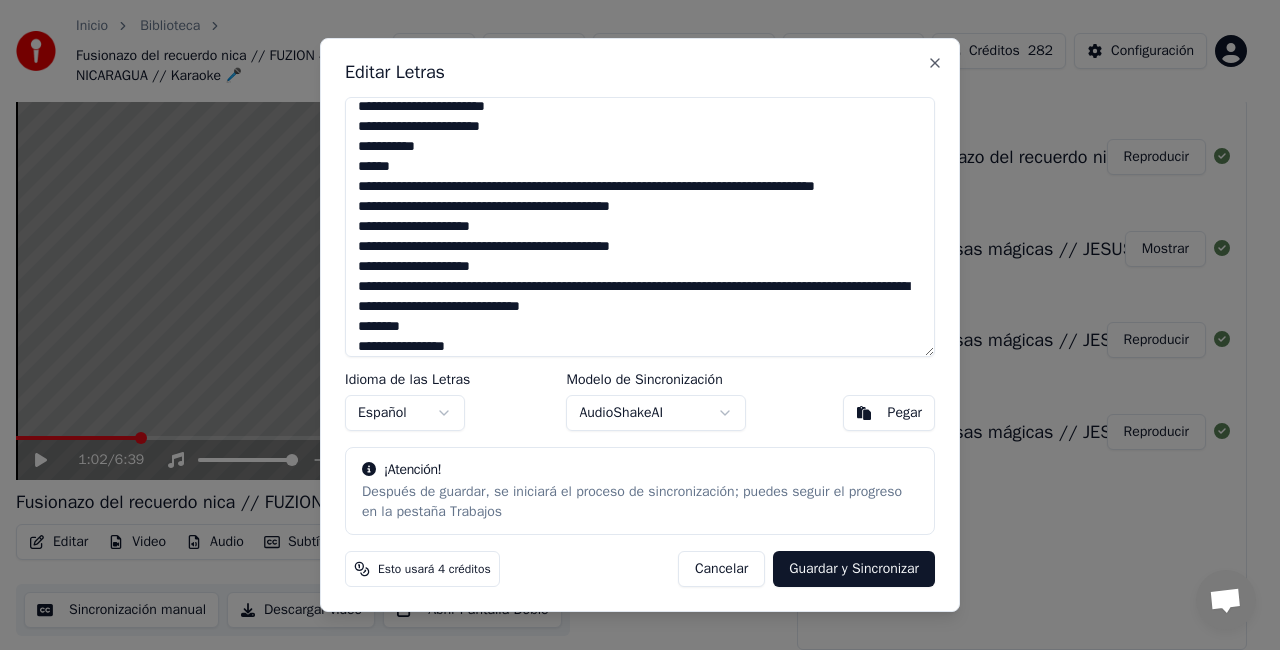 click at bounding box center [640, 227] 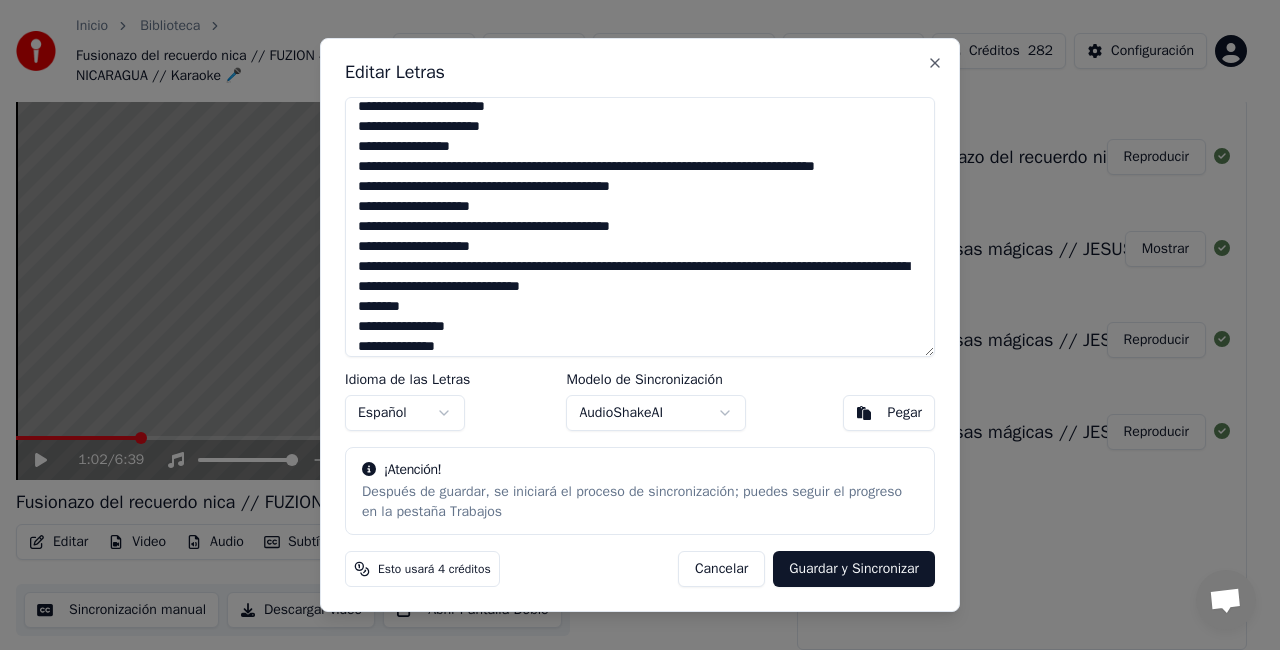 click at bounding box center [640, 227] 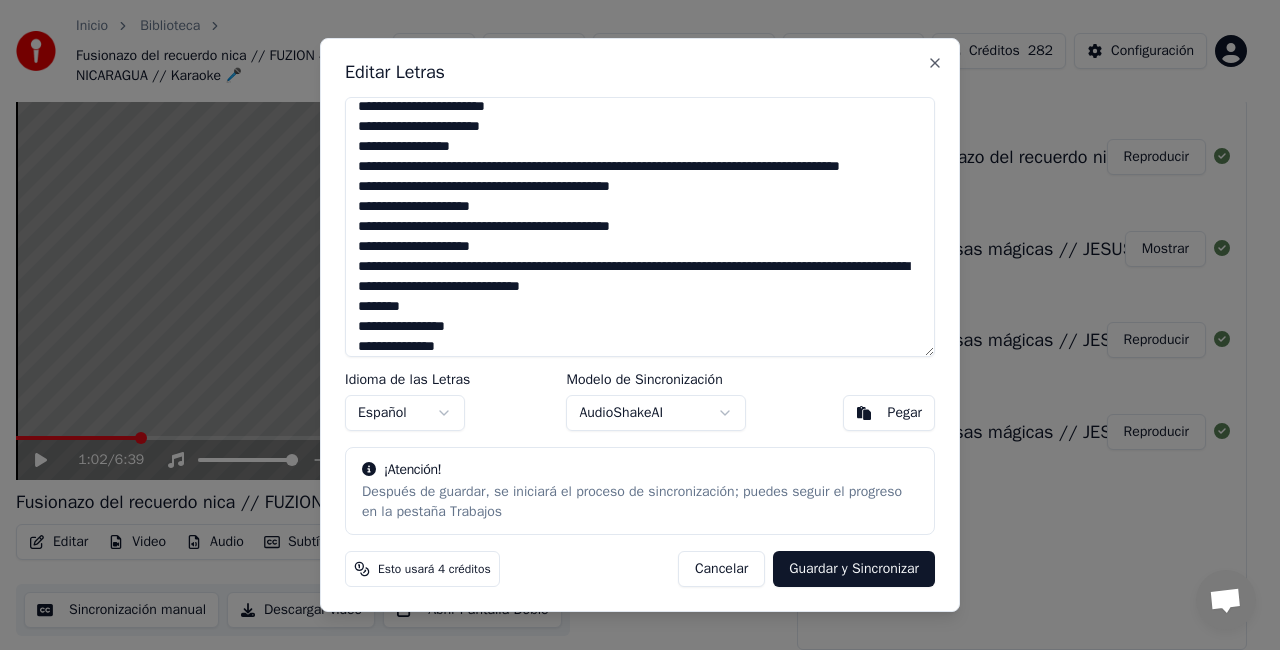 click at bounding box center [640, 227] 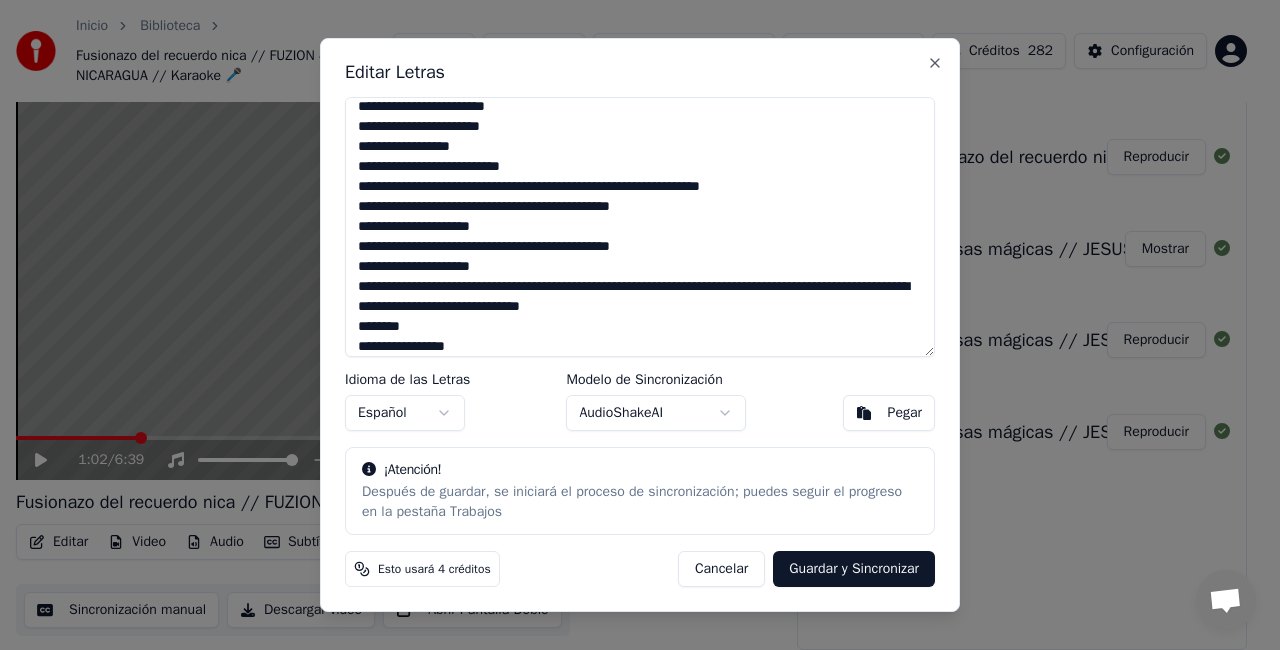 click at bounding box center (640, 227) 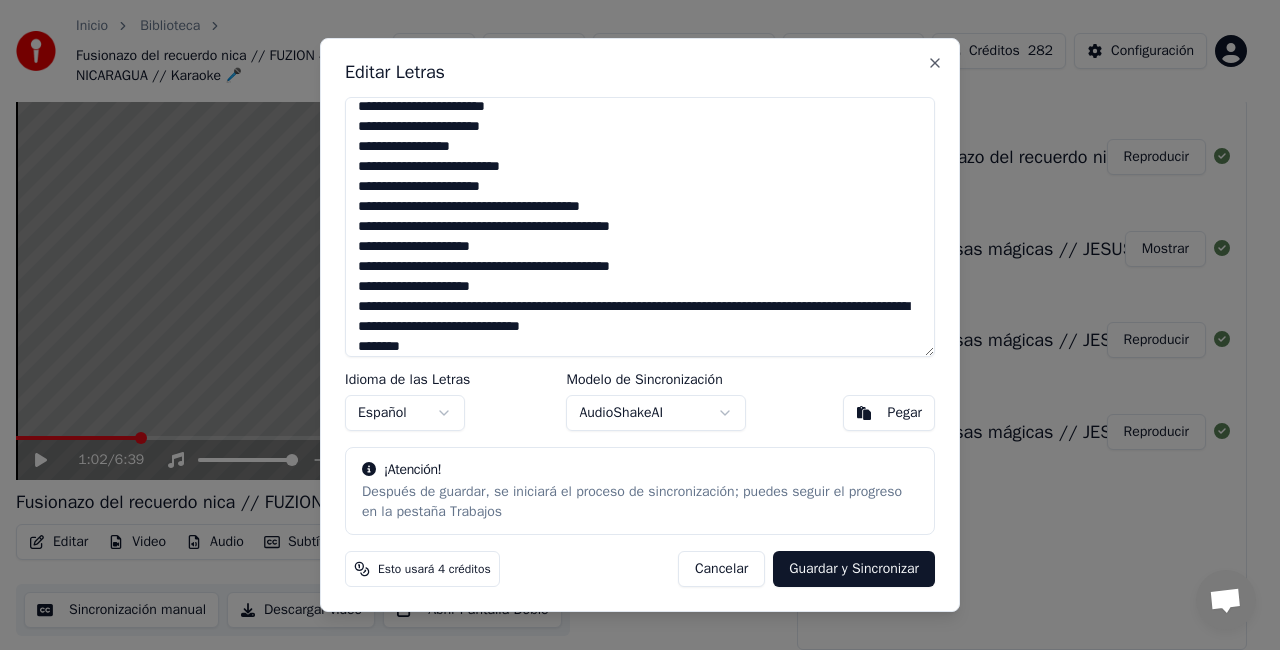 click at bounding box center [640, 227] 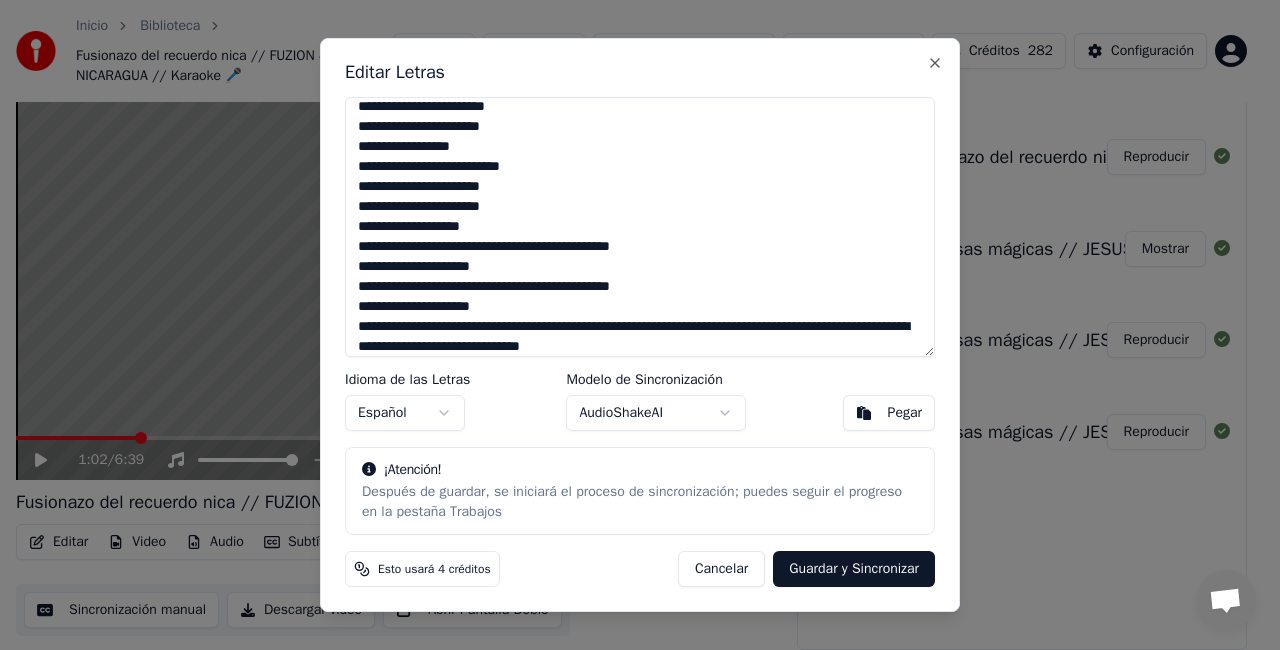 click at bounding box center [640, 227] 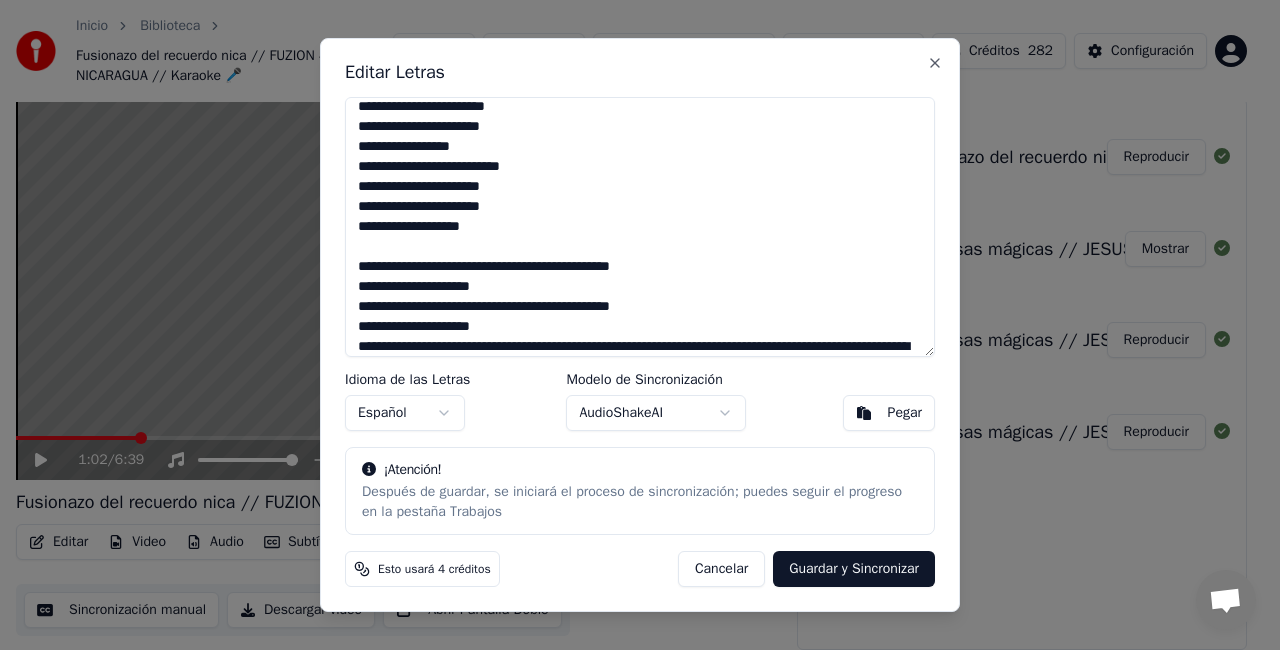 click at bounding box center [640, 227] 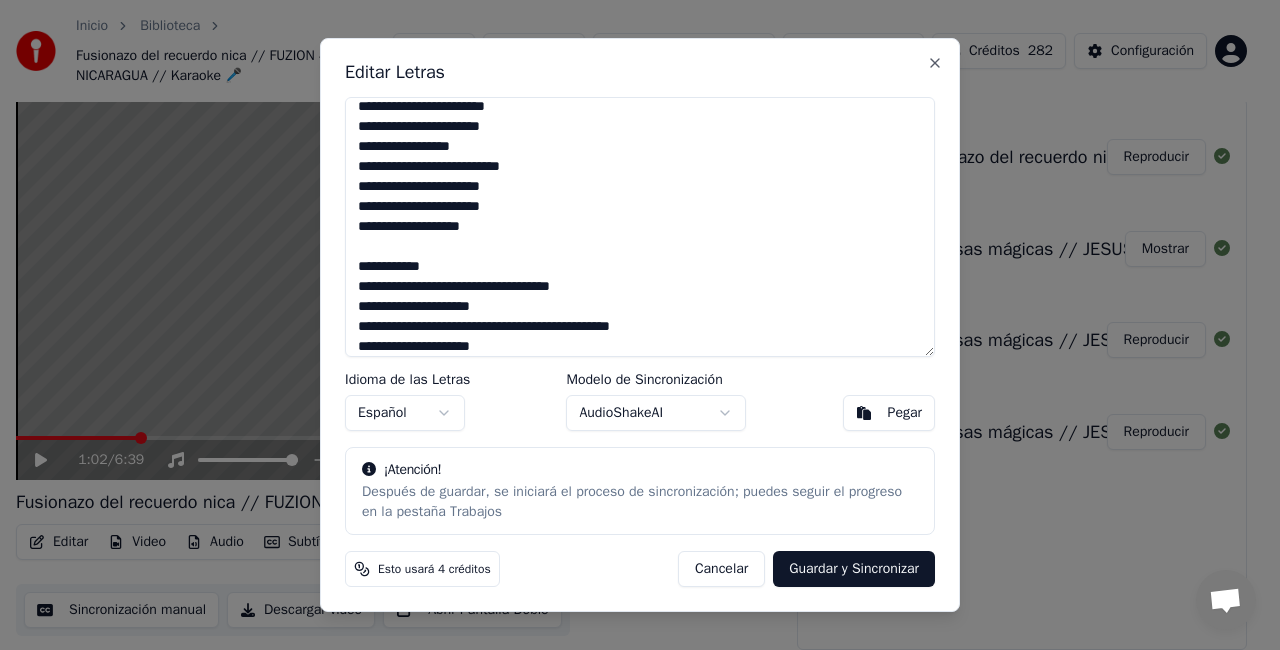 click at bounding box center (640, 227) 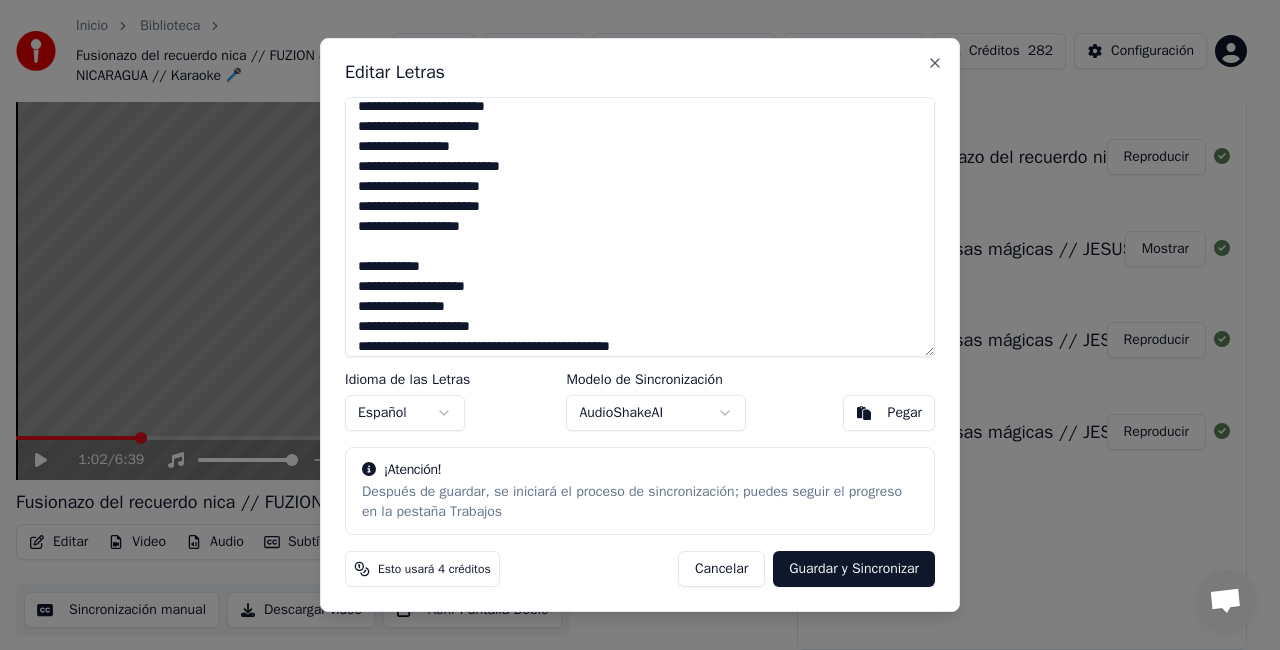 scroll, scrollTop: 848, scrollLeft: 0, axis: vertical 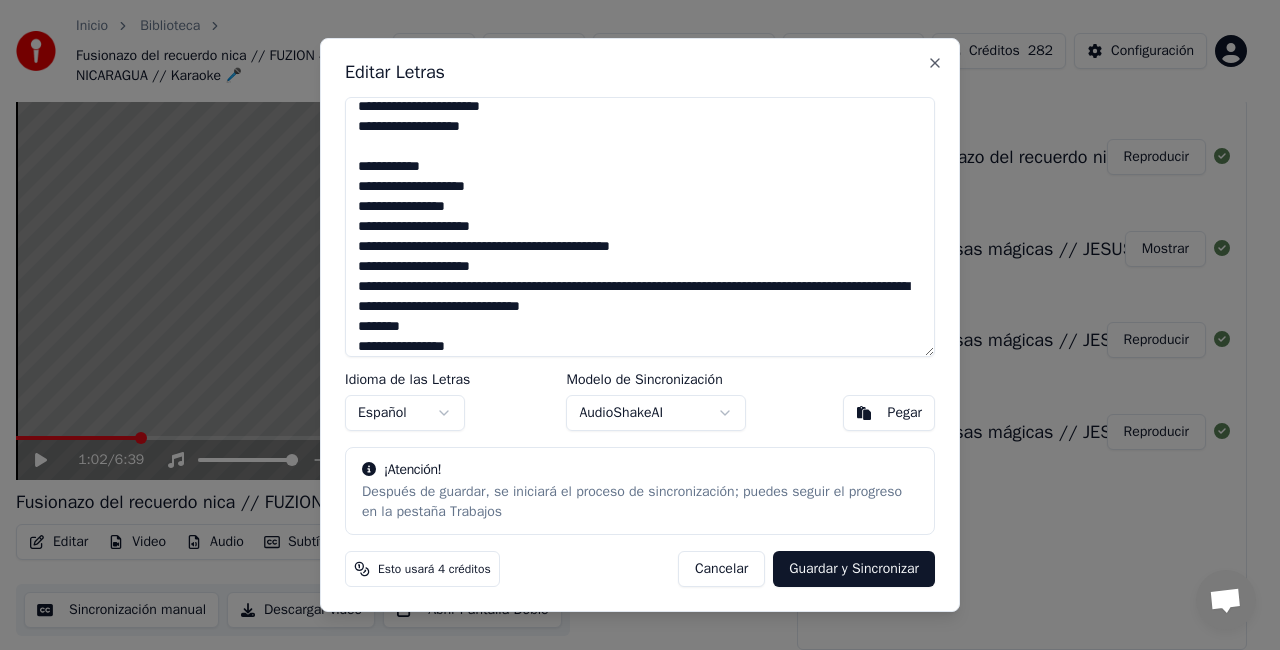 click at bounding box center [640, 227] 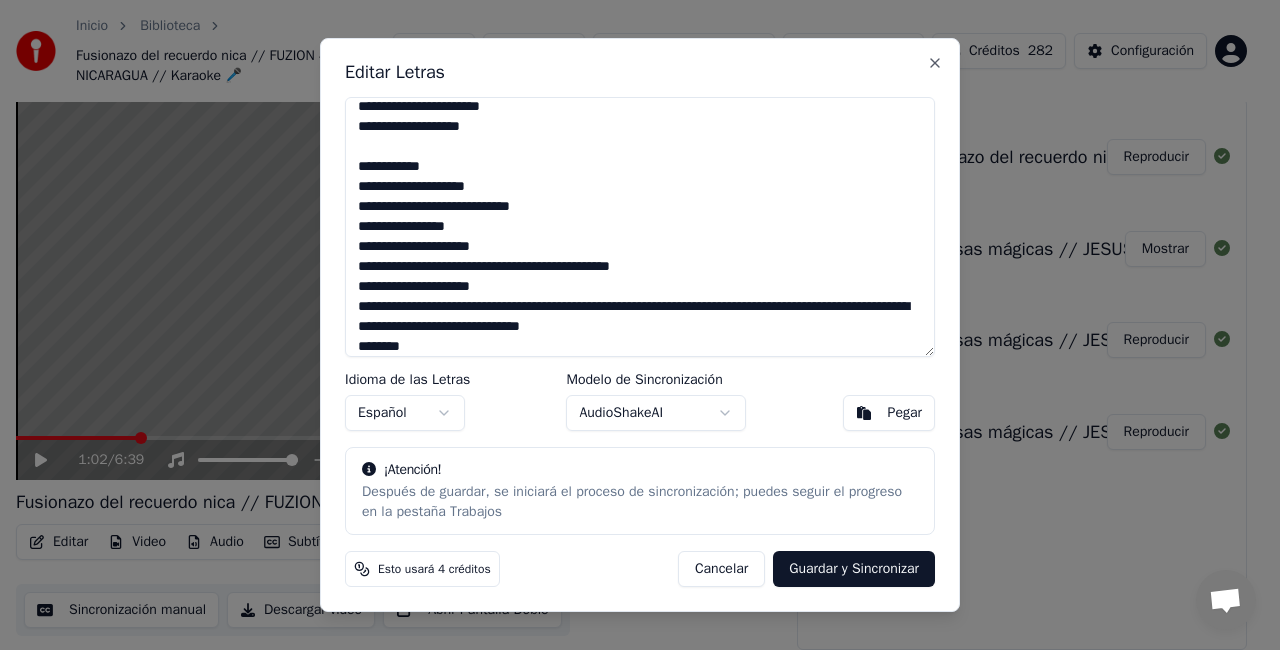 click at bounding box center [640, 227] 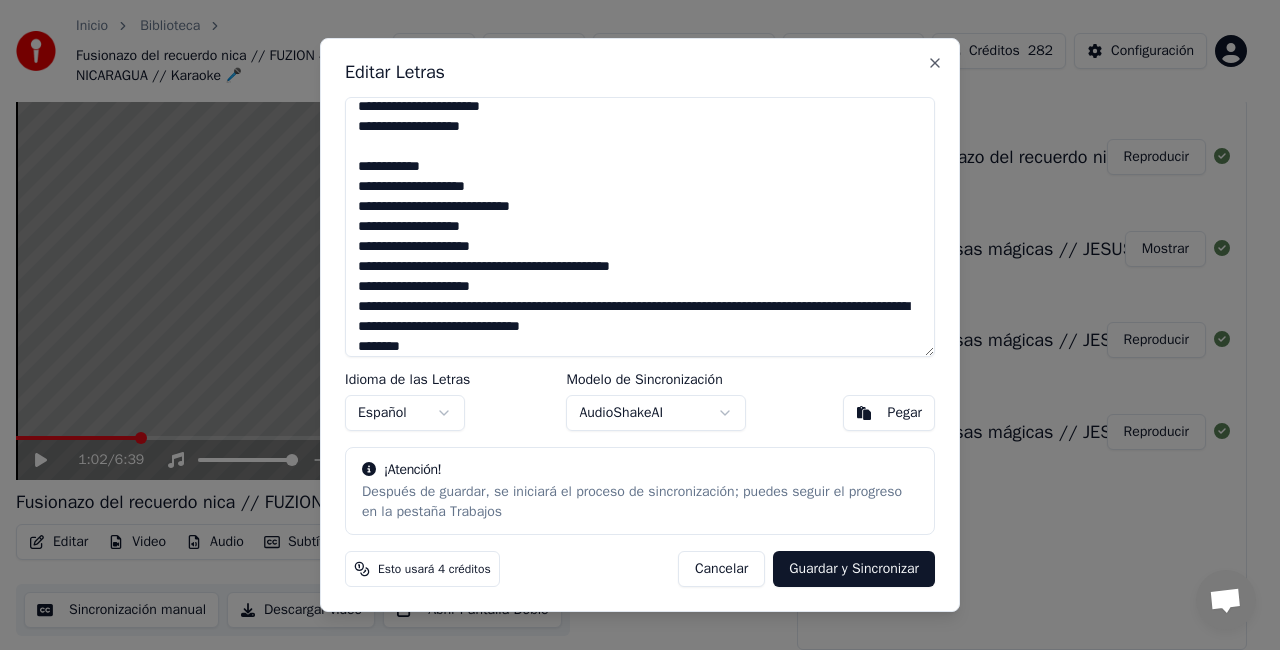 click at bounding box center [640, 227] 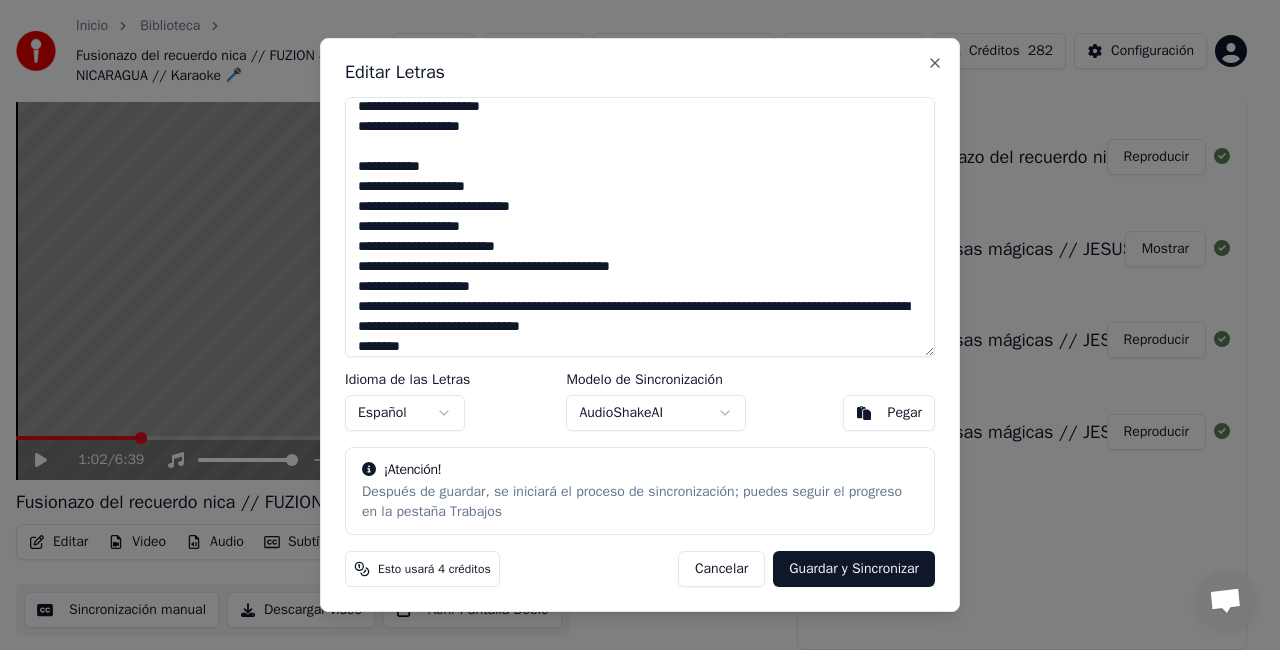 click at bounding box center (640, 227) 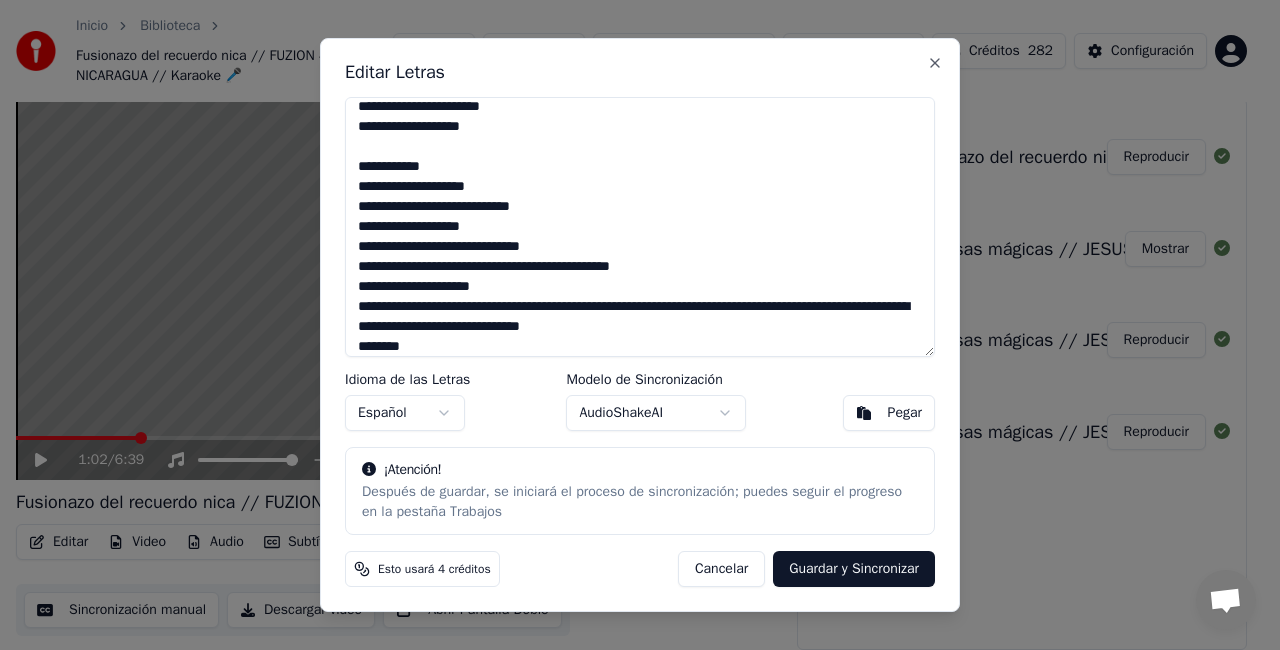 click at bounding box center [640, 227] 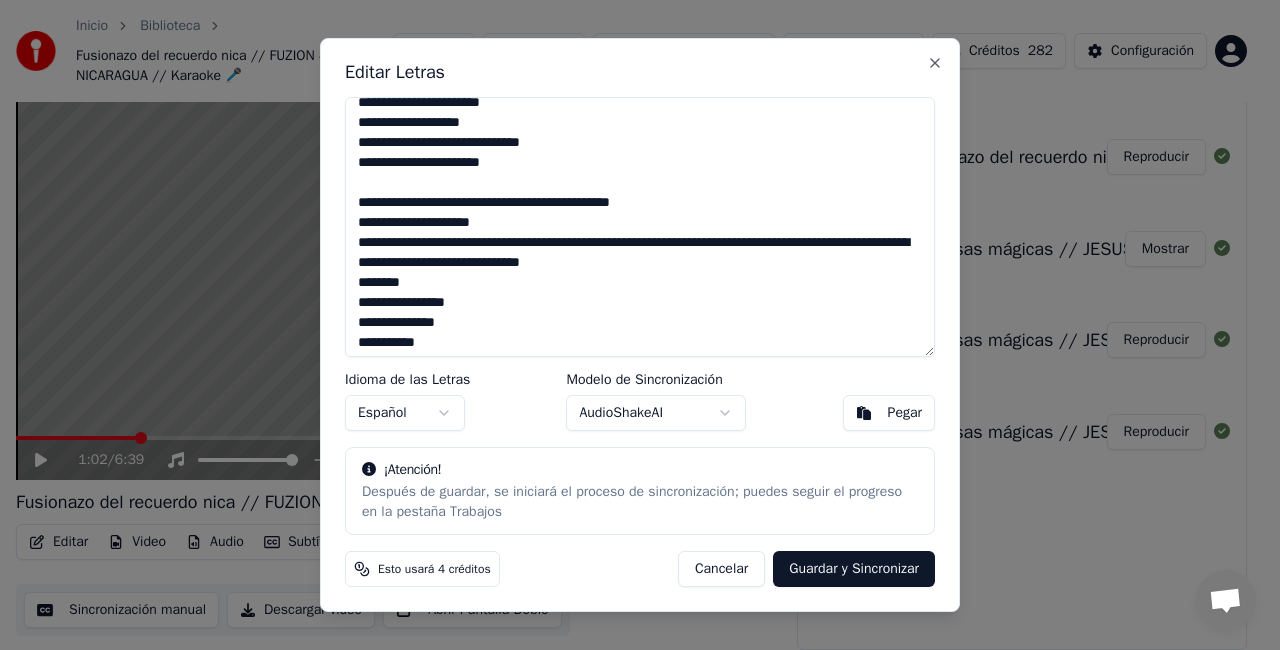 scroll, scrollTop: 1037, scrollLeft: 0, axis: vertical 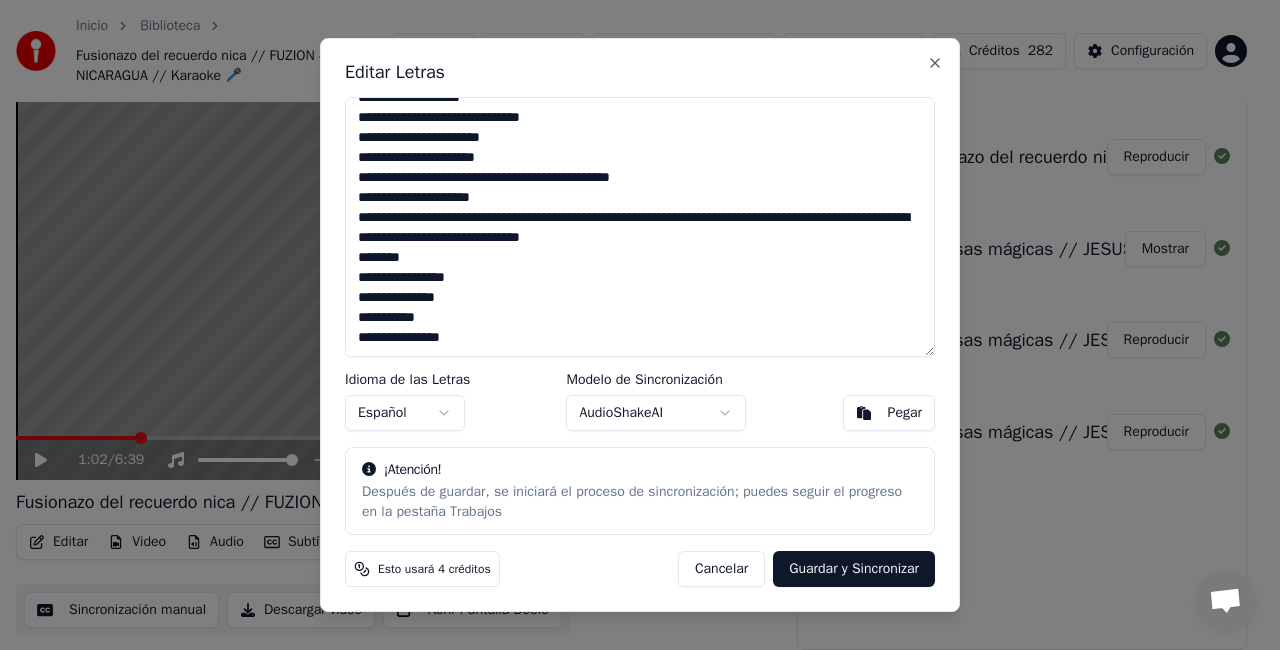 drag, startPoint x: 510, startPoint y: 202, endPoint x: 362, endPoint y: 181, distance: 149.48244 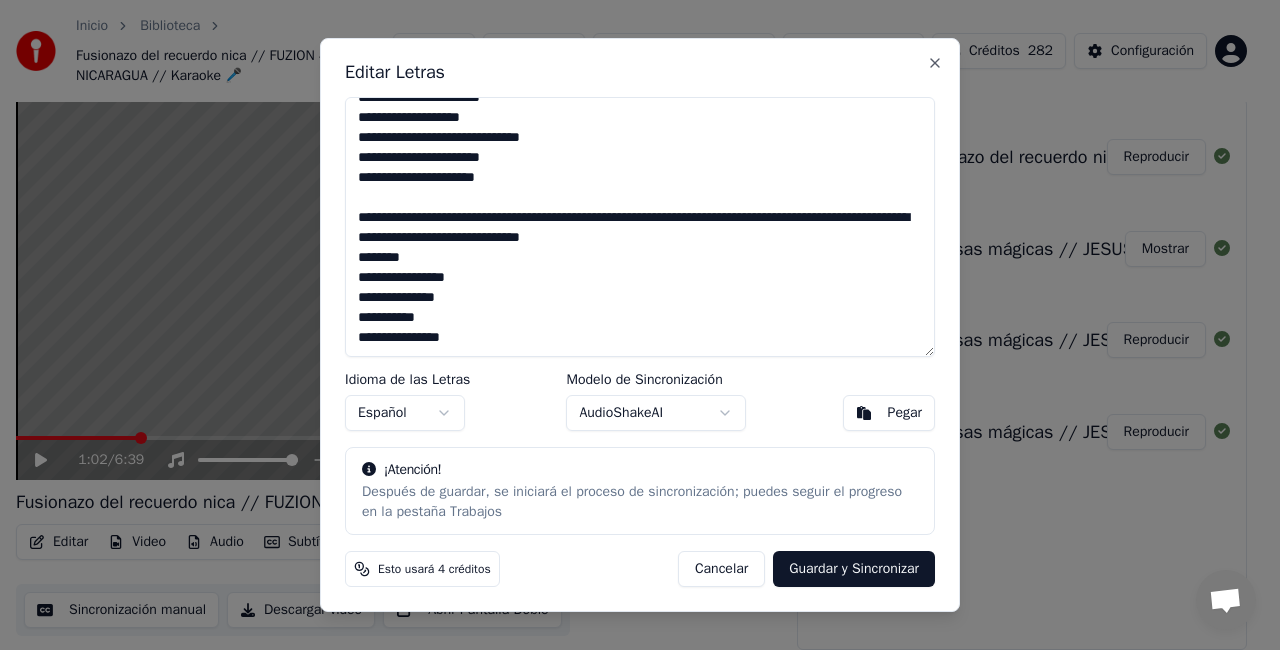 scroll, scrollTop: 1017, scrollLeft: 0, axis: vertical 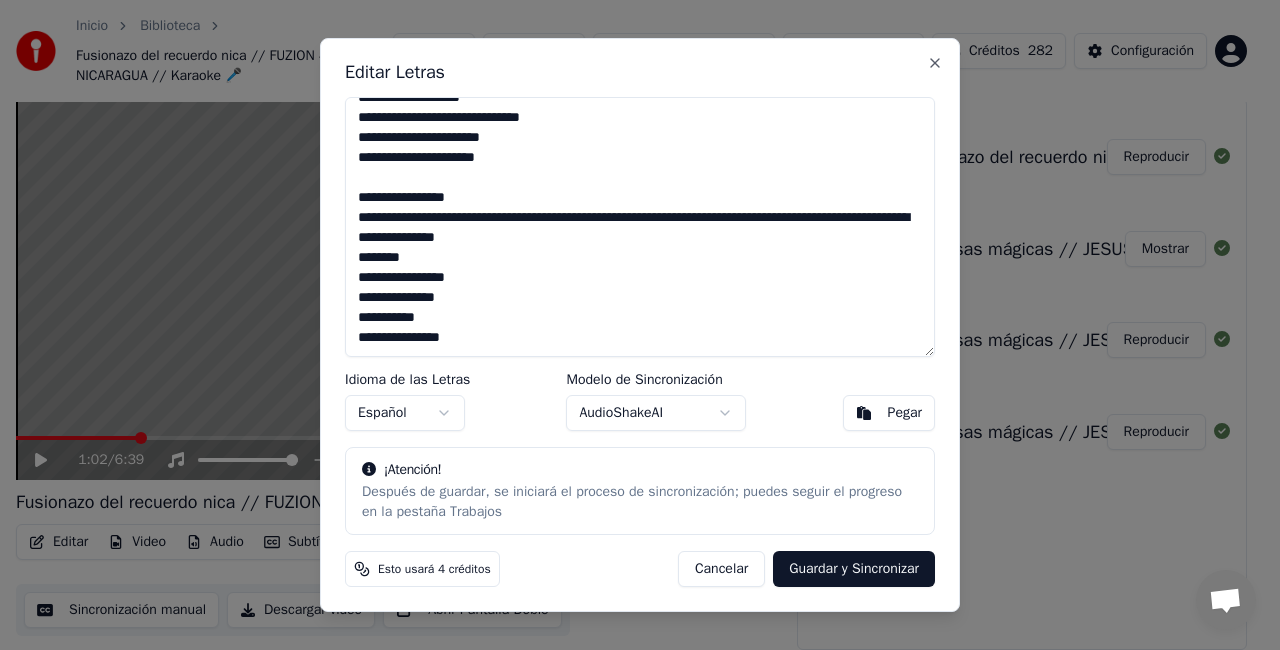 click at bounding box center (640, 227) 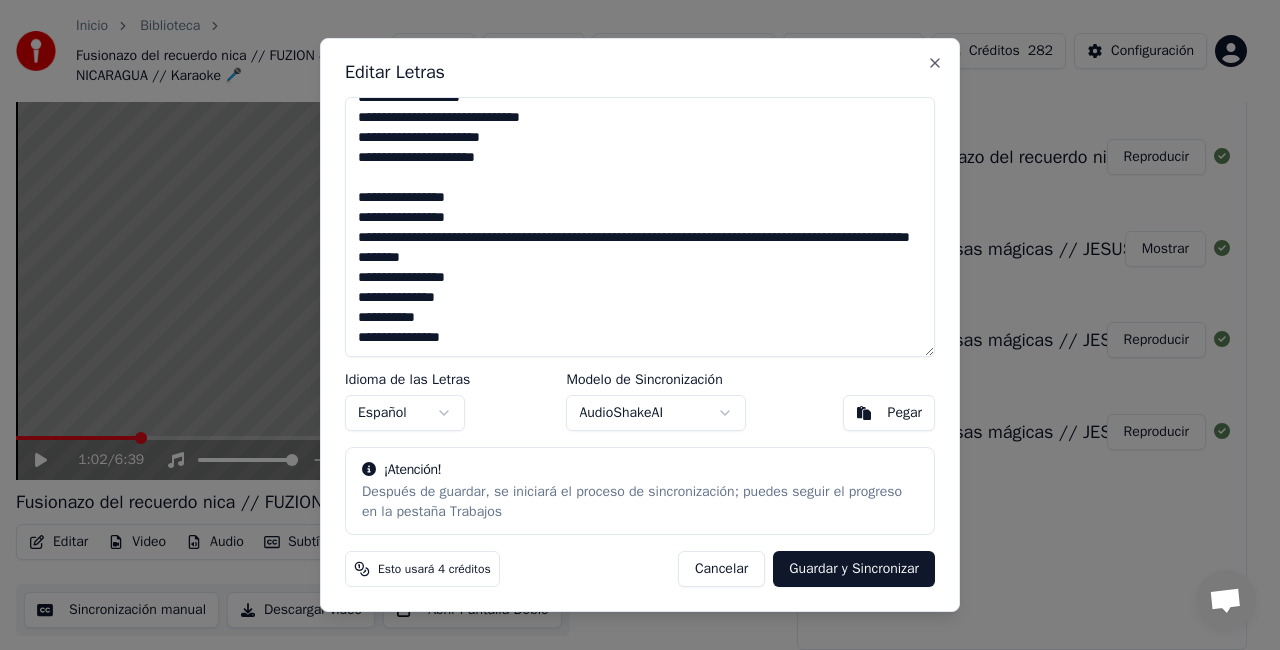 click at bounding box center (640, 227) 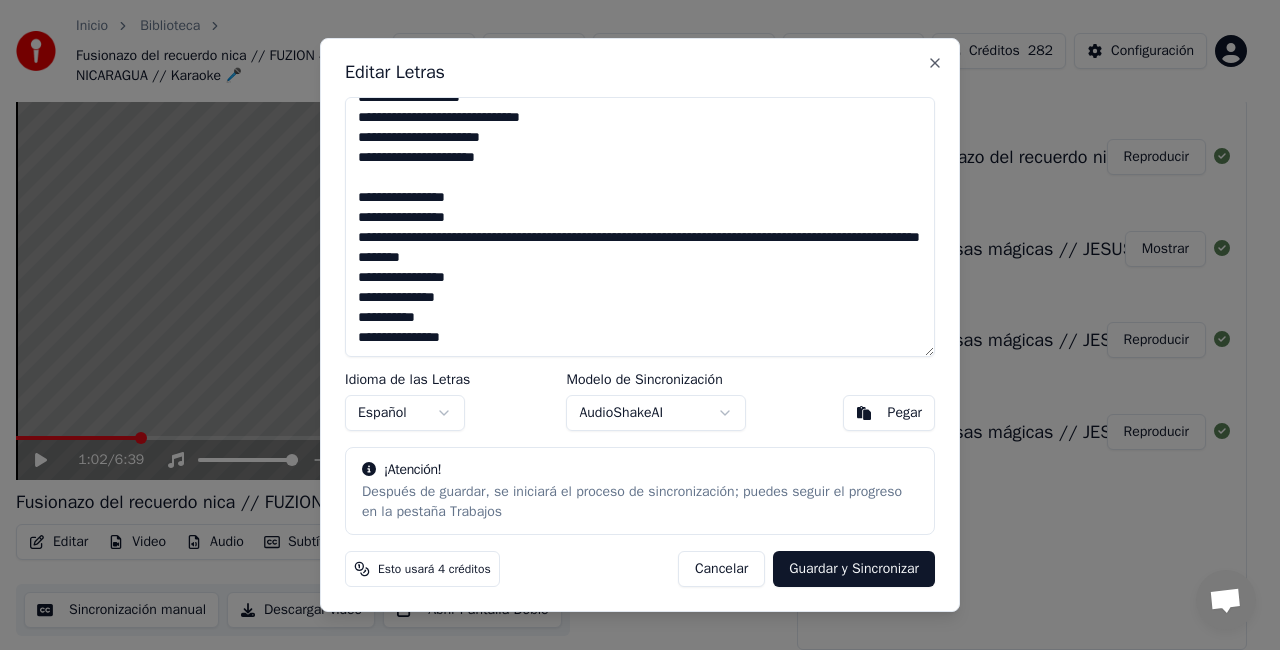 click at bounding box center [640, 227] 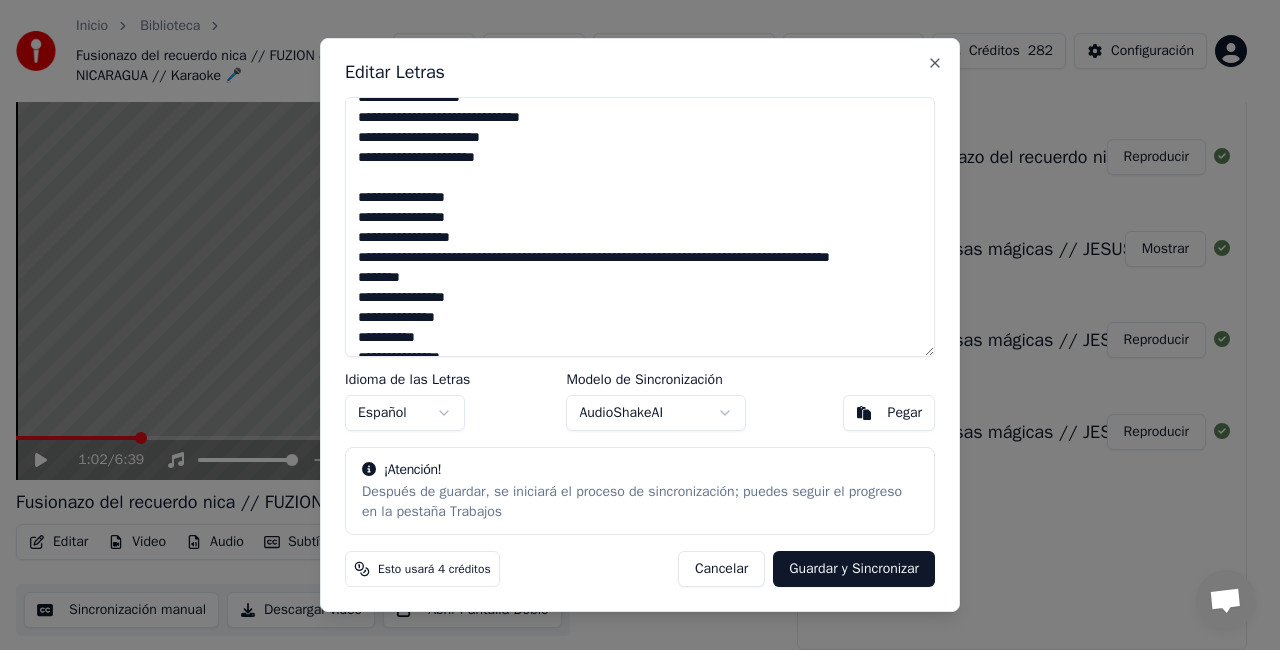 click at bounding box center (640, 227) 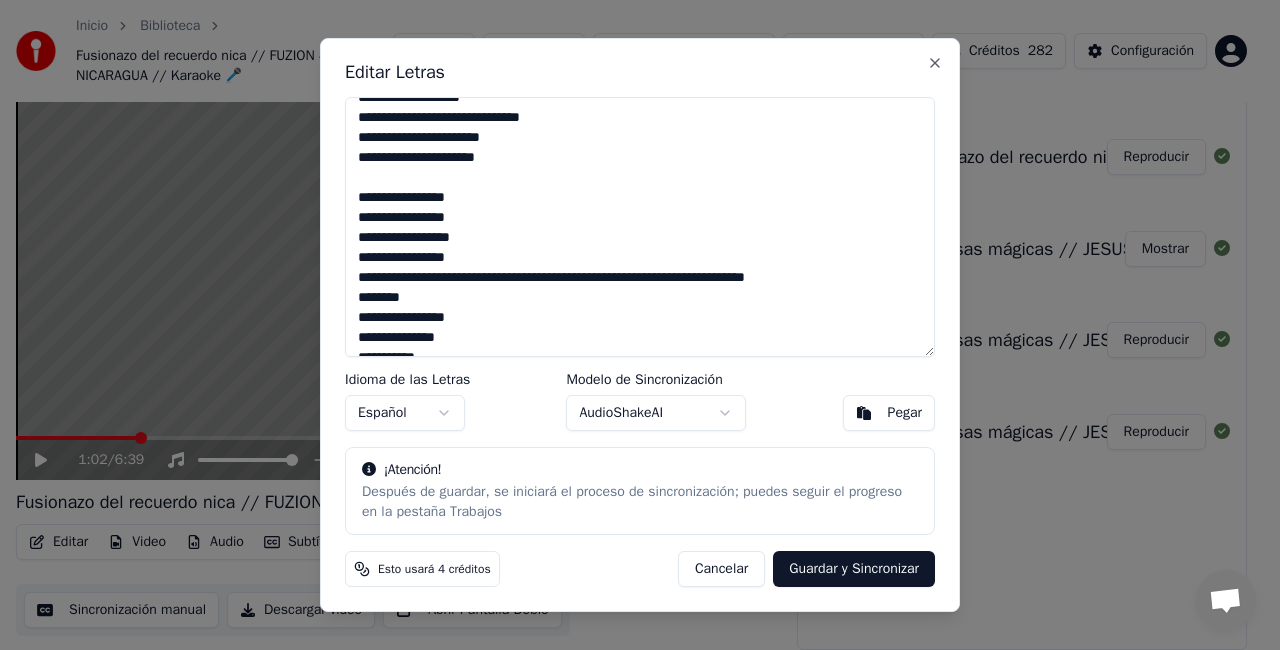 click at bounding box center (640, 227) 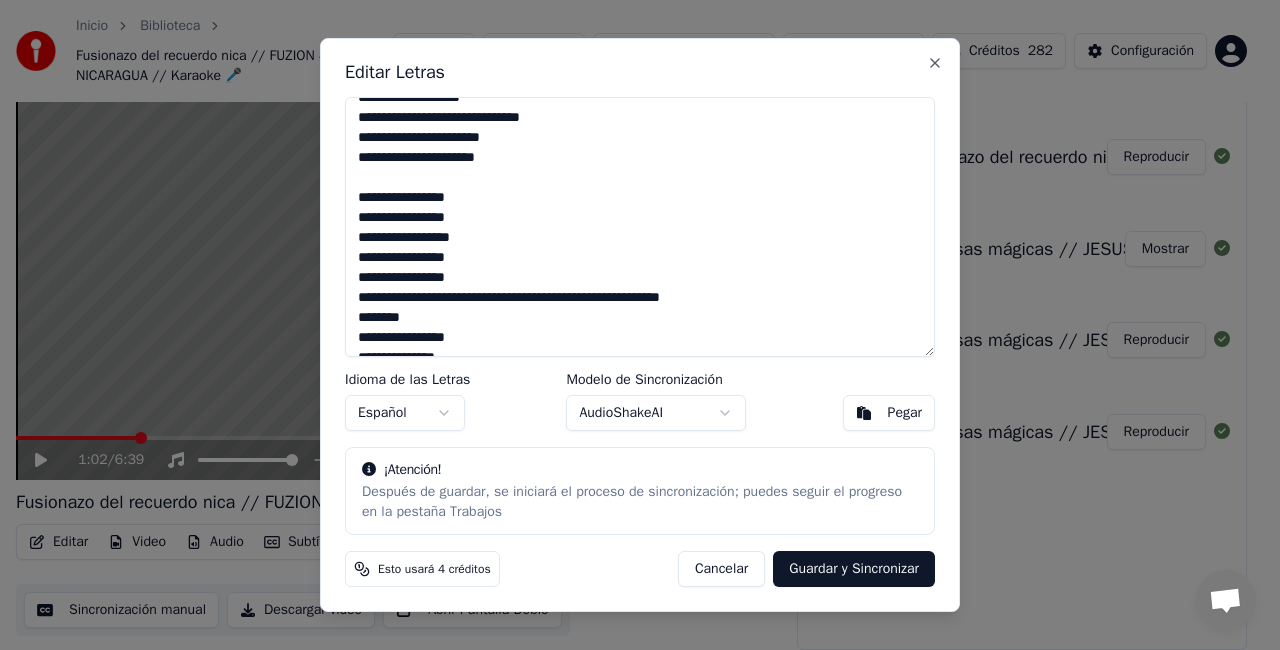 click at bounding box center (640, 227) 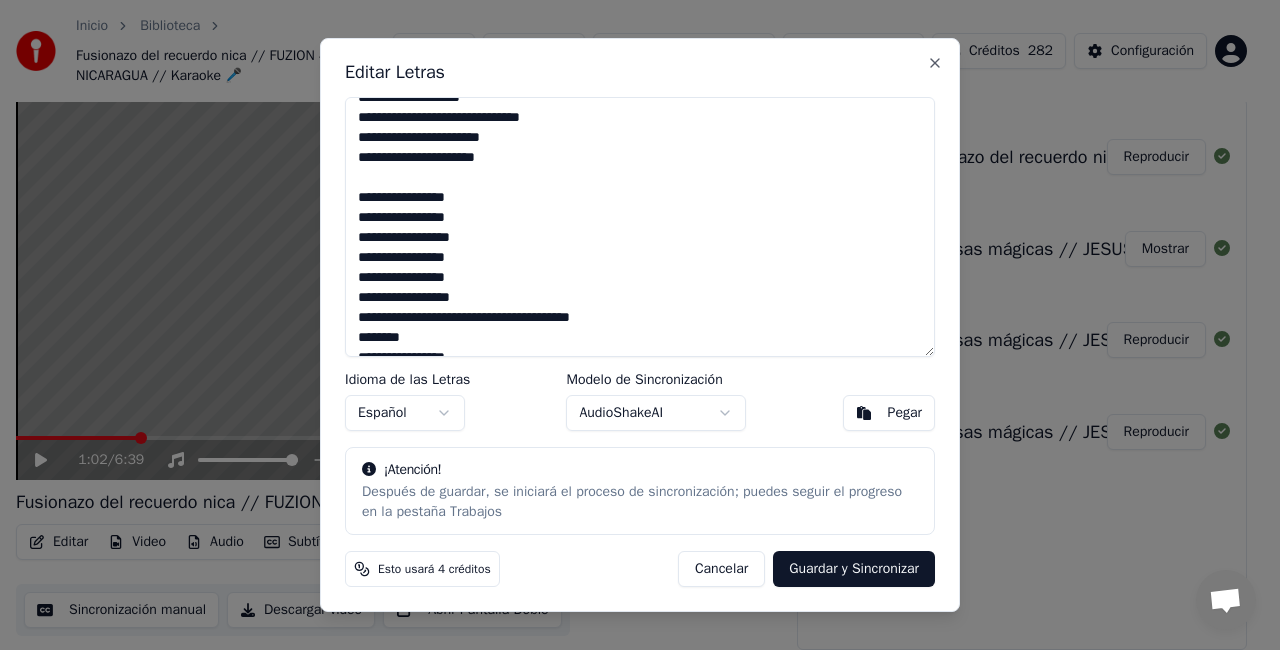 click at bounding box center (640, 227) 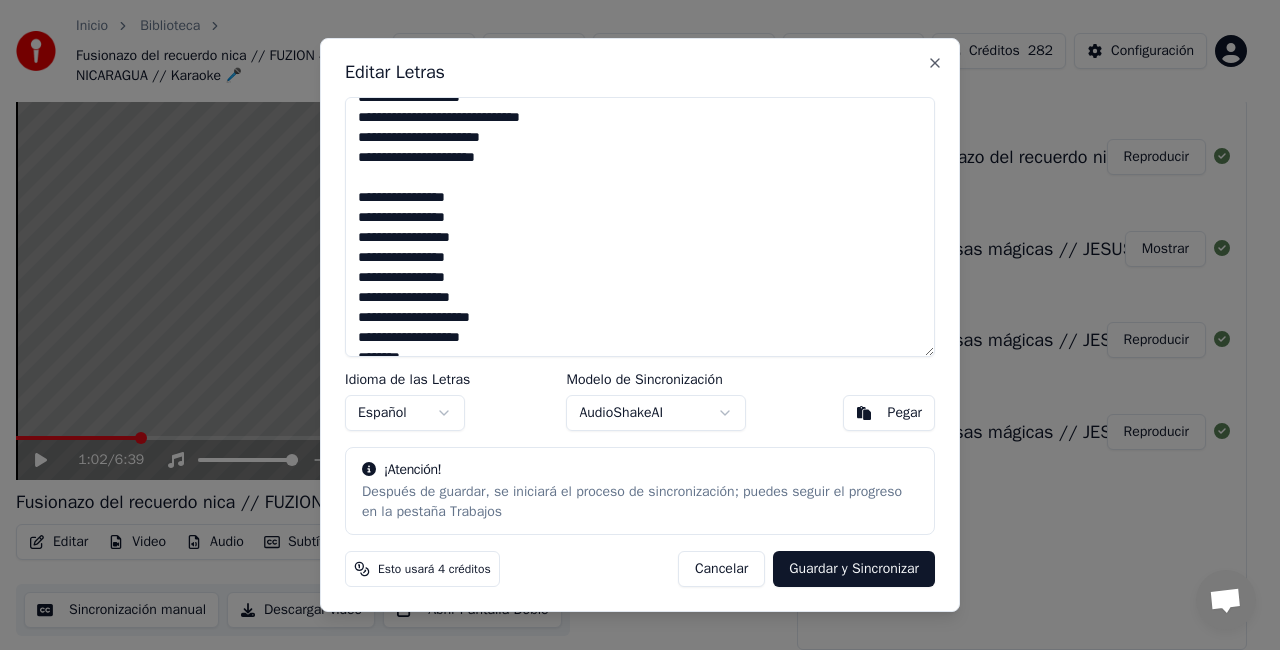 click at bounding box center (640, 227) 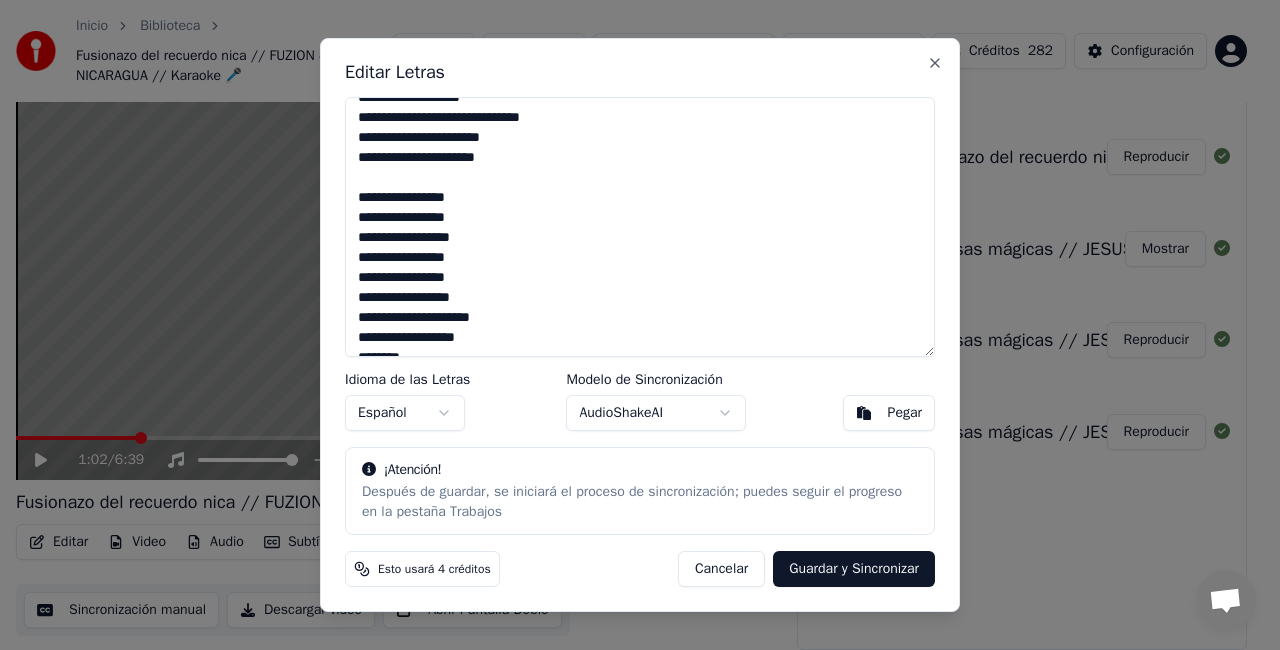 click at bounding box center (640, 227) 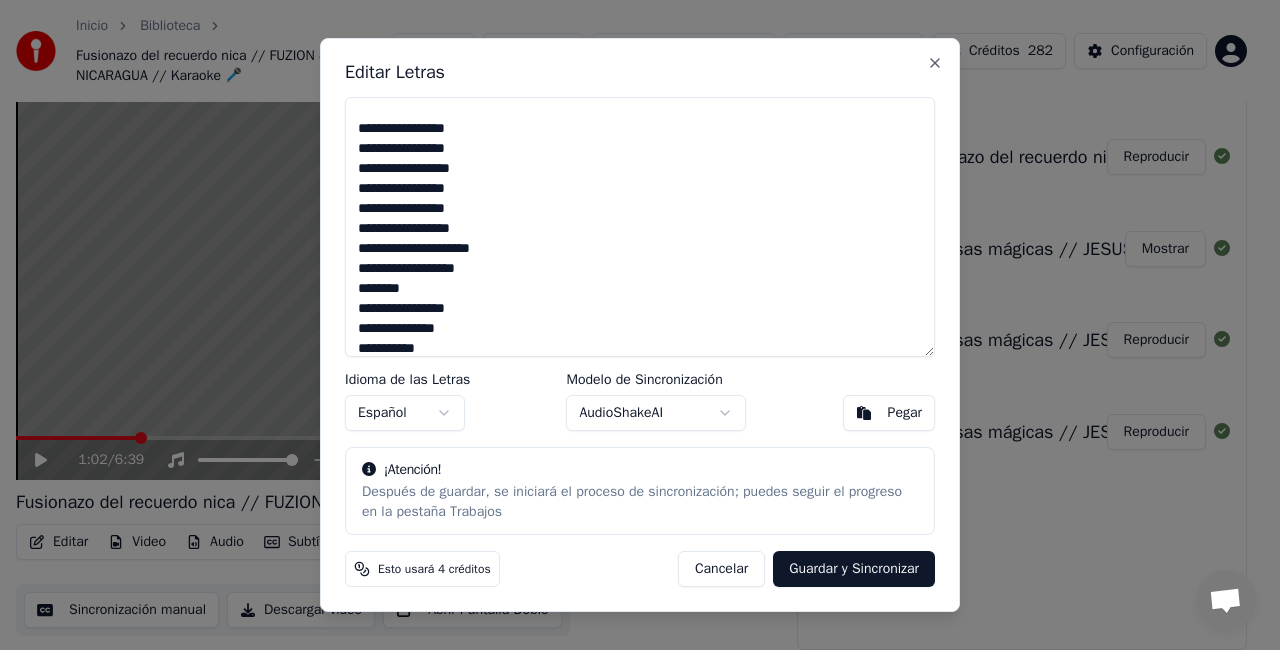 scroll, scrollTop: 1136, scrollLeft: 0, axis: vertical 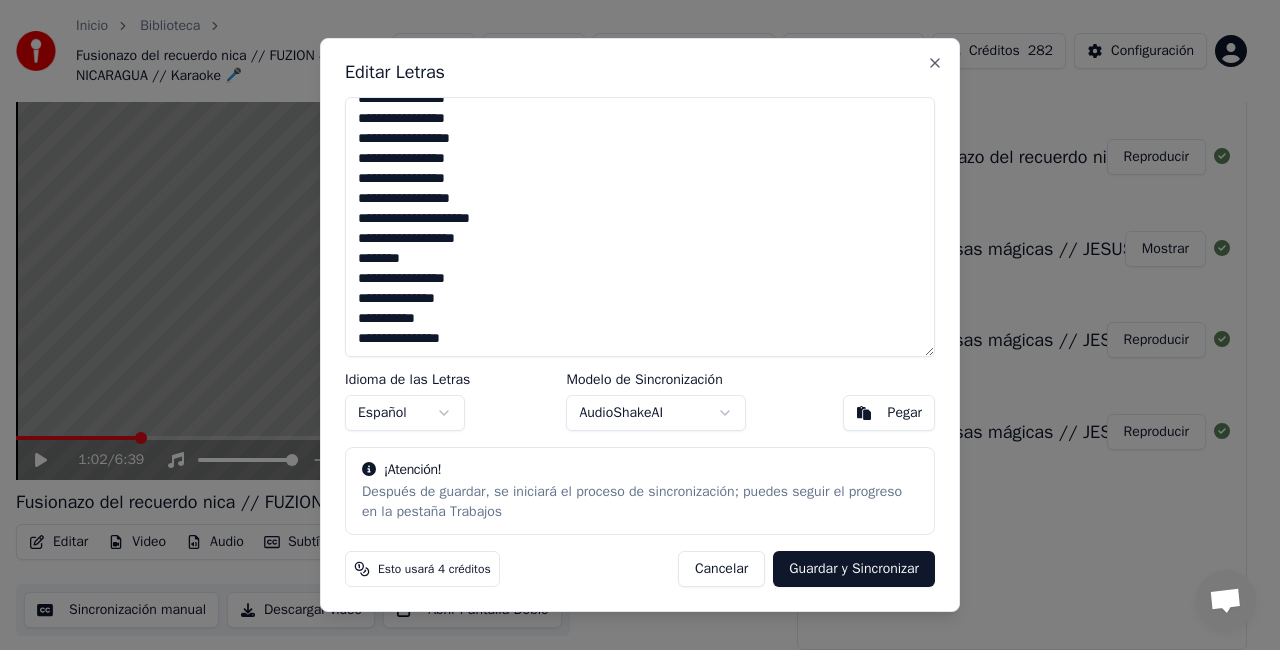 click at bounding box center [640, 227] 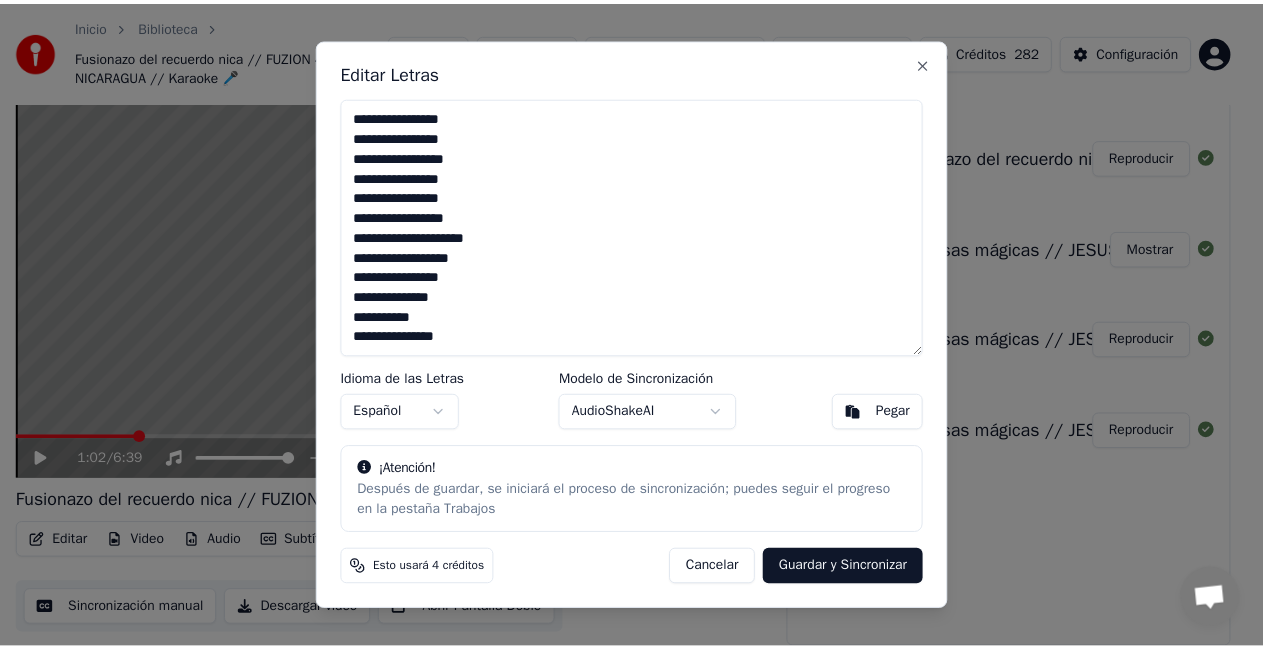 scroll, scrollTop: 1117, scrollLeft: 0, axis: vertical 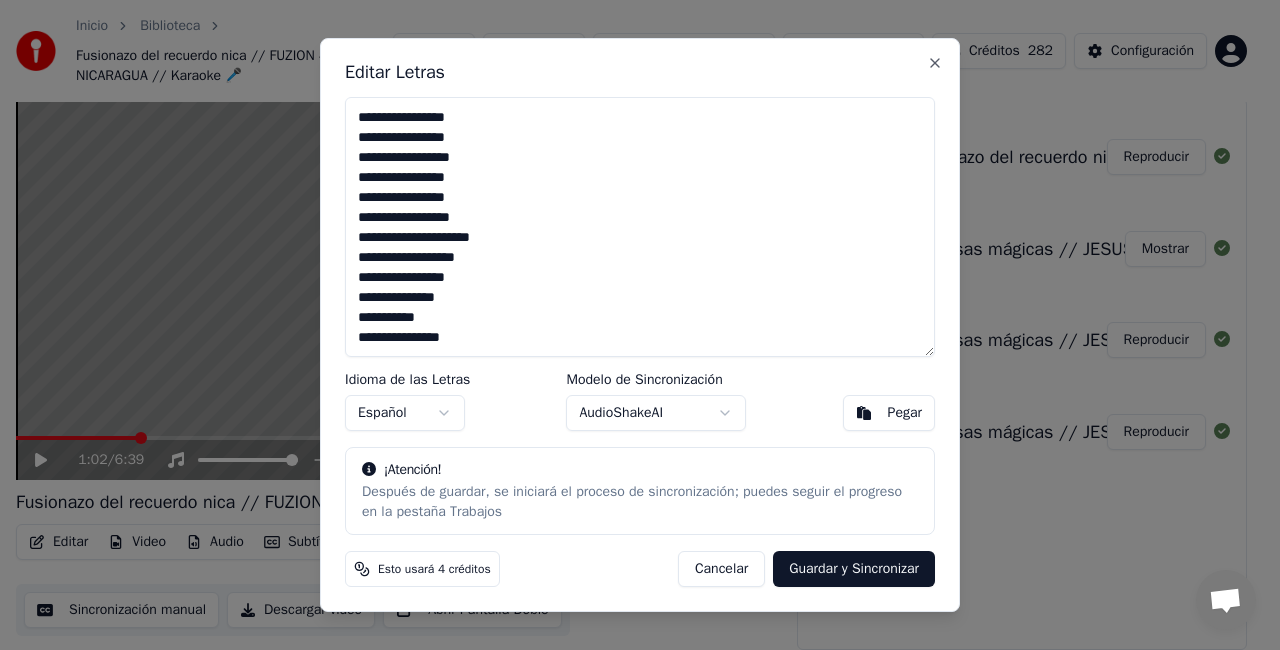 click at bounding box center (640, 227) 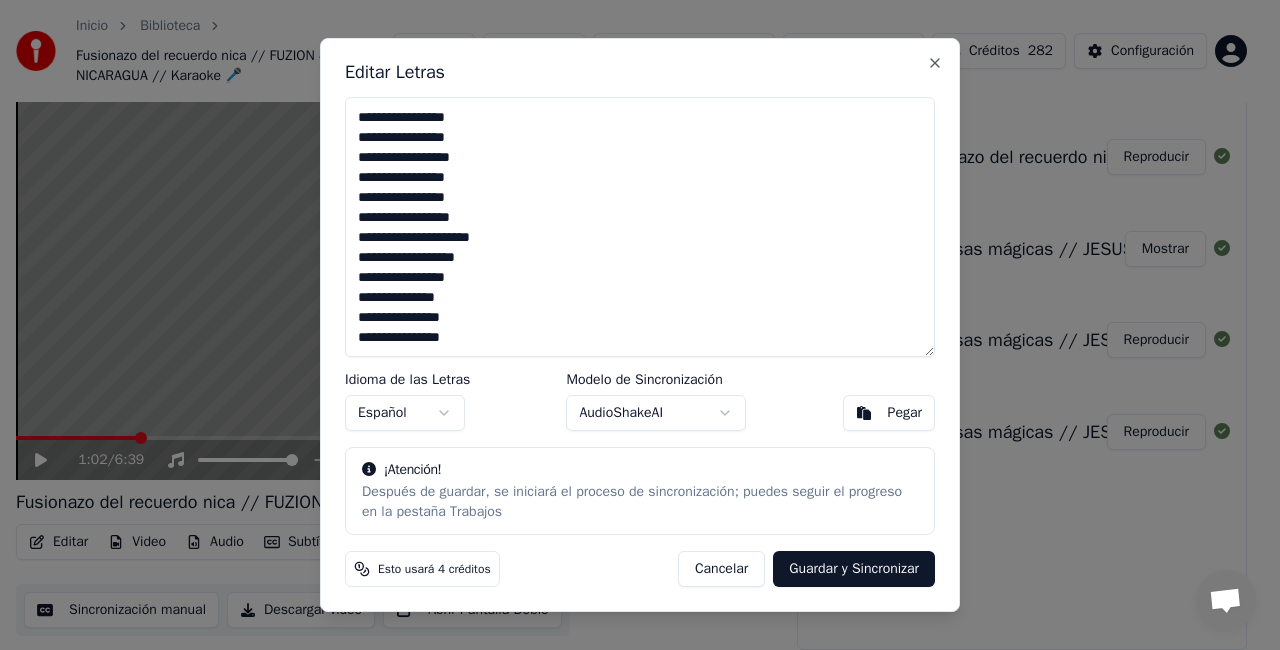 click at bounding box center [640, 227] 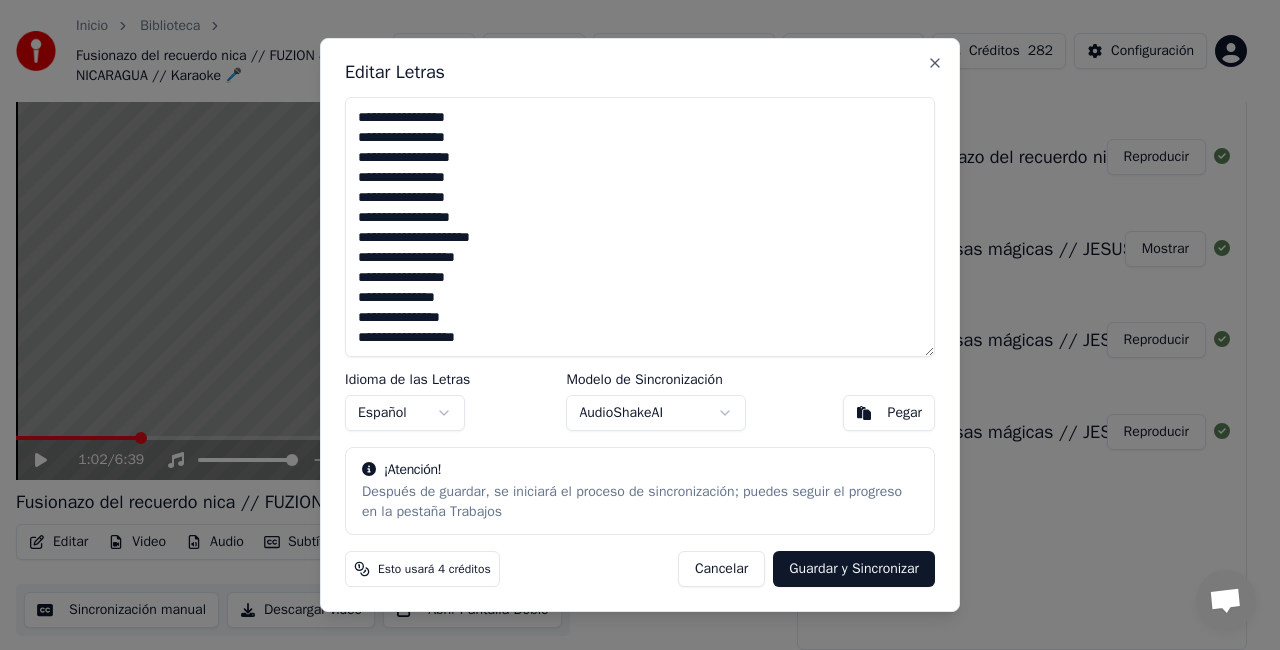 type on "**********" 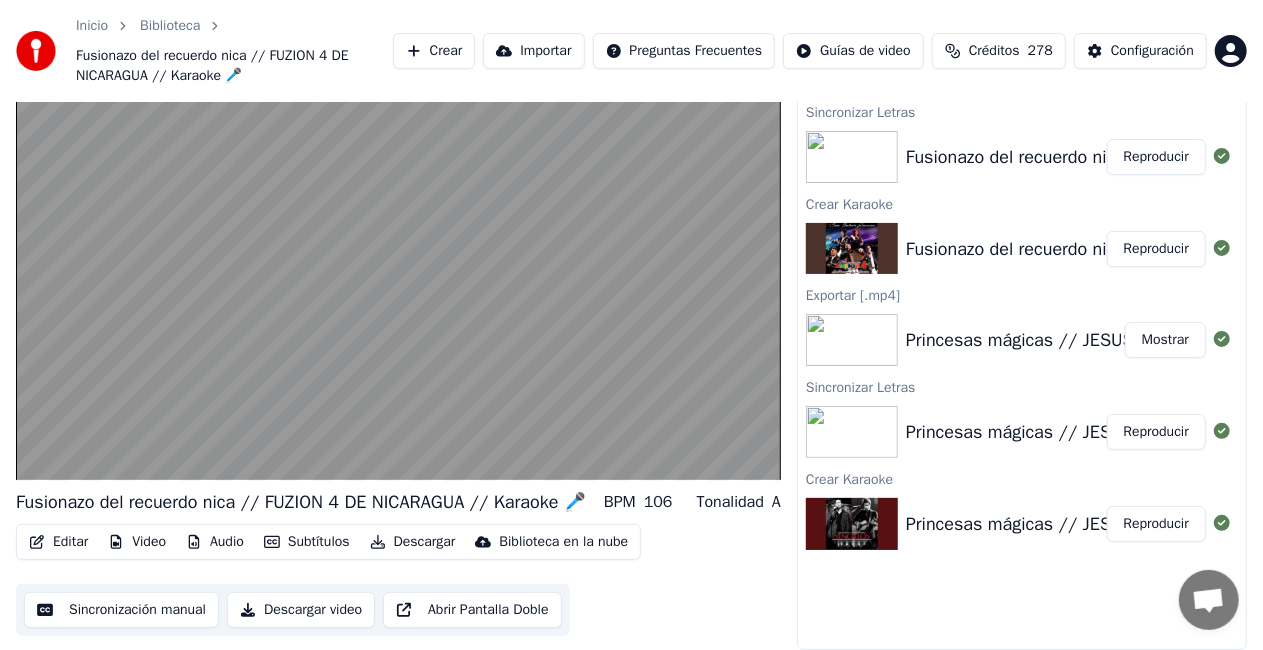 click on "Reproducir" at bounding box center [1156, 157] 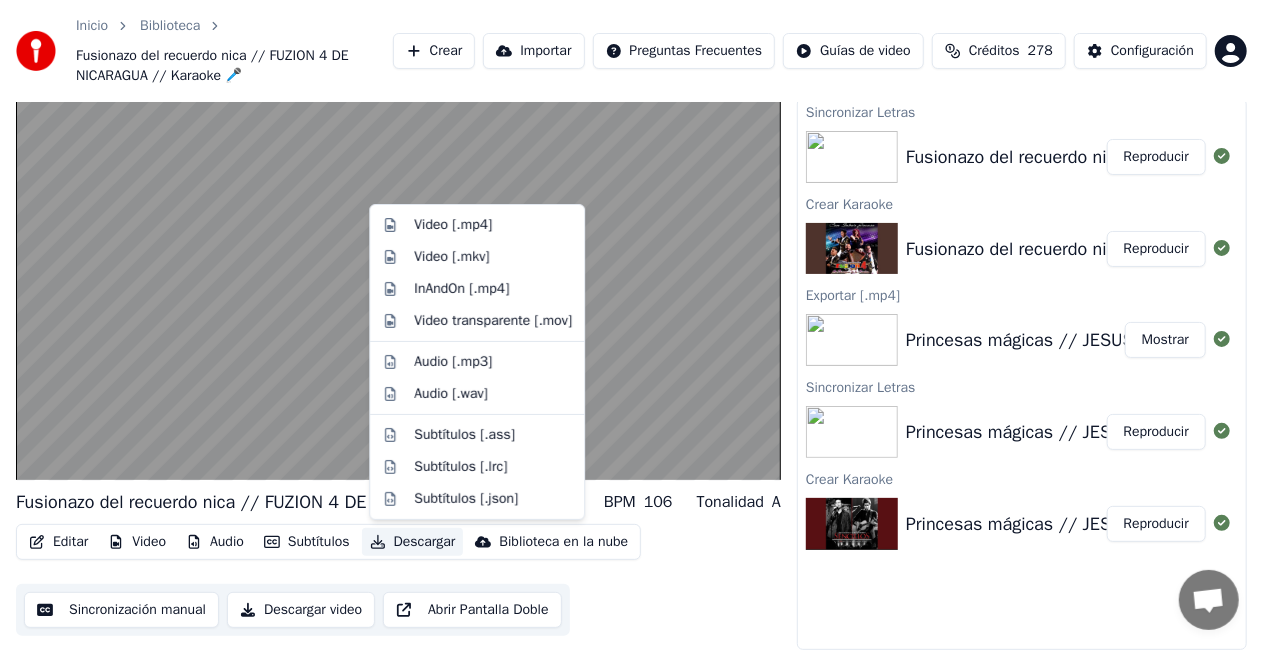 click on "Descargar" at bounding box center (413, 542) 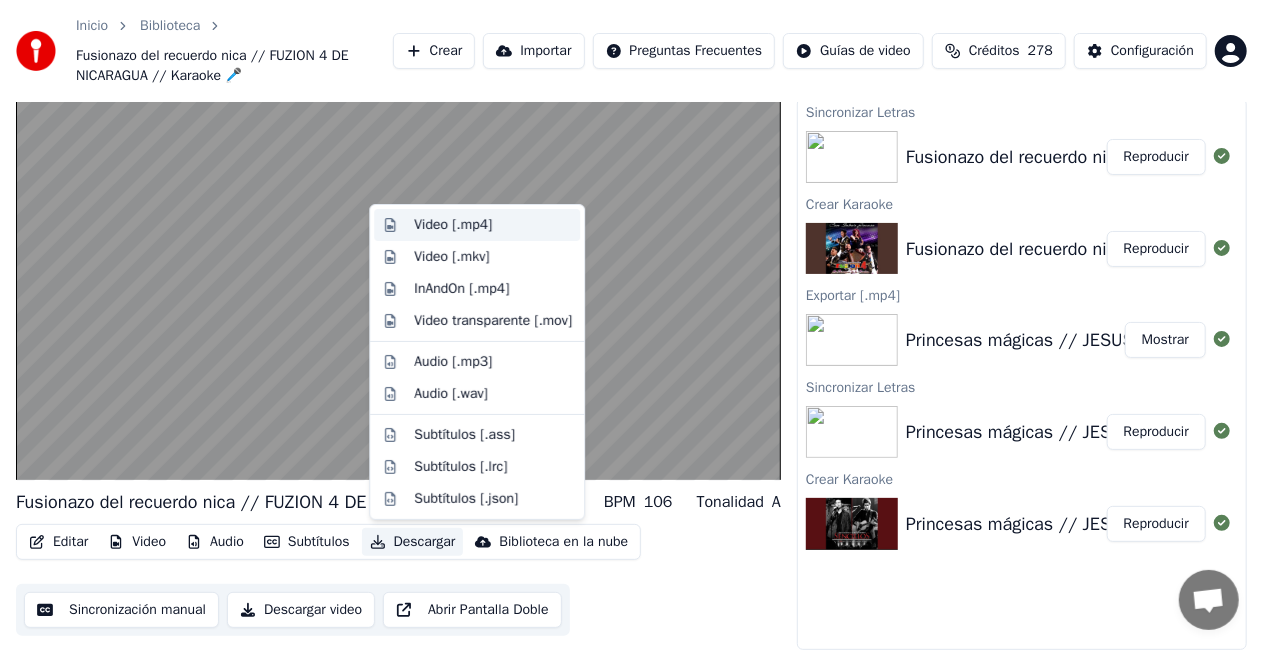 click on "Video [.mp4]" at bounding box center (453, 225) 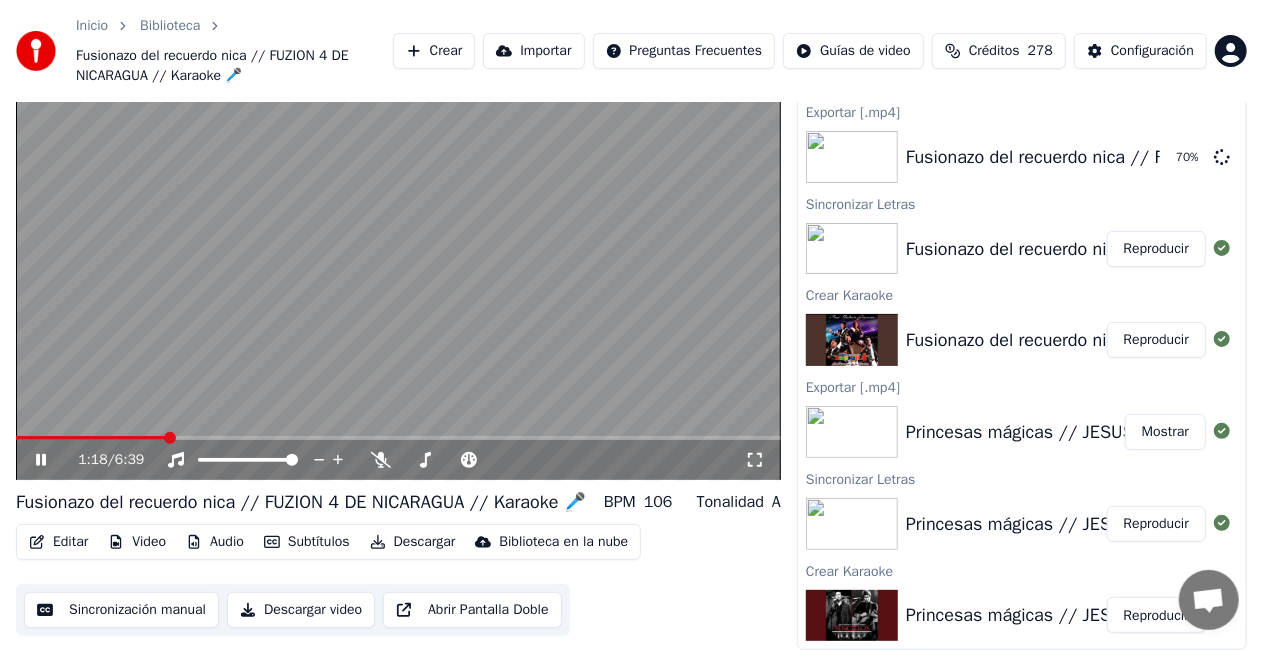 click at bounding box center (398, 265) 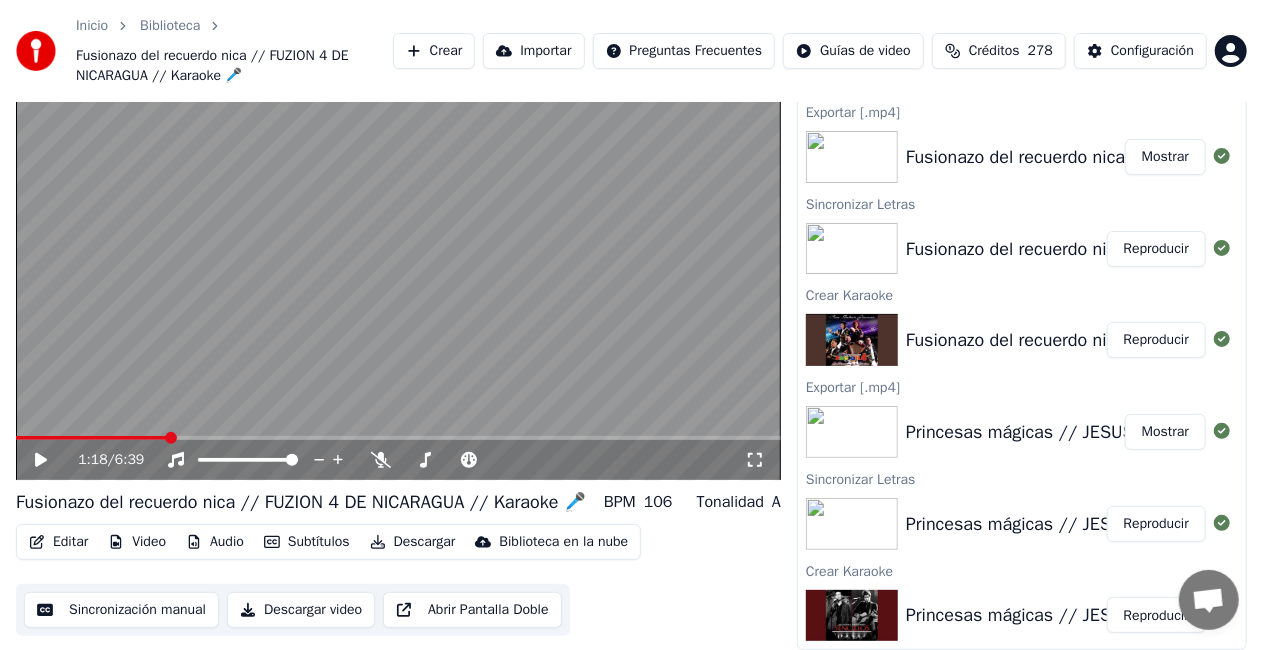 click on "Biblioteca" at bounding box center [170, 26] 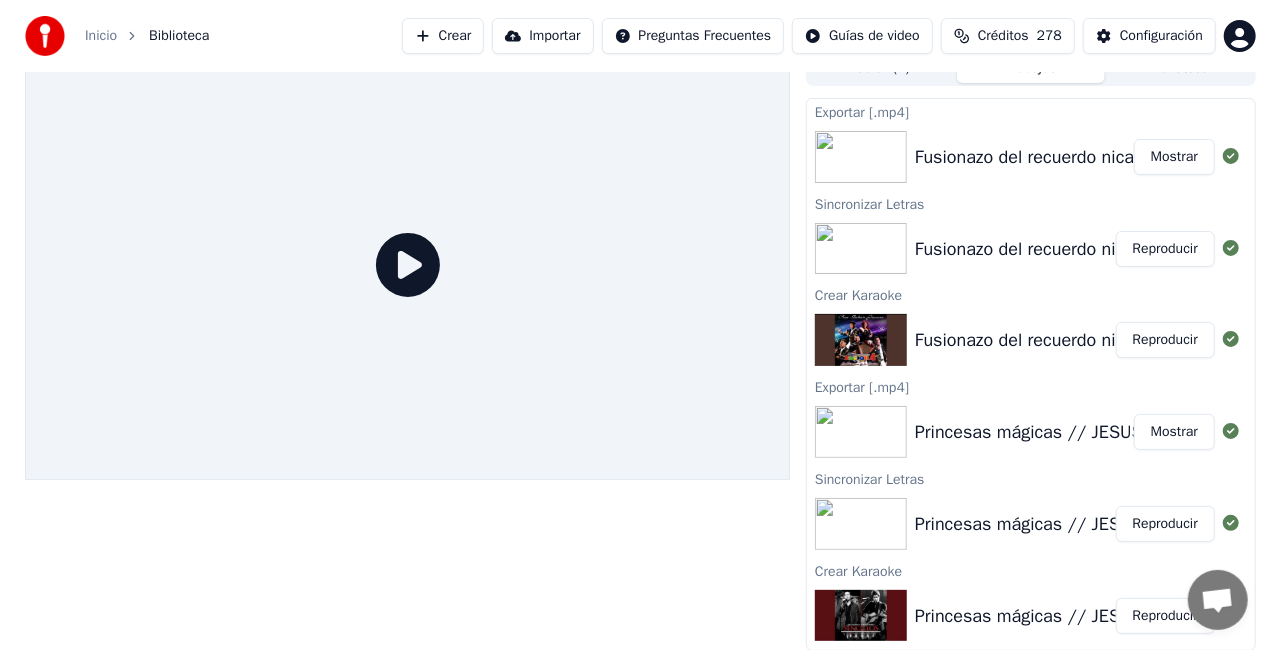scroll, scrollTop: 0, scrollLeft: 0, axis: both 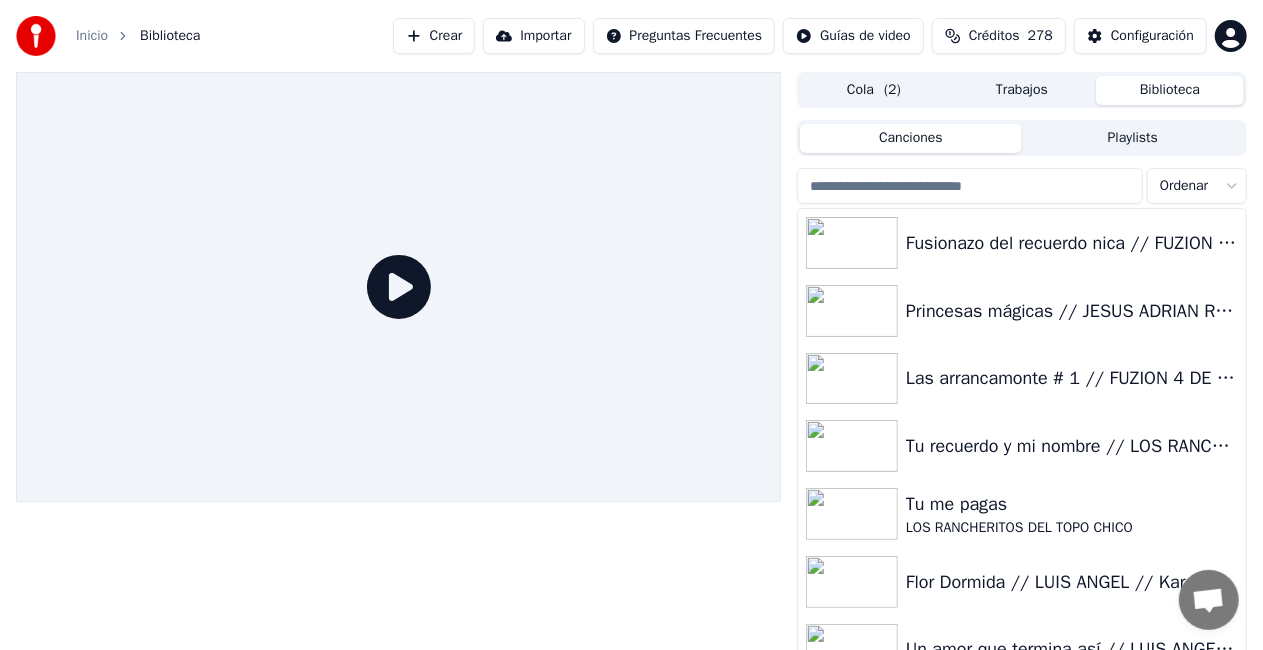 click on "Biblioteca" at bounding box center (1170, 90) 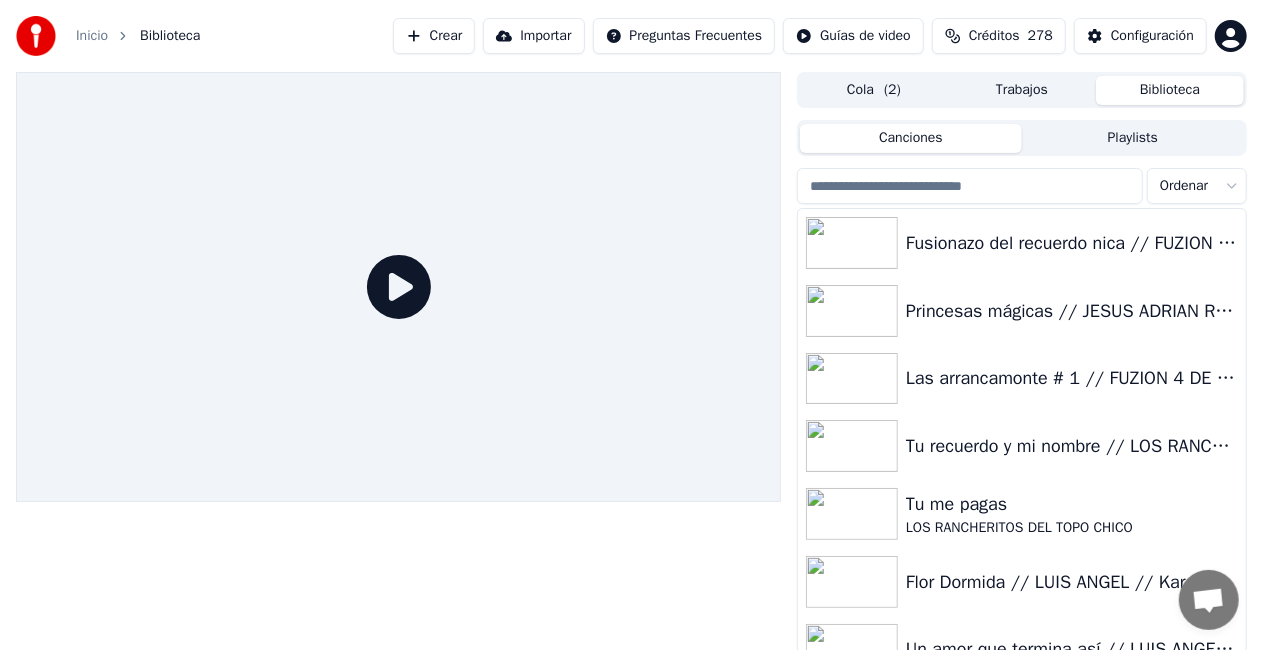 click at bounding box center (970, 186) 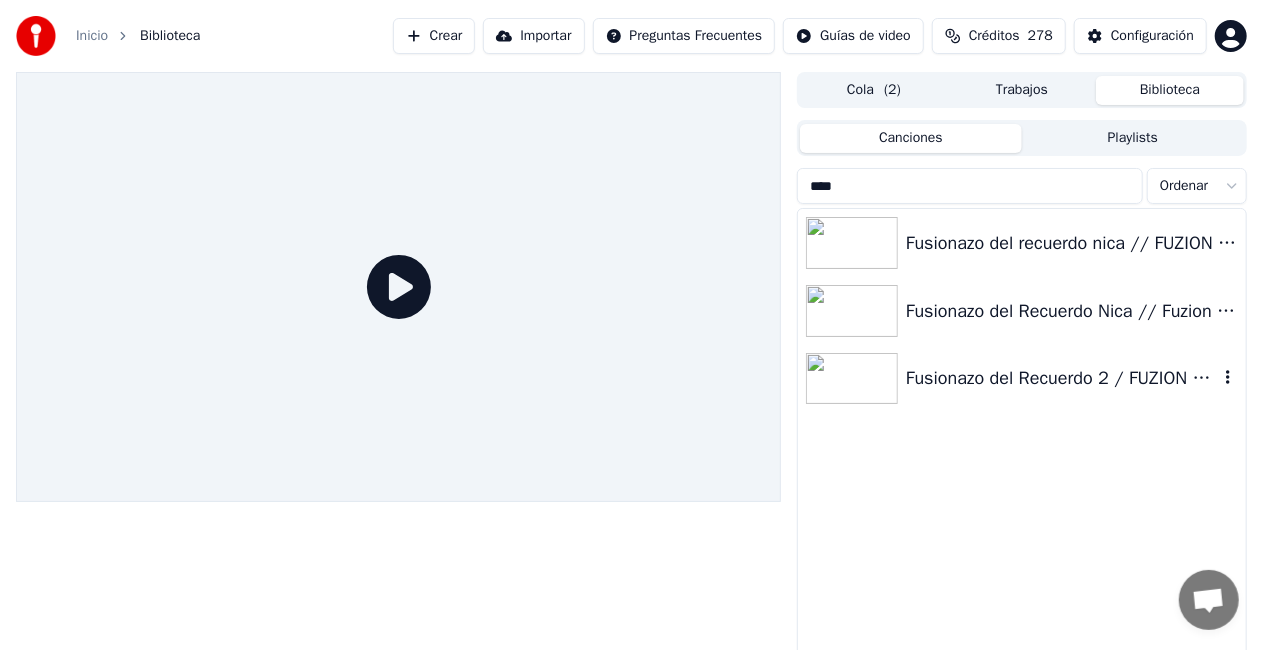type on "****" 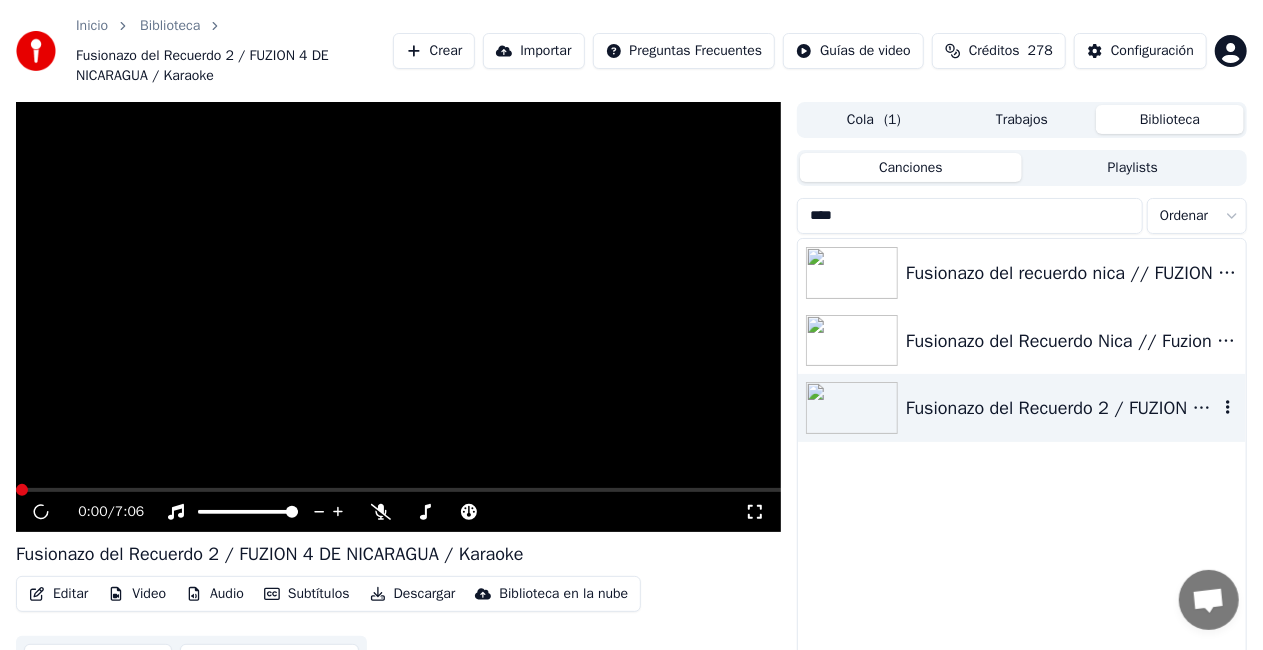 click on "Fusionazo del Recuerdo 2 / FUZION 4 DE NICARAGUA / Karaoke" at bounding box center (1022, 408) 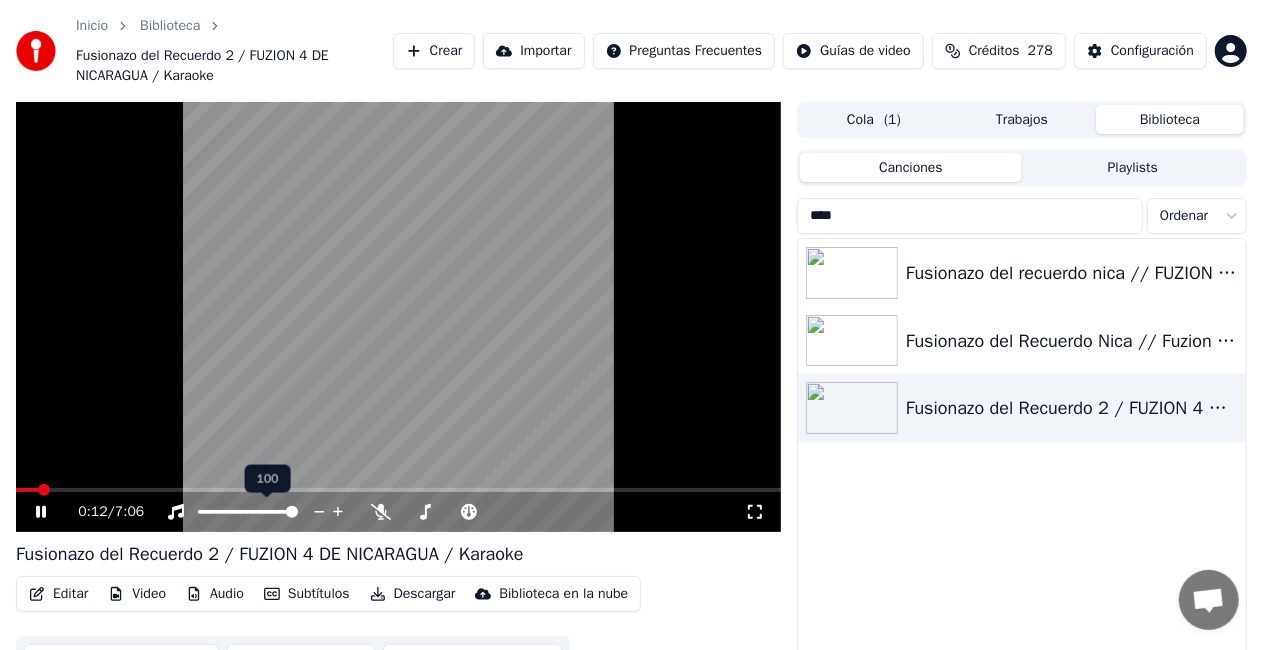 click at bounding box center (266, 512) 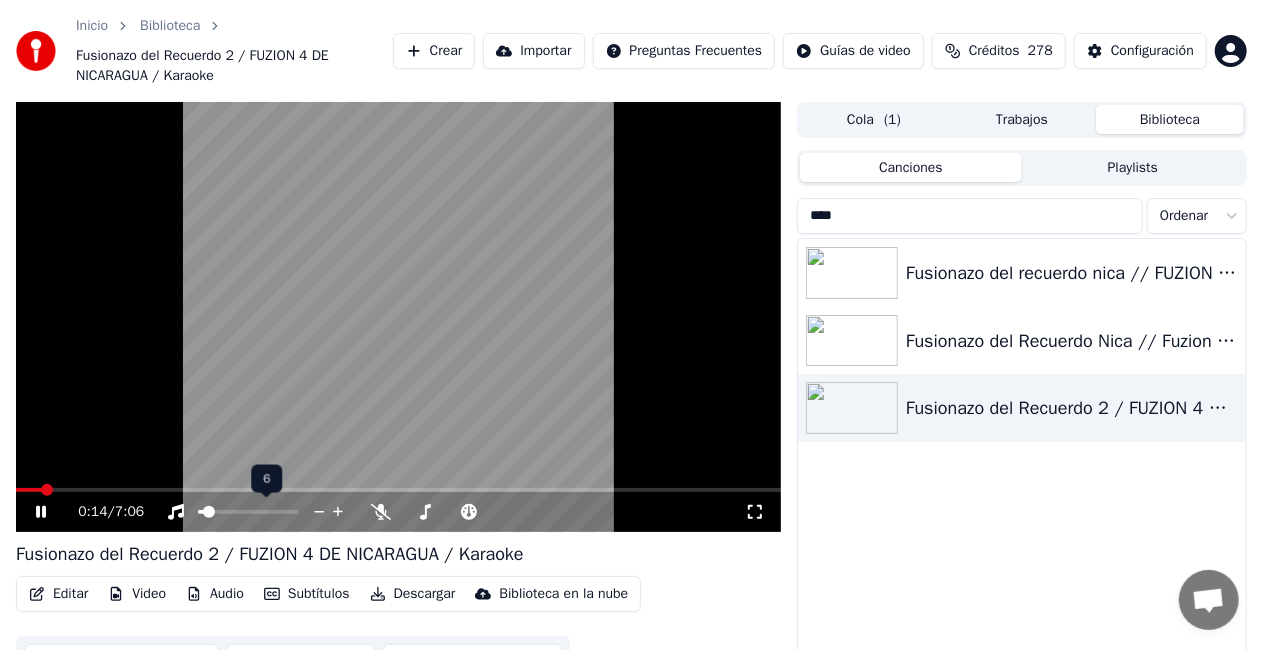 click at bounding box center (201, 512) 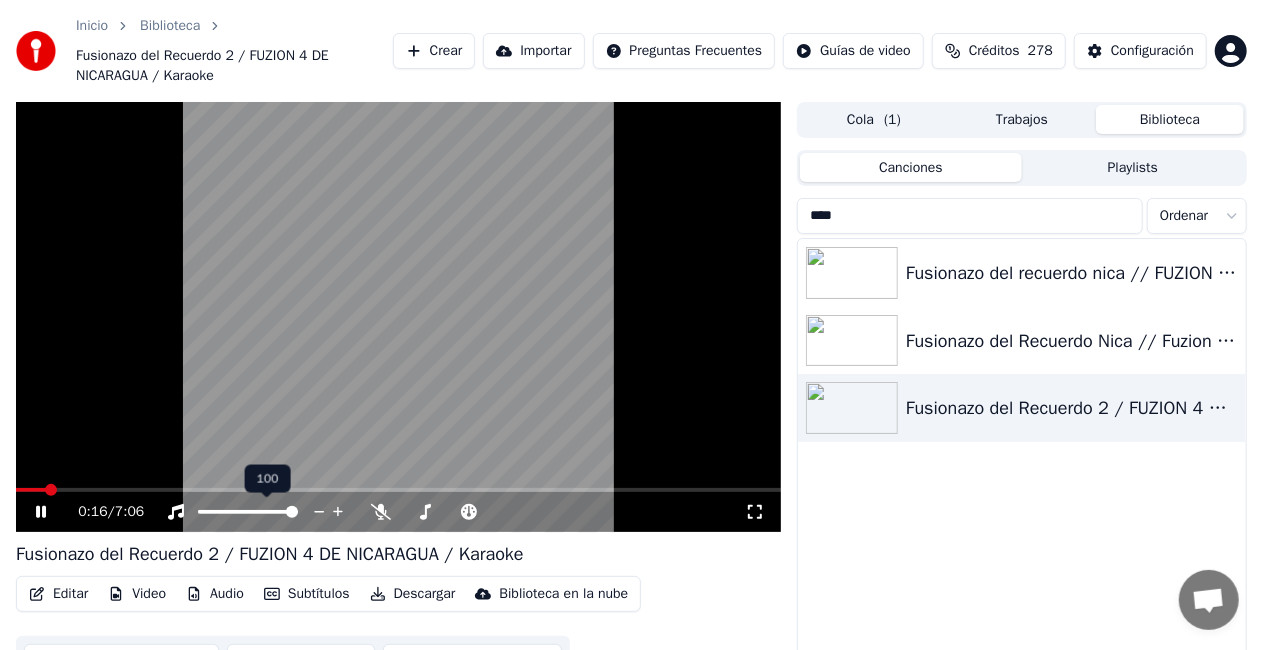 click at bounding box center [292, 512] 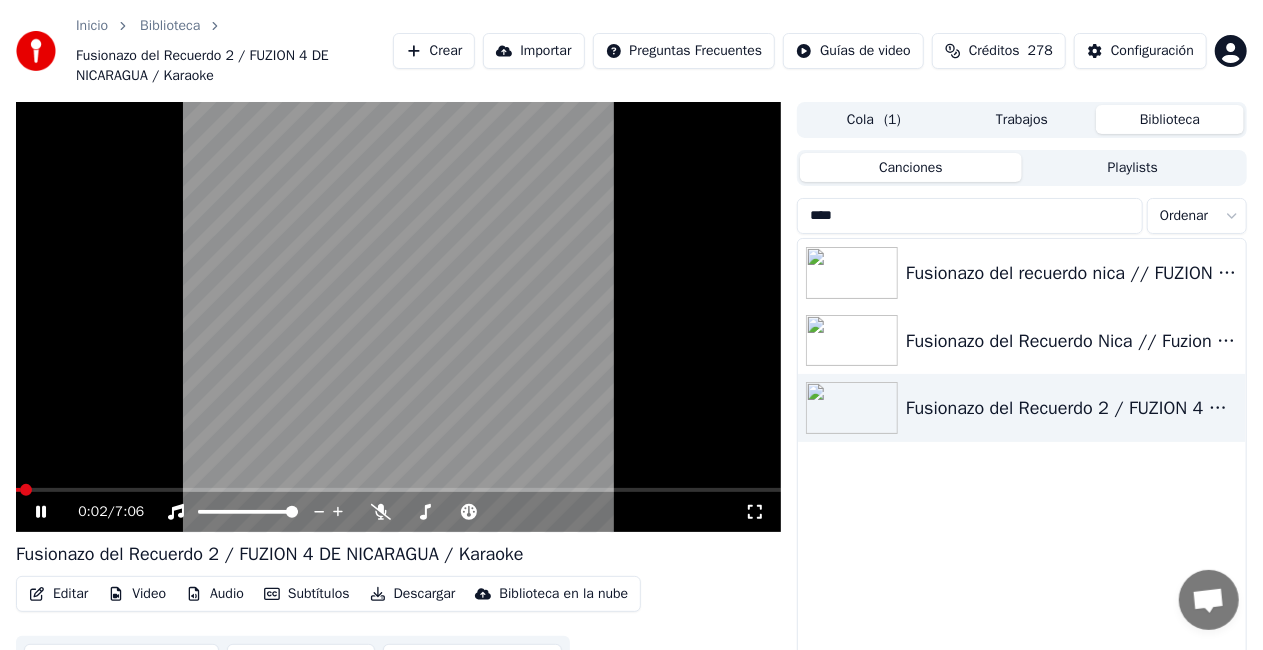 click at bounding box center [18, 490] 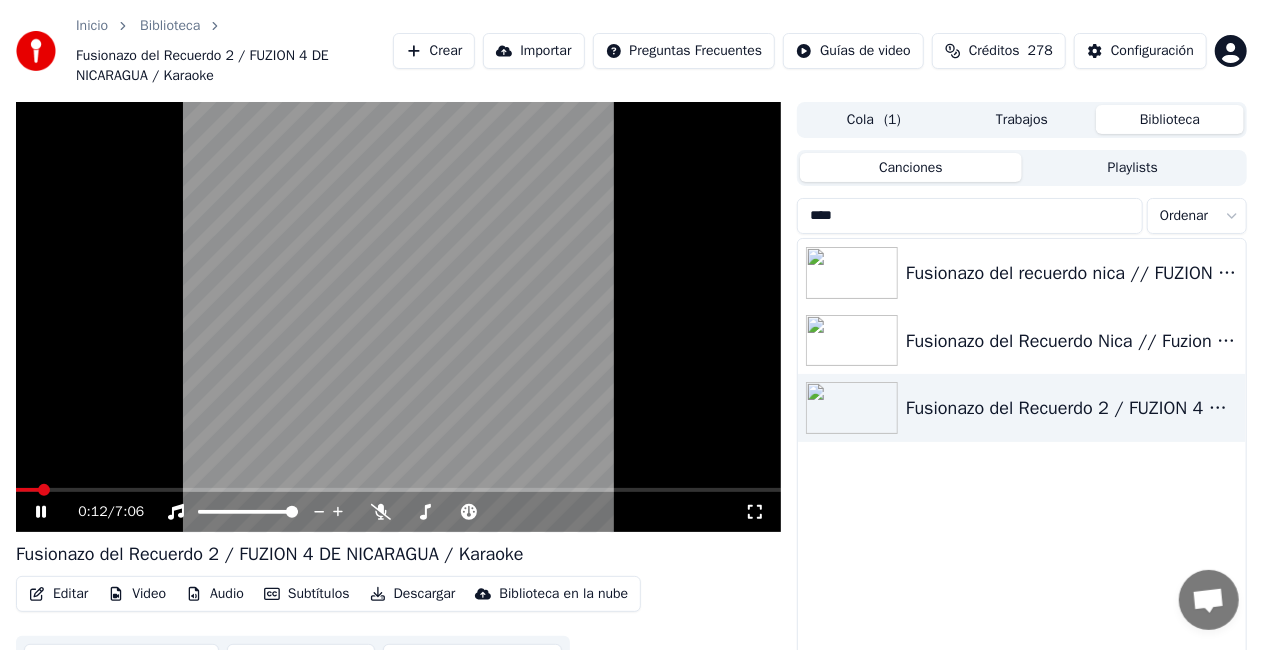 click 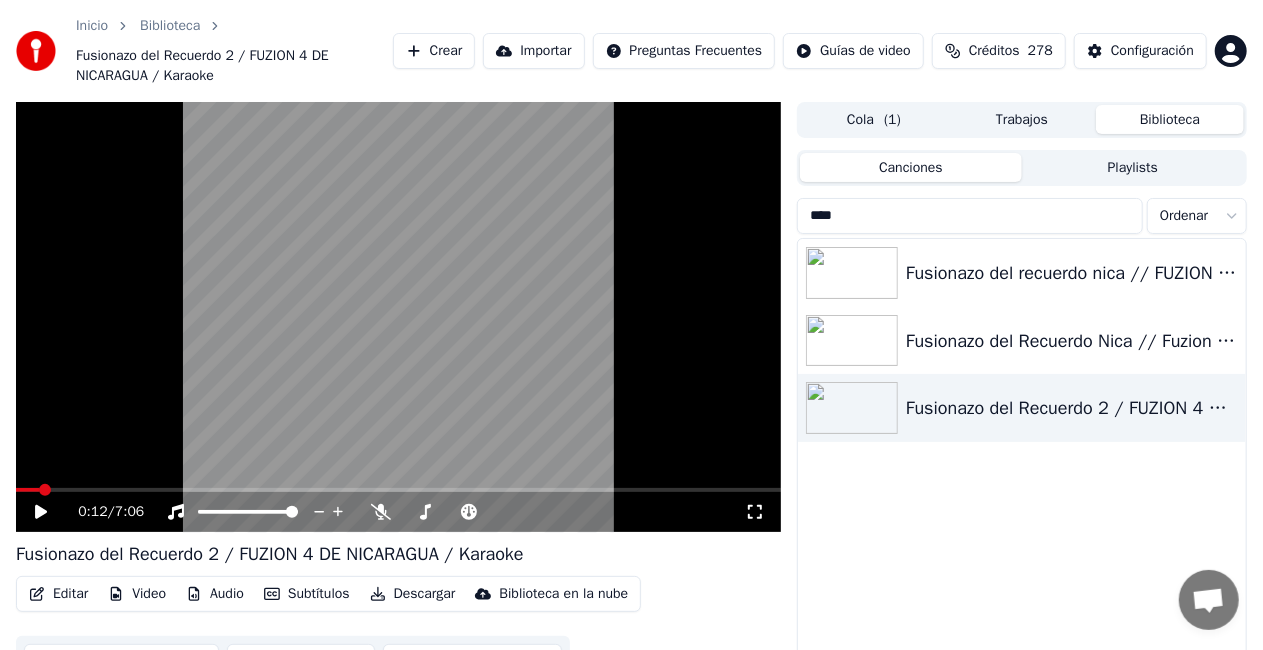click on "Editar" at bounding box center [58, 594] 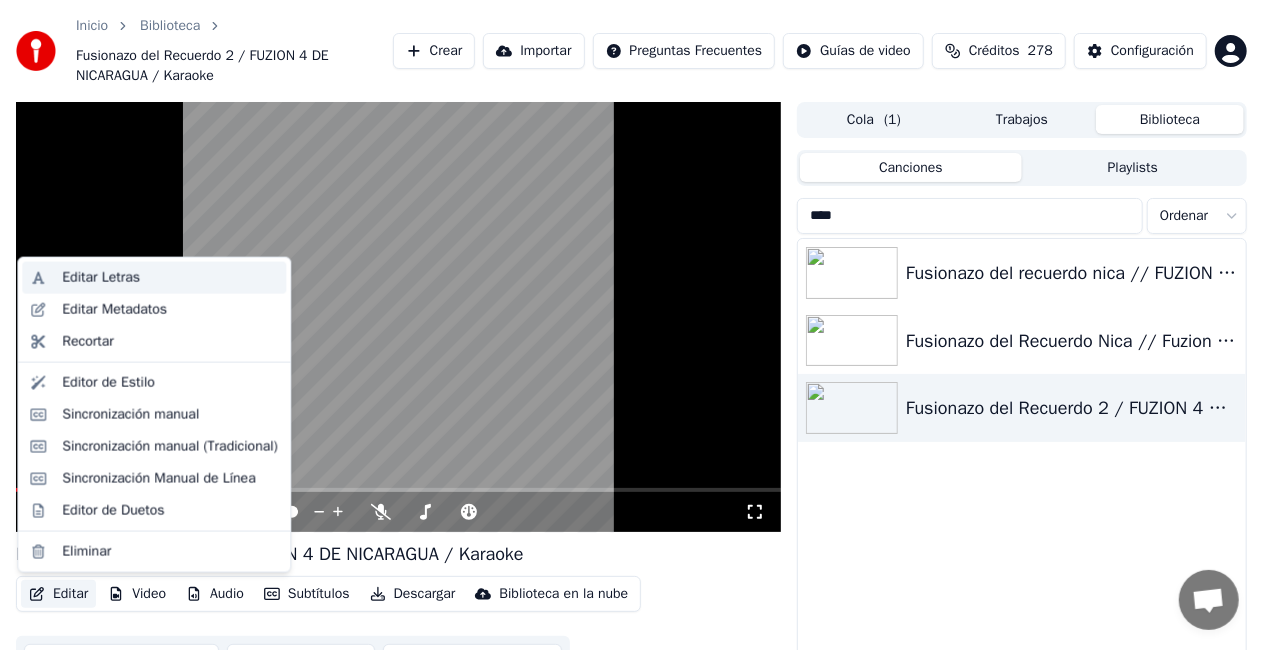 click on "Editar Letras" at bounding box center (170, 278) 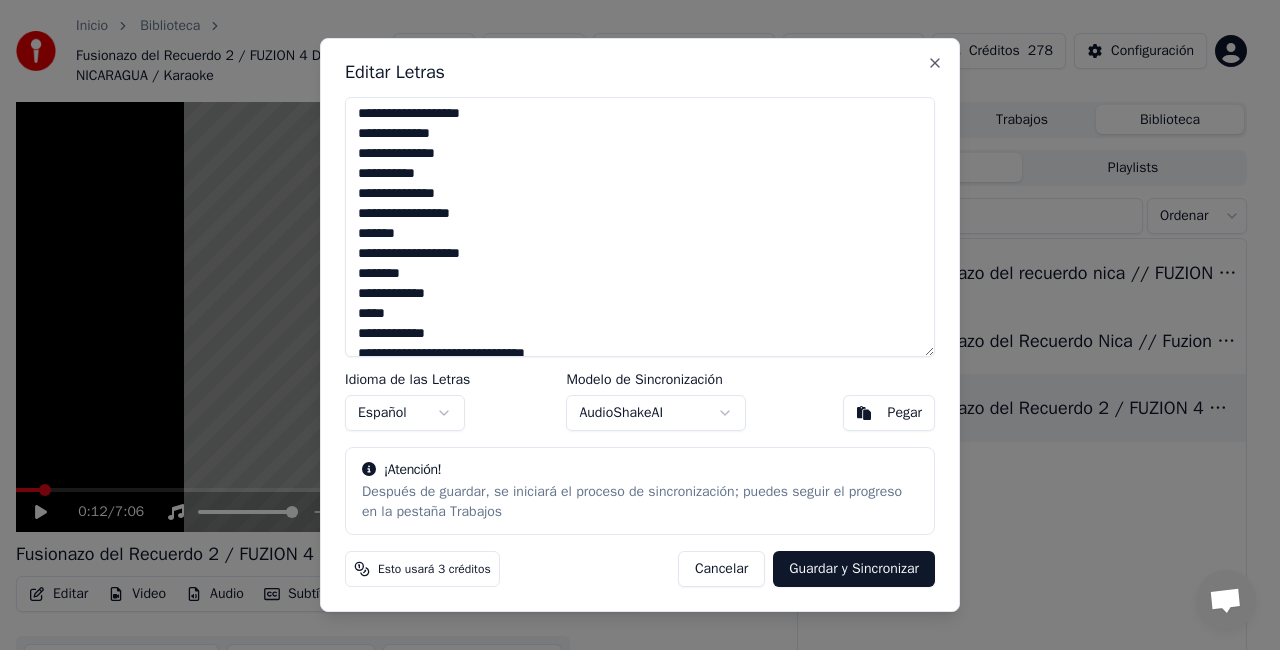scroll, scrollTop: 2136, scrollLeft: 0, axis: vertical 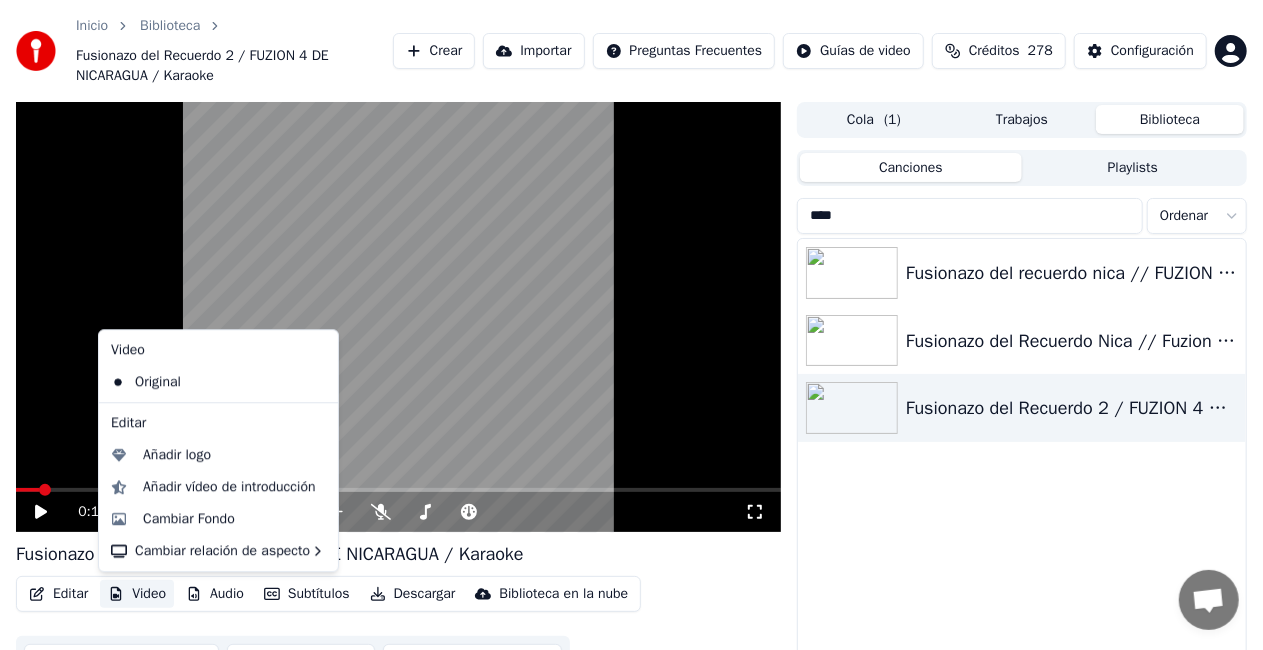 click on "Video" at bounding box center [137, 594] 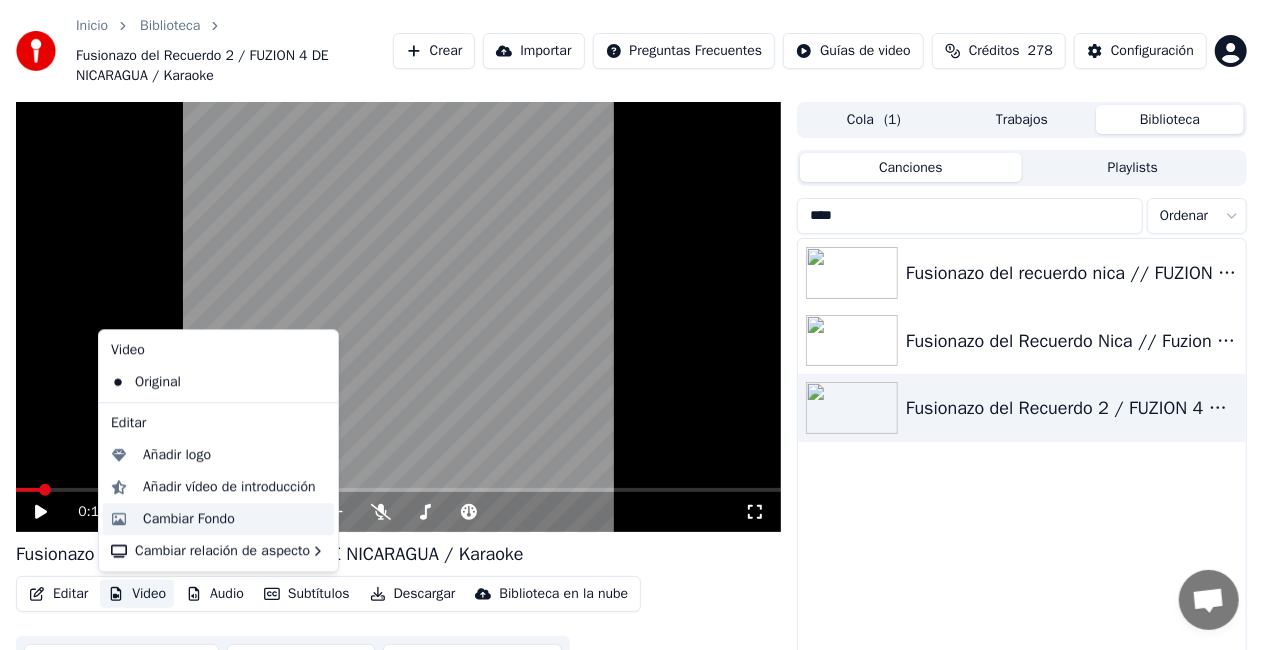 click on "Cambiar Fondo" at bounding box center (189, 519) 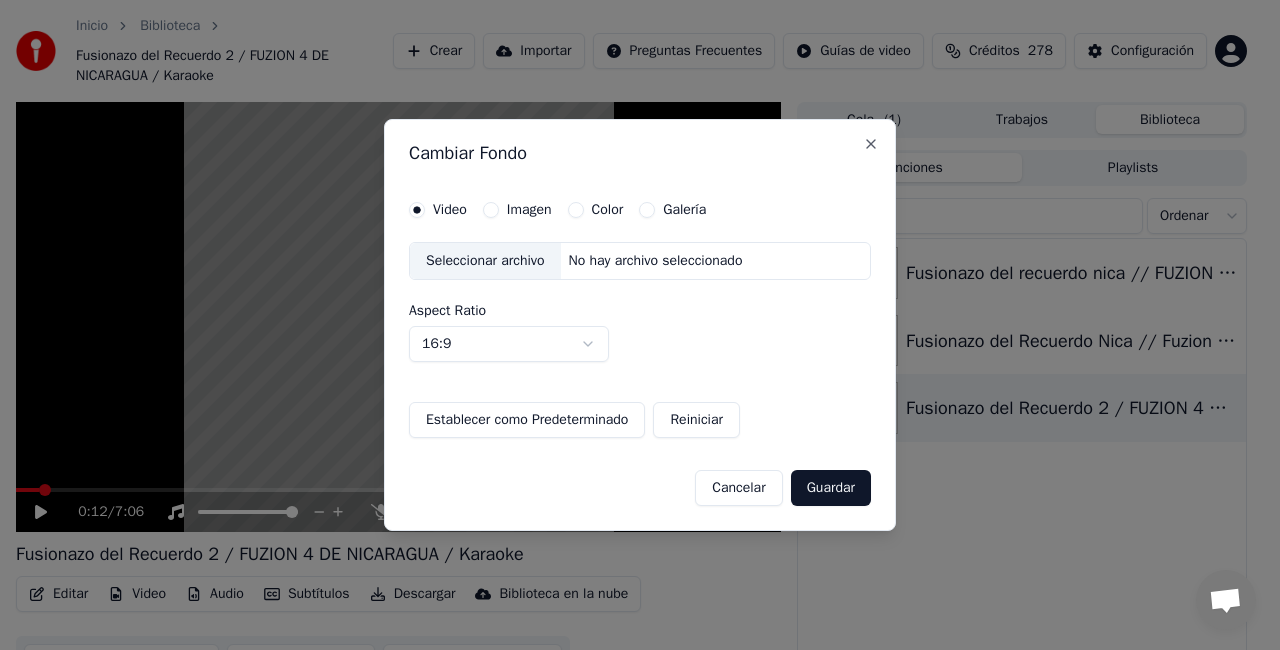 click on "Seleccionar archivo" at bounding box center [485, 261] 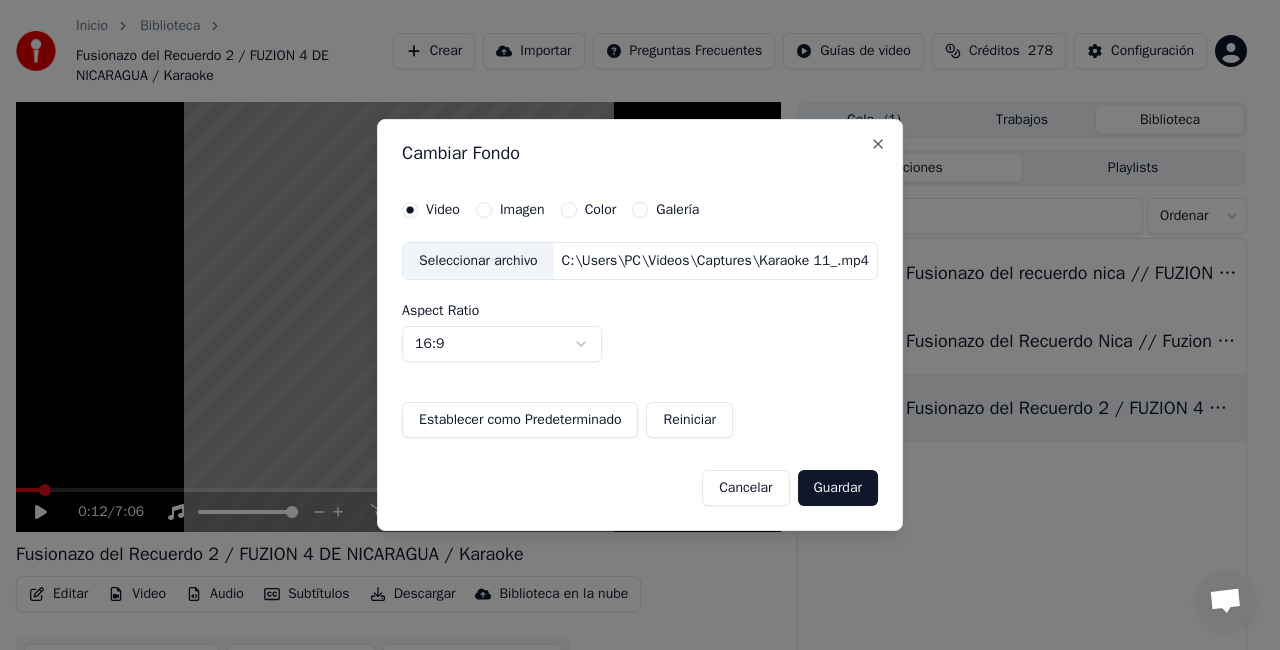 click on "Guardar" at bounding box center (838, 488) 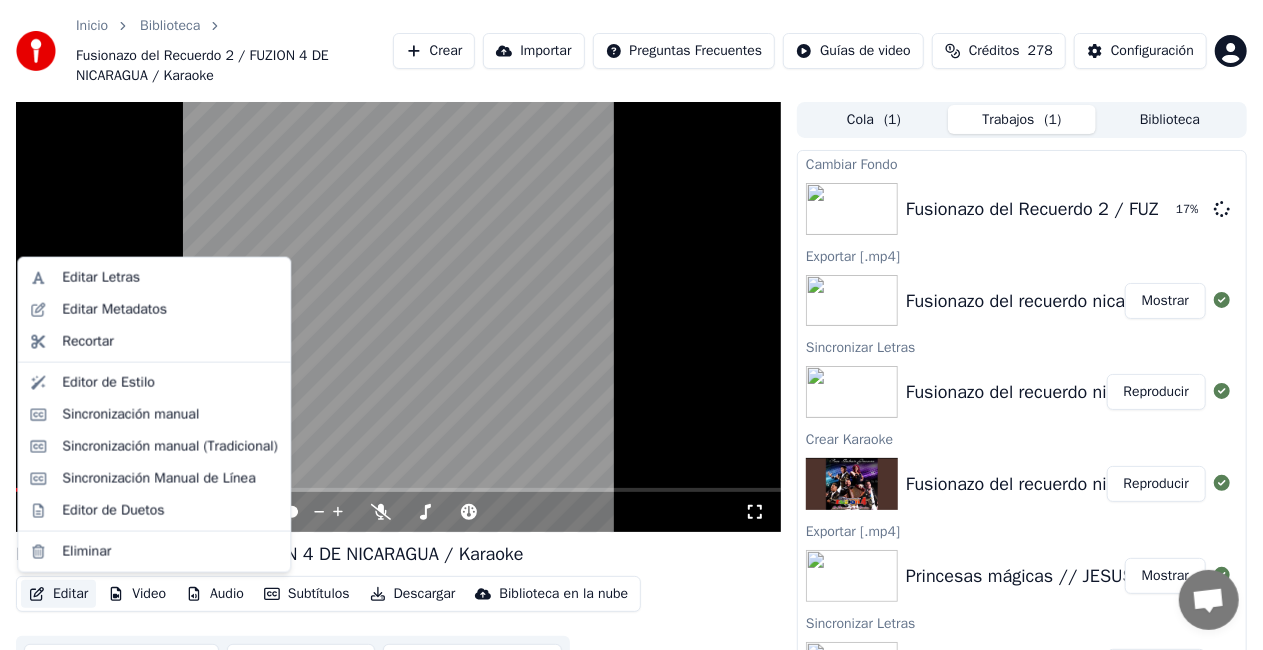 click on "Editar" at bounding box center (58, 594) 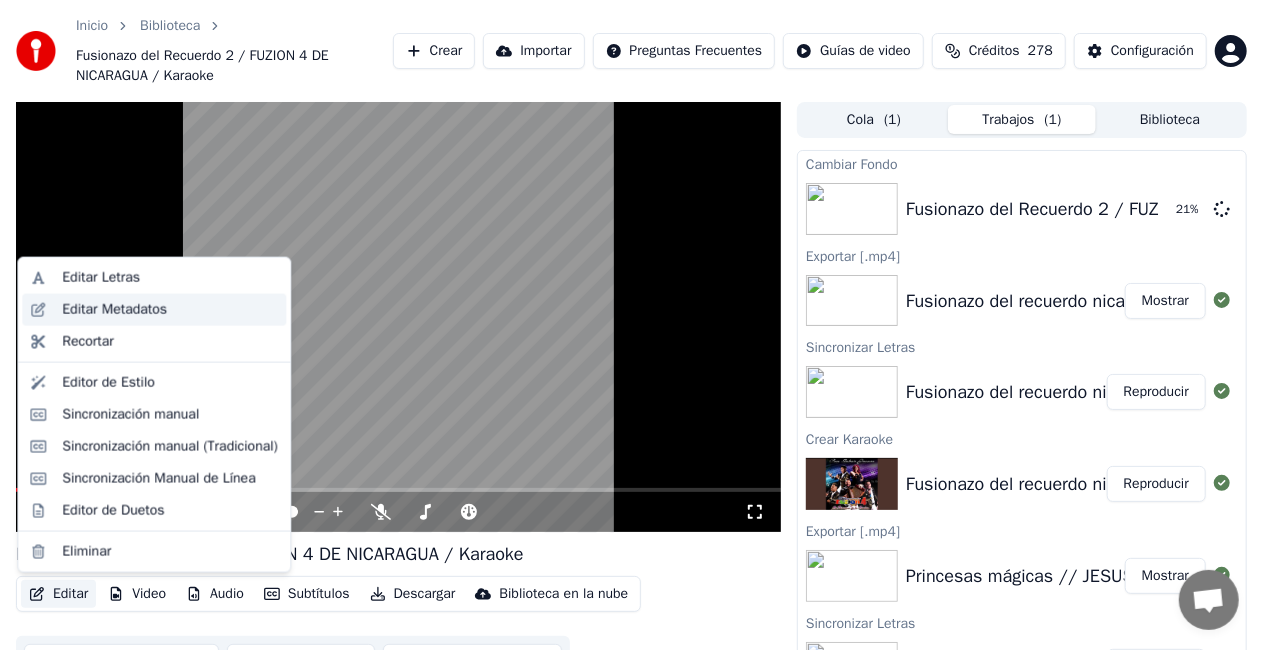 click on "Editar Metadatos" at bounding box center [114, 310] 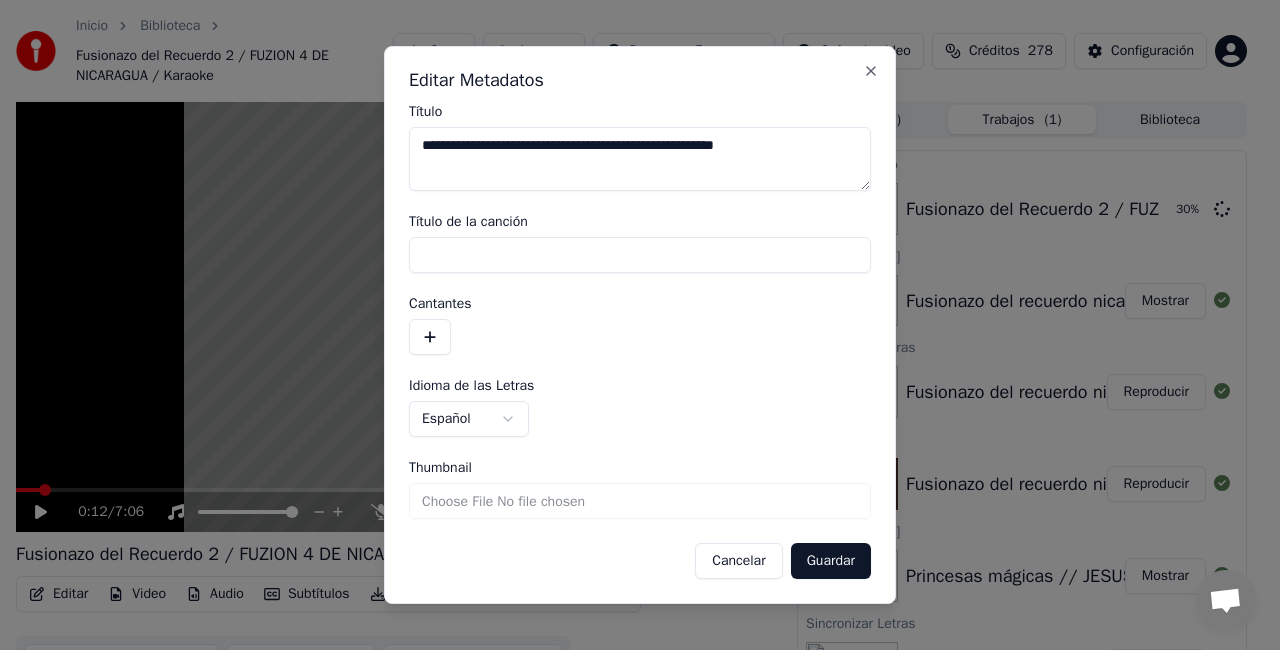 click on "Thumbnail" at bounding box center (640, 501) 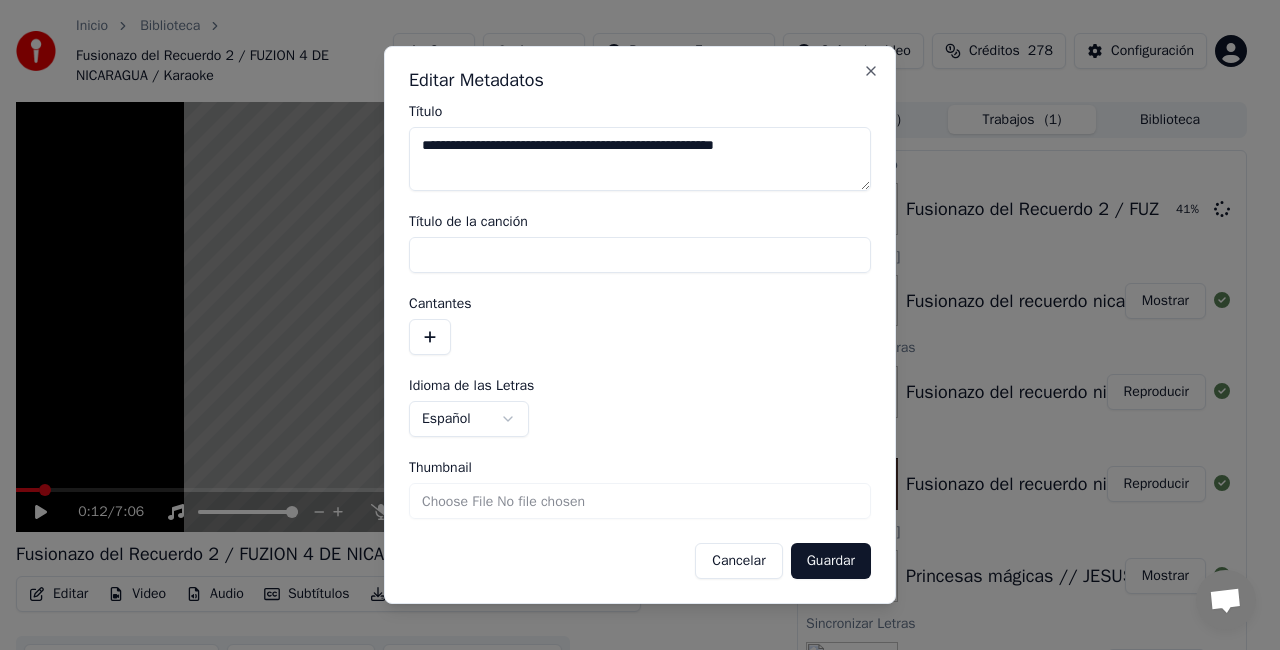 type on "**********" 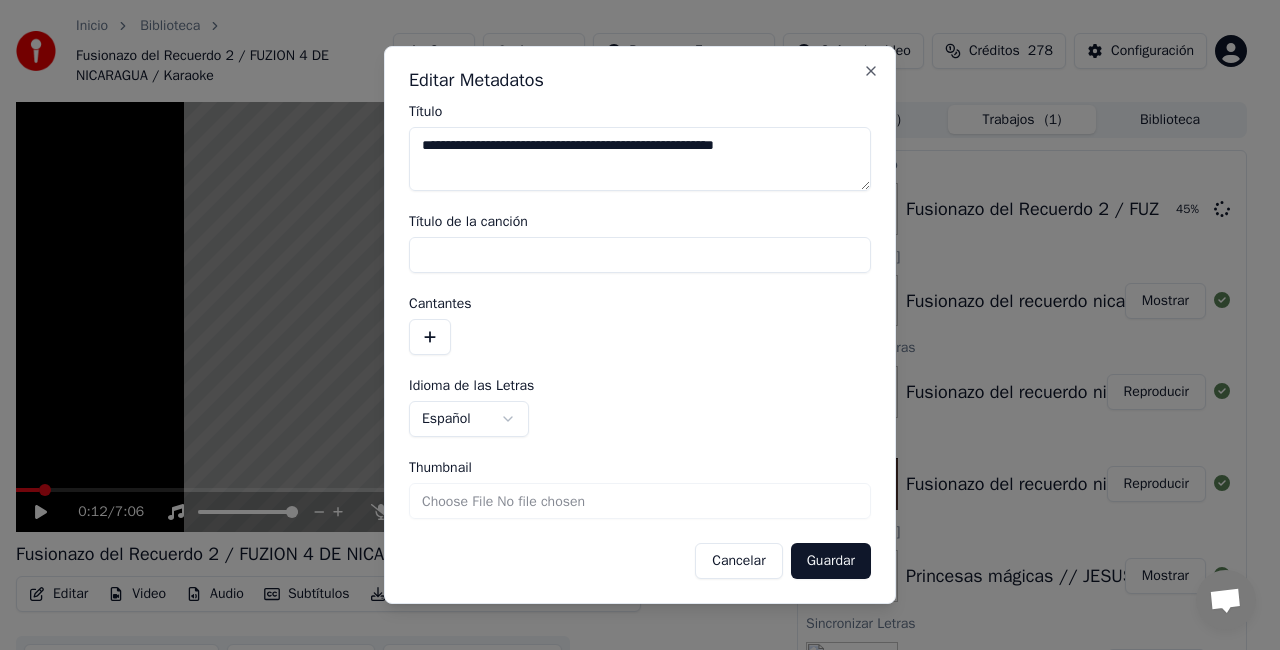 click on "Guardar" at bounding box center [831, 561] 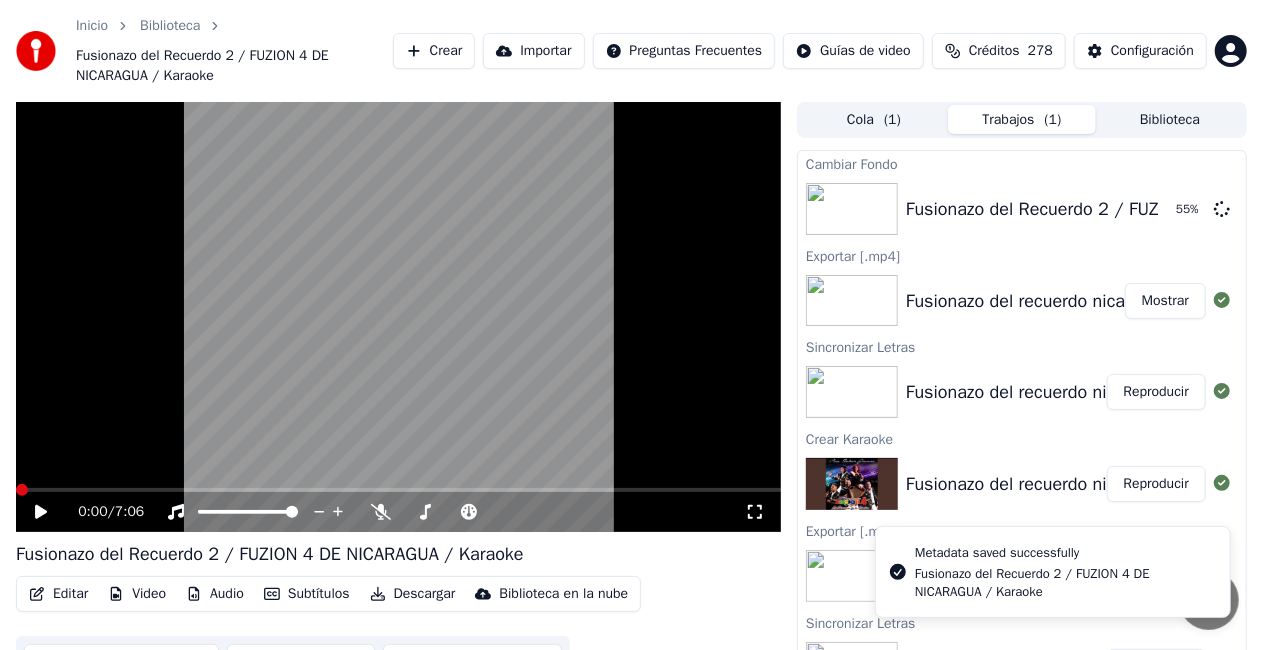 click on "Editar" at bounding box center [58, 594] 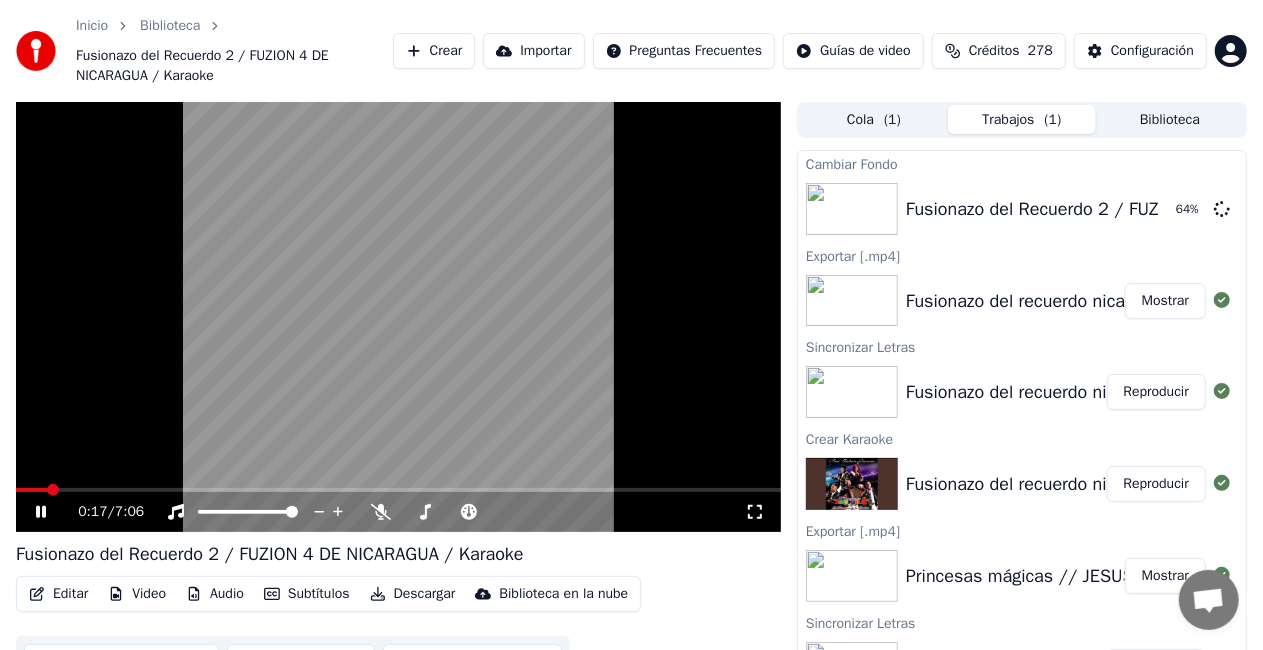 click at bounding box center (398, 317) 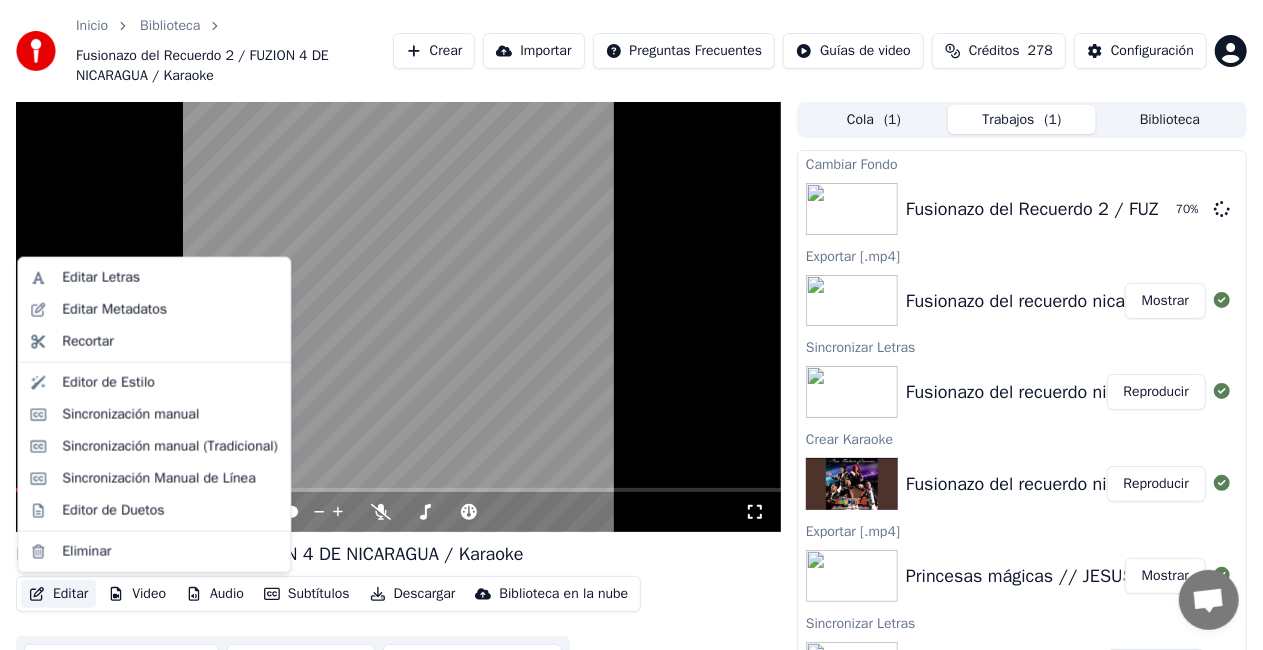 click on "Editar" at bounding box center (58, 594) 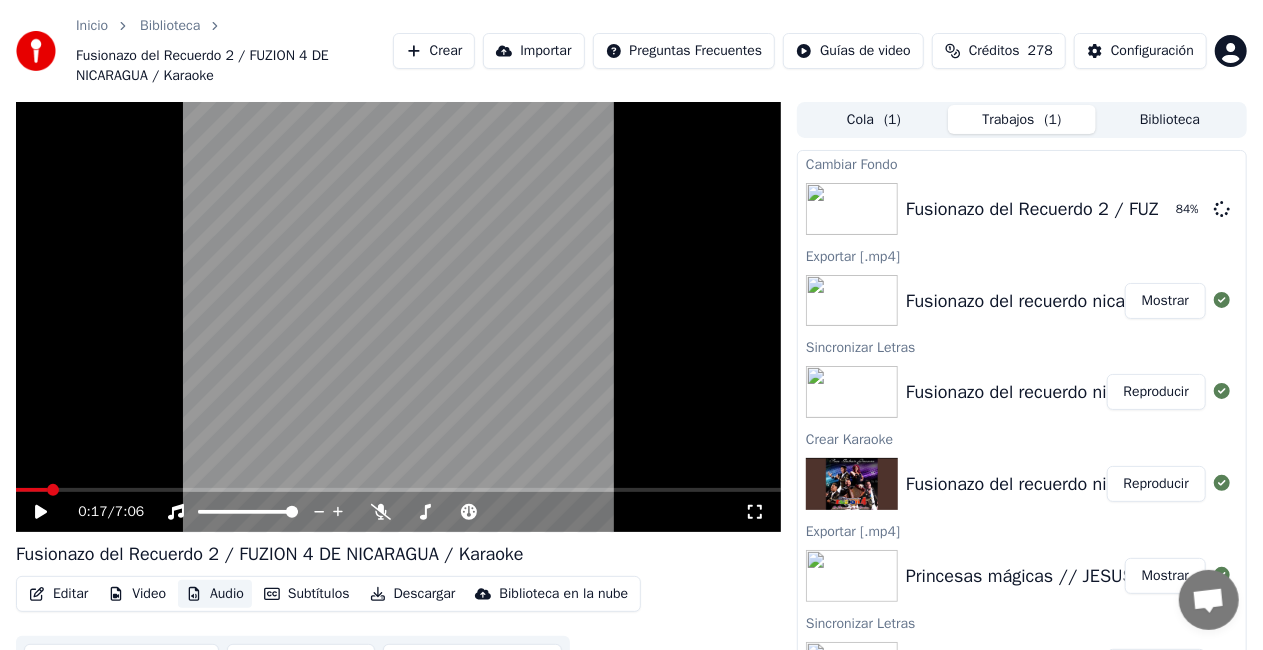 click on "Audio" at bounding box center [215, 594] 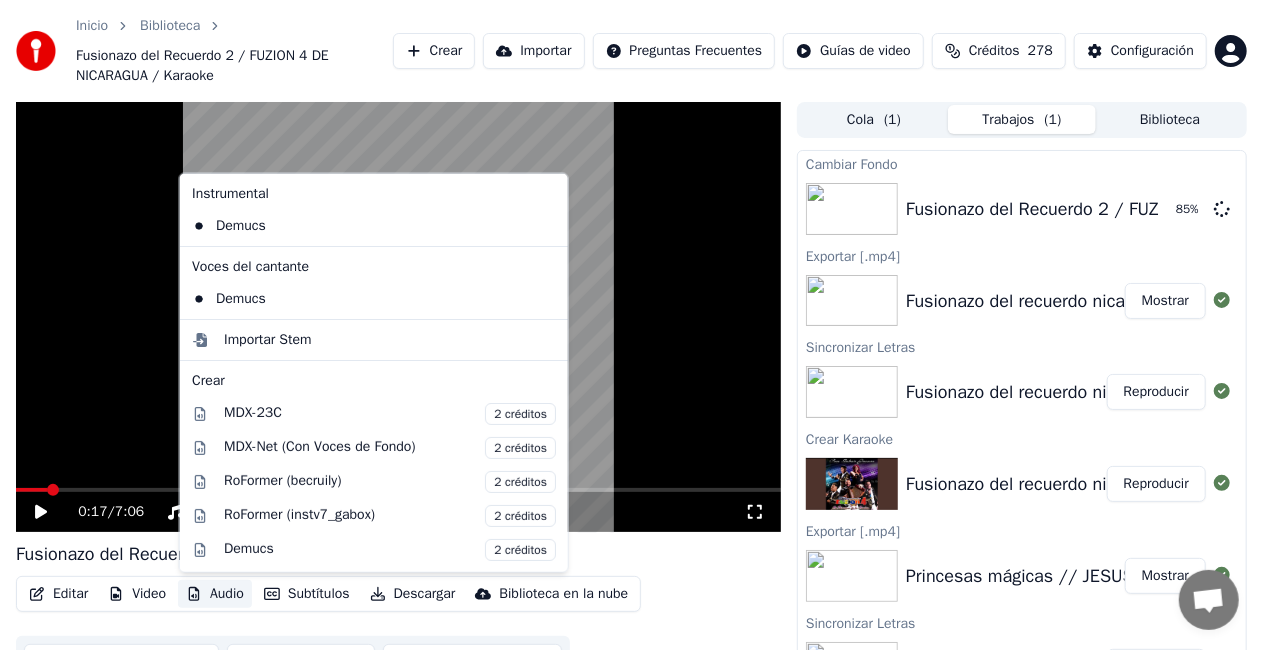 click on "Audio" at bounding box center [215, 594] 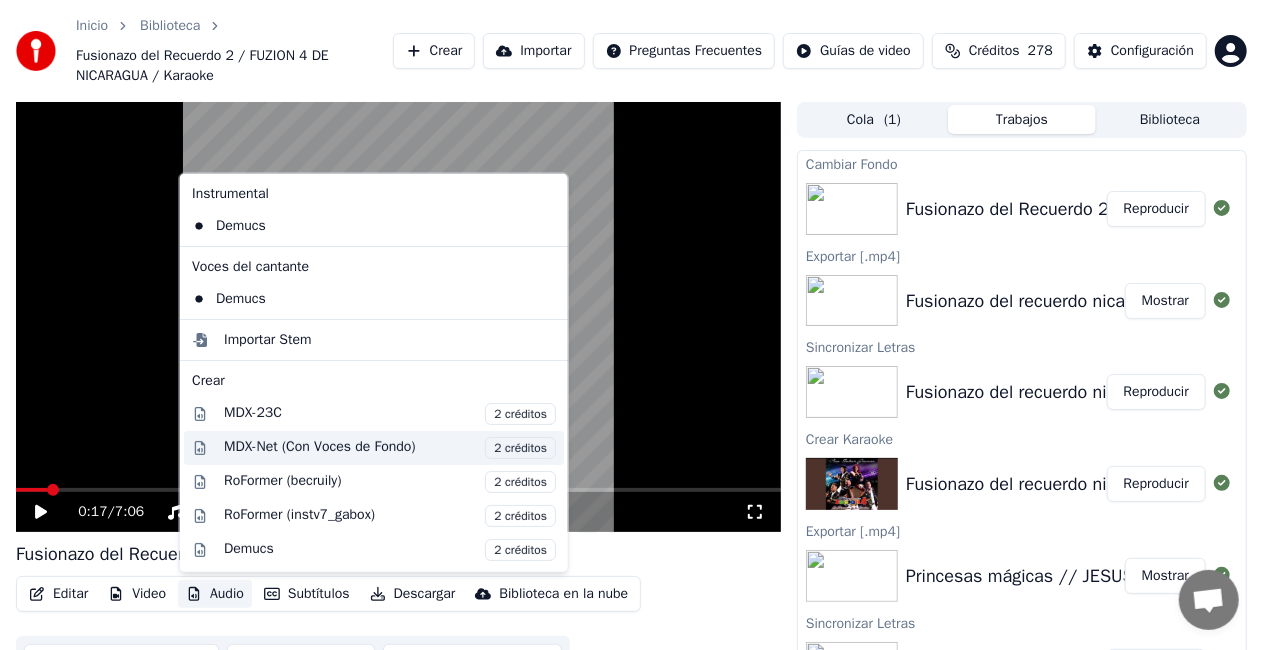 click on "MDX-Net (Con Voces de Fondo) 2 créditos" at bounding box center [390, 448] 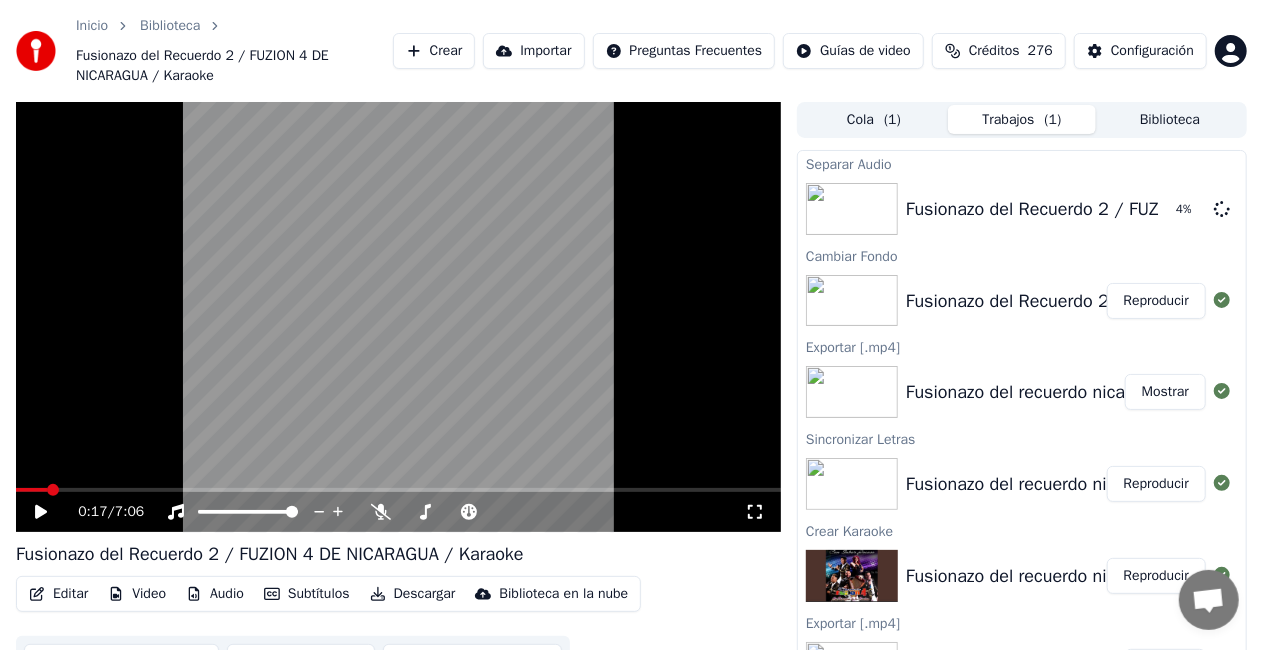 click on "Audio" at bounding box center [215, 594] 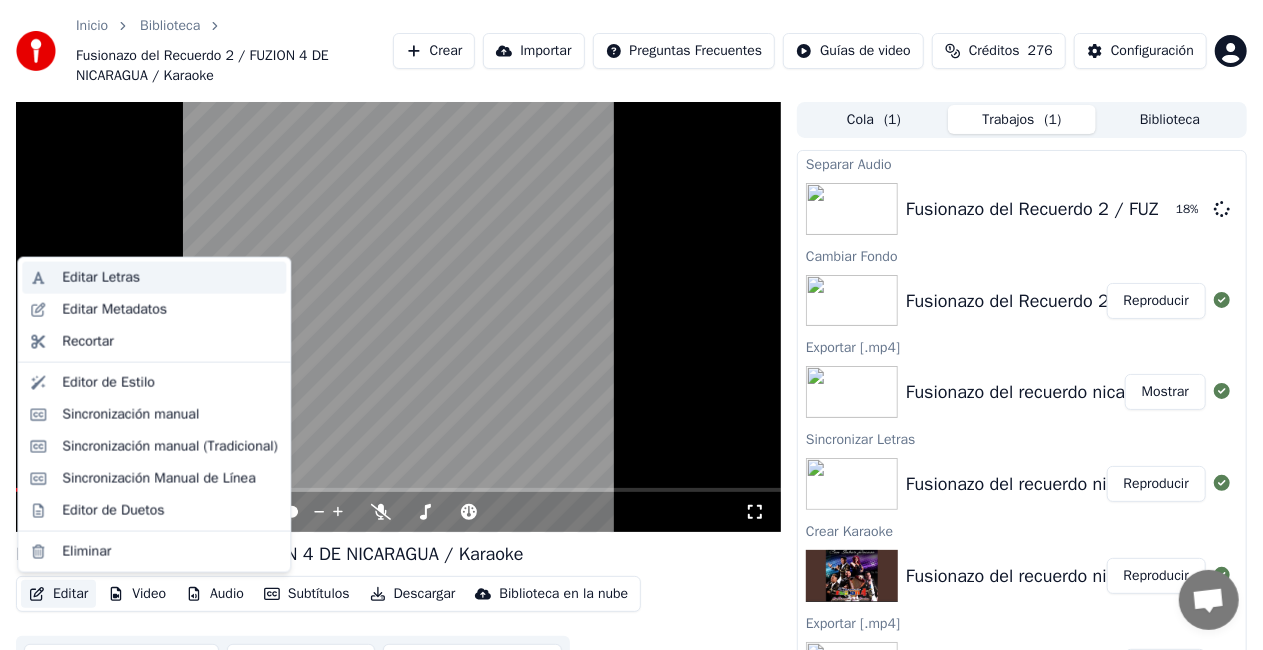 click on "Editar Letras" at bounding box center (170, 278) 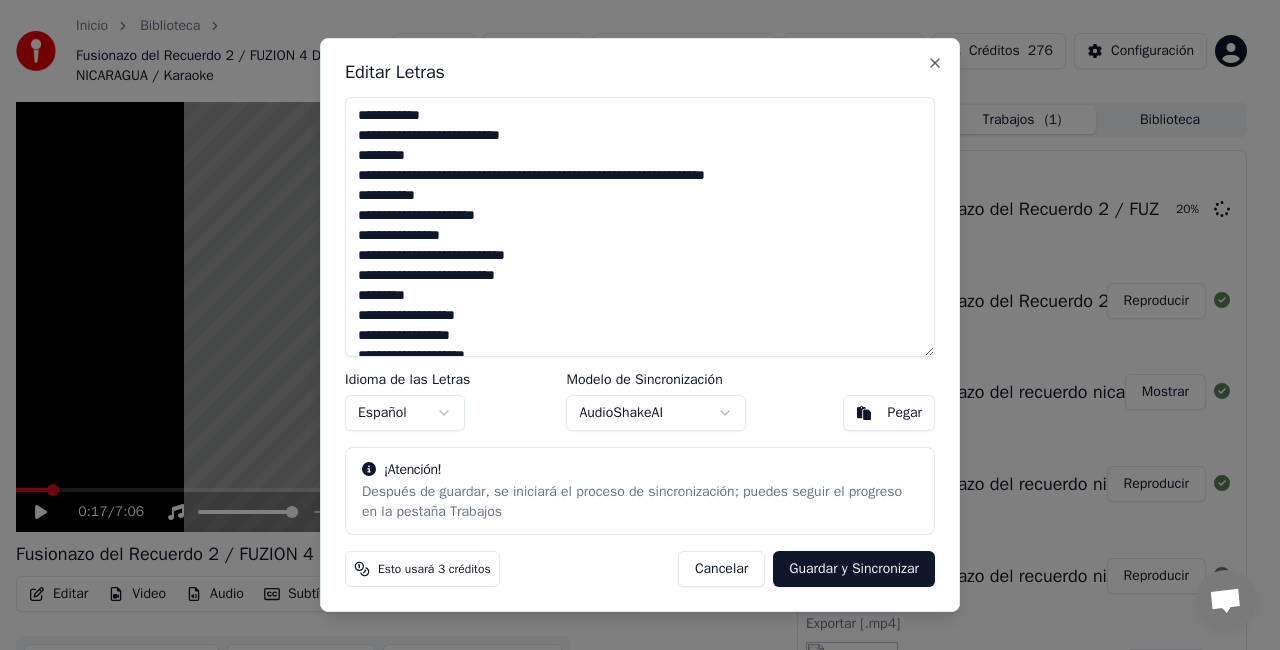 click on "Guardar y Sincronizar" at bounding box center (854, 569) 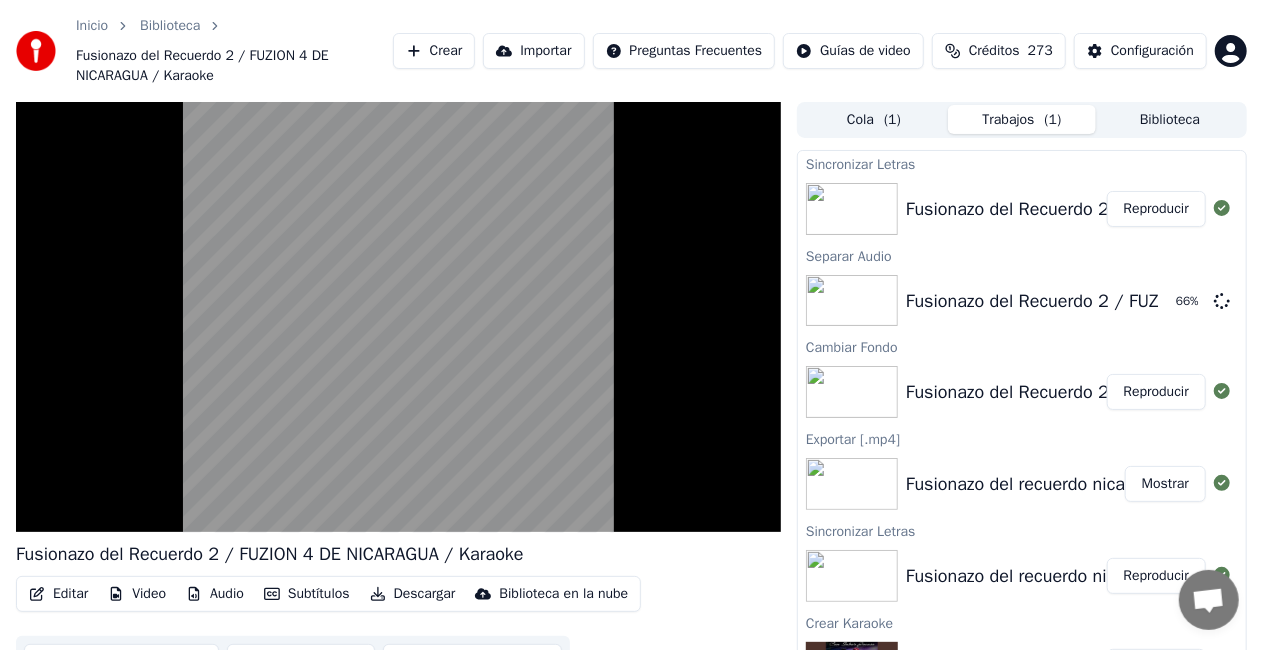 click on "Reproducir" at bounding box center (1156, 209) 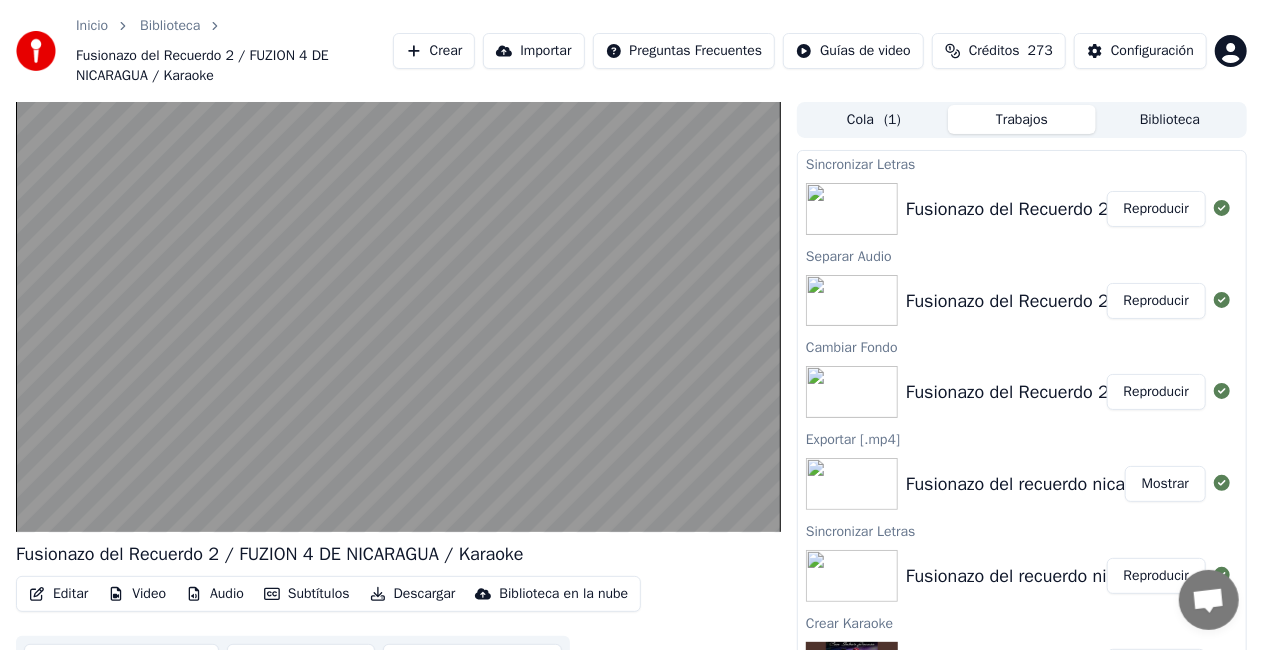 click on "Reproducir" at bounding box center (1156, 209) 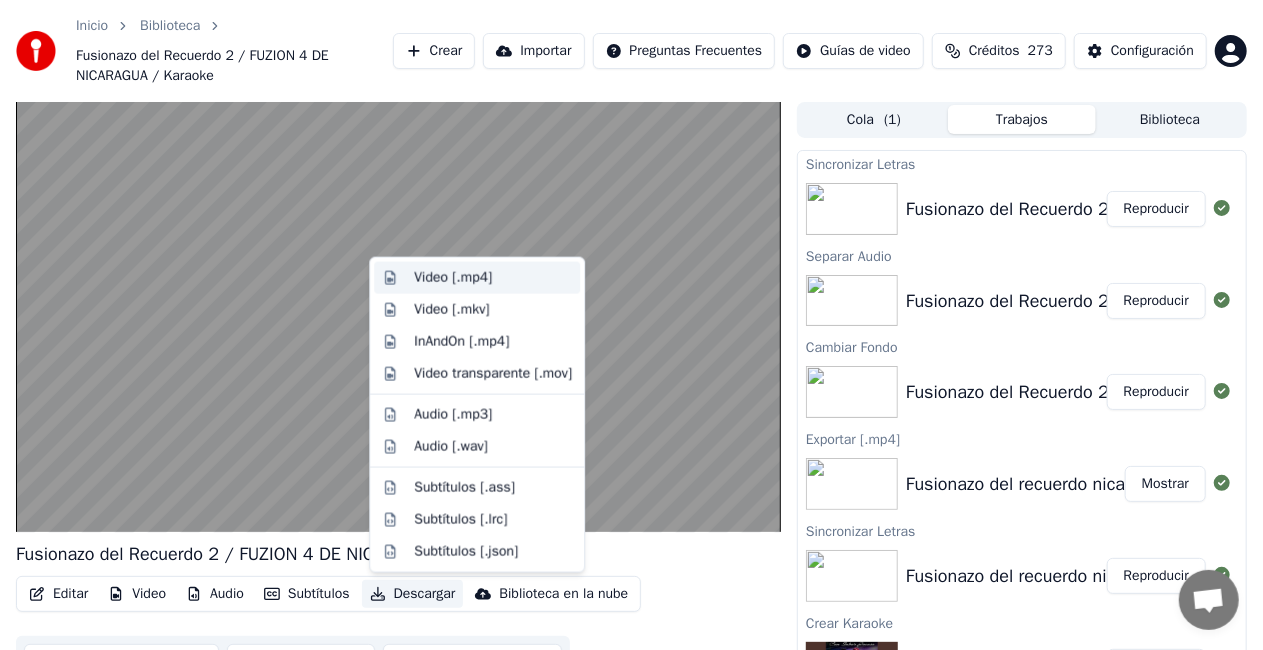 click on "Video [.mp4]" at bounding box center (453, 278) 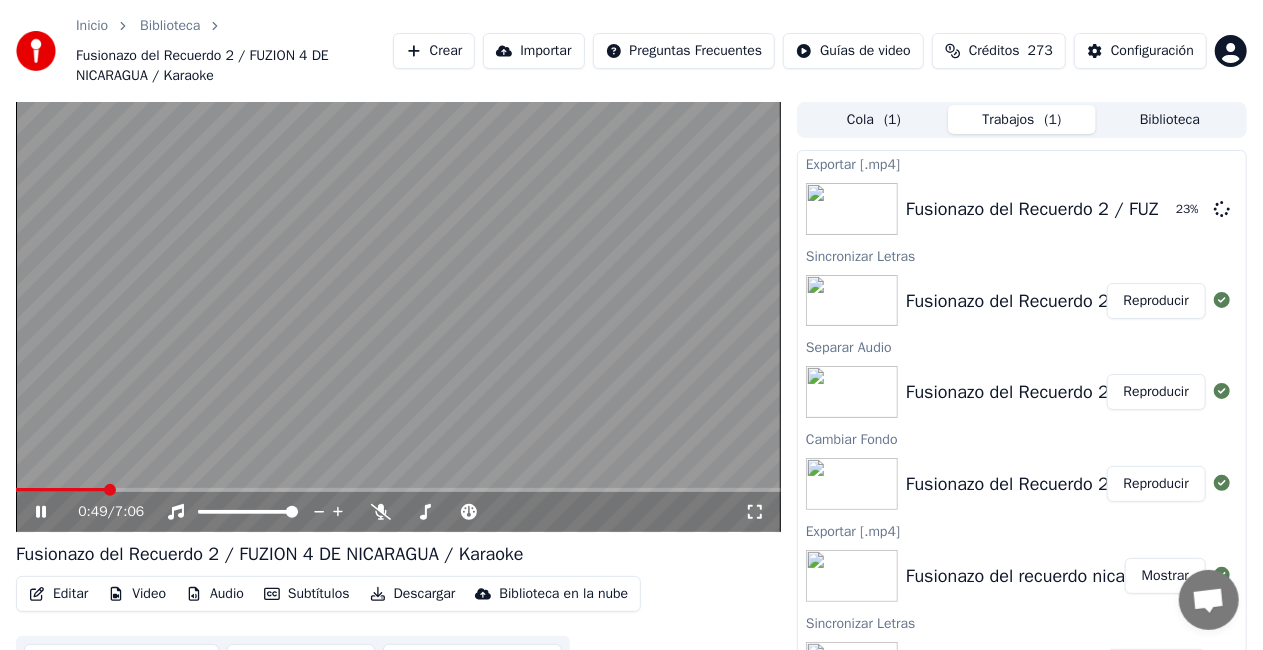 click at bounding box center [398, 317] 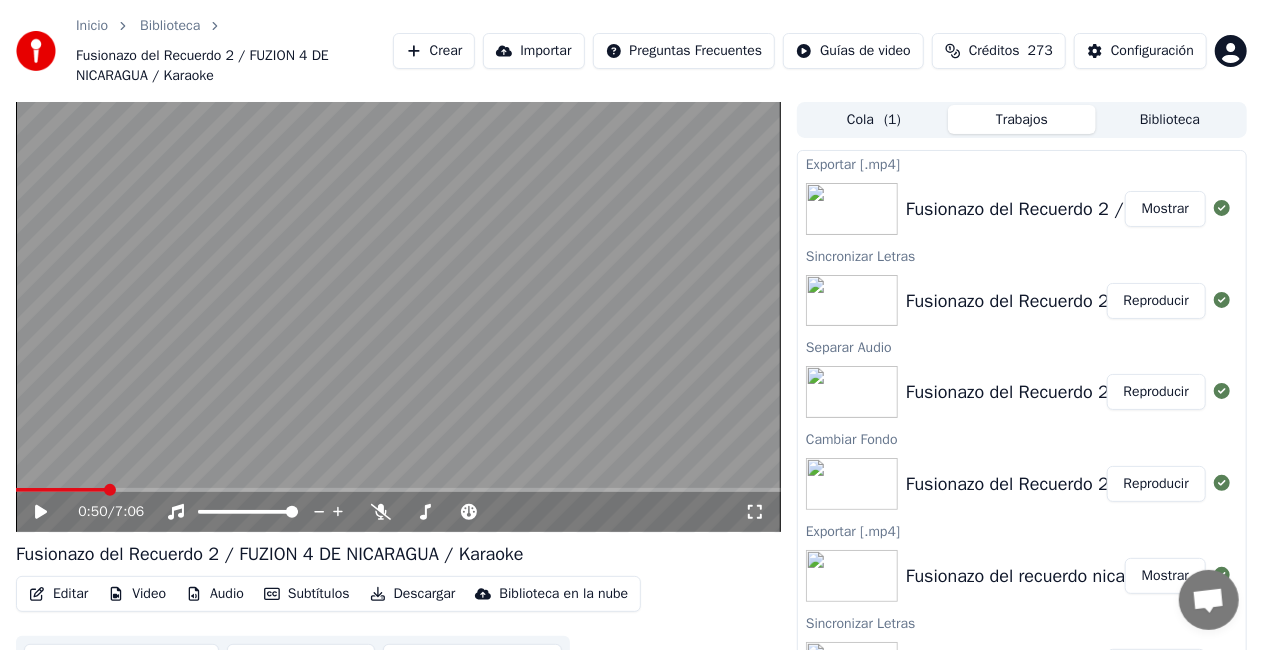 click on "Crear" at bounding box center [434, 51] 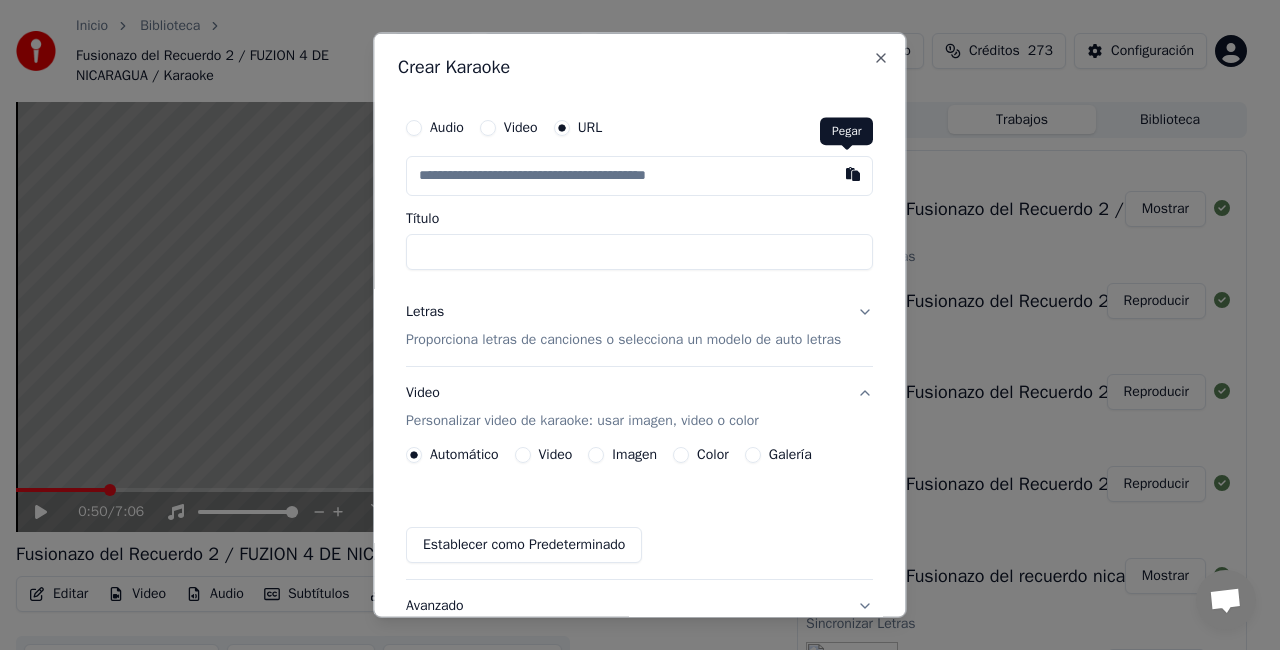 click at bounding box center [854, 174] 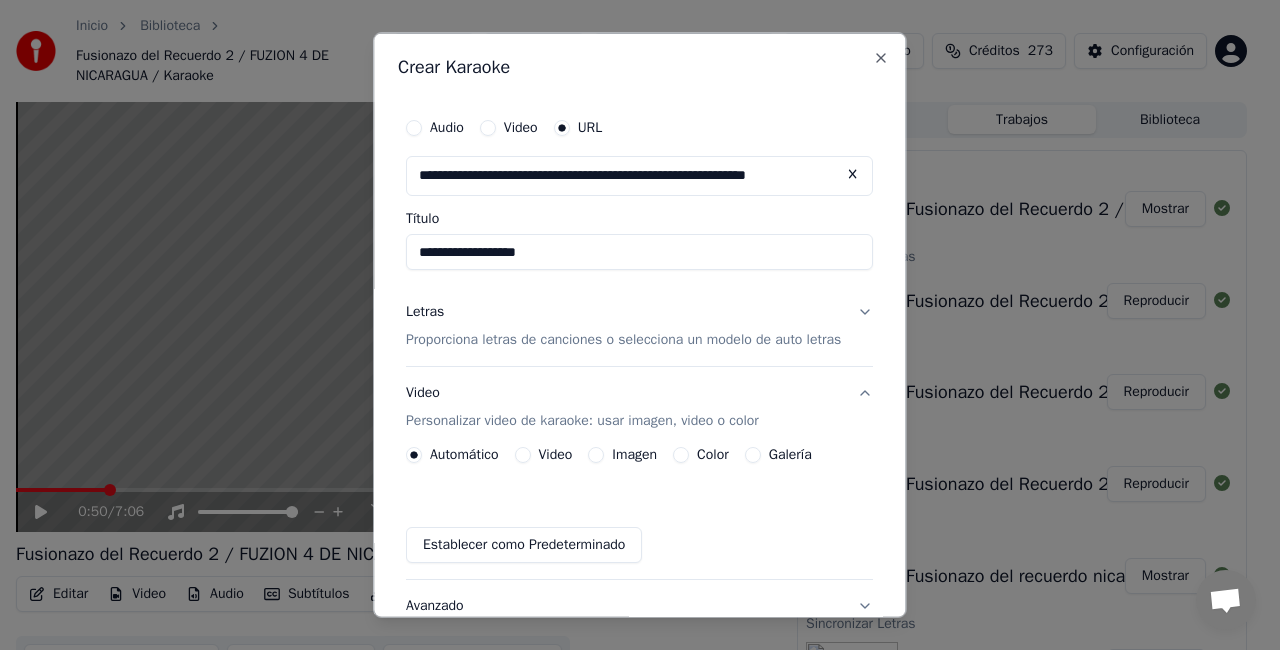 click on "**********" at bounding box center [639, 252] 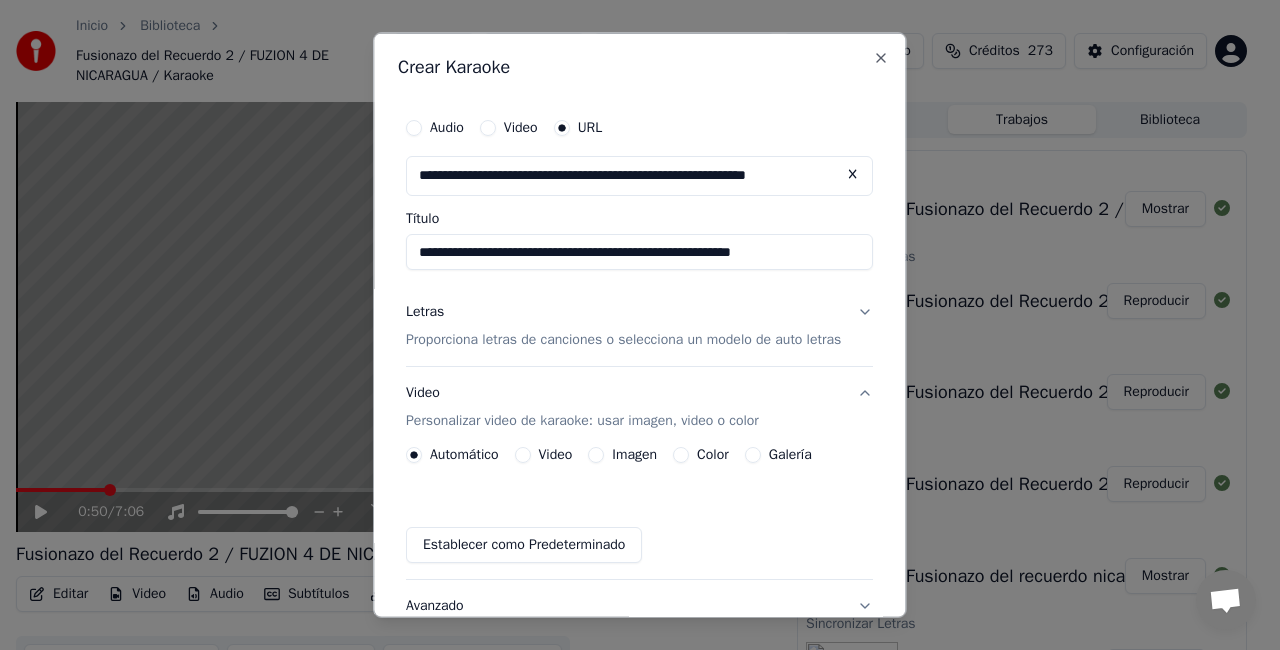 type on "**********" 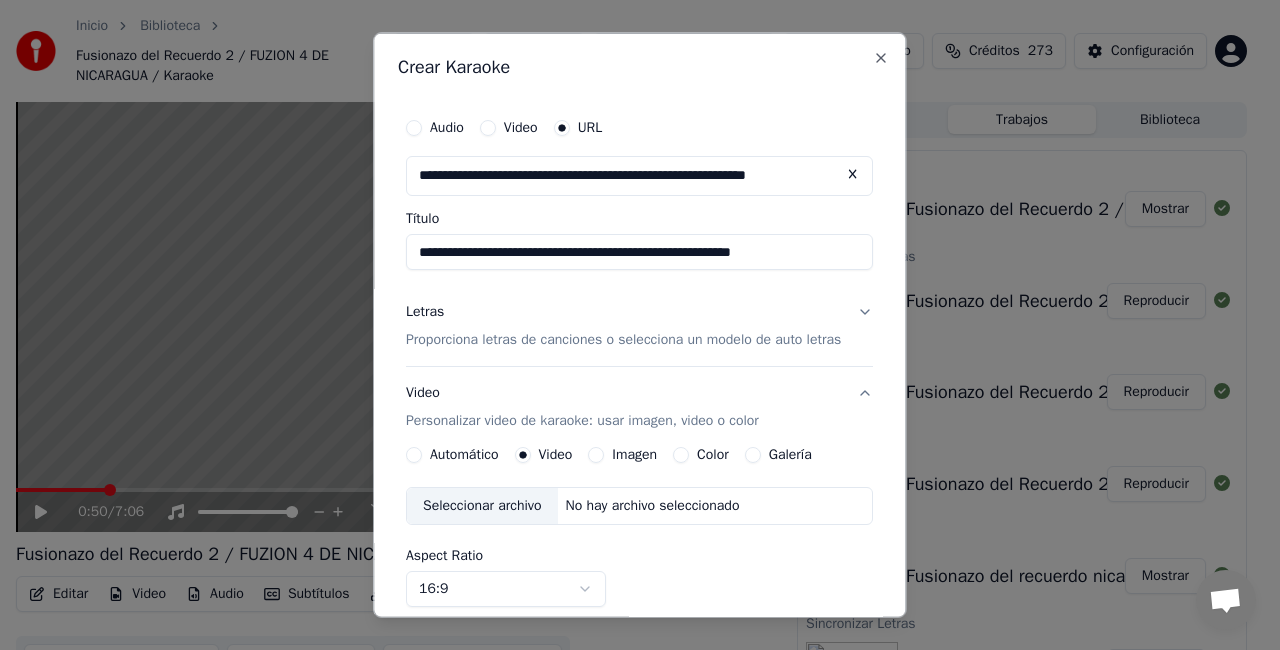 click on "Seleccionar archivo" at bounding box center [482, 505] 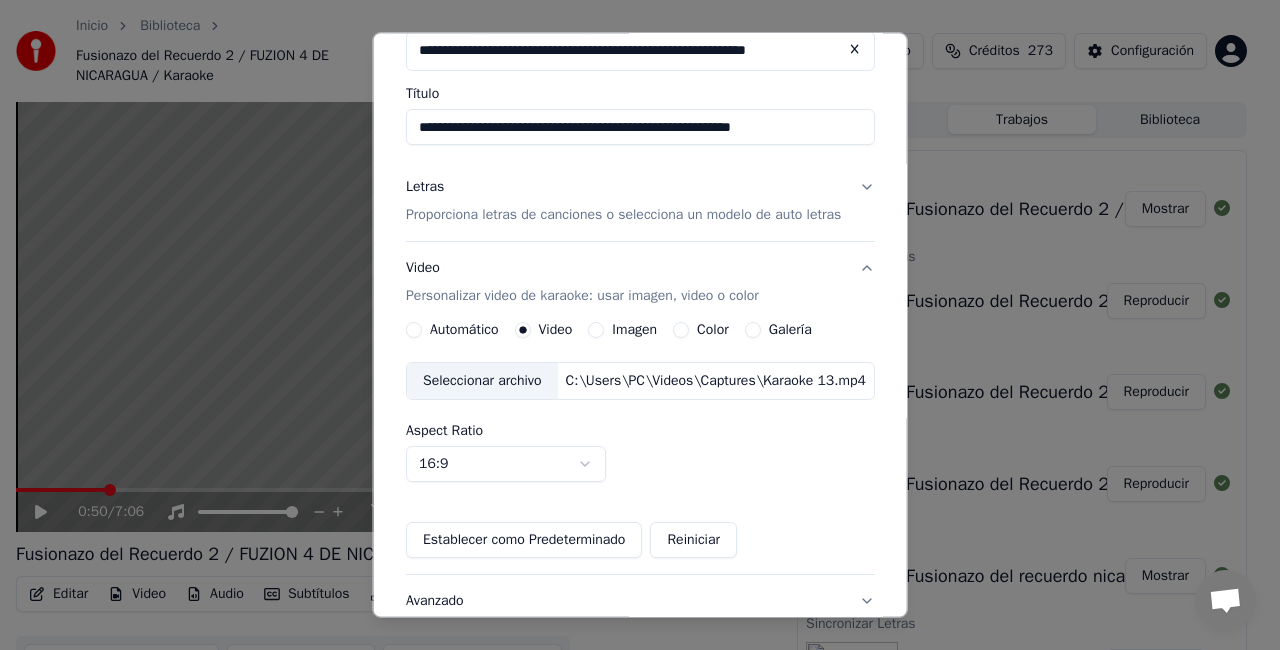 scroll, scrollTop: 200, scrollLeft: 0, axis: vertical 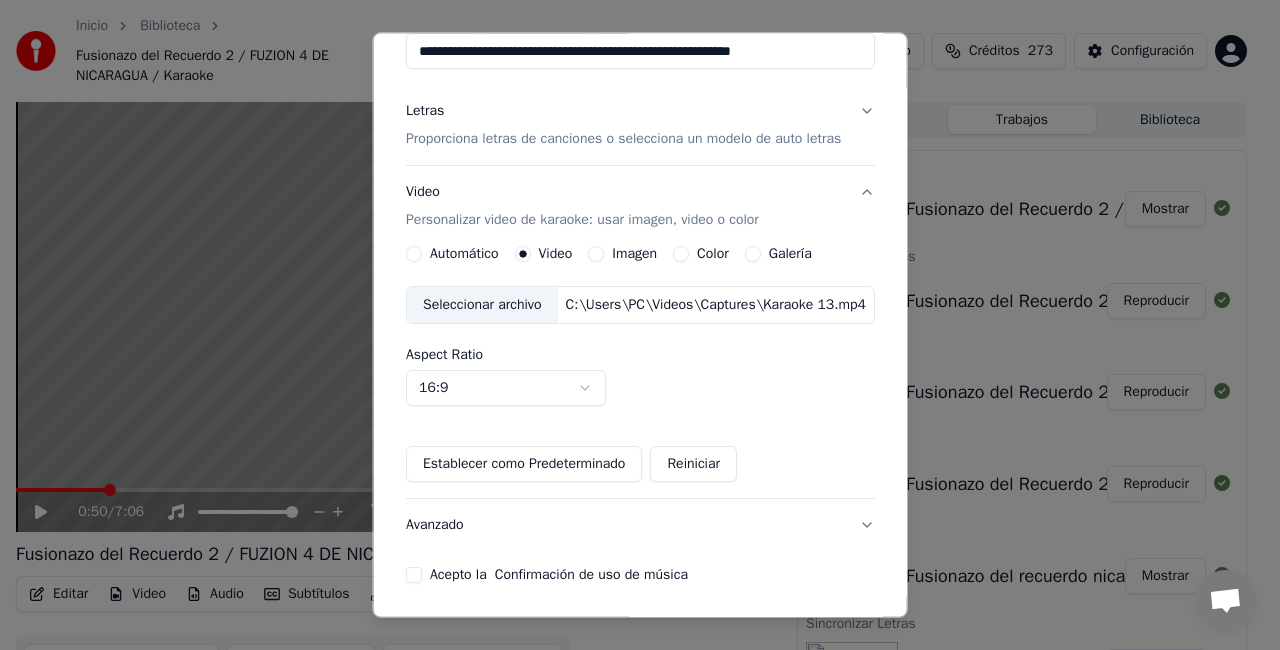 click on "Acepto la   Confirmación de uso de música" at bounding box center (414, 575) 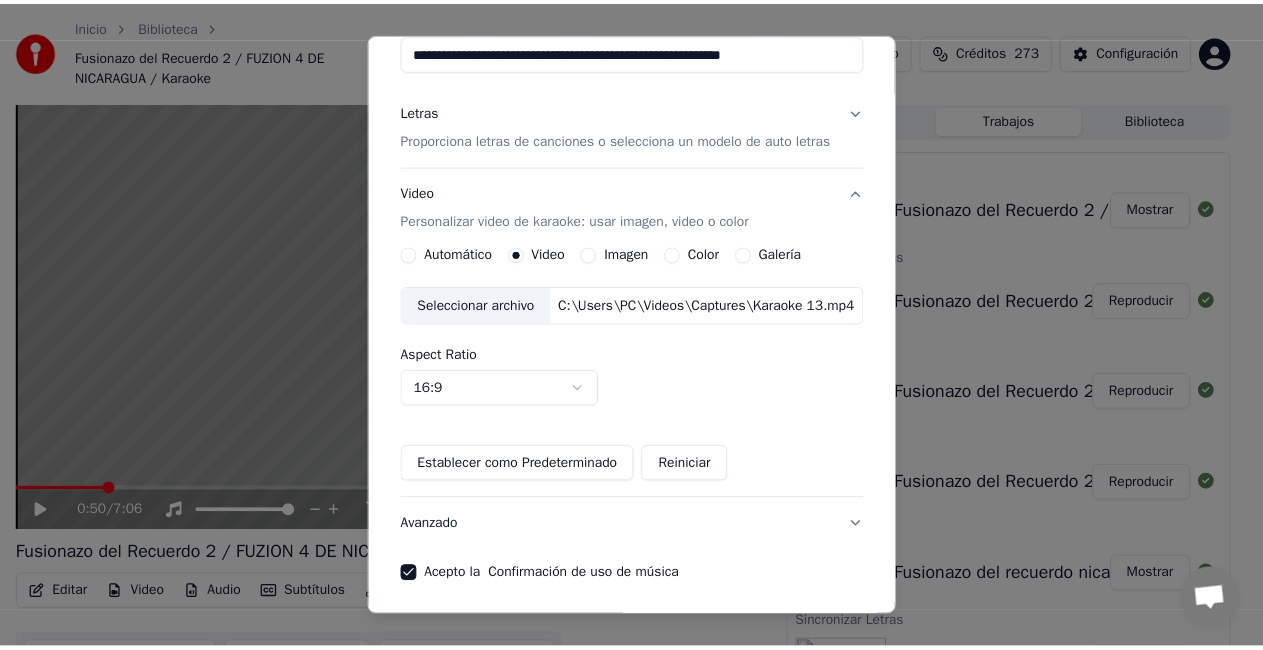 scroll, scrollTop: 274, scrollLeft: 0, axis: vertical 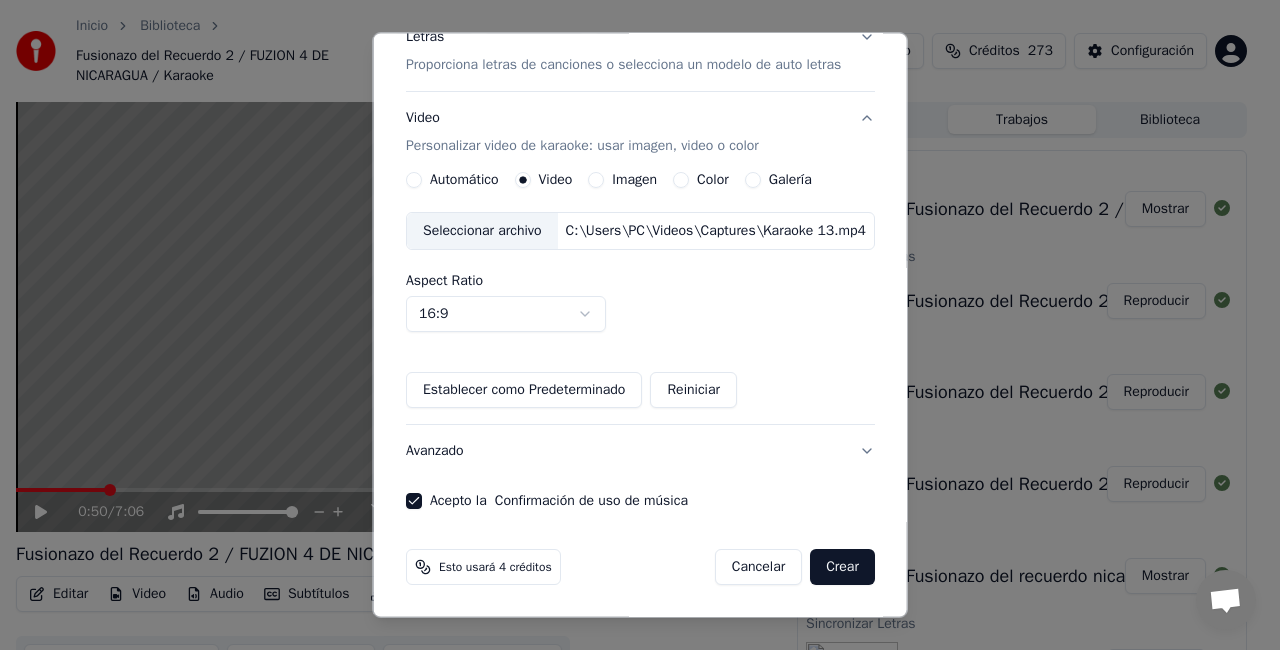 click on "Crear" at bounding box center [842, 567] 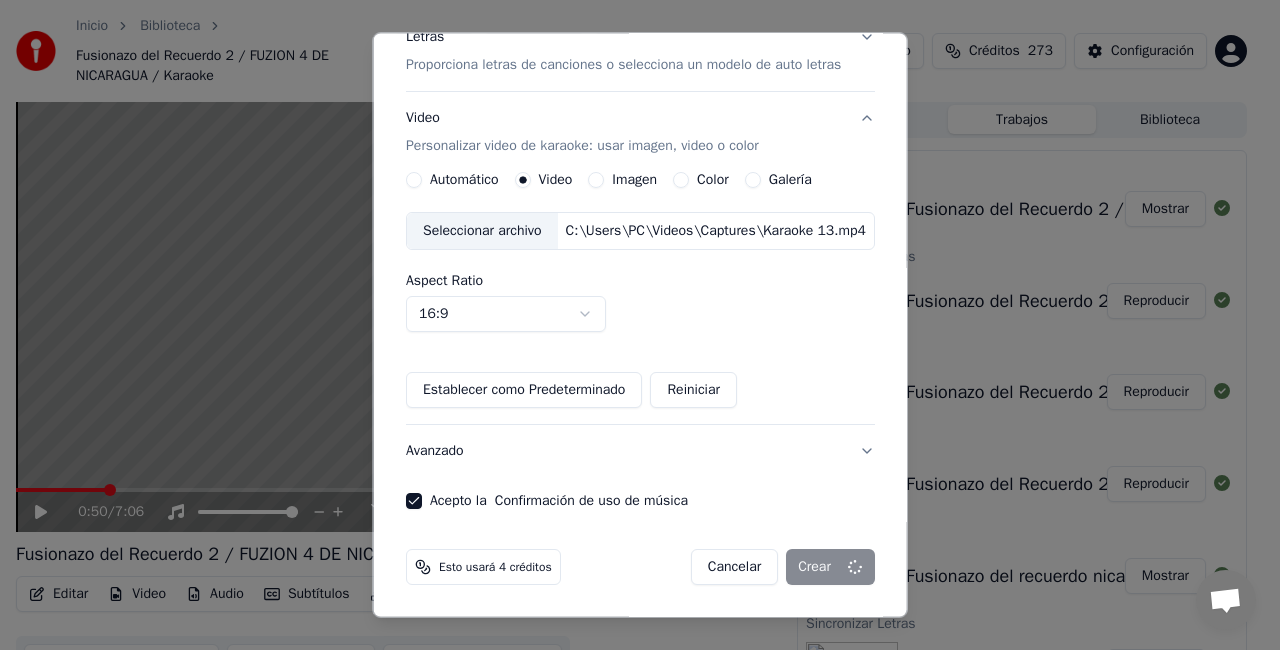 type 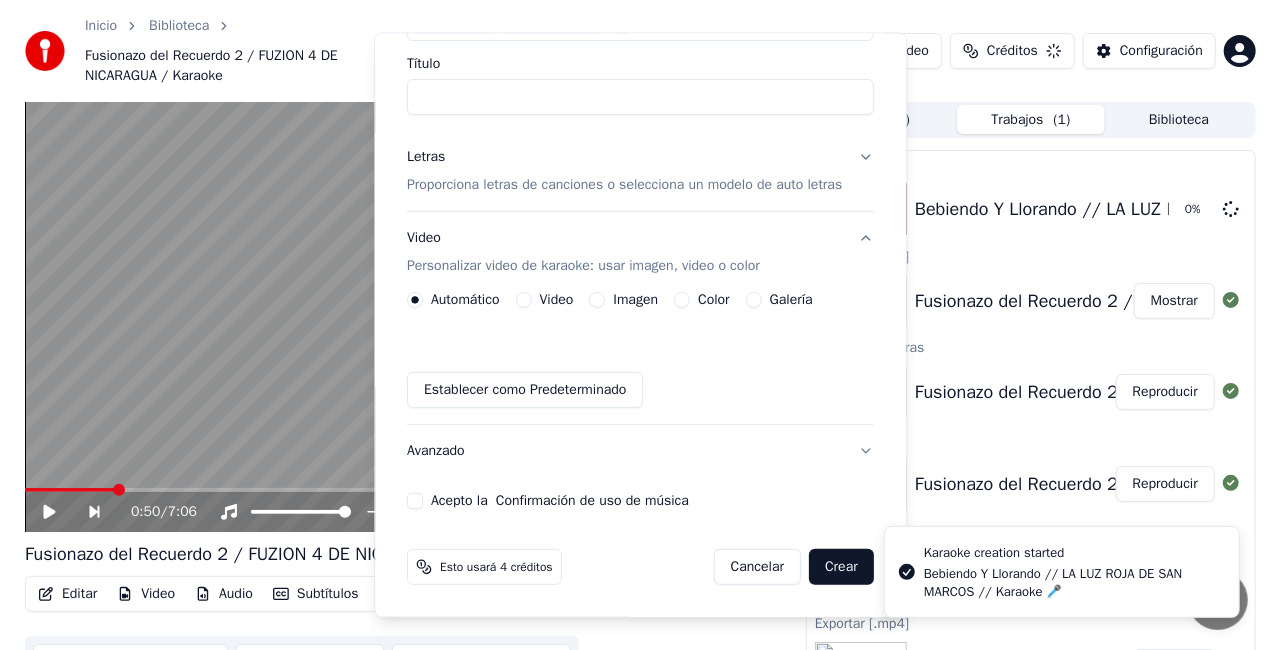 scroll, scrollTop: 154, scrollLeft: 0, axis: vertical 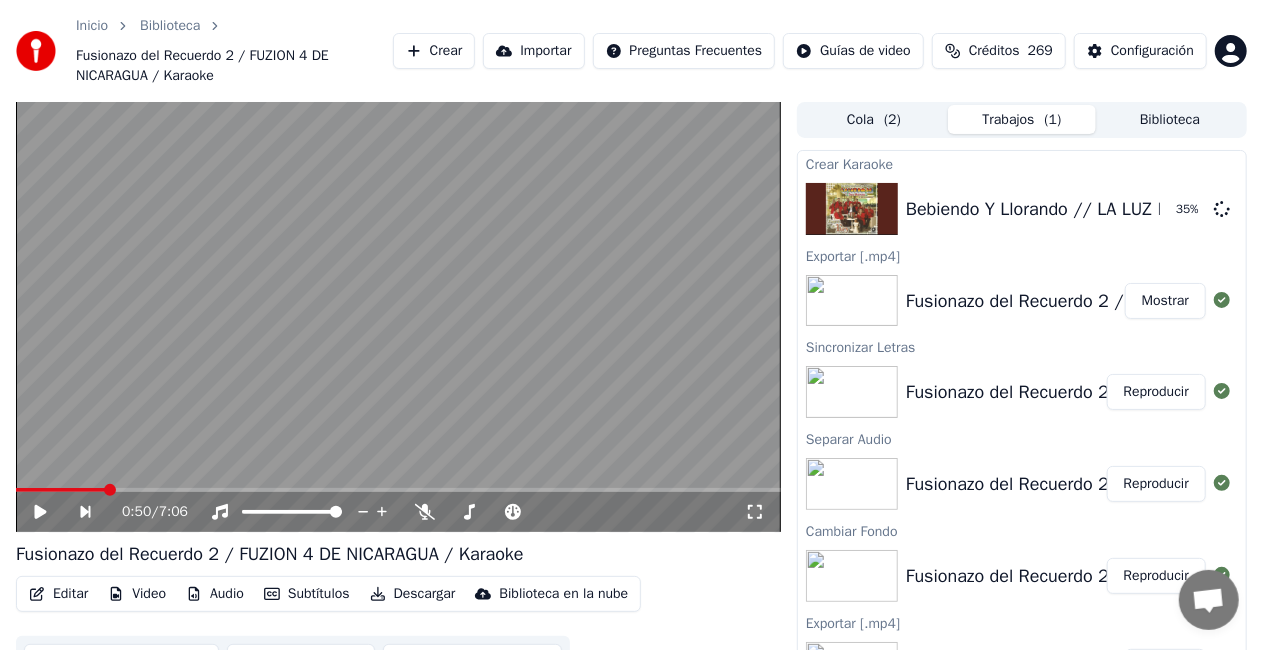 click on "Crear" at bounding box center [434, 51] 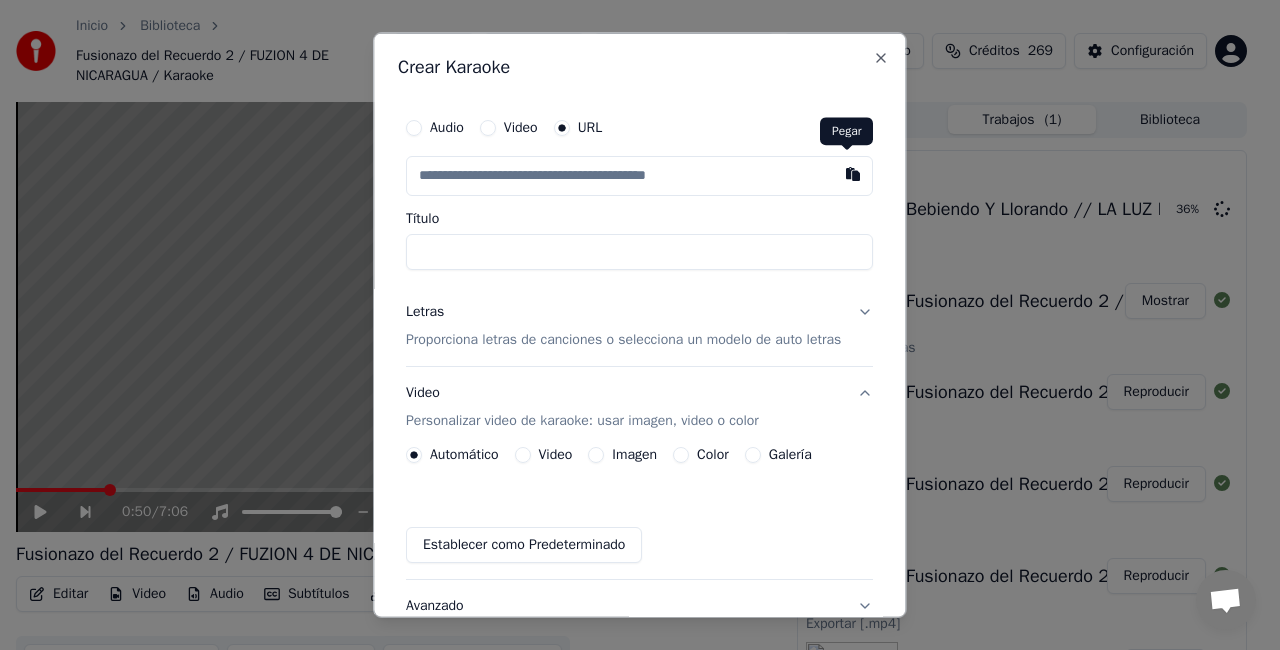 click at bounding box center (854, 174) 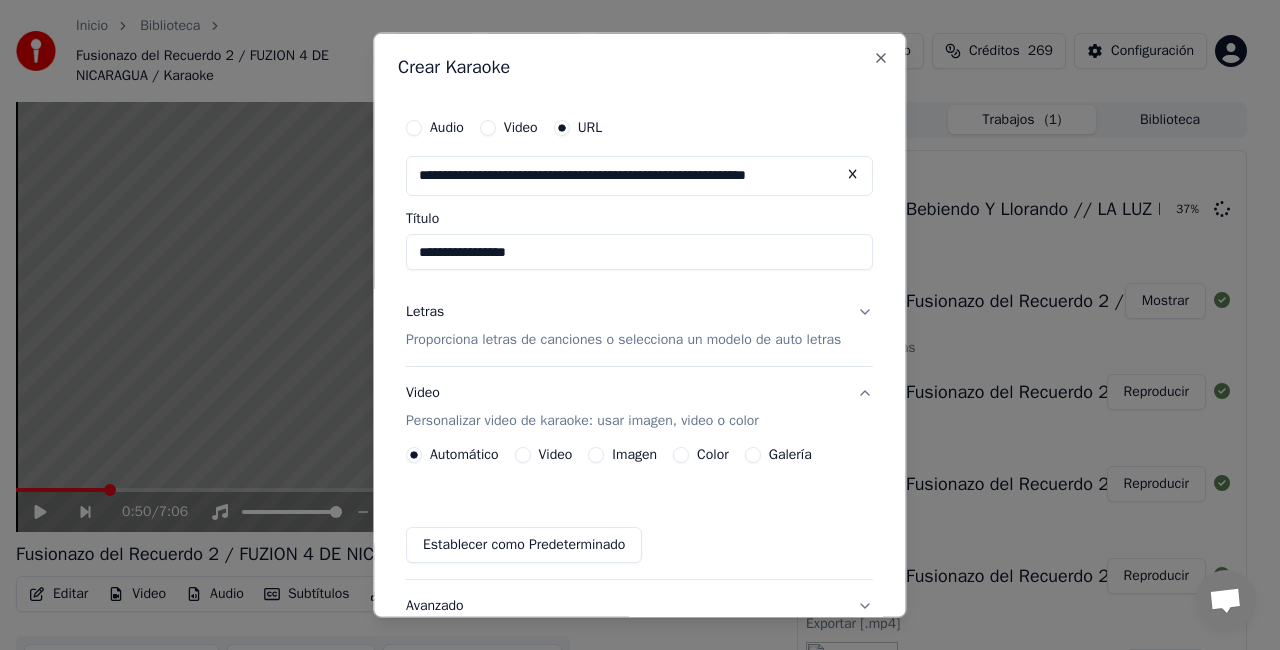 click on "**********" at bounding box center (639, 252) 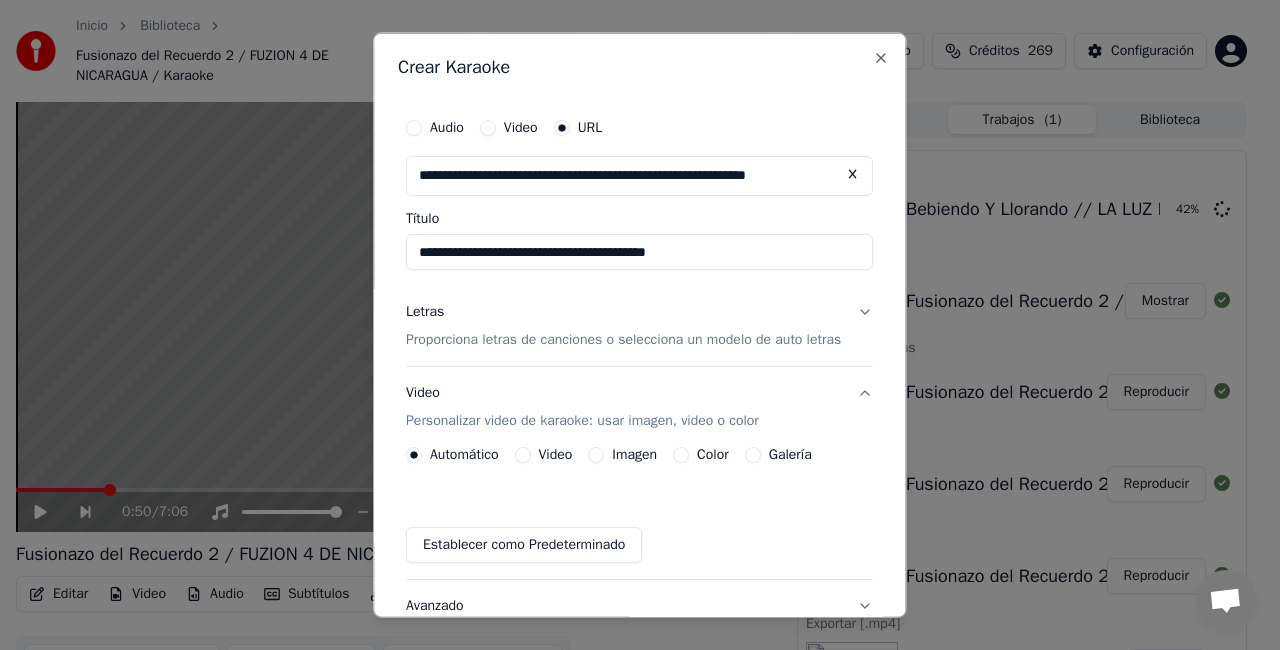 click on "**********" at bounding box center (639, 252) 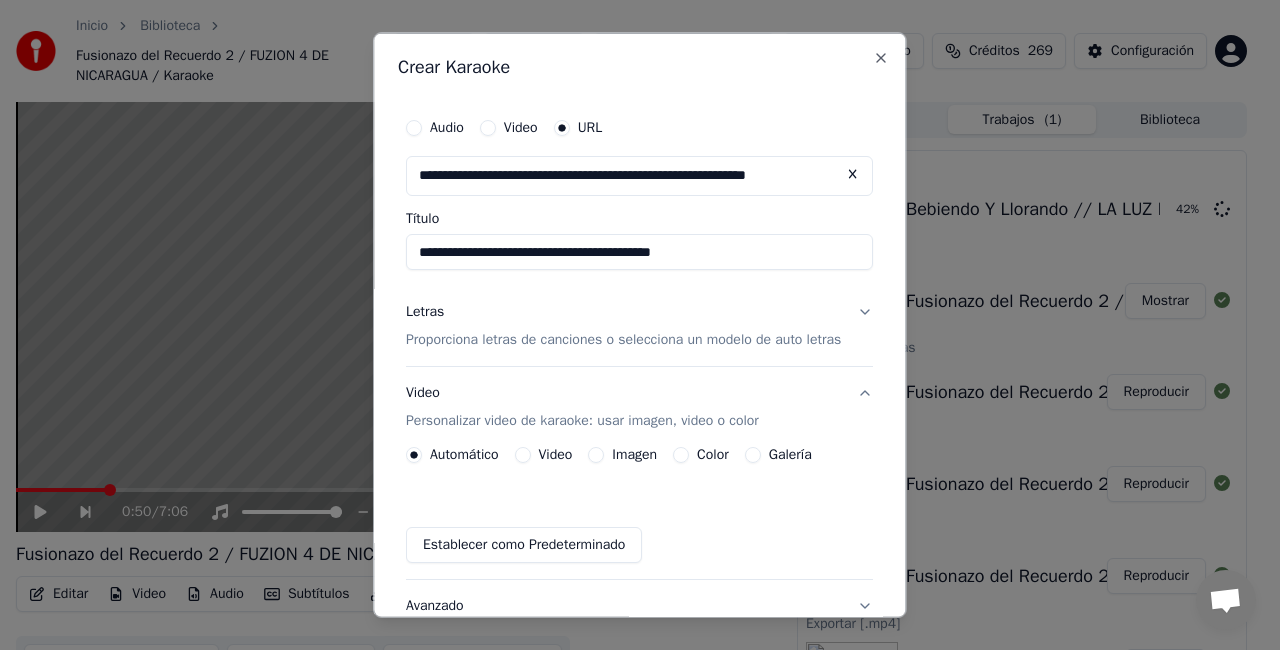 click on "**********" at bounding box center (639, 252) 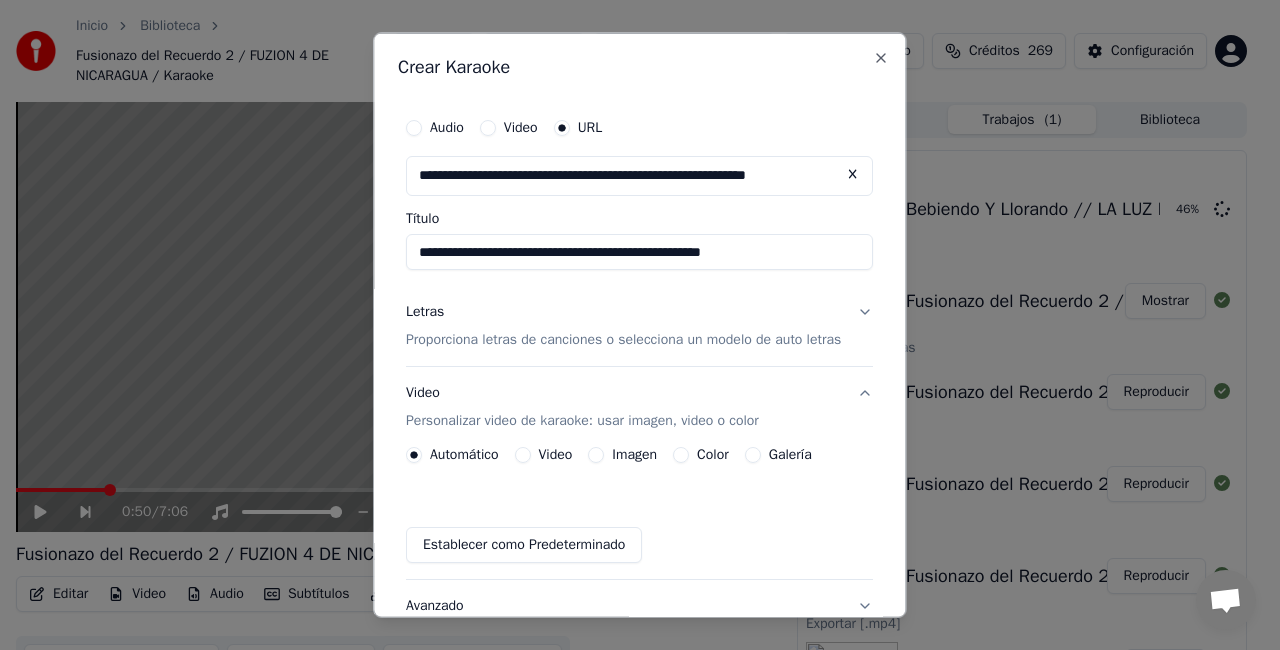 type on "**********" 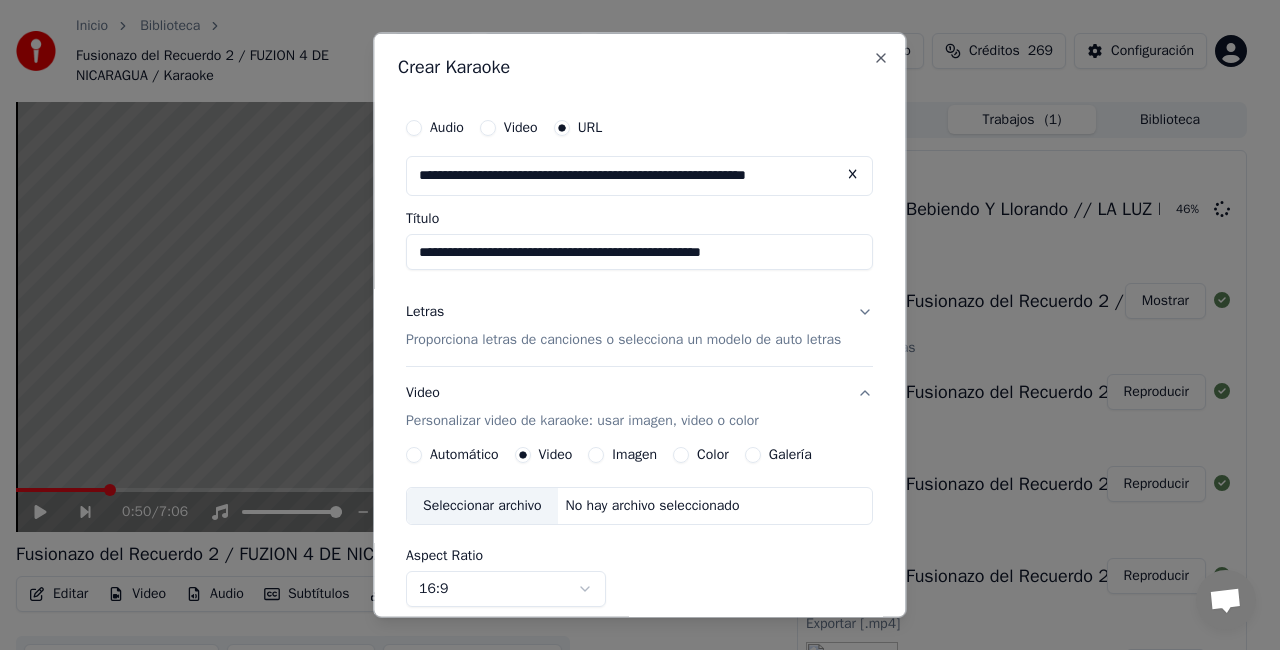 click on "Seleccionar archivo" at bounding box center [482, 505] 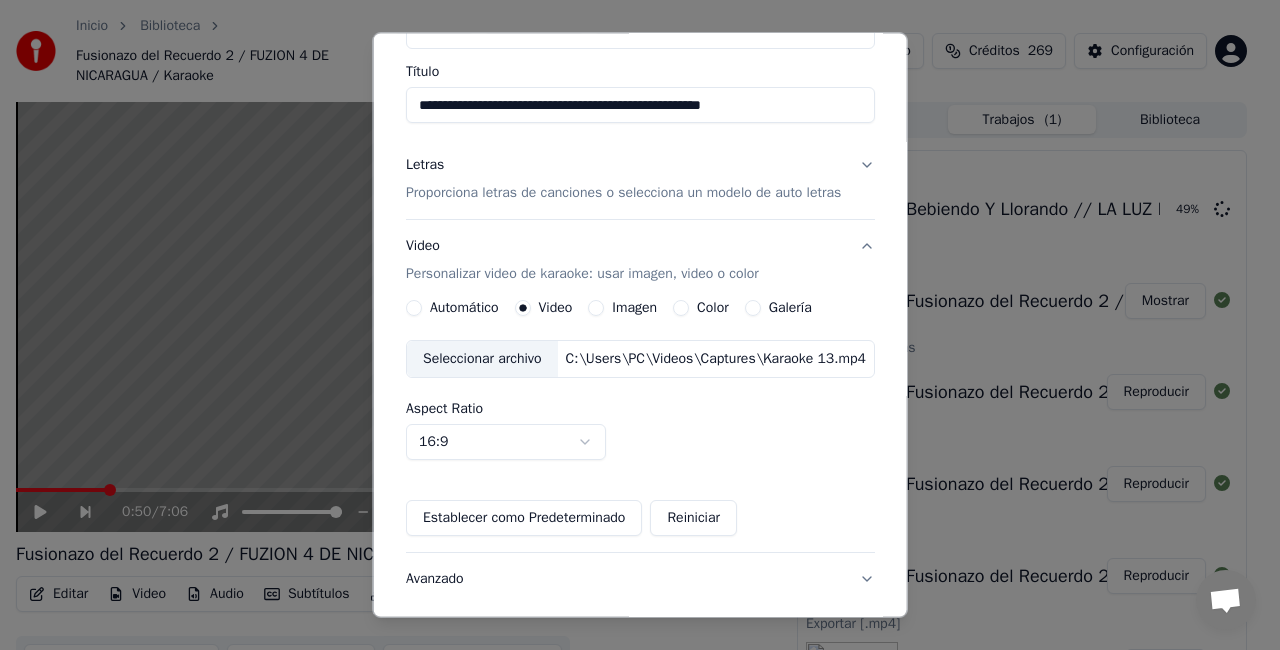 scroll, scrollTop: 200, scrollLeft: 0, axis: vertical 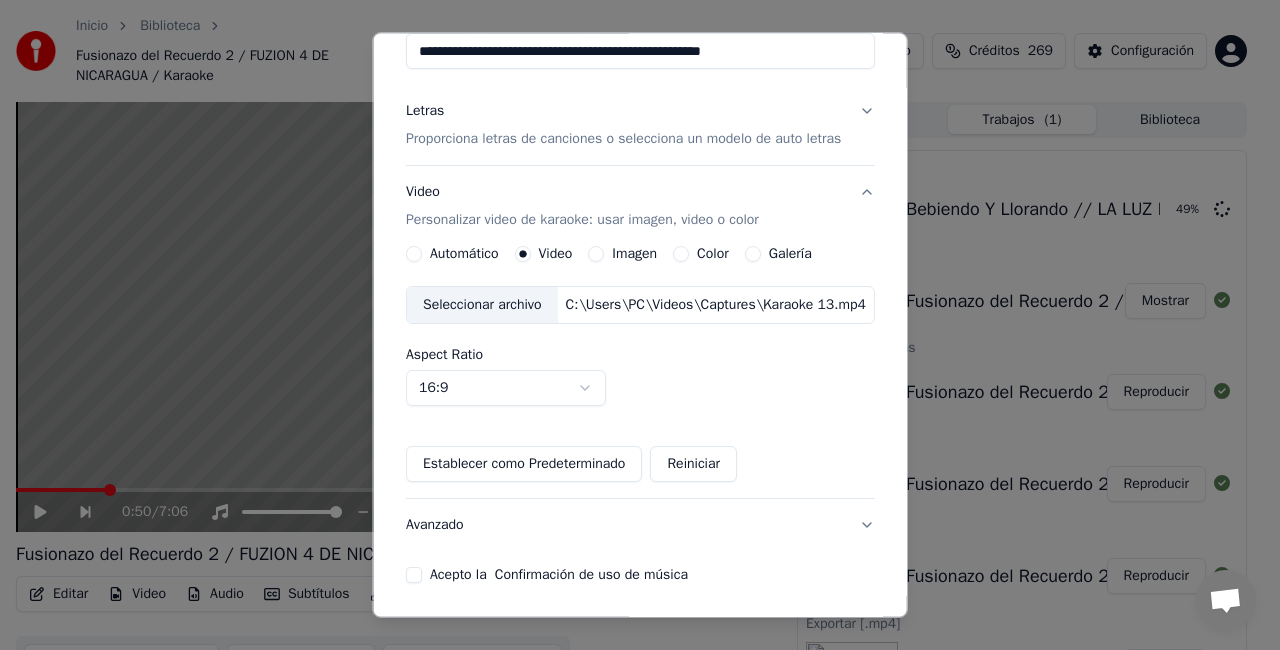 click on "Acepto la   Confirmación de uso de música" at bounding box center [414, 575] 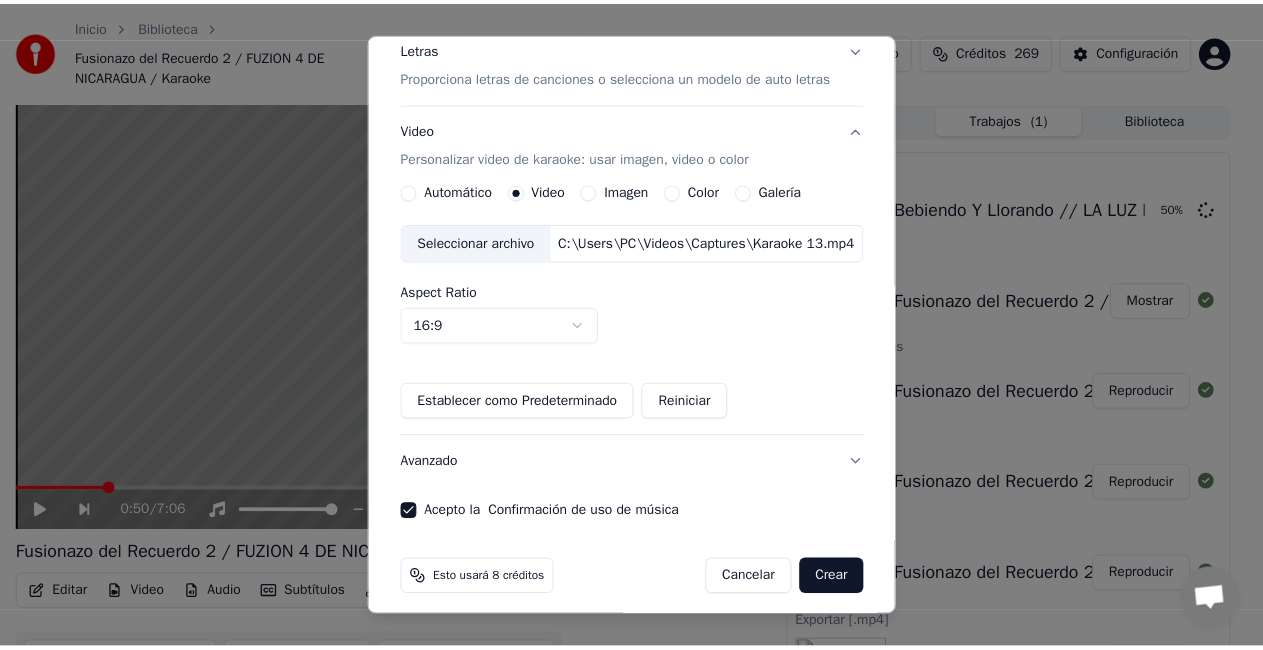 scroll, scrollTop: 274, scrollLeft: 0, axis: vertical 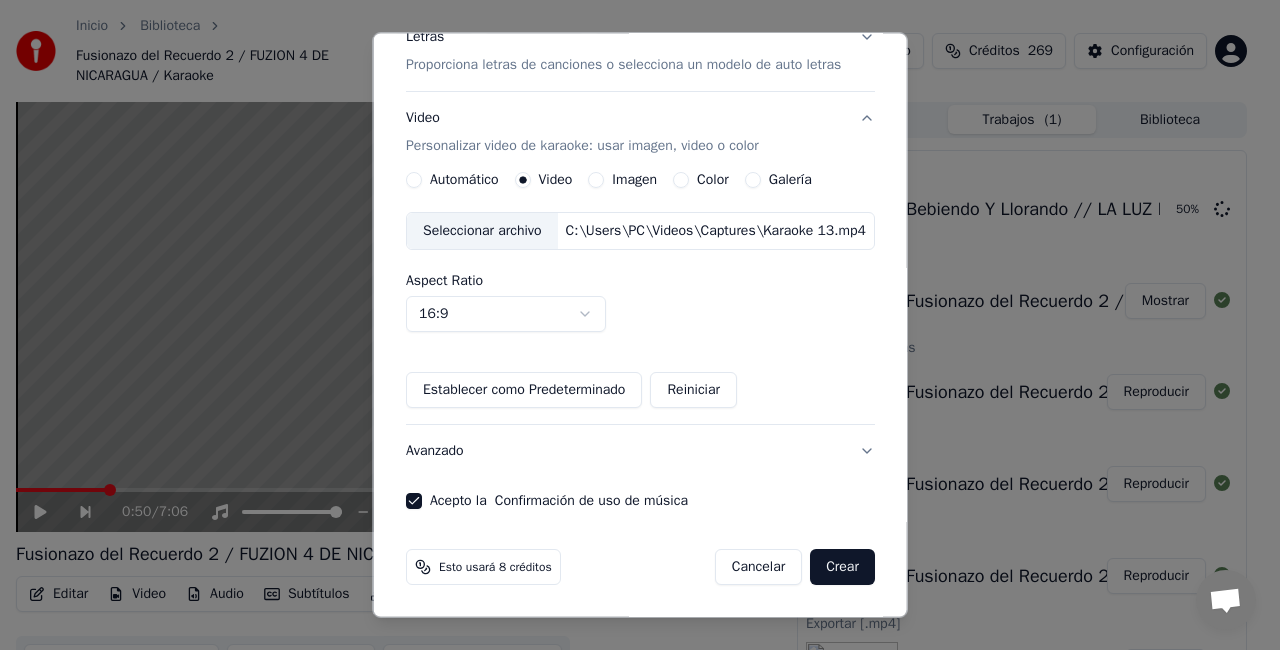 click on "Crear" at bounding box center [842, 567] 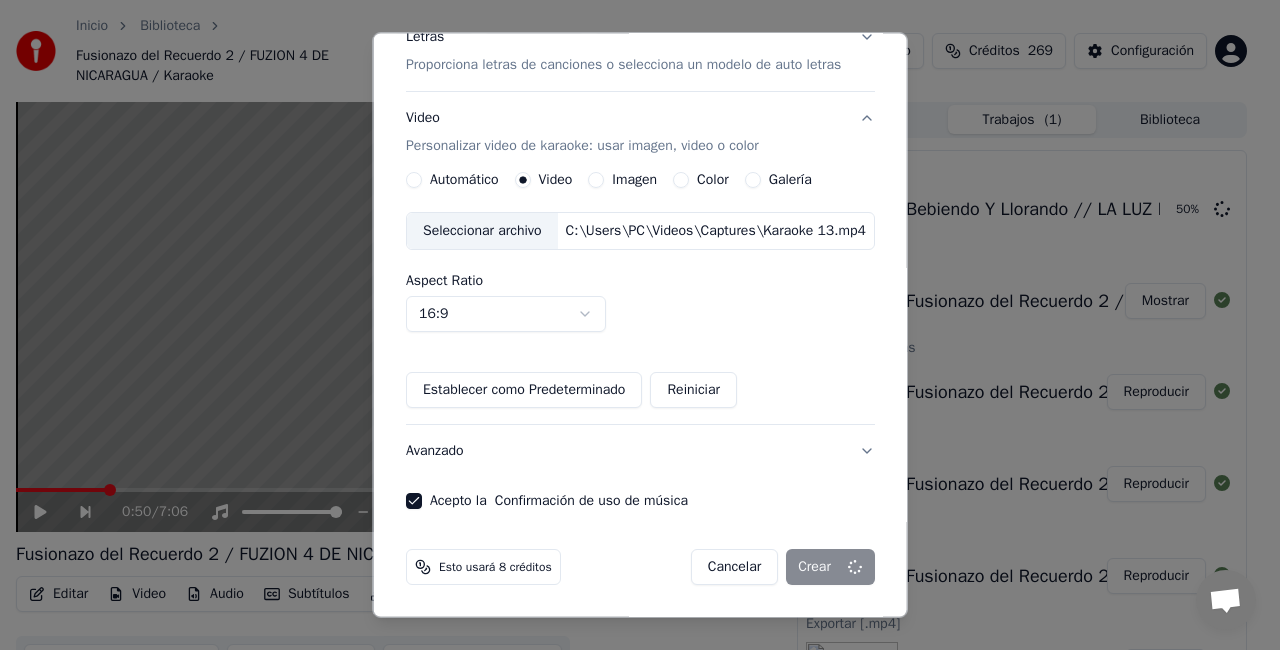 type 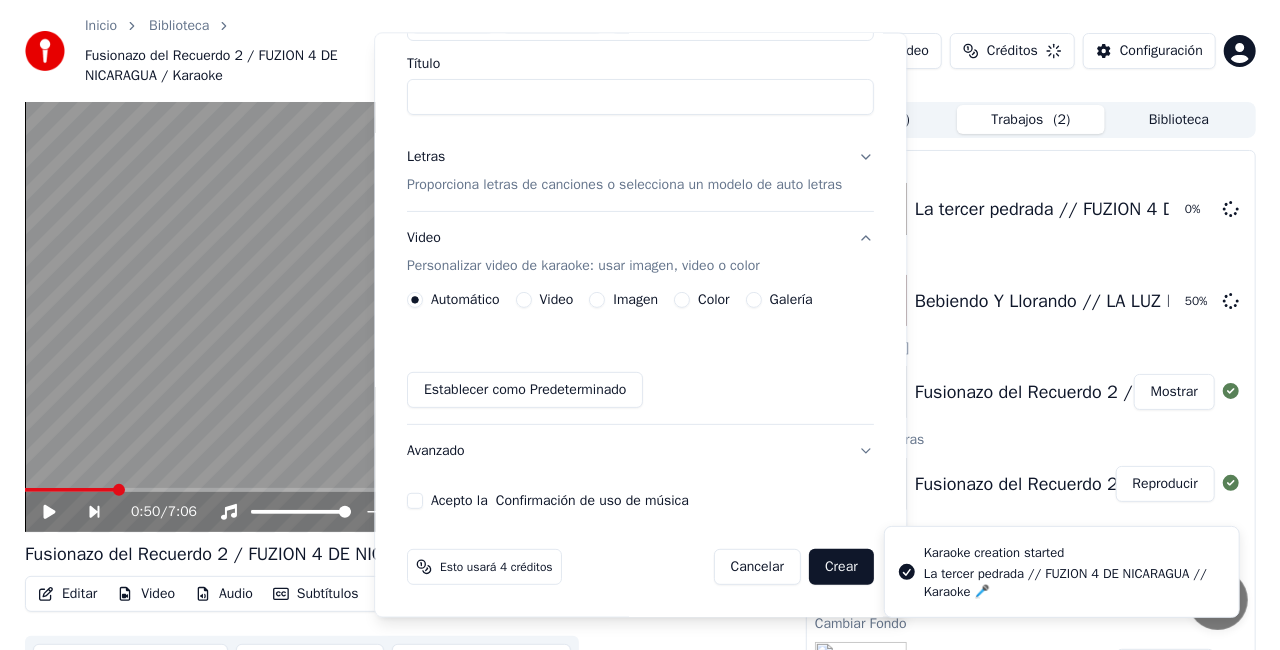scroll, scrollTop: 154, scrollLeft: 0, axis: vertical 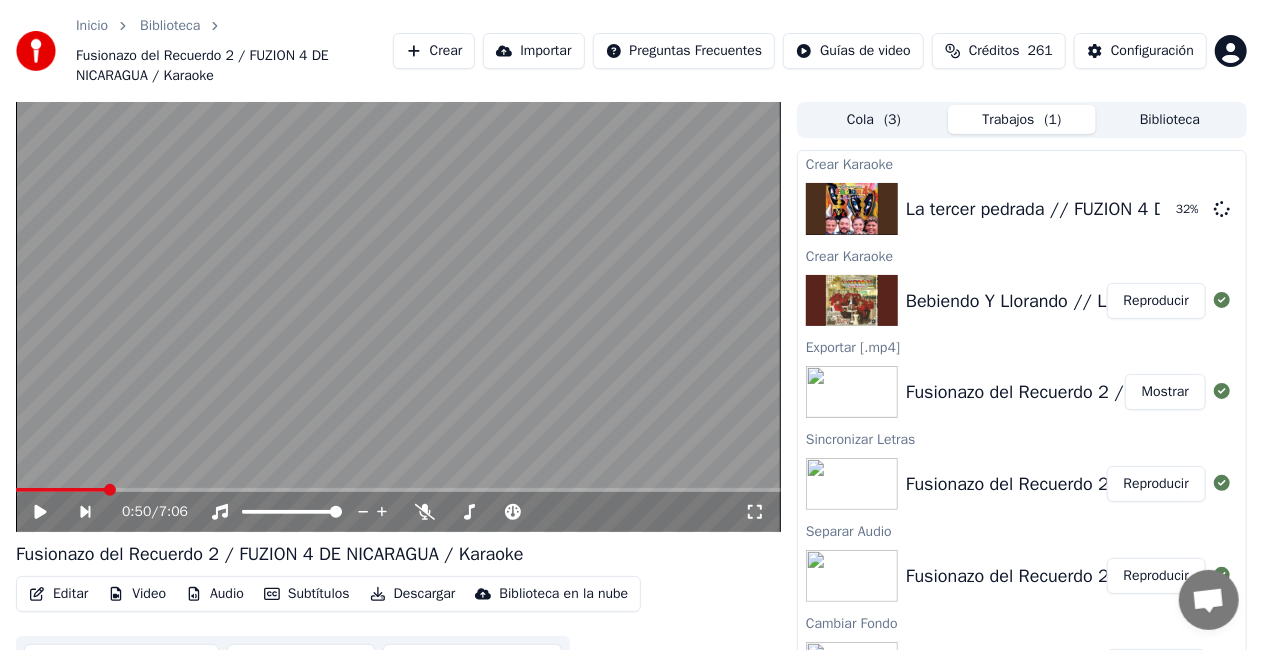 click on "Reproducir" at bounding box center (1156, 301) 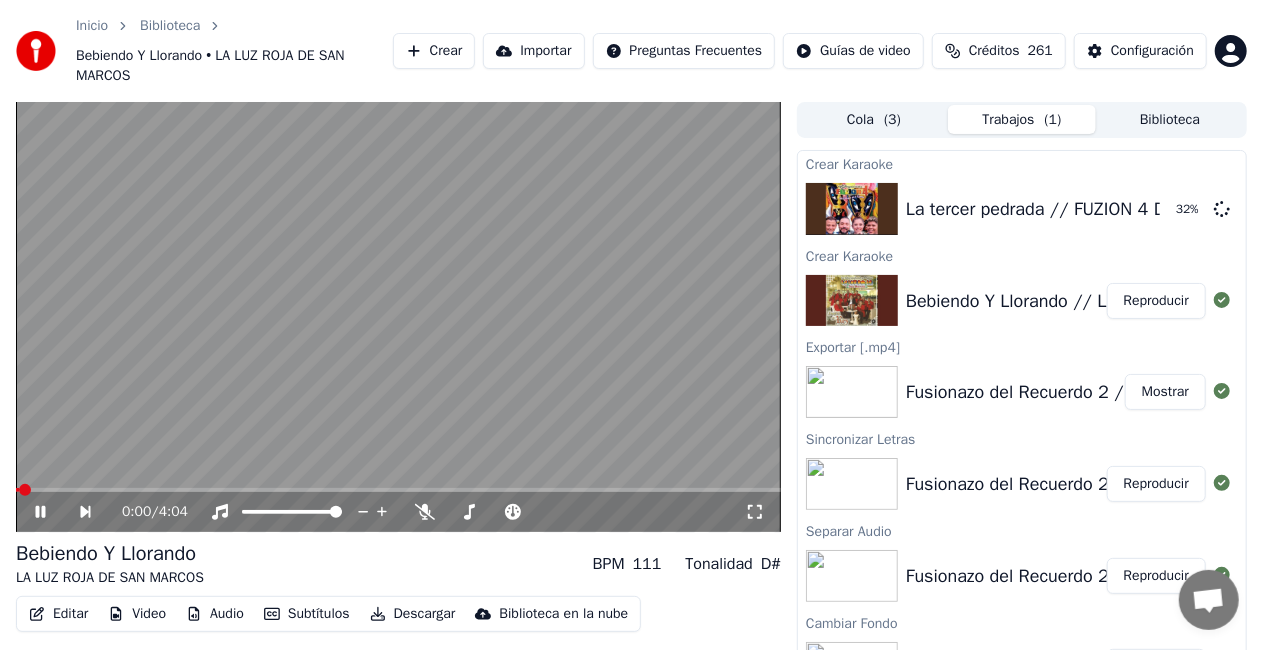 click 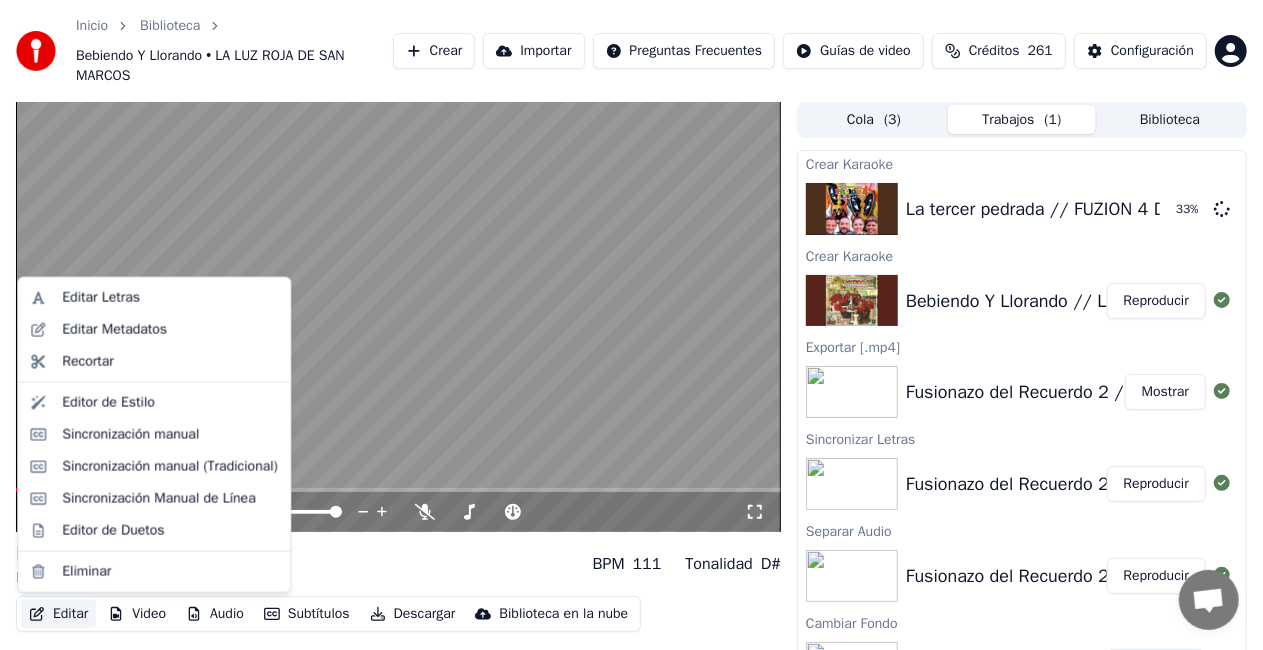 click on "Editar" at bounding box center [58, 614] 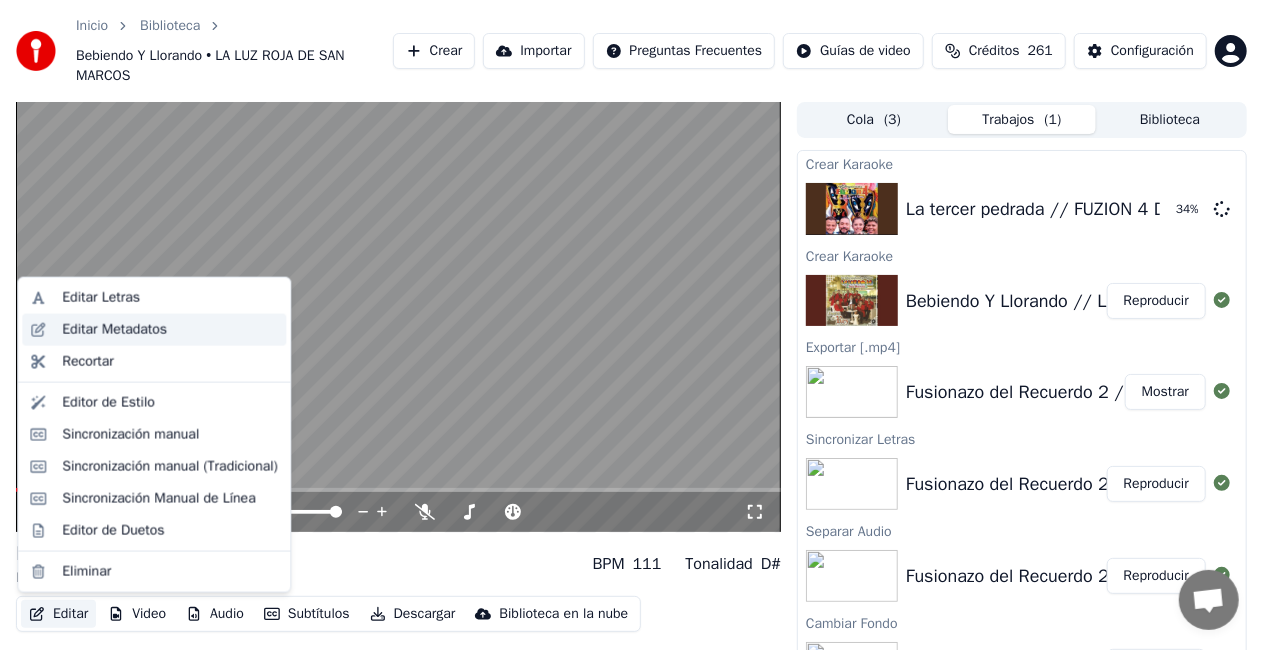 click on "Editar Metadatos" at bounding box center [170, 330] 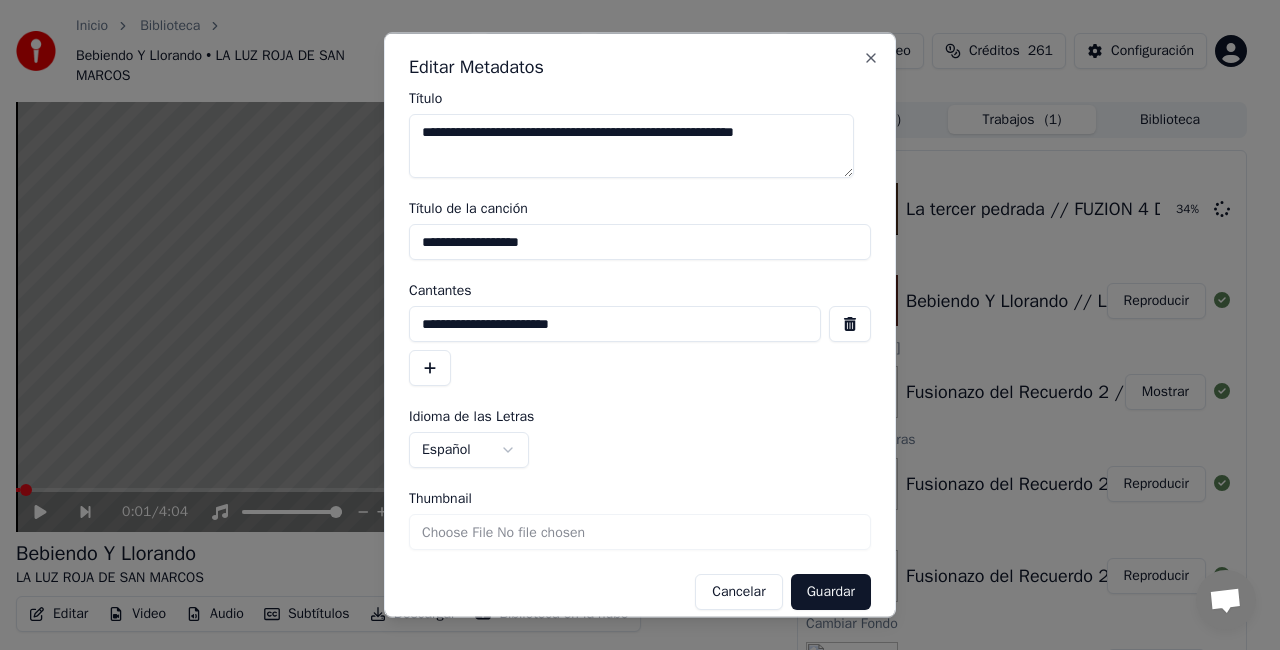 click on "**********" at bounding box center [640, 242] 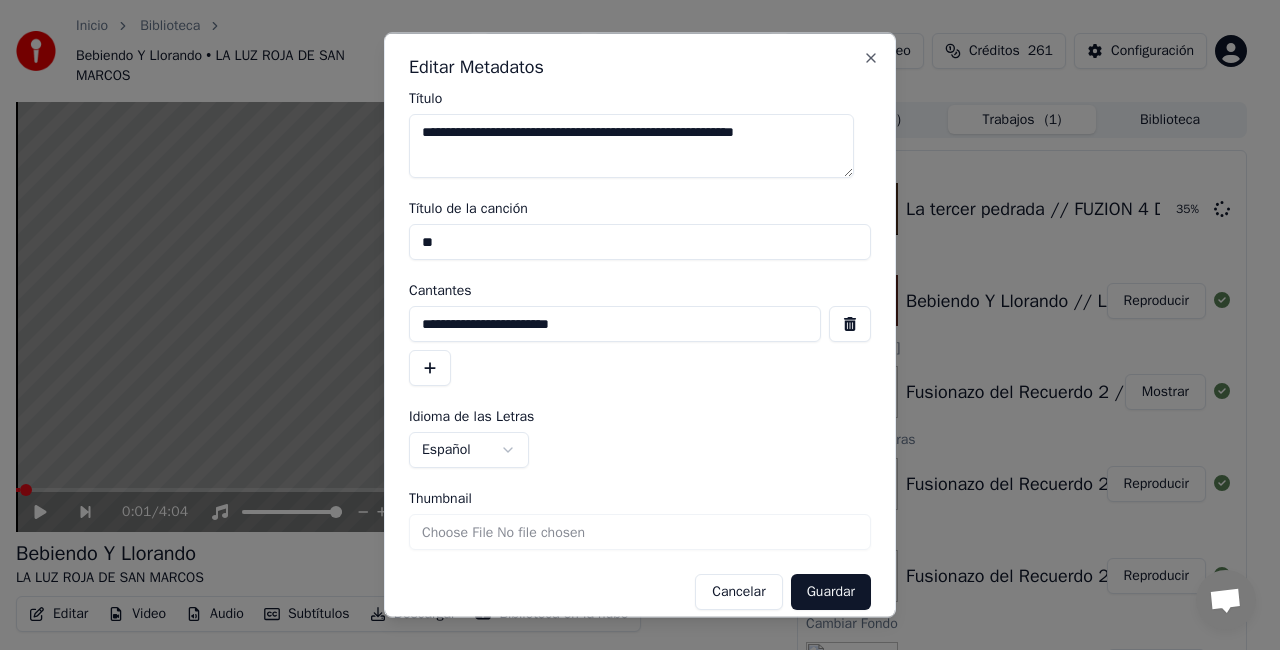 type on "*" 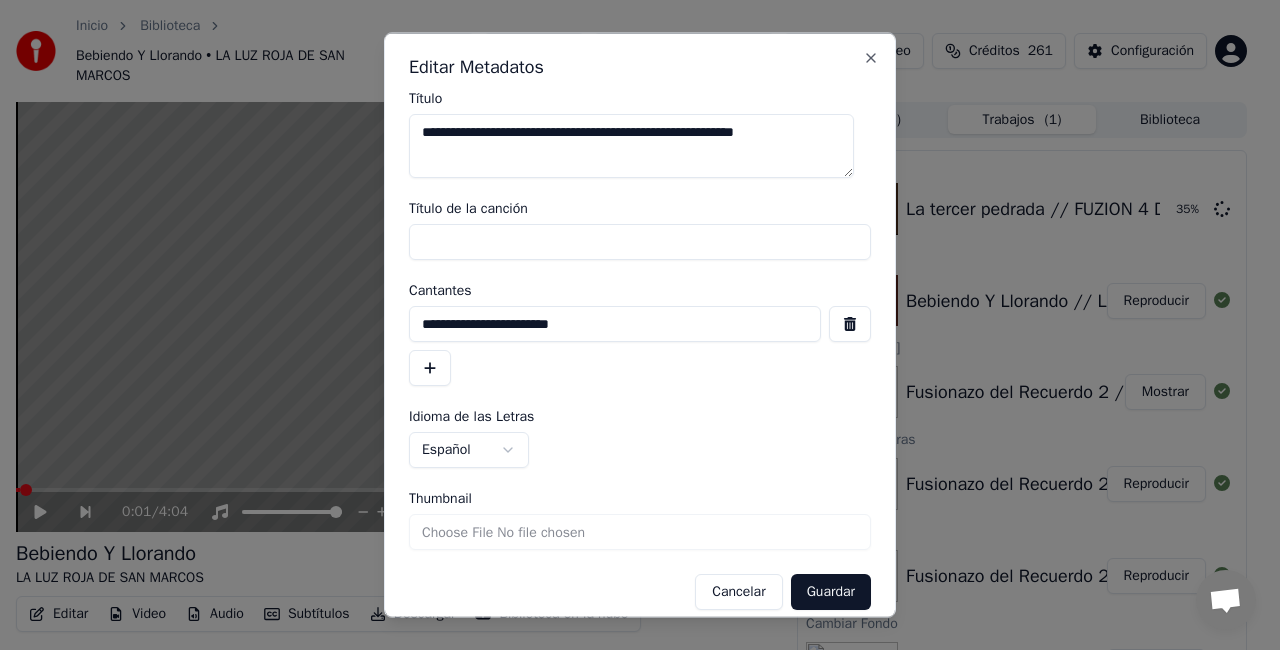 type 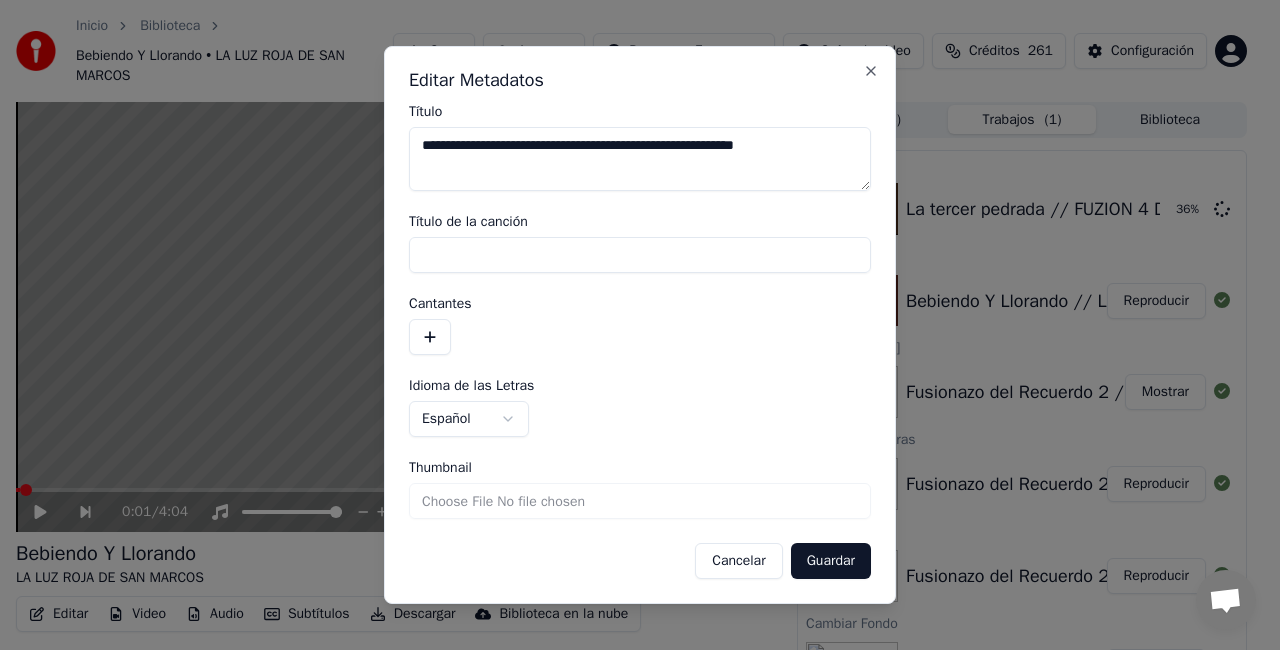 click on "Thumbnail" at bounding box center [640, 501] 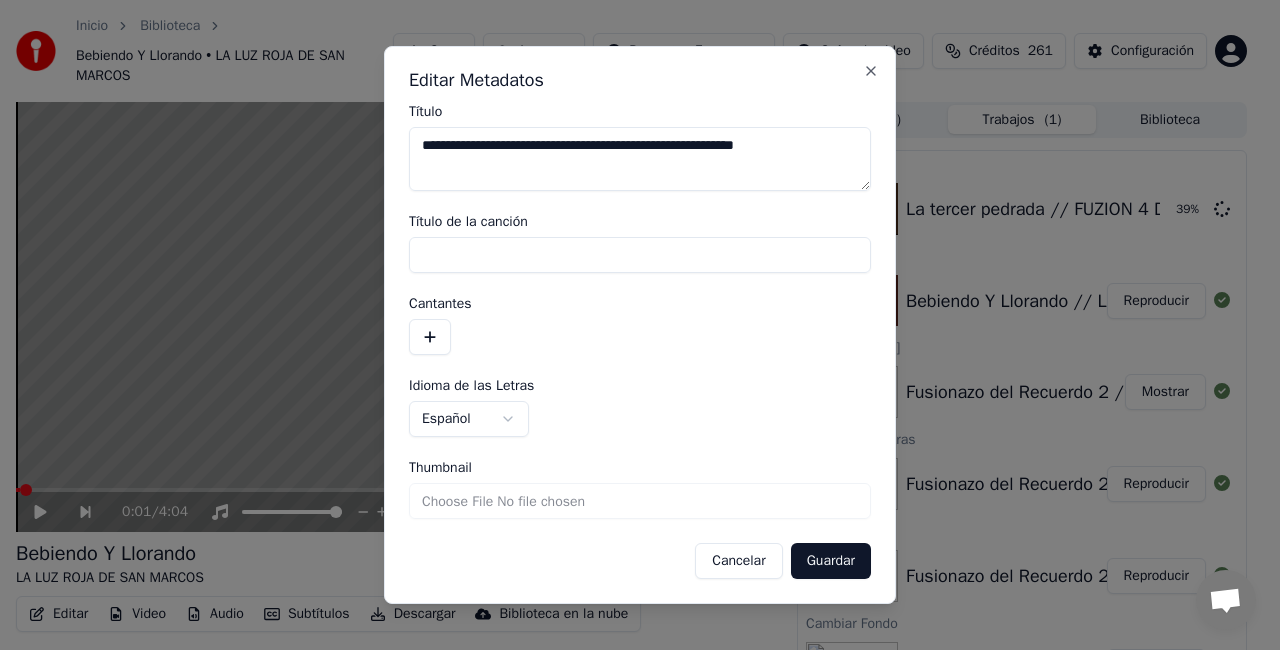 type on "**********" 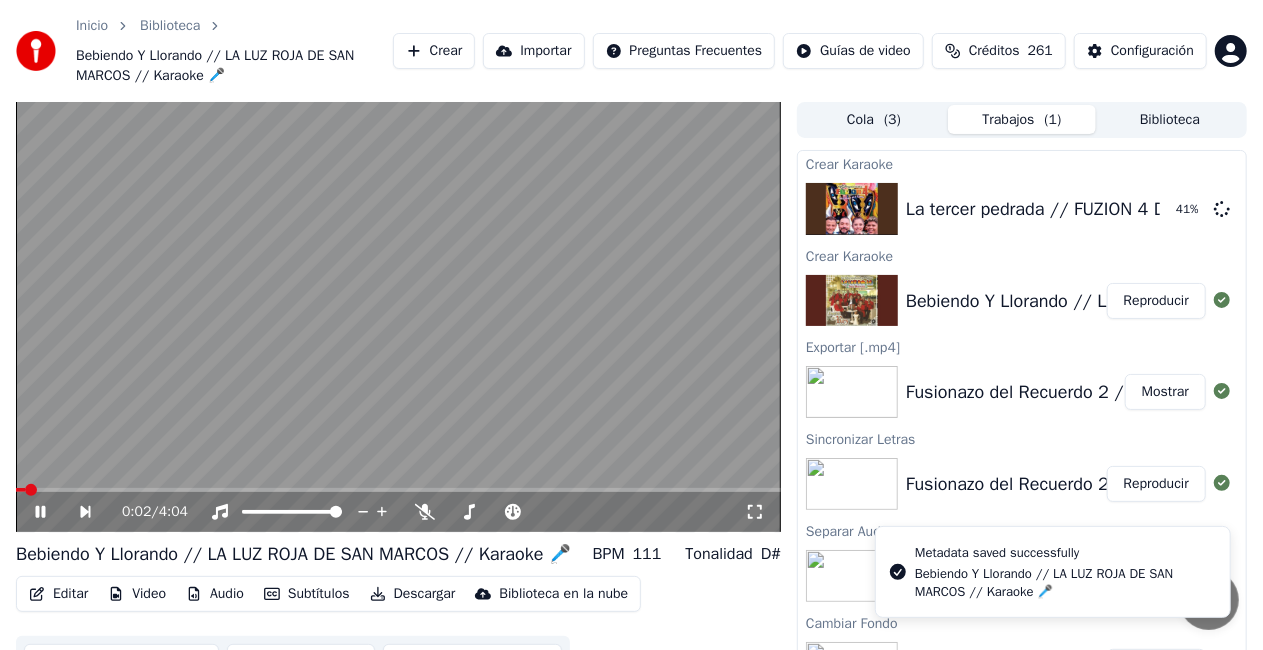 click 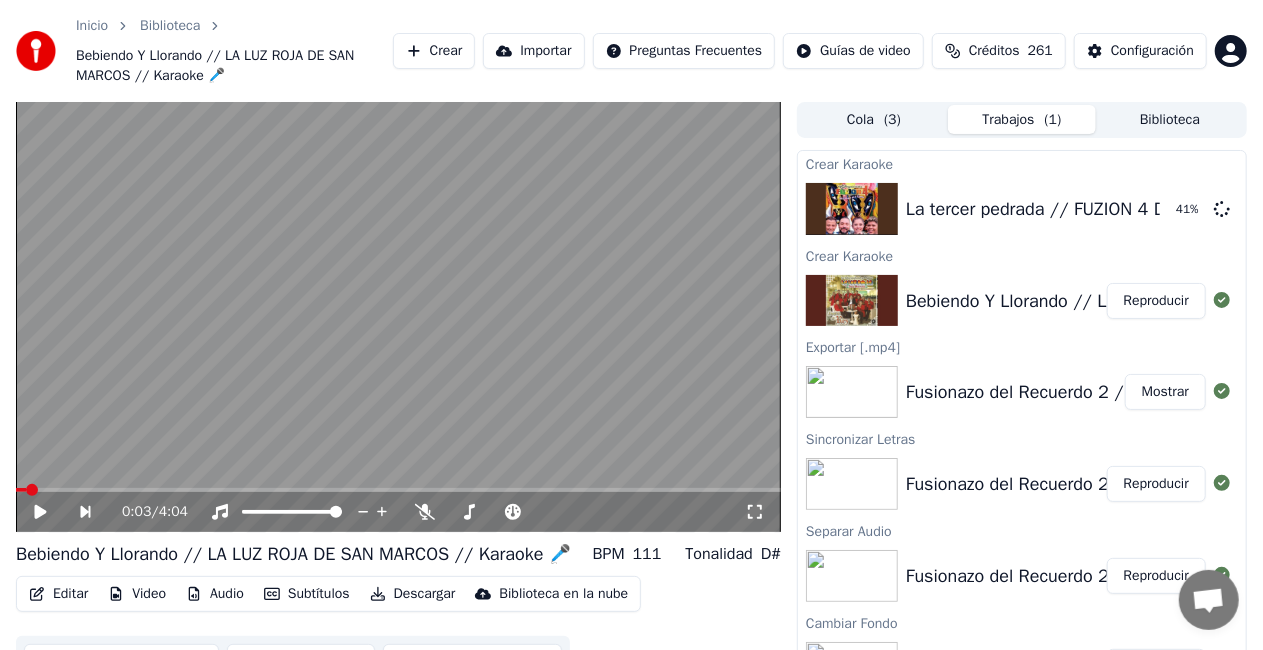 click on "Editar" at bounding box center (58, 594) 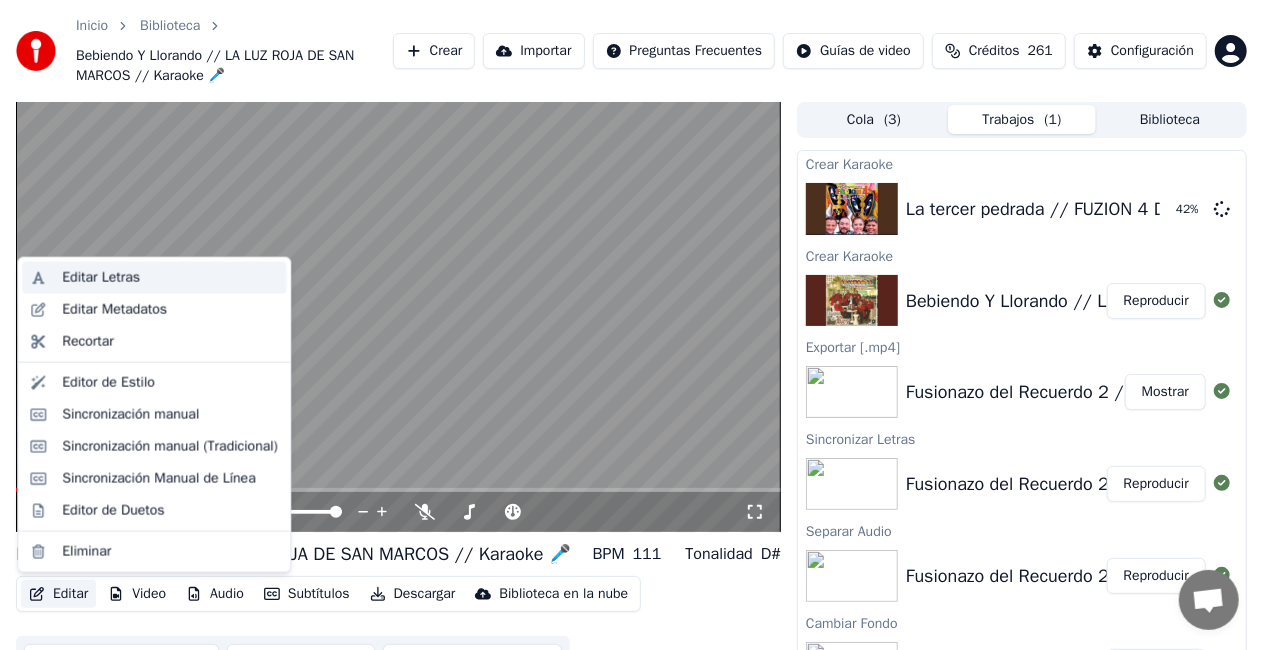 click on "Editar Letras" at bounding box center [101, 278] 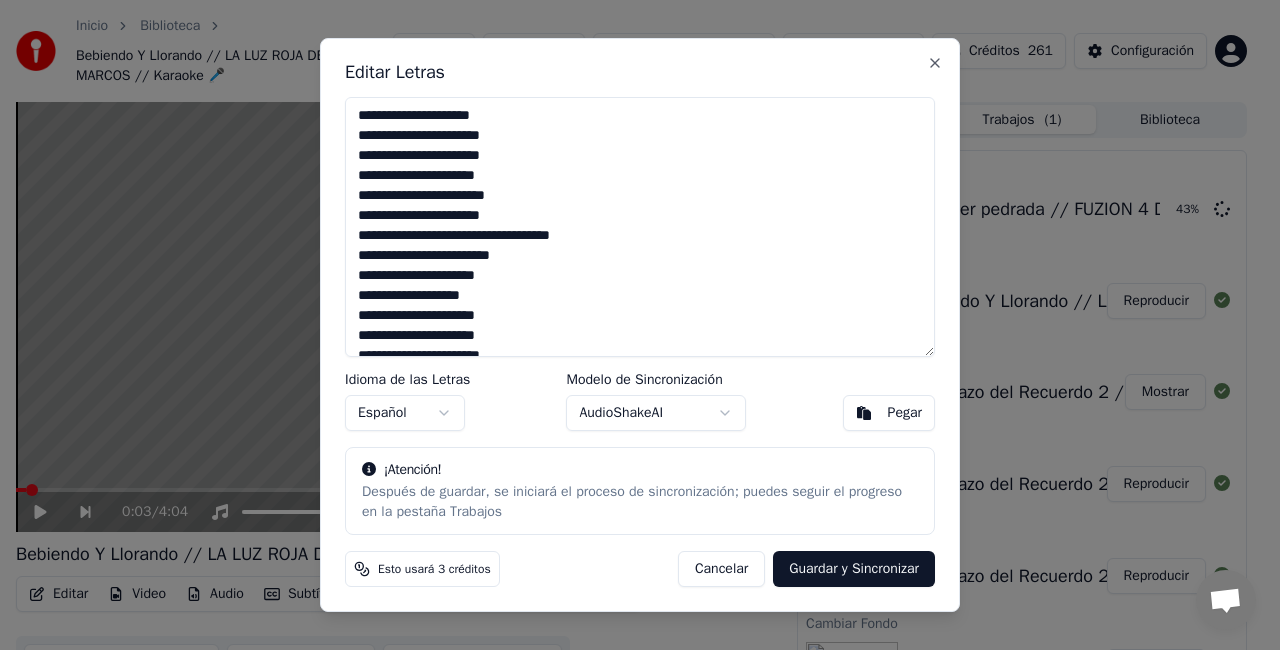 click at bounding box center [640, 227] 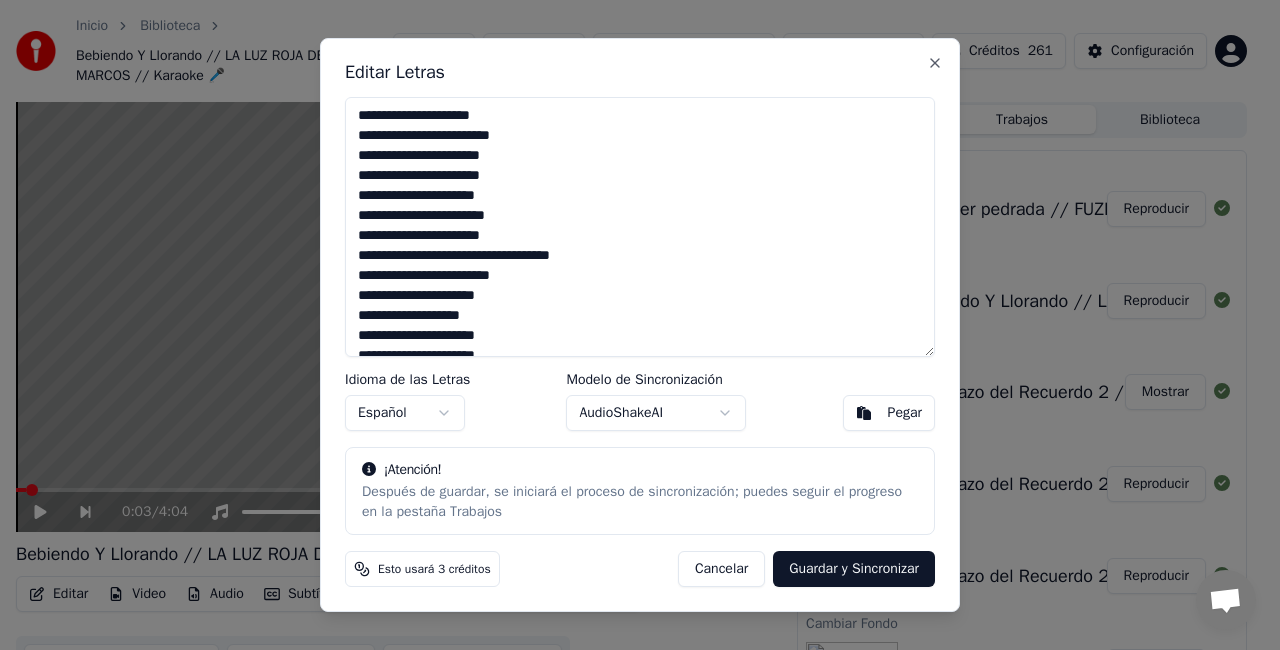 click at bounding box center (640, 227) 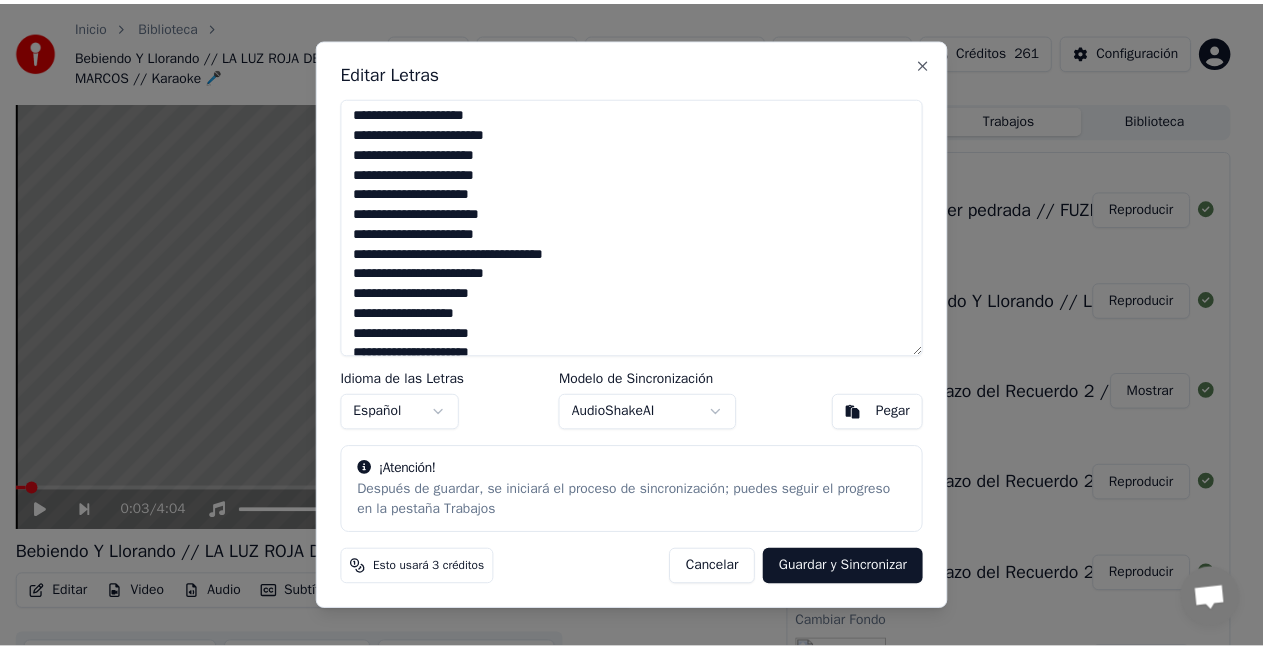 scroll, scrollTop: 0, scrollLeft: 0, axis: both 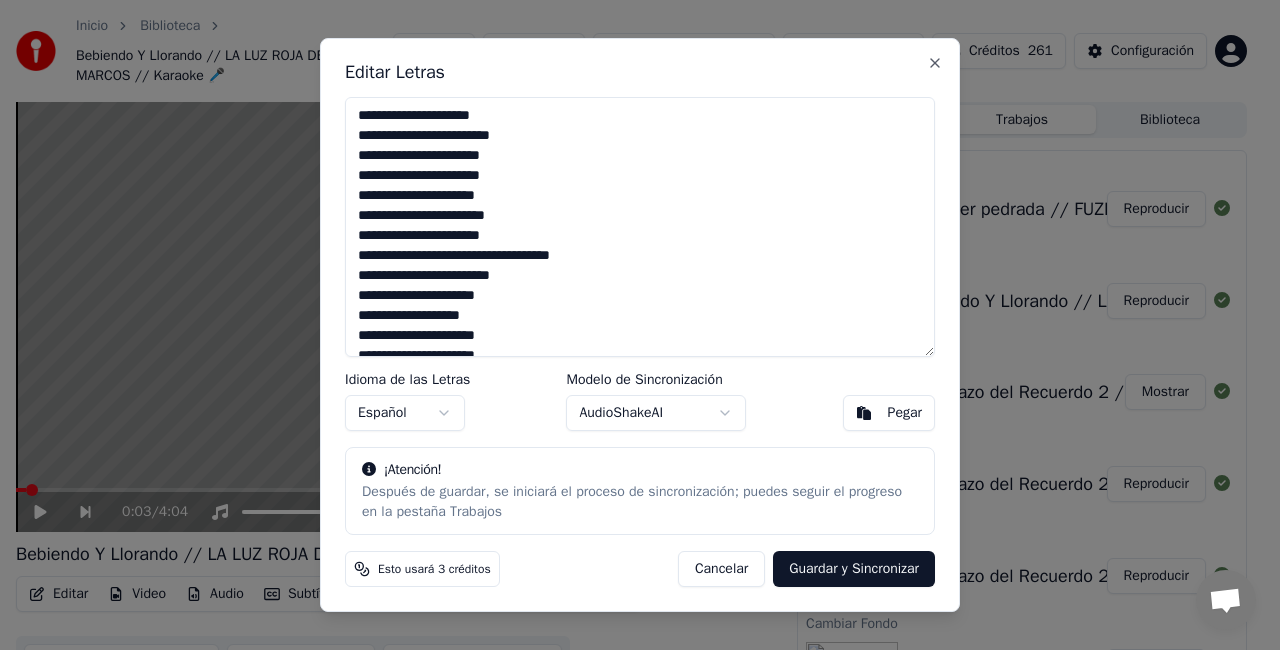 click on "Cancelar" at bounding box center [721, 569] 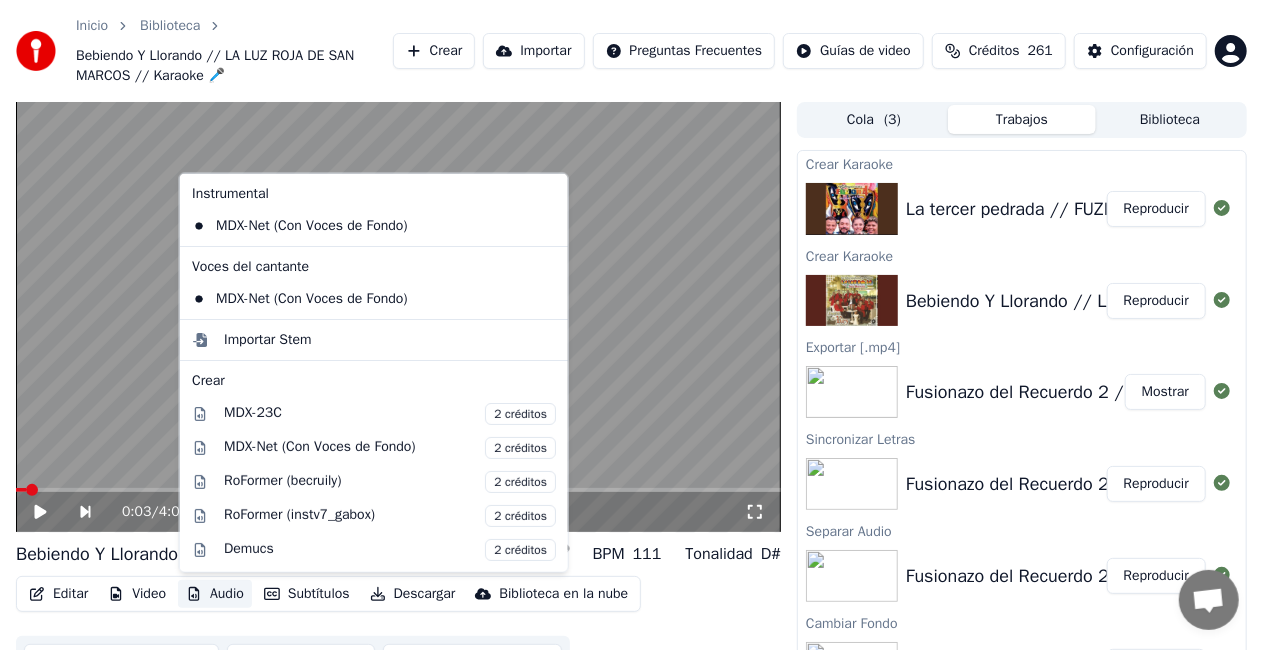 click on "Audio" at bounding box center (215, 594) 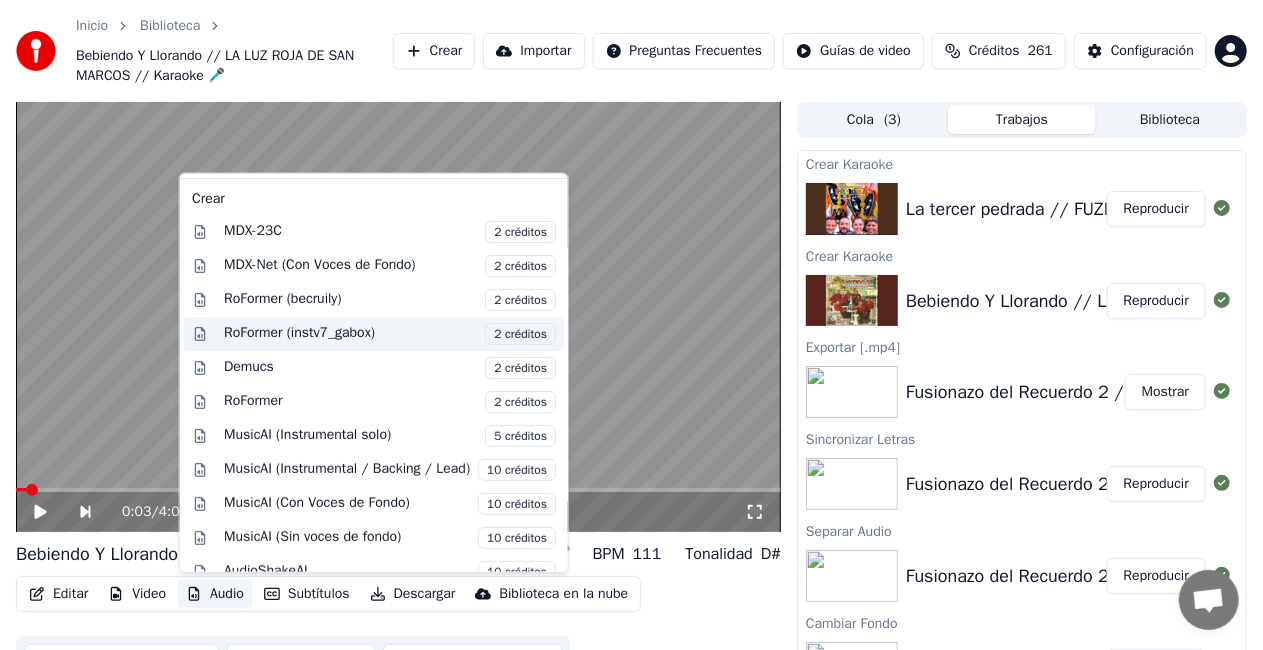 scroll, scrollTop: 202, scrollLeft: 0, axis: vertical 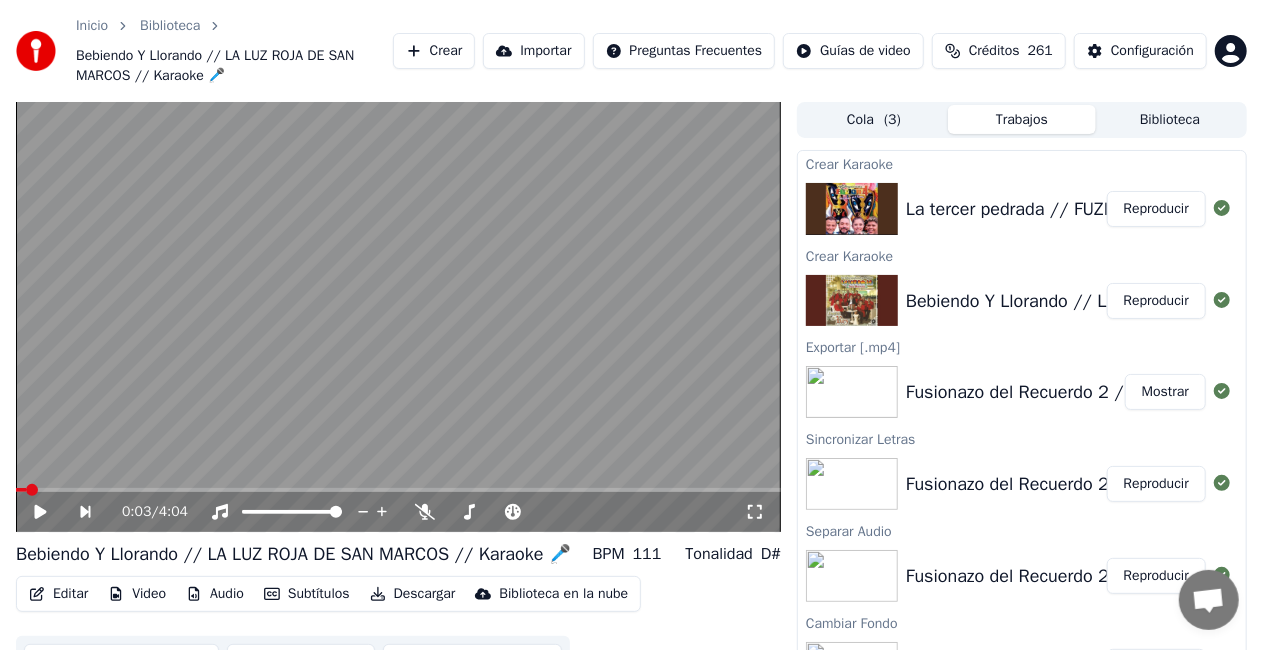 click on "Reproducir" at bounding box center (1156, 209) 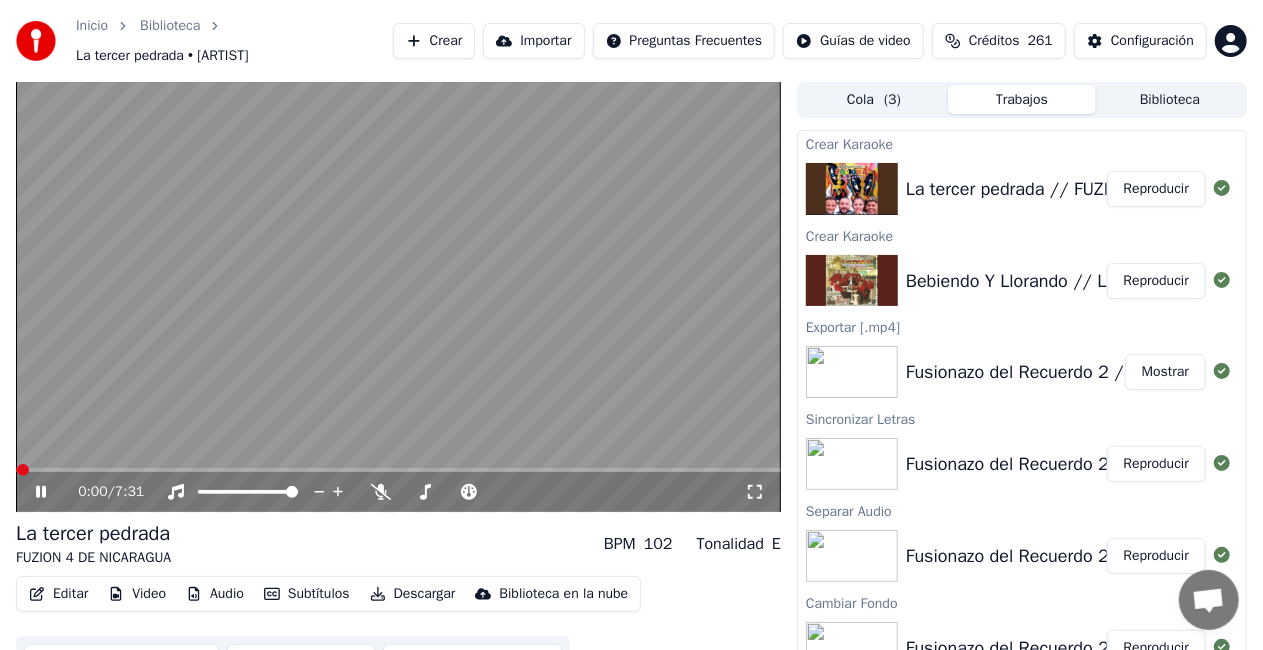 click 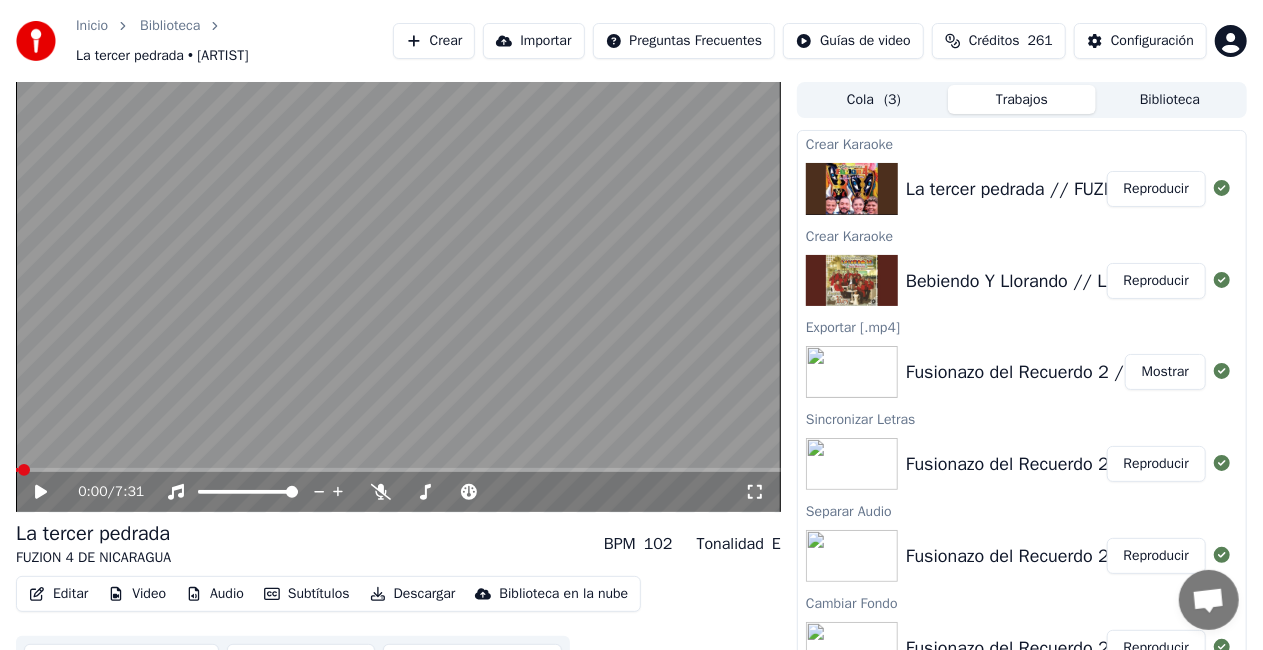 click on "Audio" at bounding box center (215, 594) 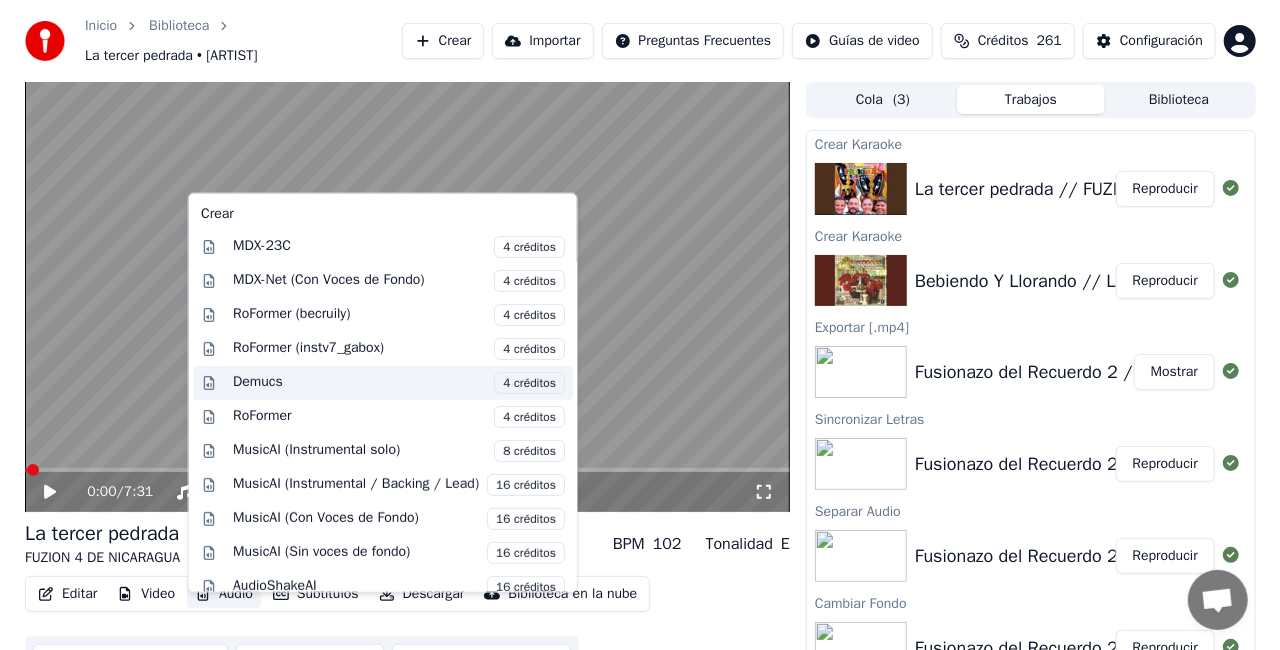 scroll, scrollTop: 202, scrollLeft: 0, axis: vertical 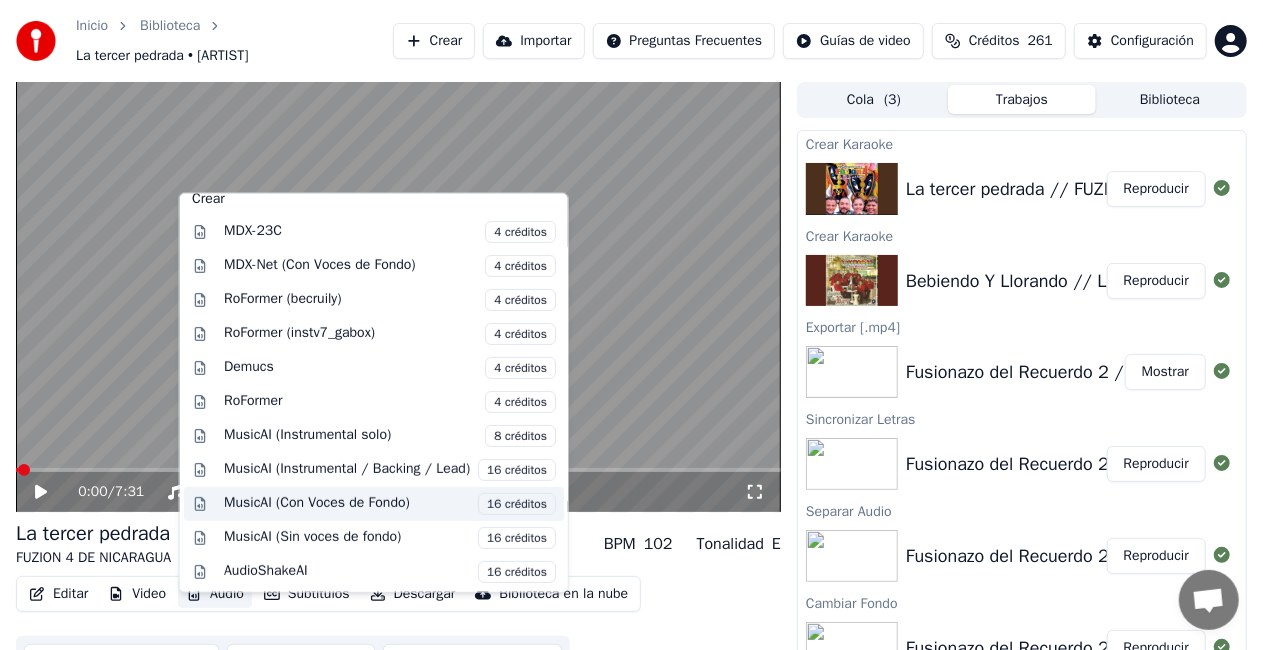 click on "16 créditos" at bounding box center [517, 503] 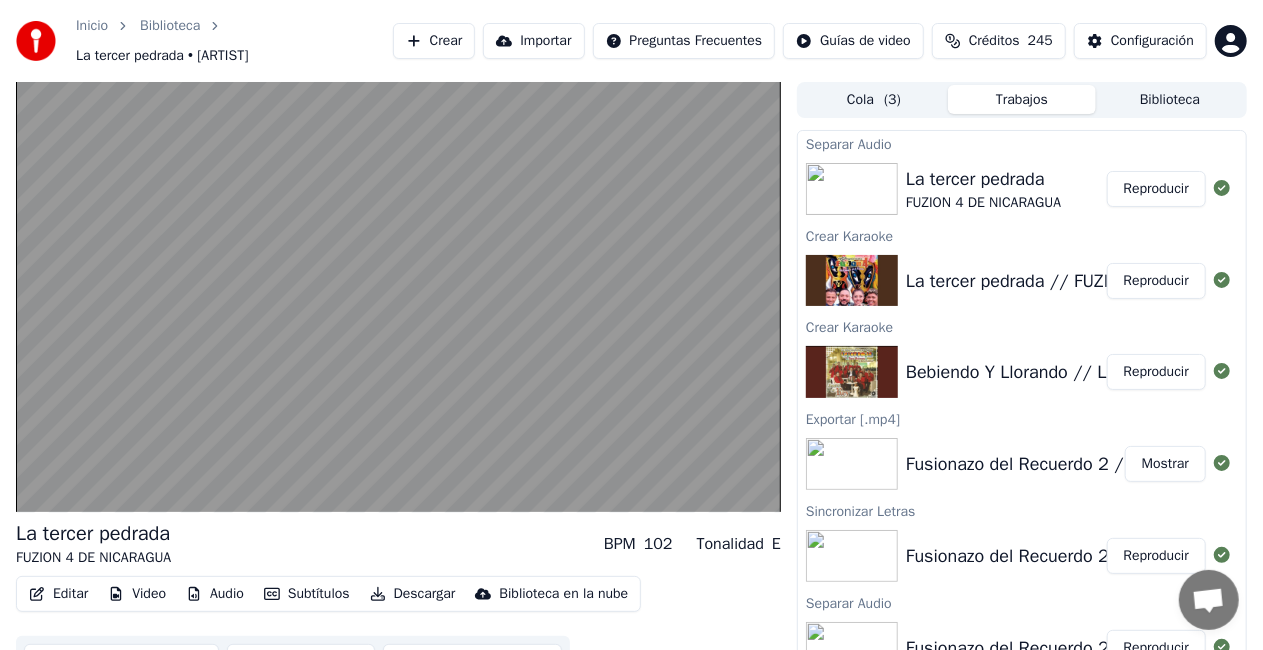 click on "Reproducir" at bounding box center [1156, 189] 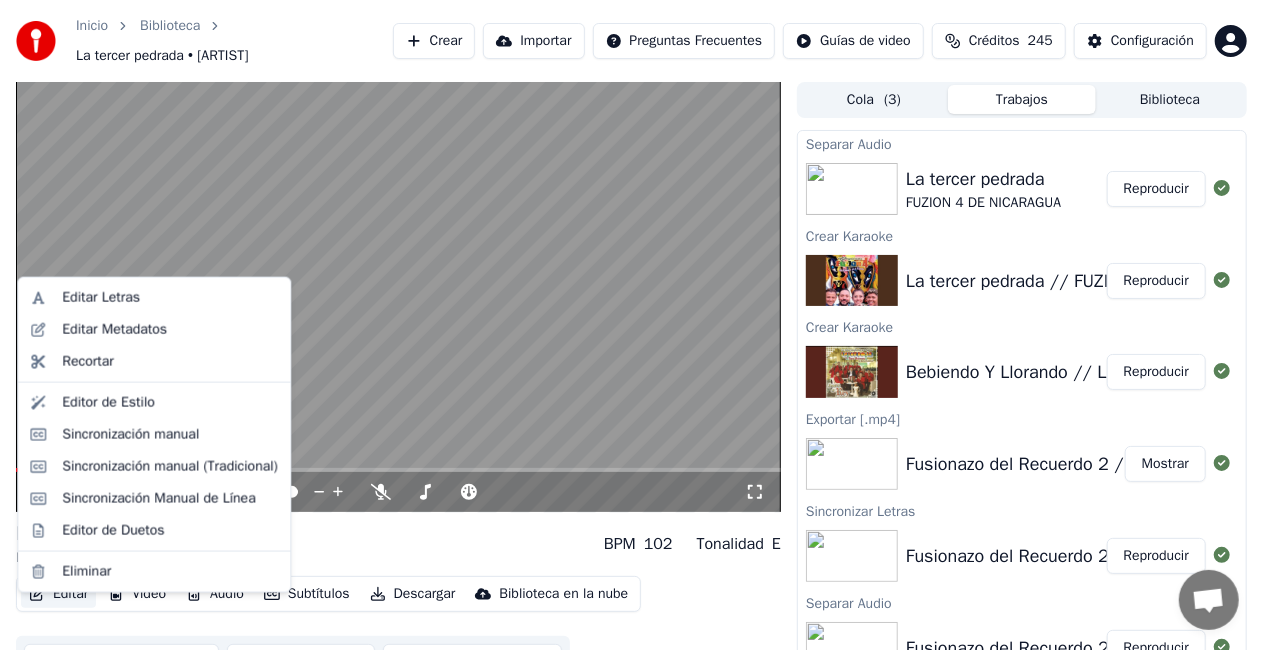 click on "Editar" at bounding box center [58, 594] 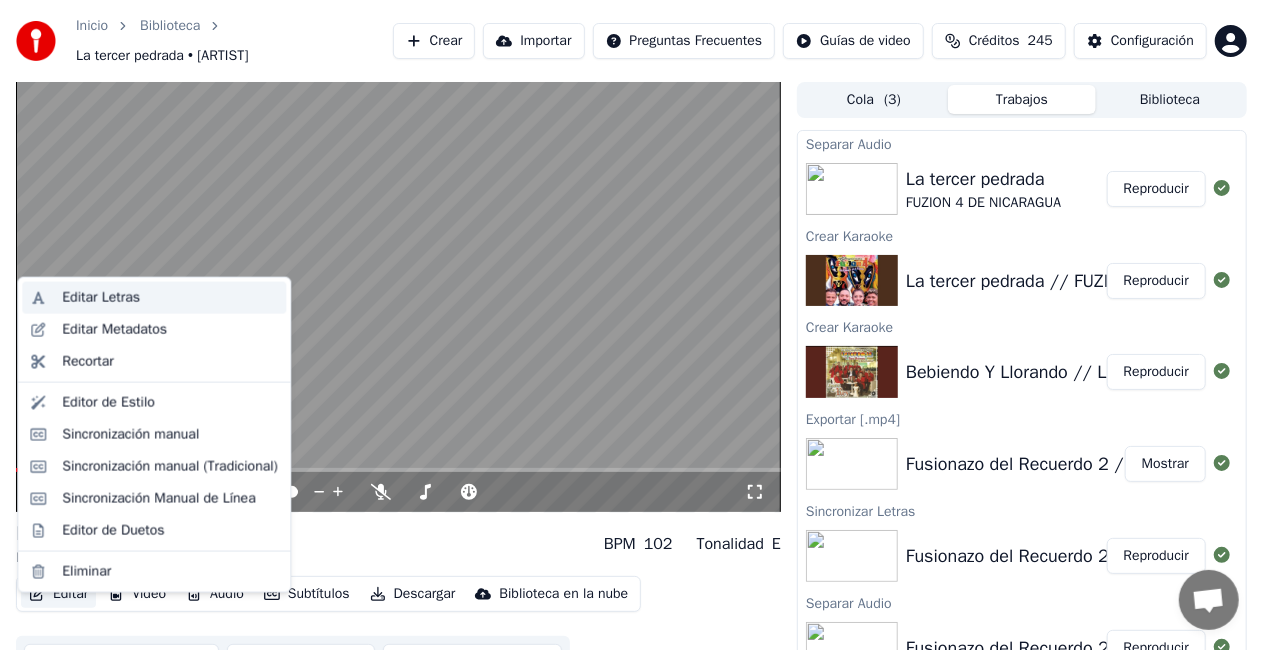 click on "Editar Letras" at bounding box center [101, 298] 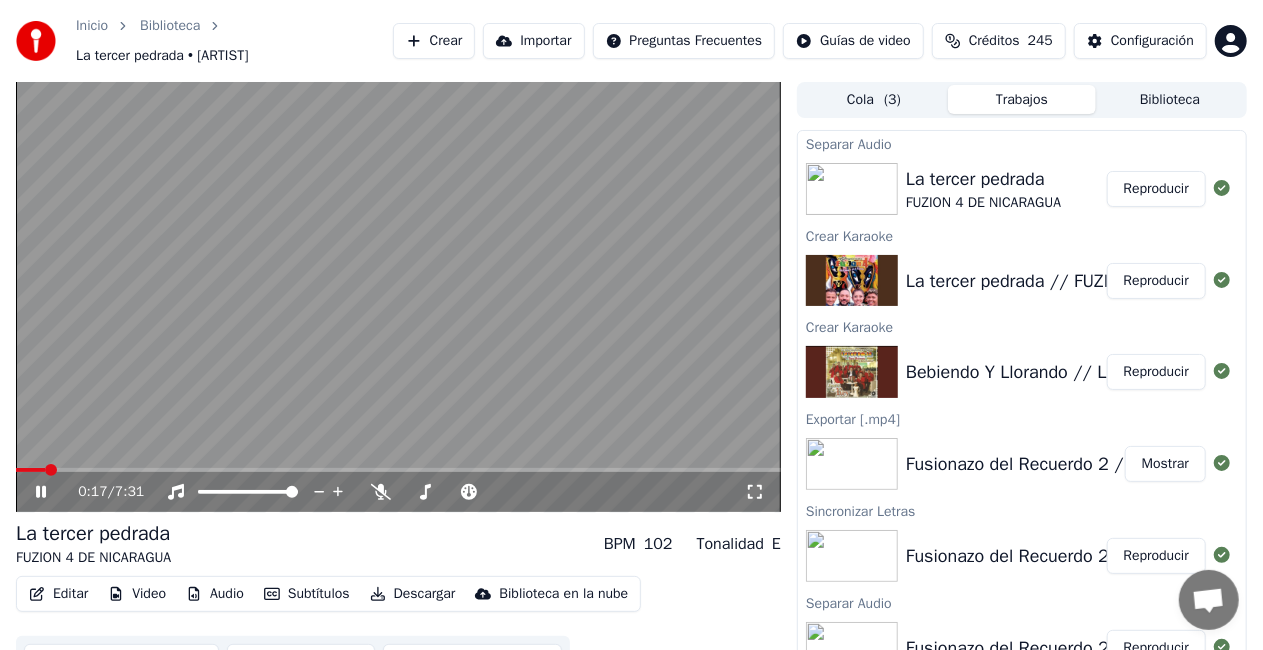 click 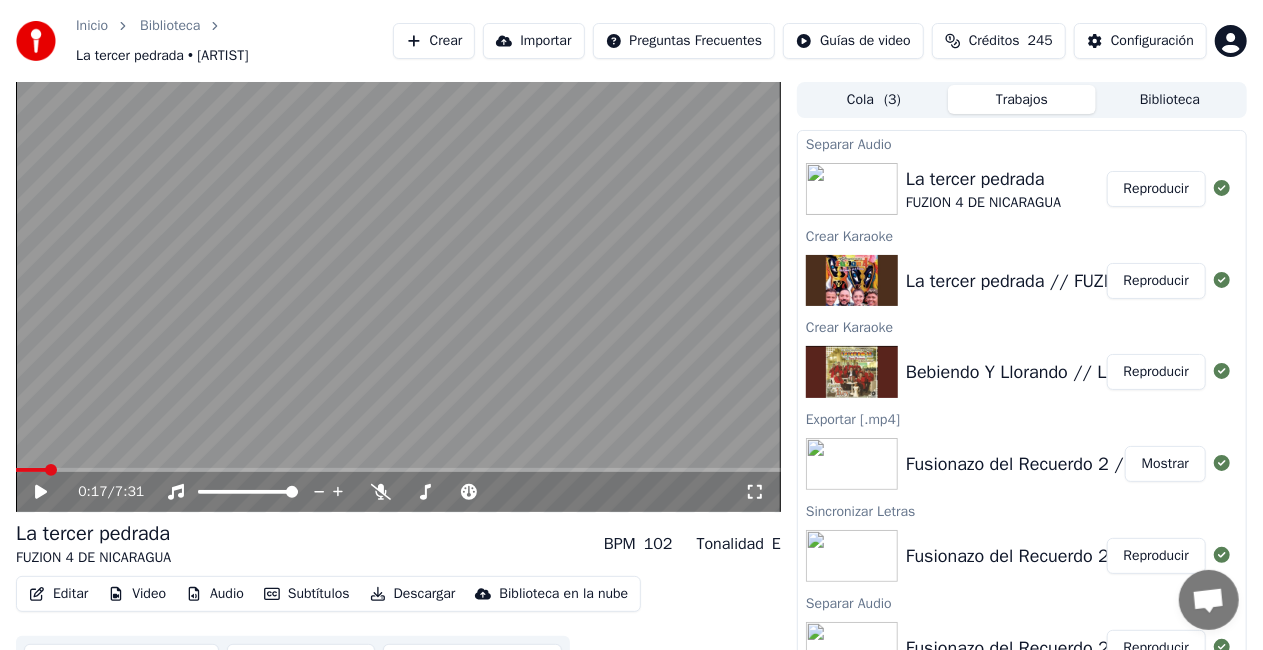 click on "Editar" at bounding box center [58, 594] 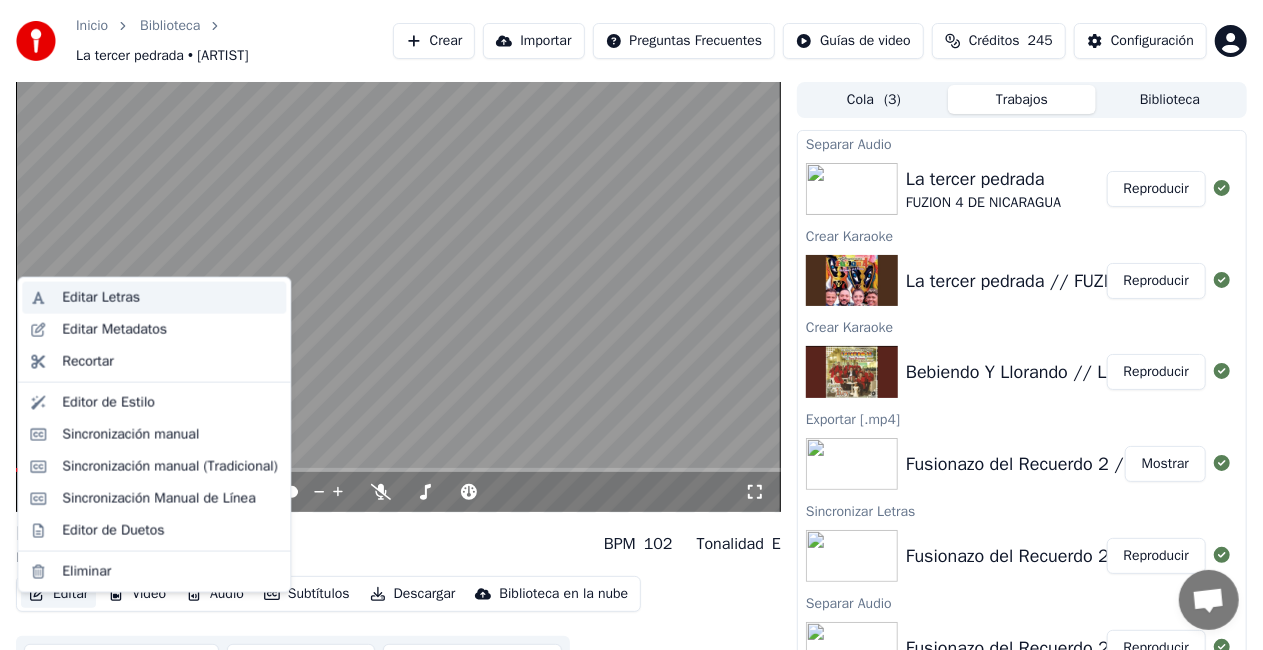click on "Editar Letras" at bounding box center [170, 298] 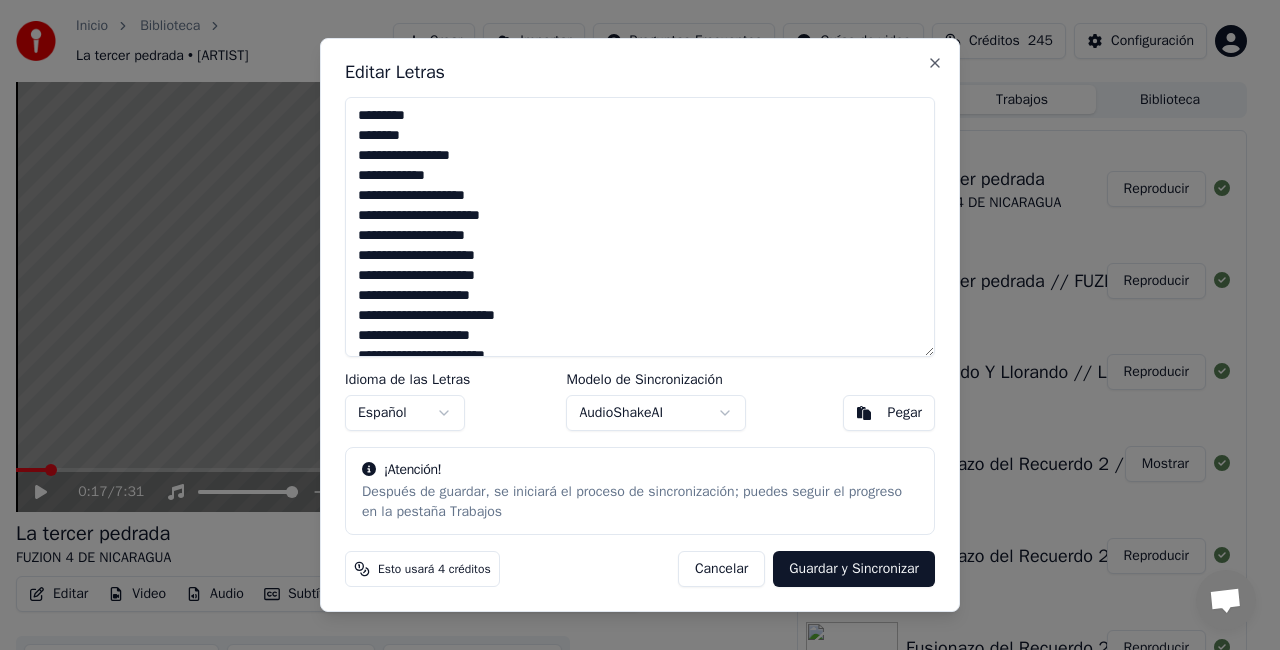 click at bounding box center [640, 227] 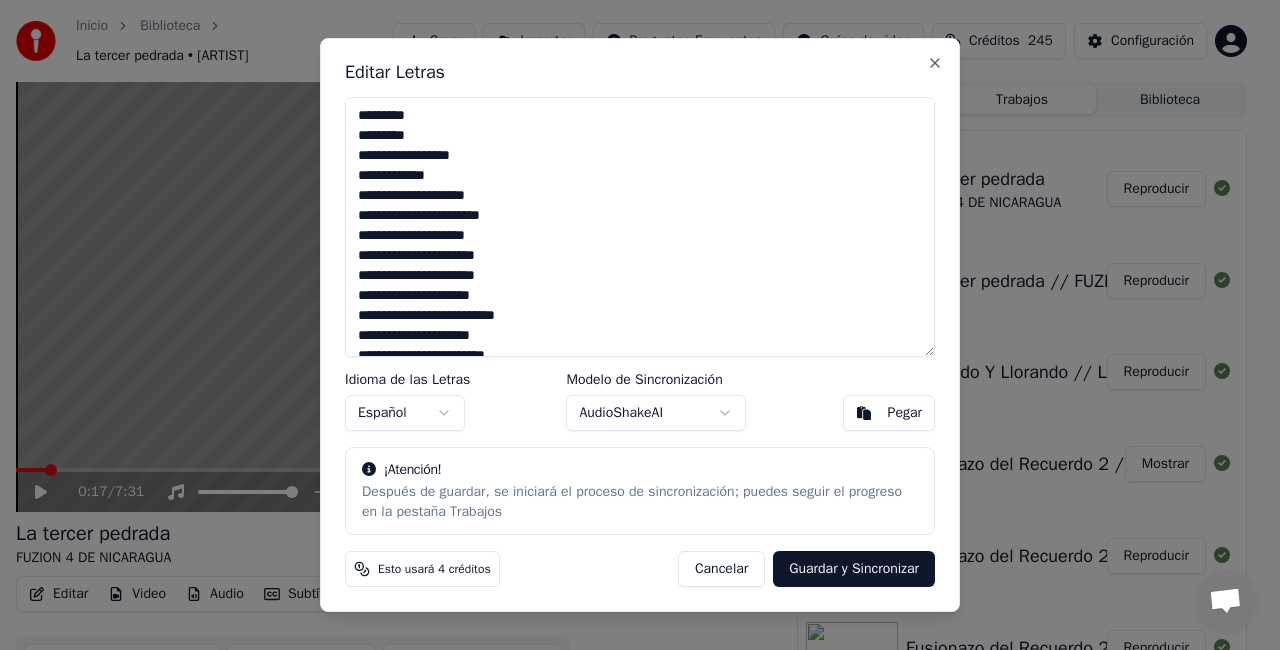 click at bounding box center (640, 227) 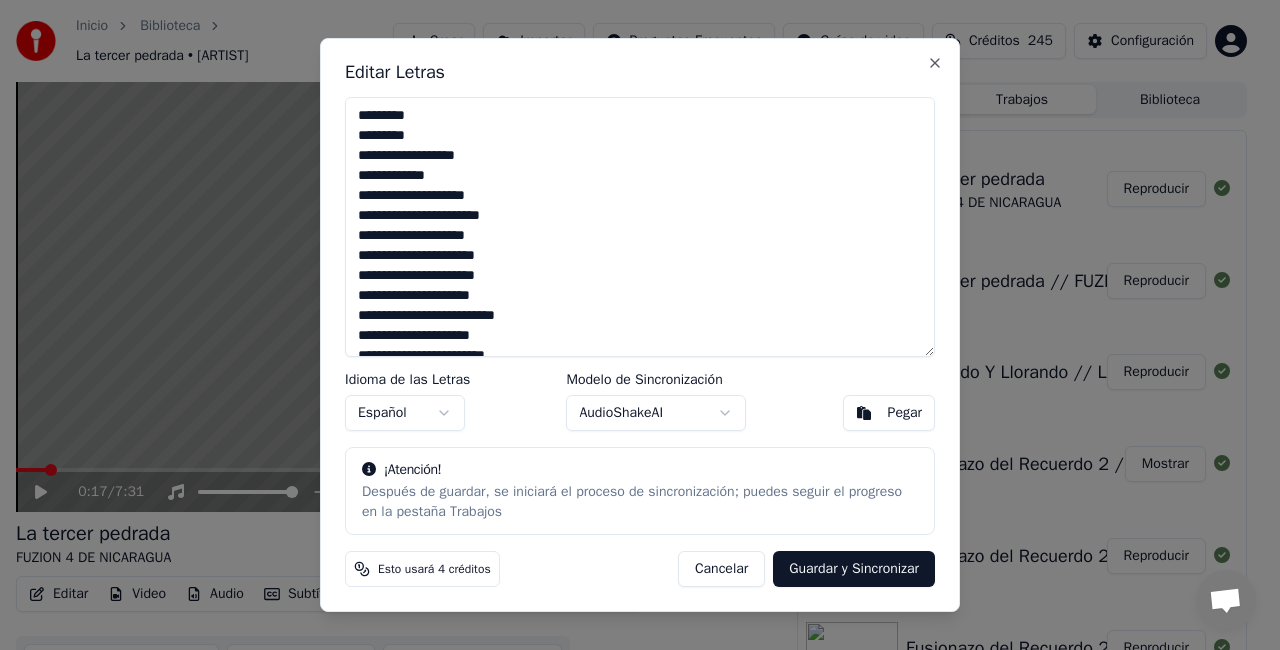 click at bounding box center (640, 227) 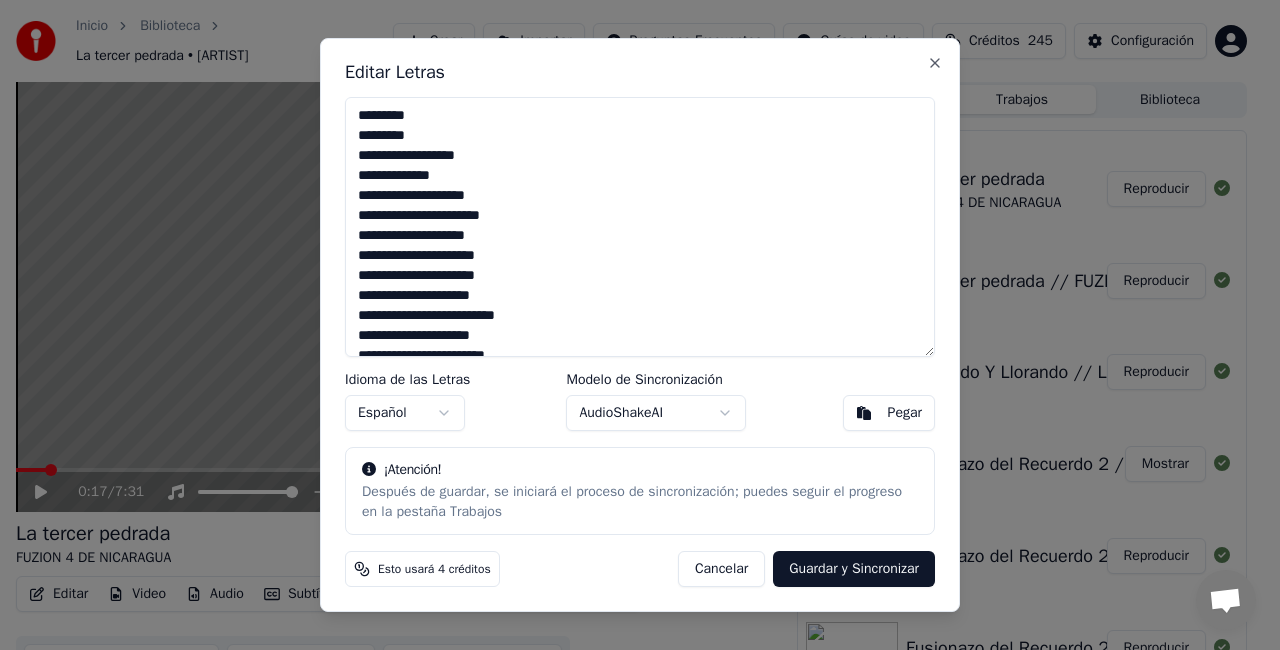 click at bounding box center (640, 227) 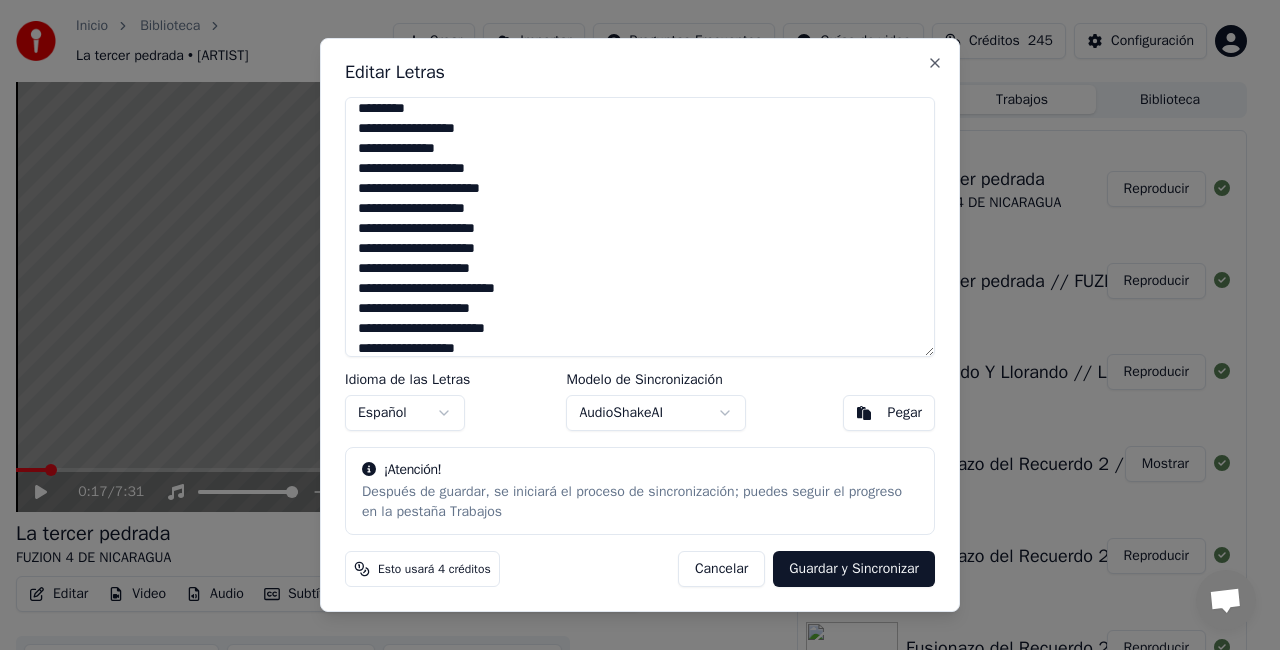 scroll, scrollTop: 0, scrollLeft: 0, axis: both 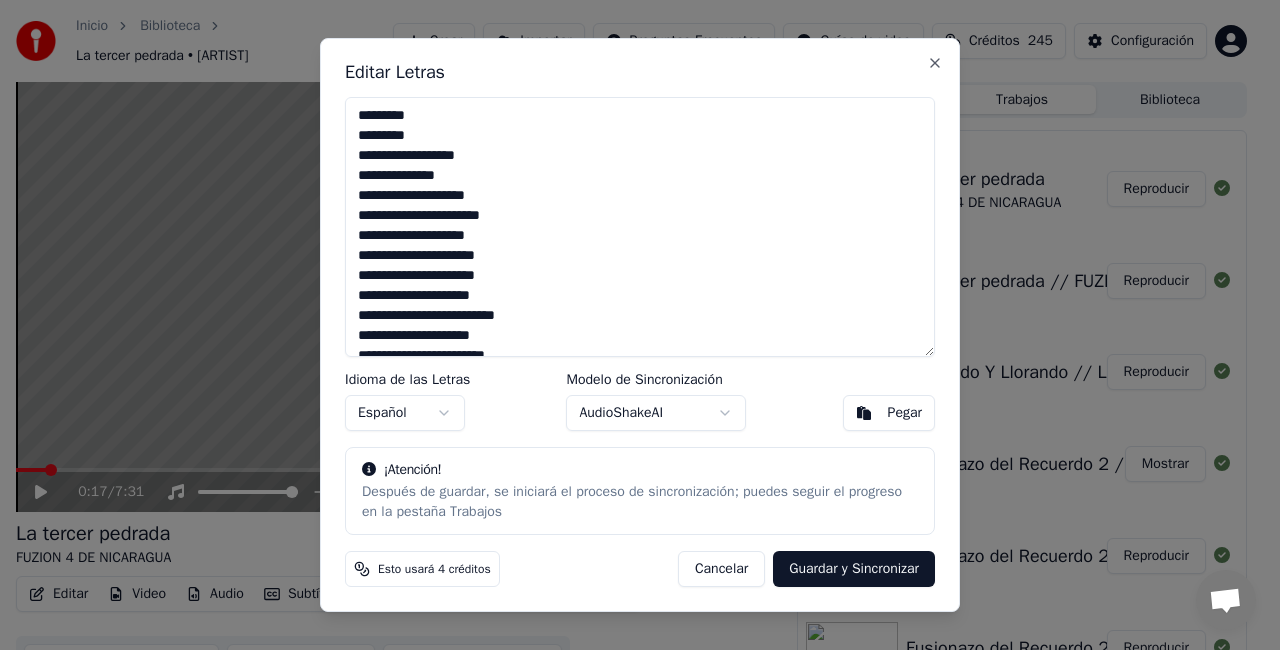 click at bounding box center (640, 227) 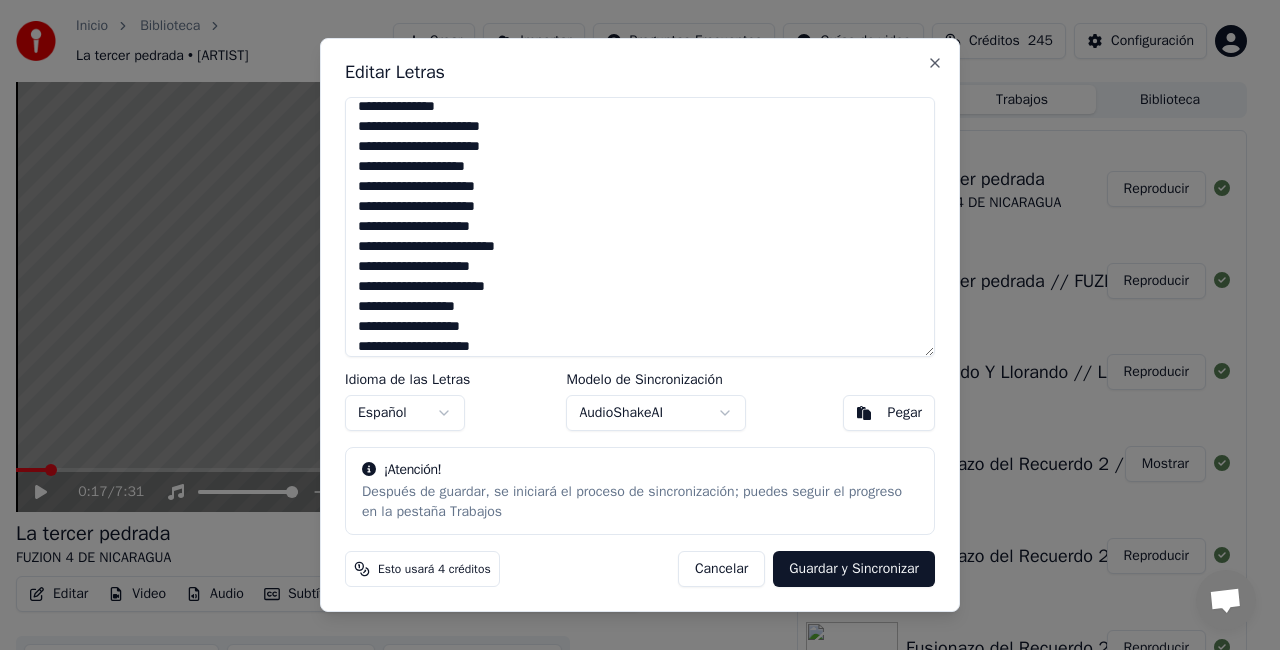 scroll, scrollTop: 100, scrollLeft: 0, axis: vertical 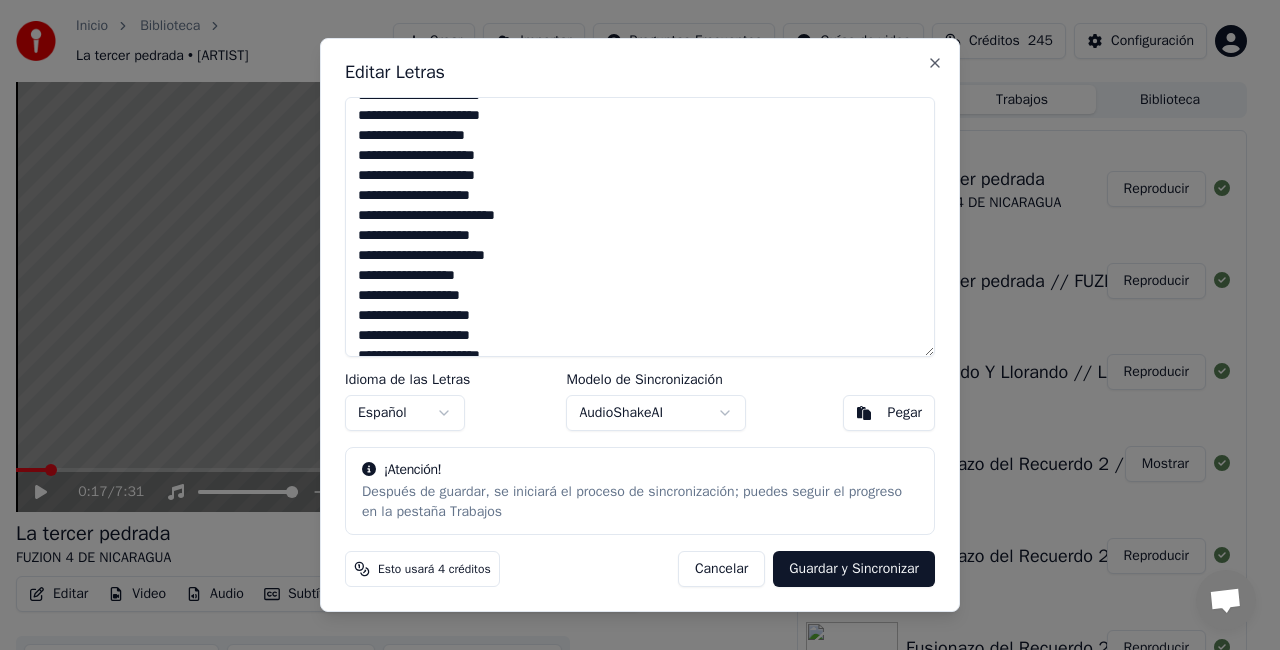 click at bounding box center (640, 227) 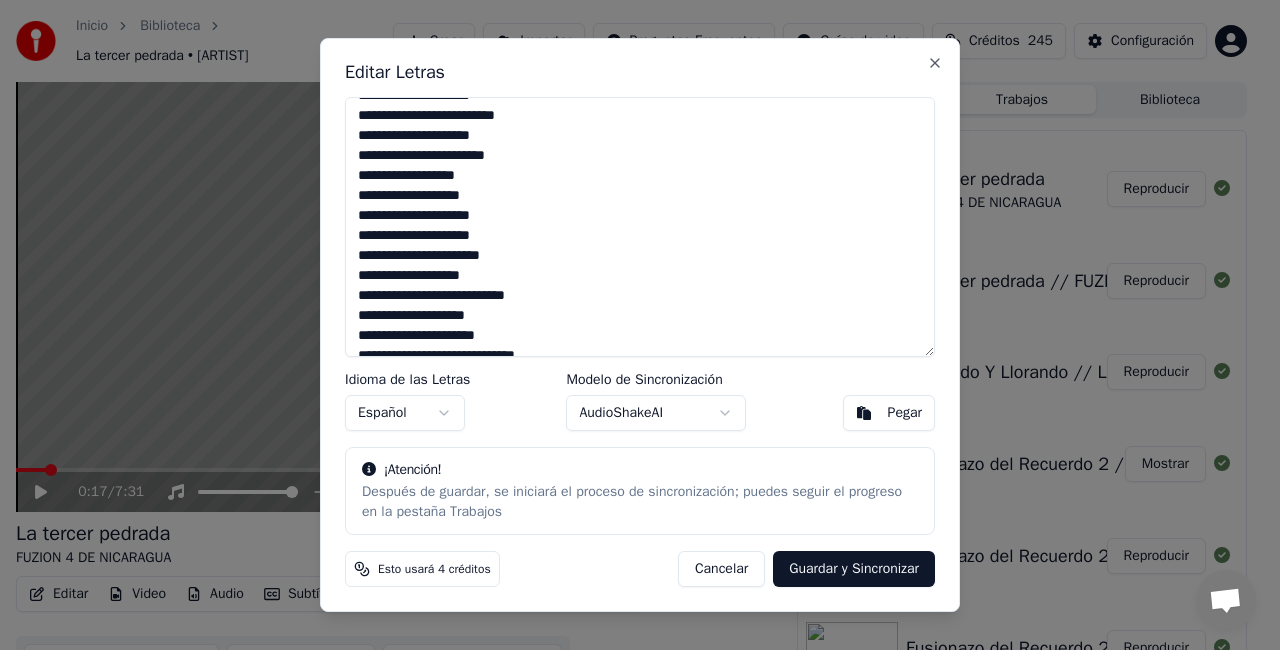 scroll, scrollTop: 300, scrollLeft: 0, axis: vertical 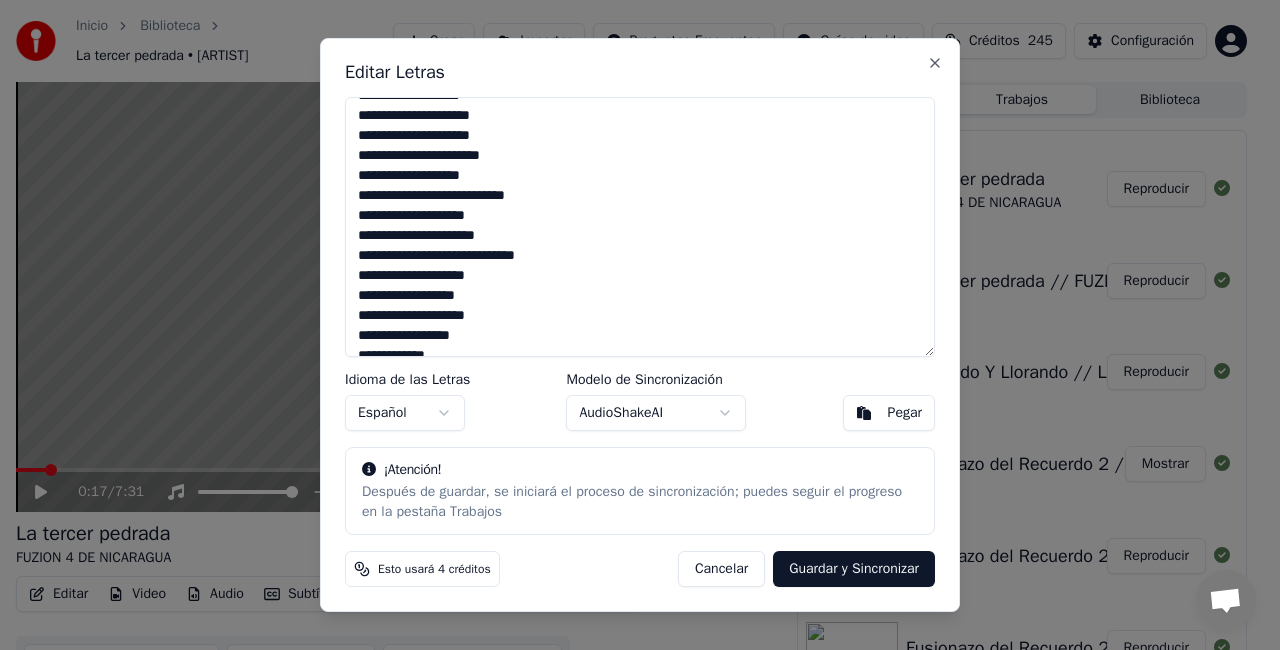 click at bounding box center (640, 227) 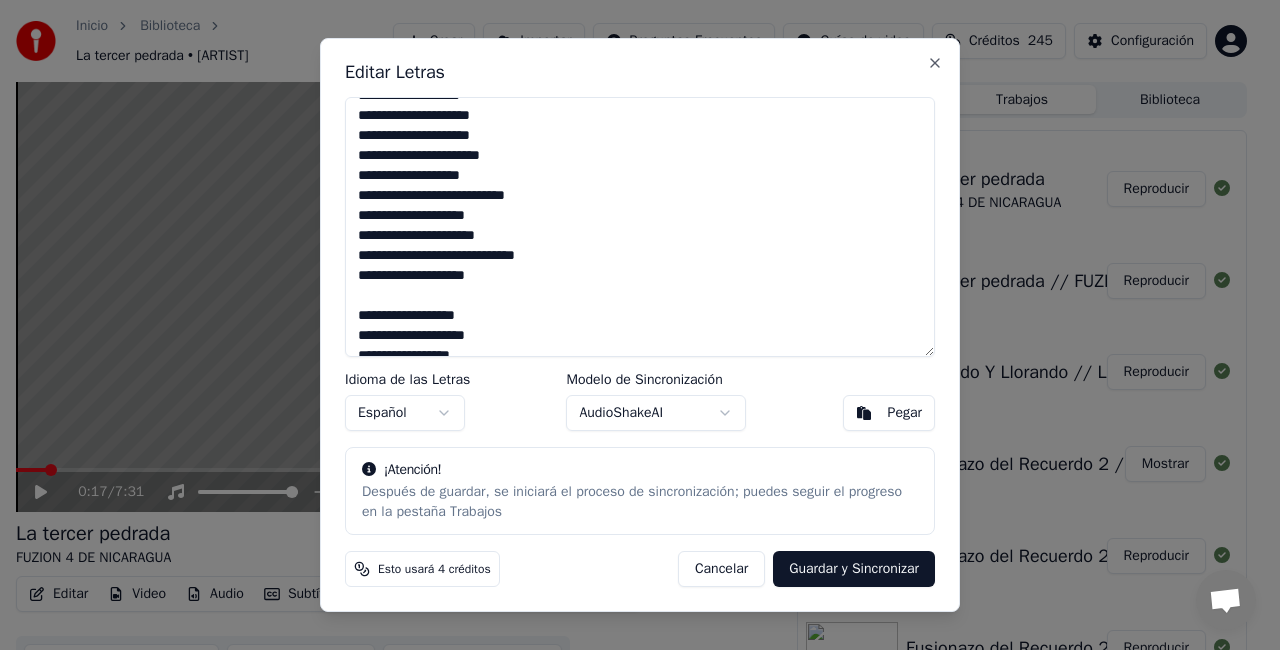scroll, scrollTop: 487, scrollLeft: 0, axis: vertical 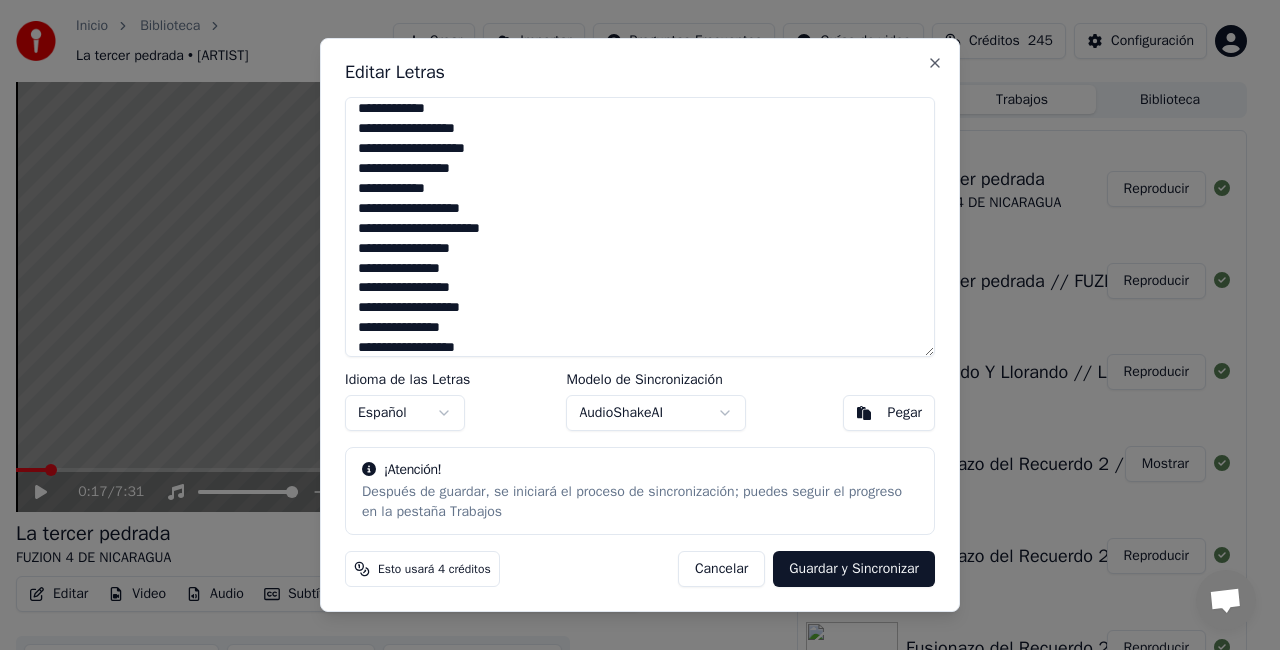 click at bounding box center [640, 227] 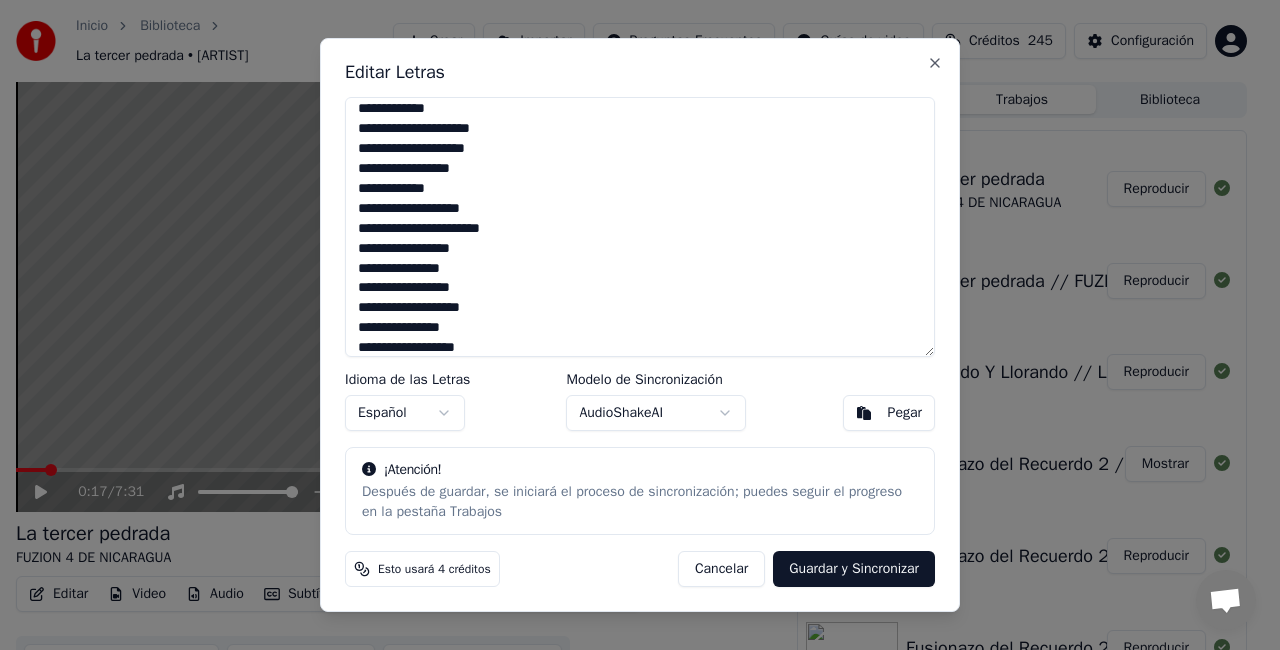 click at bounding box center [640, 227] 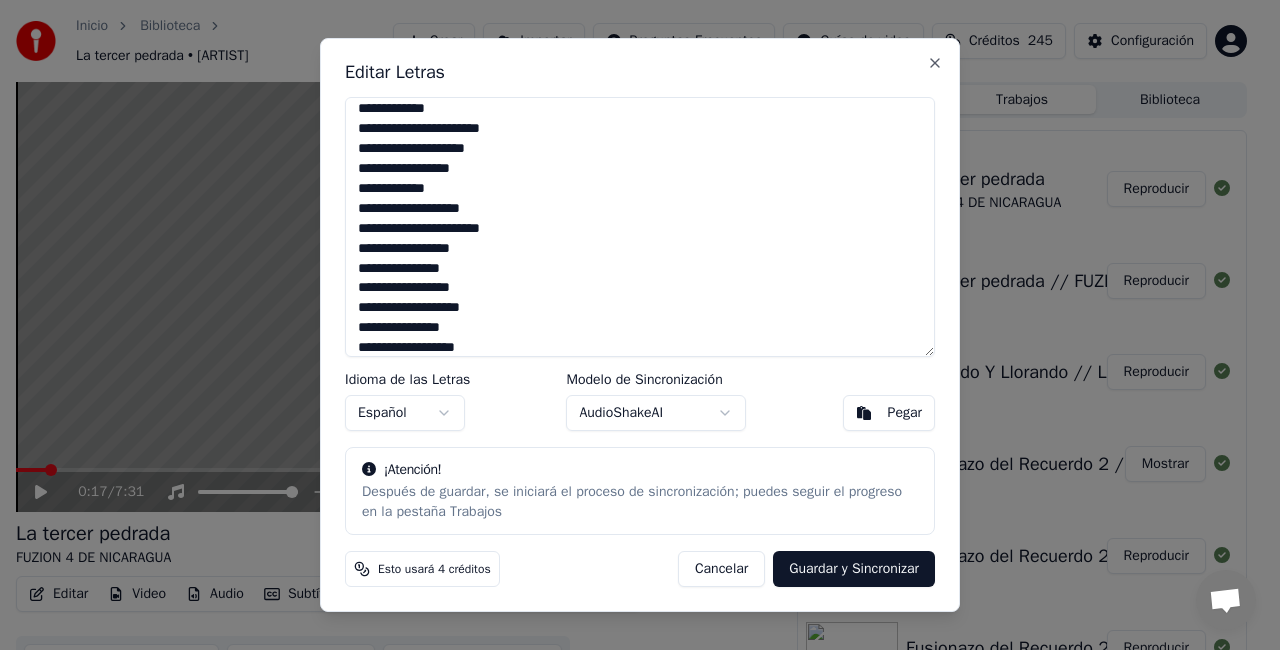 scroll, scrollTop: 587, scrollLeft: 0, axis: vertical 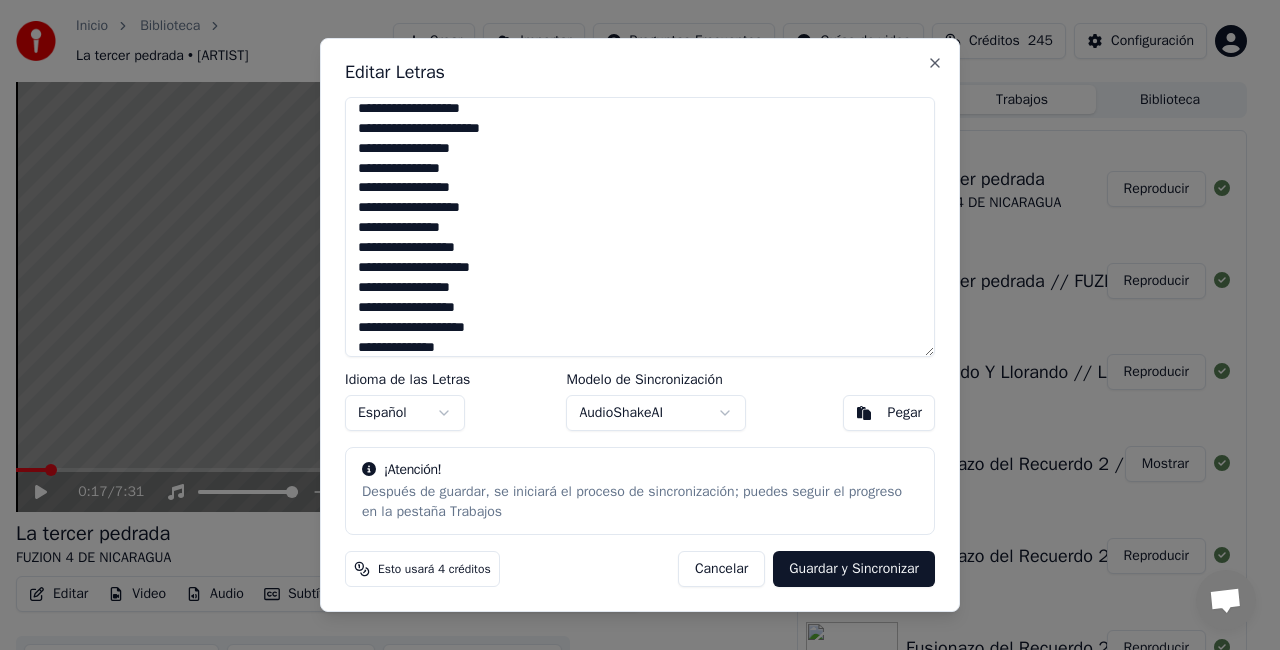 click at bounding box center [640, 227] 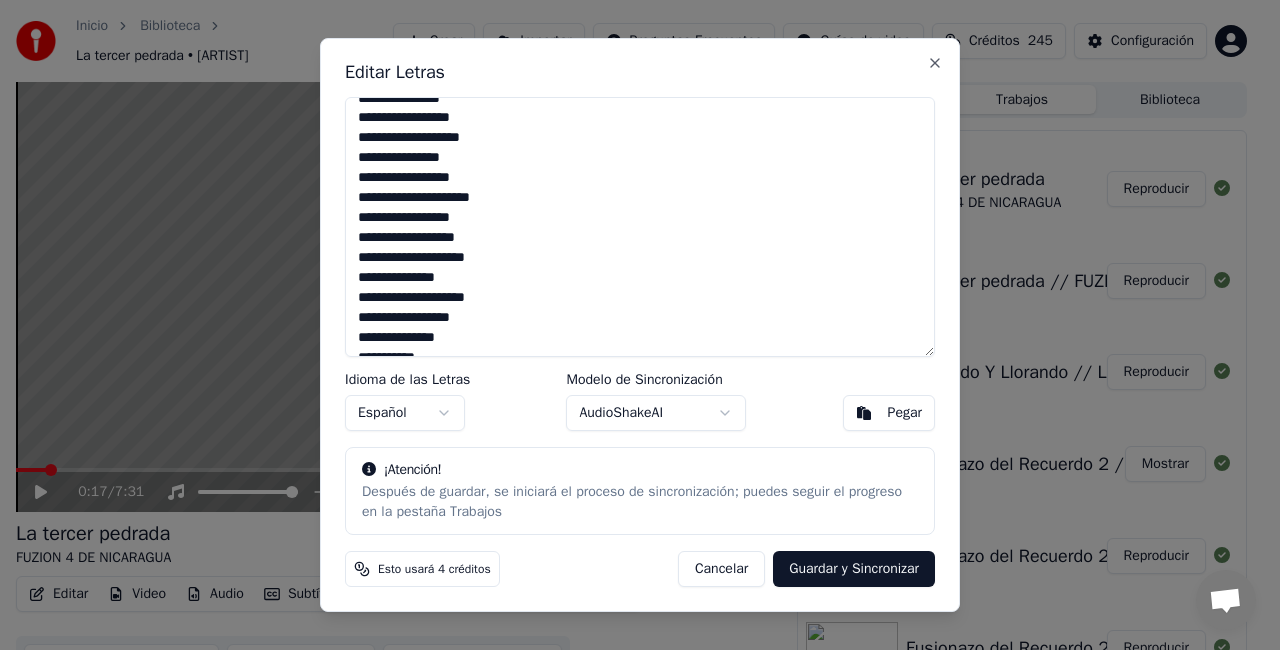 scroll, scrollTop: 687, scrollLeft: 0, axis: vertical 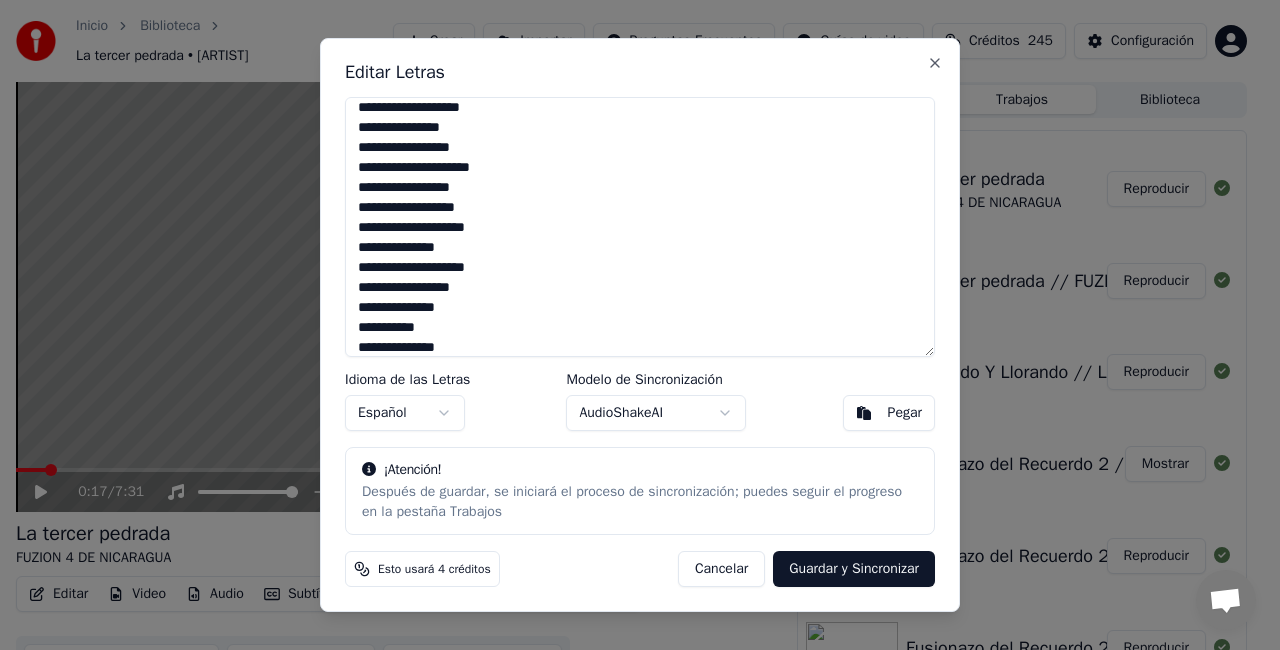 click at bounding box center (640, 227) 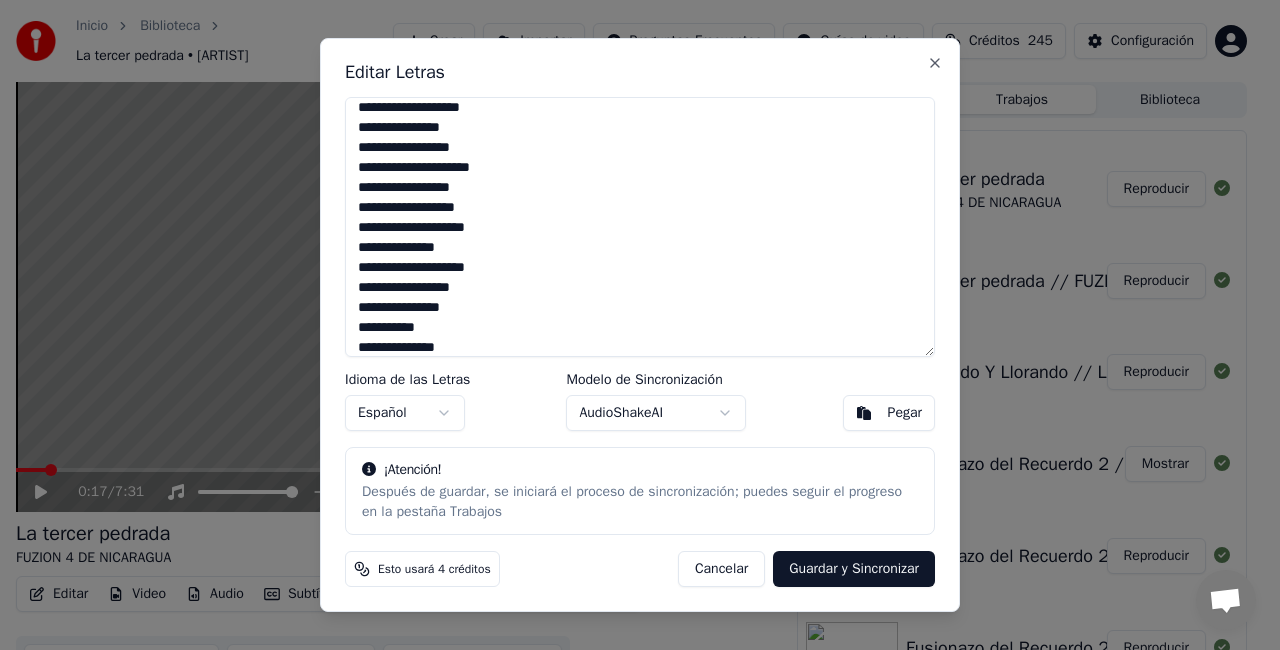 click at bounding box center [640, 227] 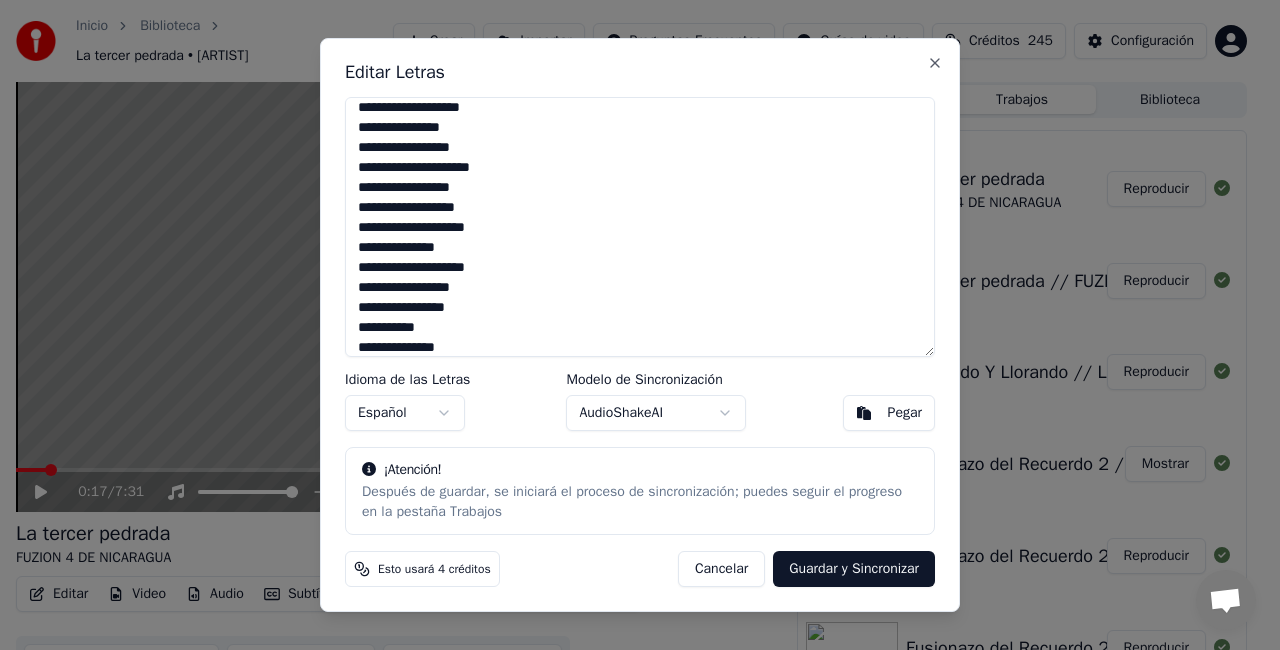 click at bounding box center [640, 227] 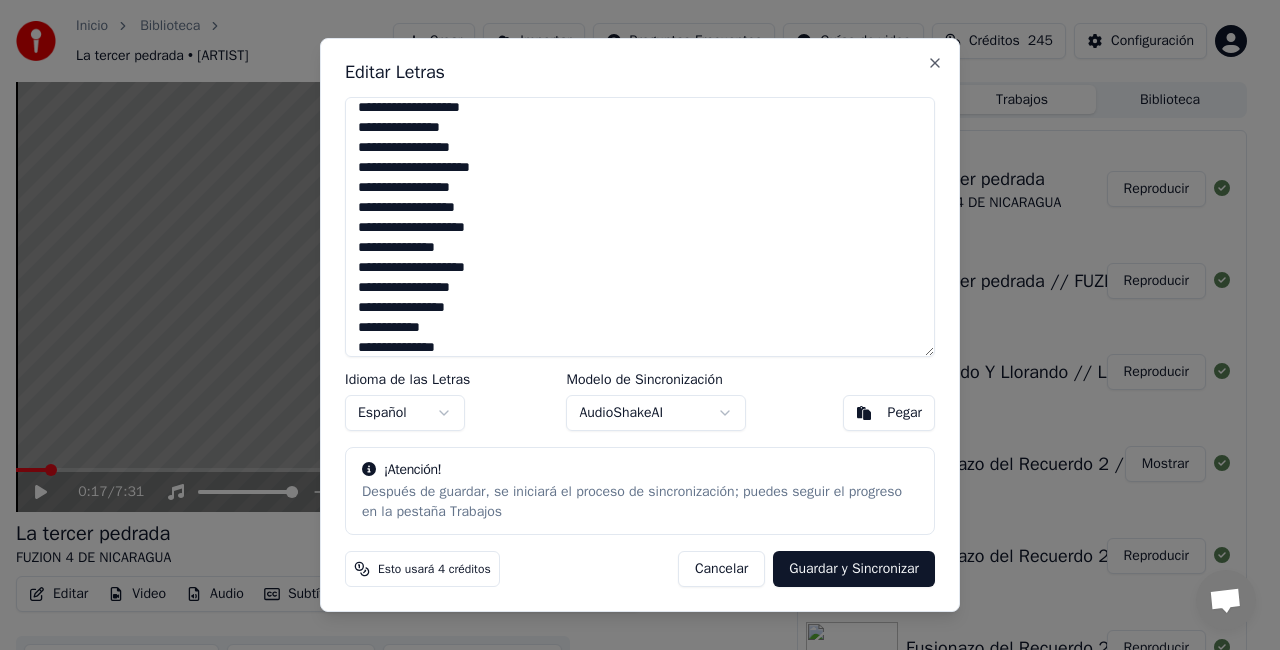 click at bounding box center [640, 227] 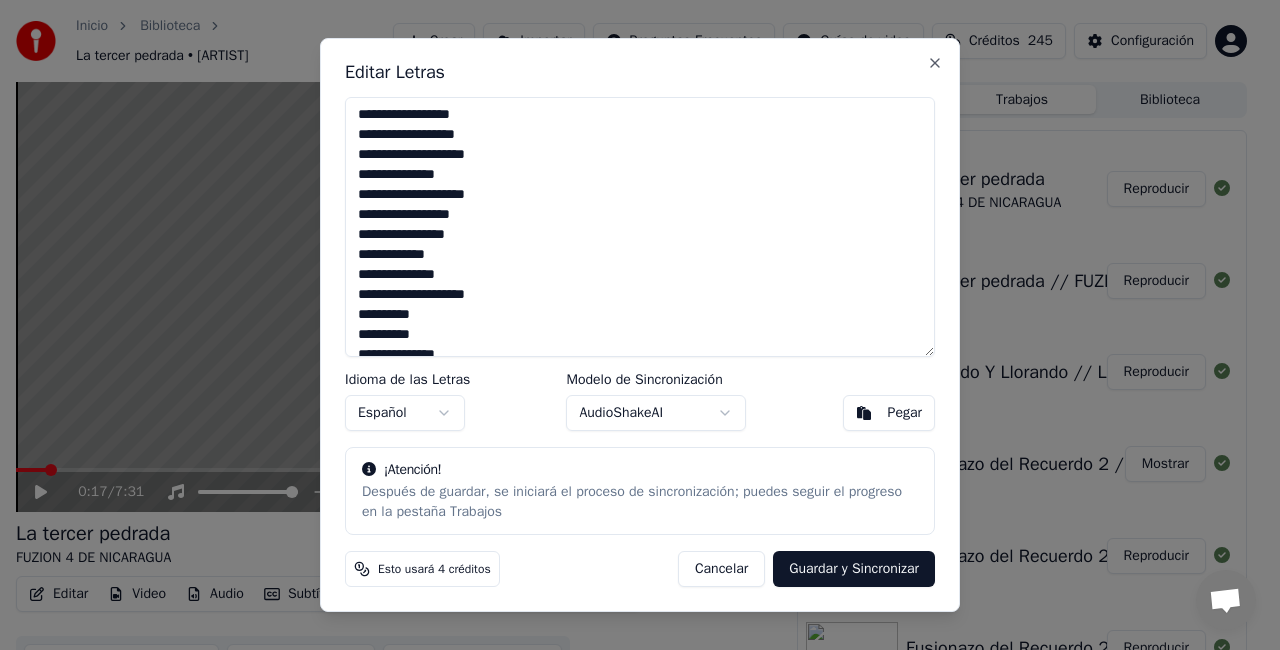 scroll, scrollTop: 787, scrollLeft: 0, axis: vertical 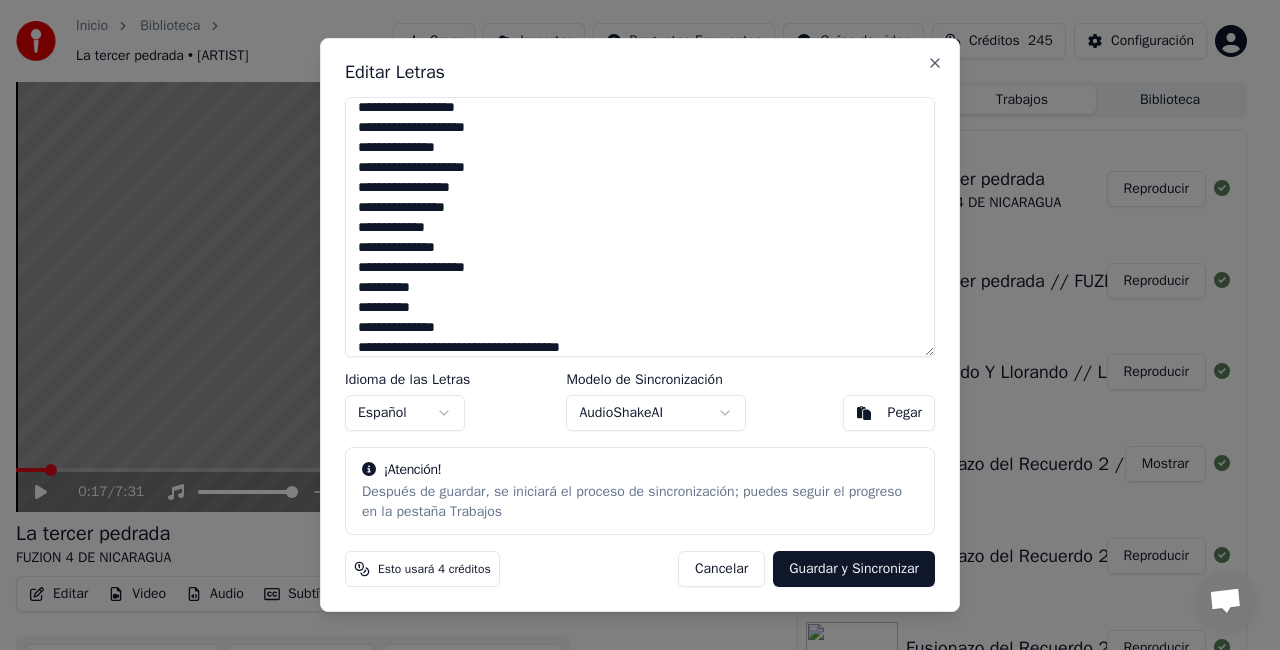 click at bounding box center [640, 227] 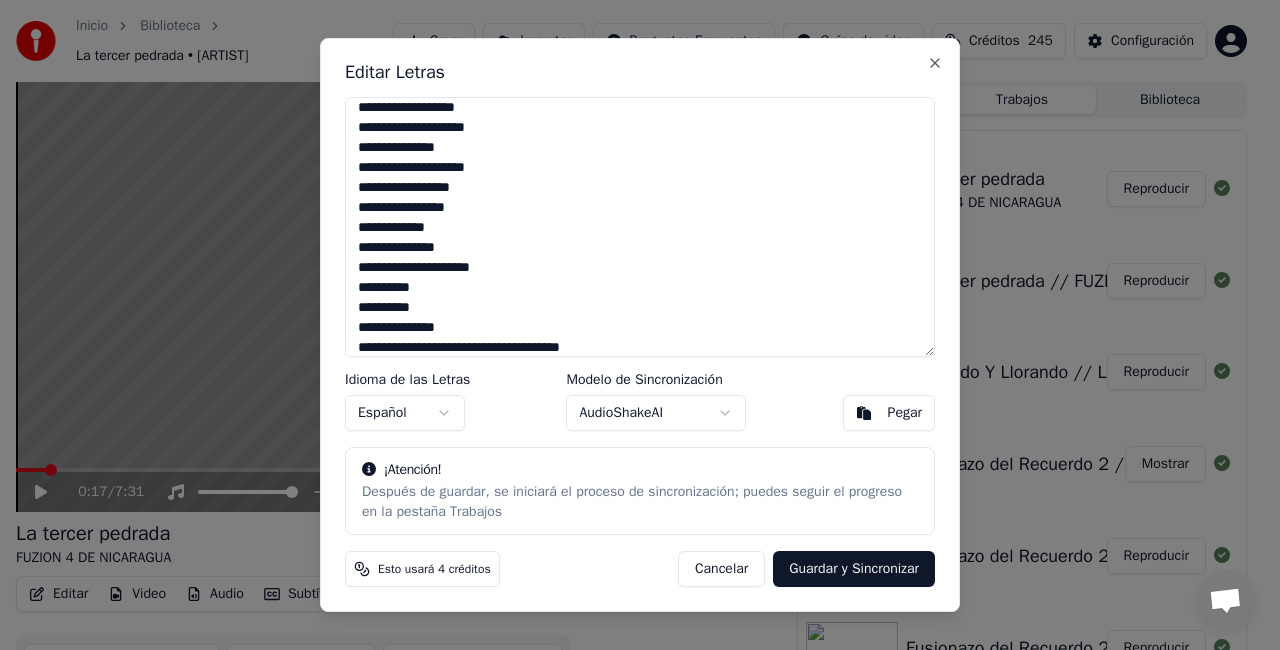 click at bounding box center [640, 227] 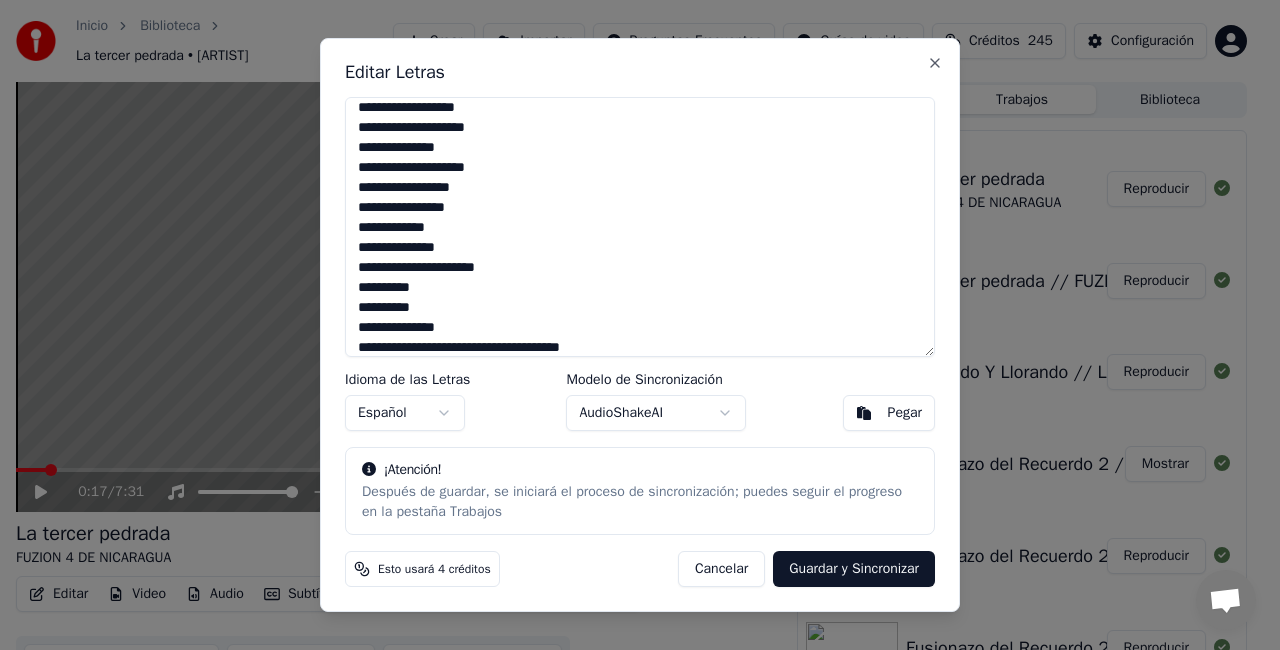 click at bounding box center (640, 227) 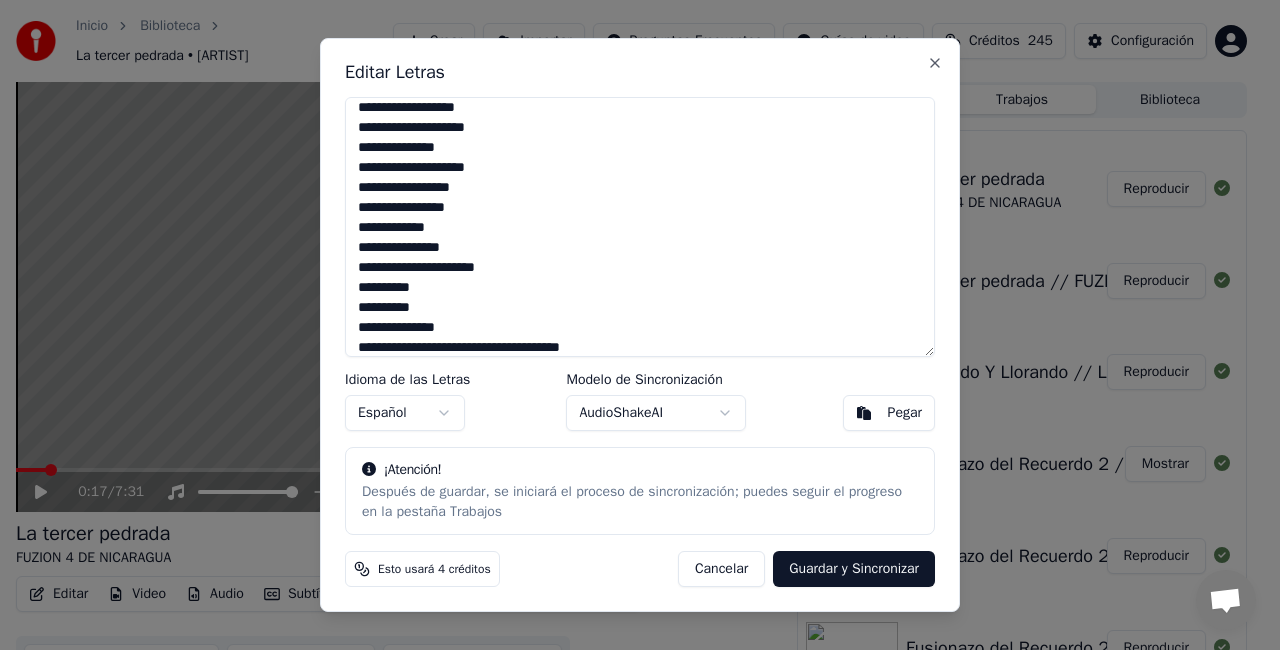 click at bounding box center (640, 227) 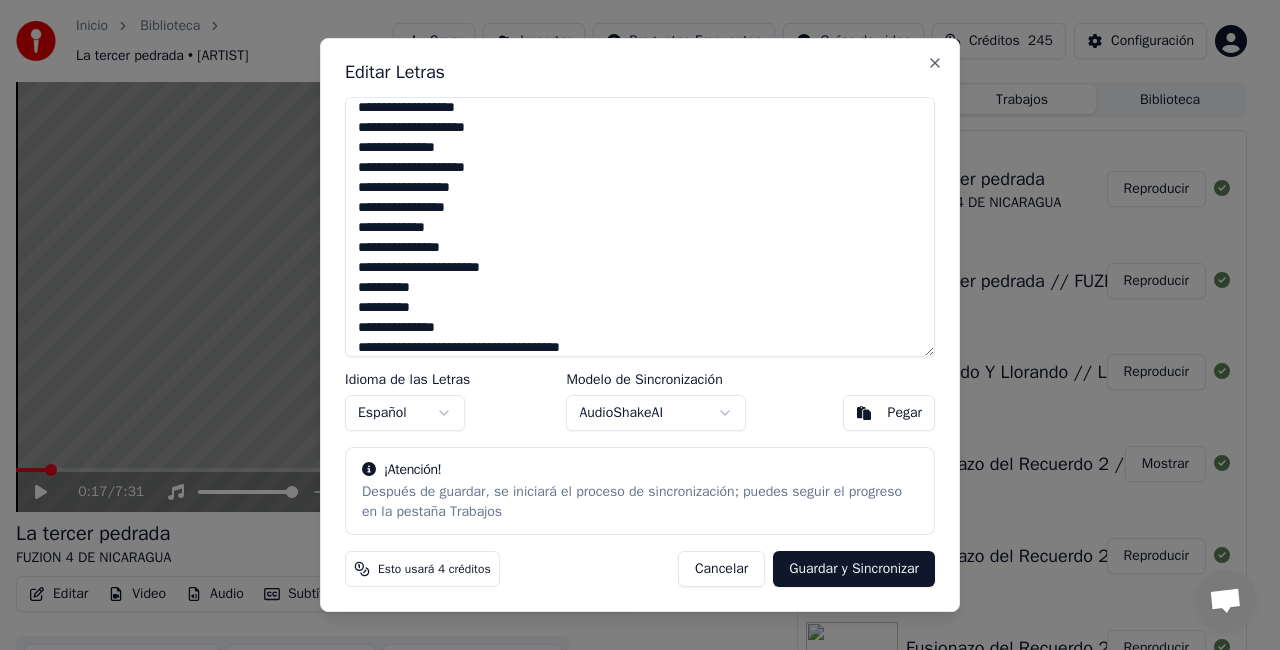 click at bounding box center (640, 227) 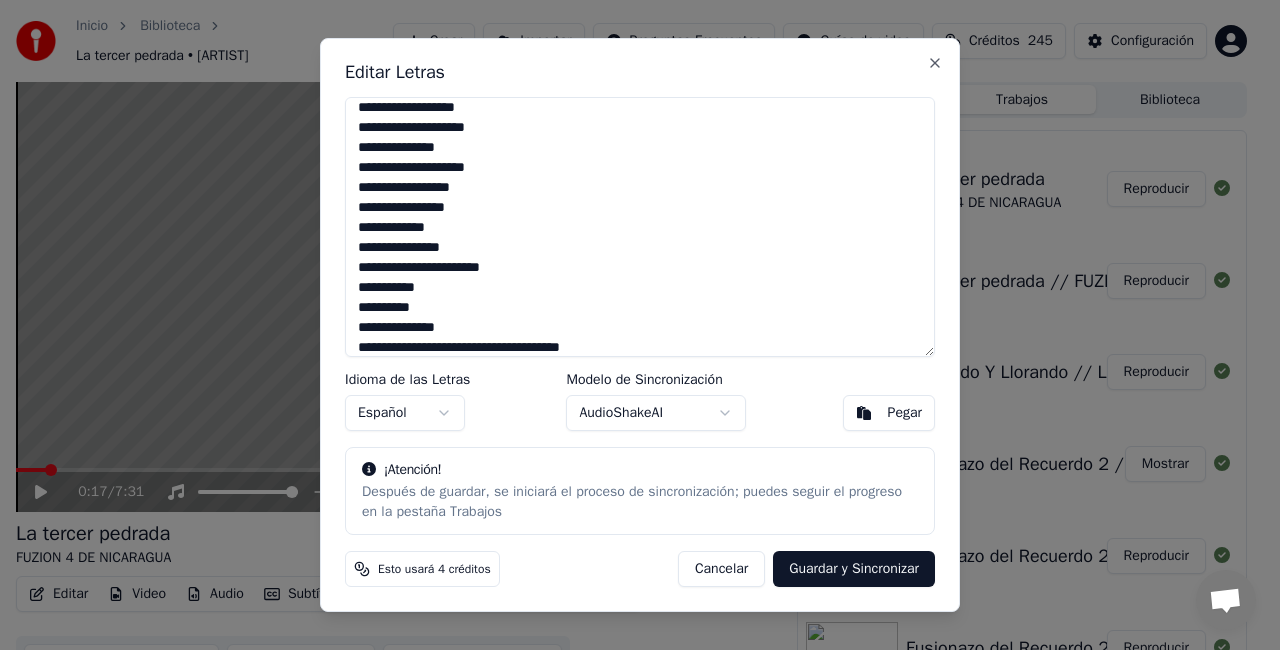 click at bounding box center [640, 227] 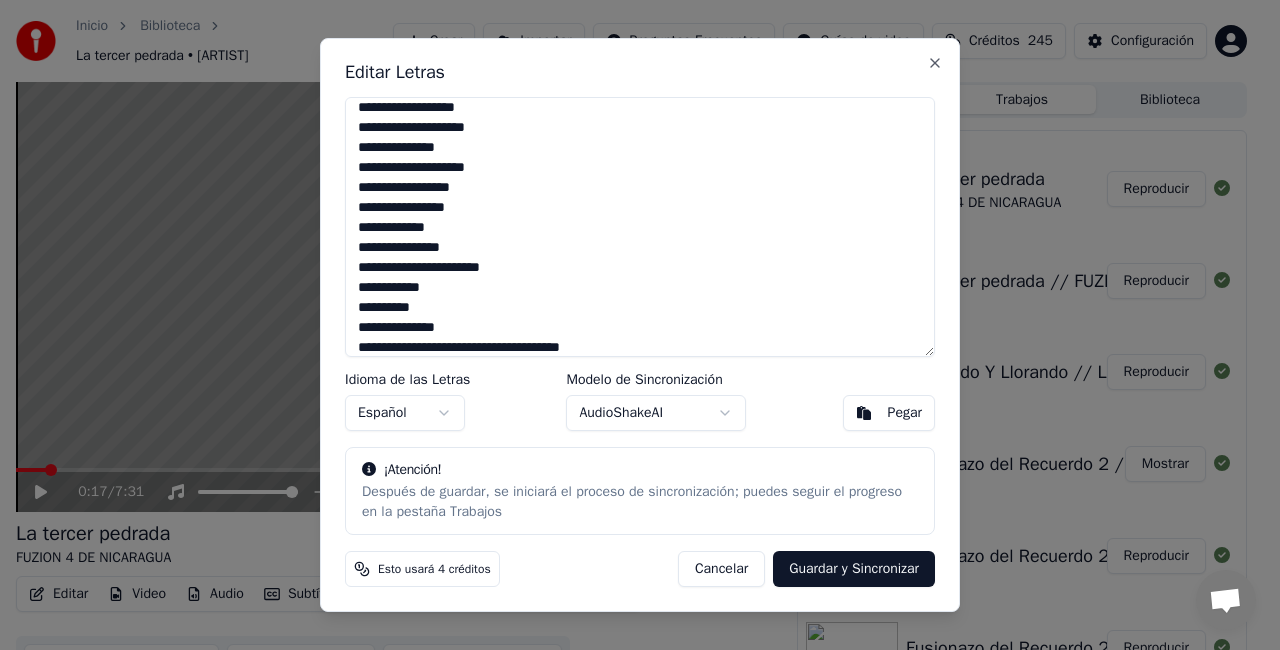 click at bounding box center (640, 227) 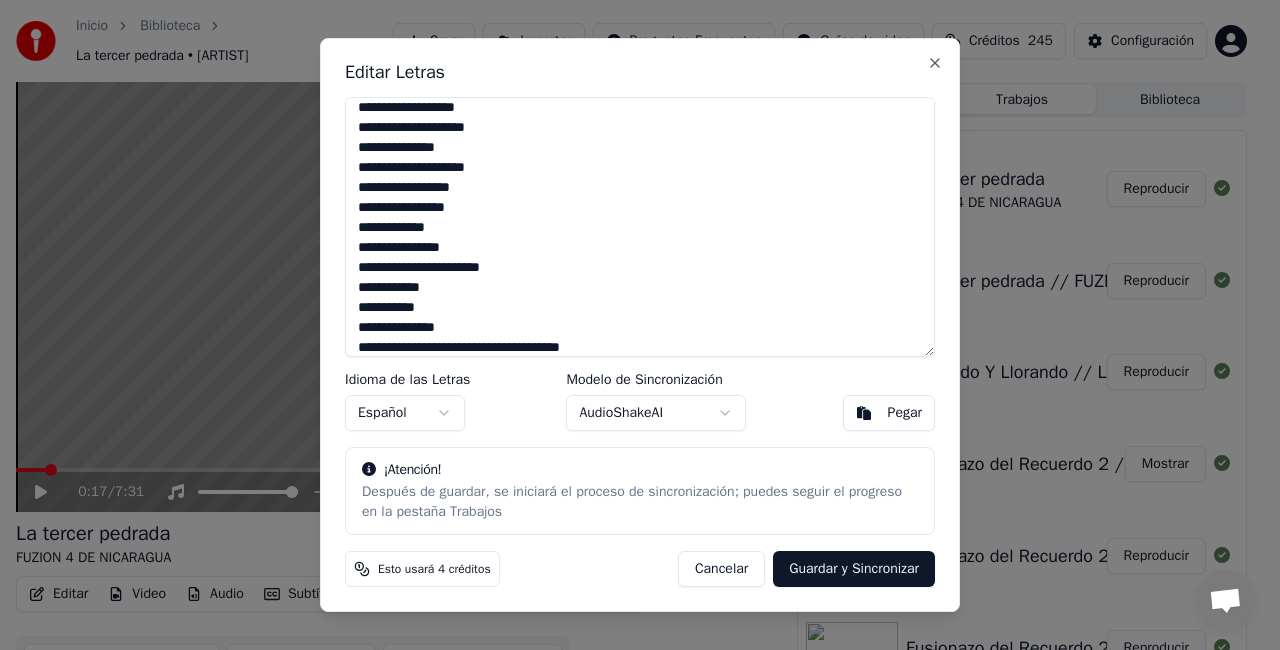 click at bounding box center [640, 227] 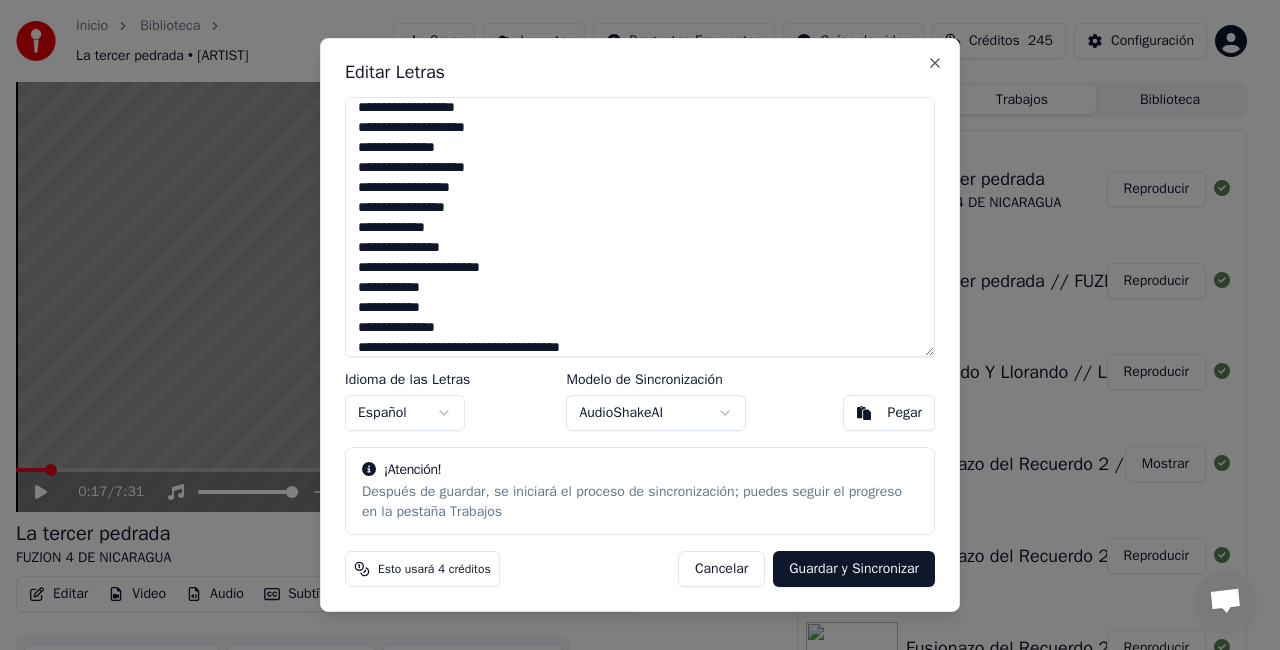 click at bounding box center (640, 227) 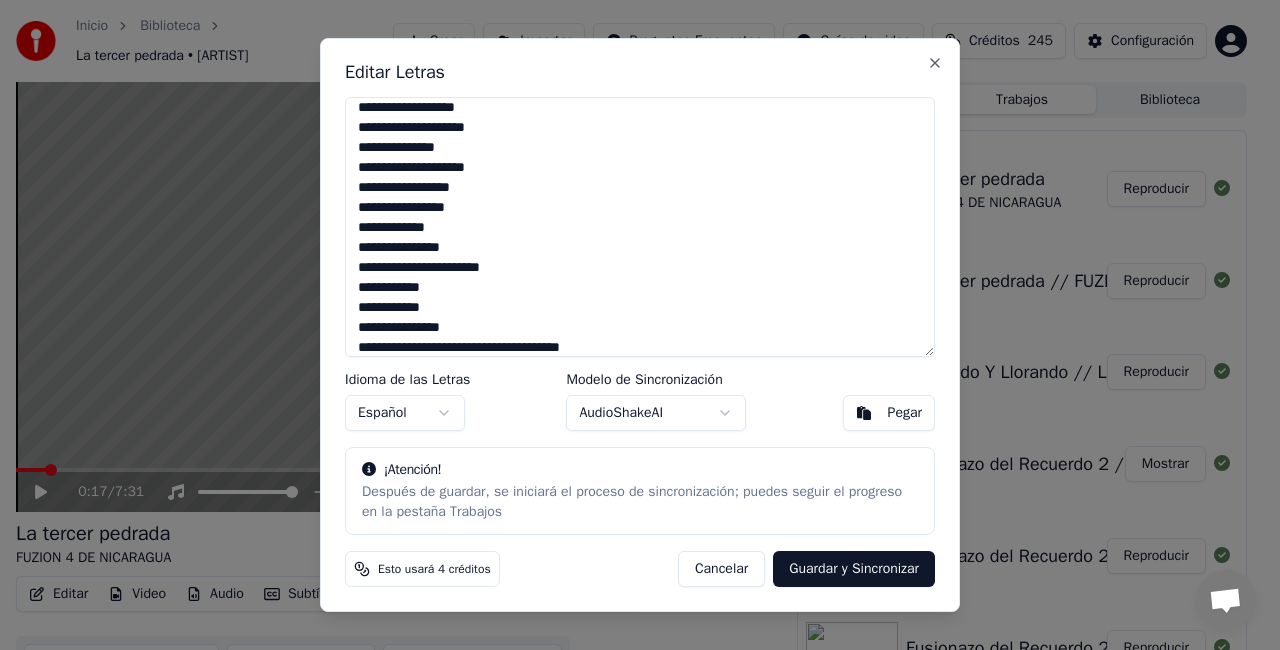 click at bounding box center (640, 227) 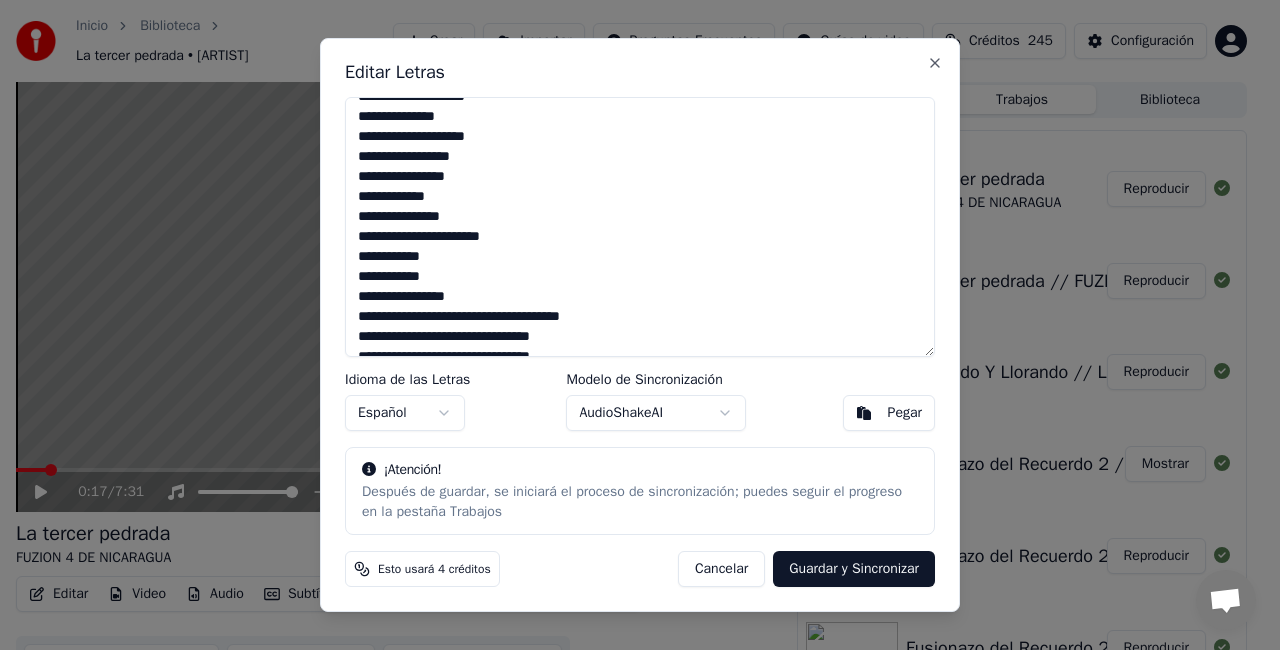 scroll, scrollTop: 787, scrollLeft: 0, axis: vertical 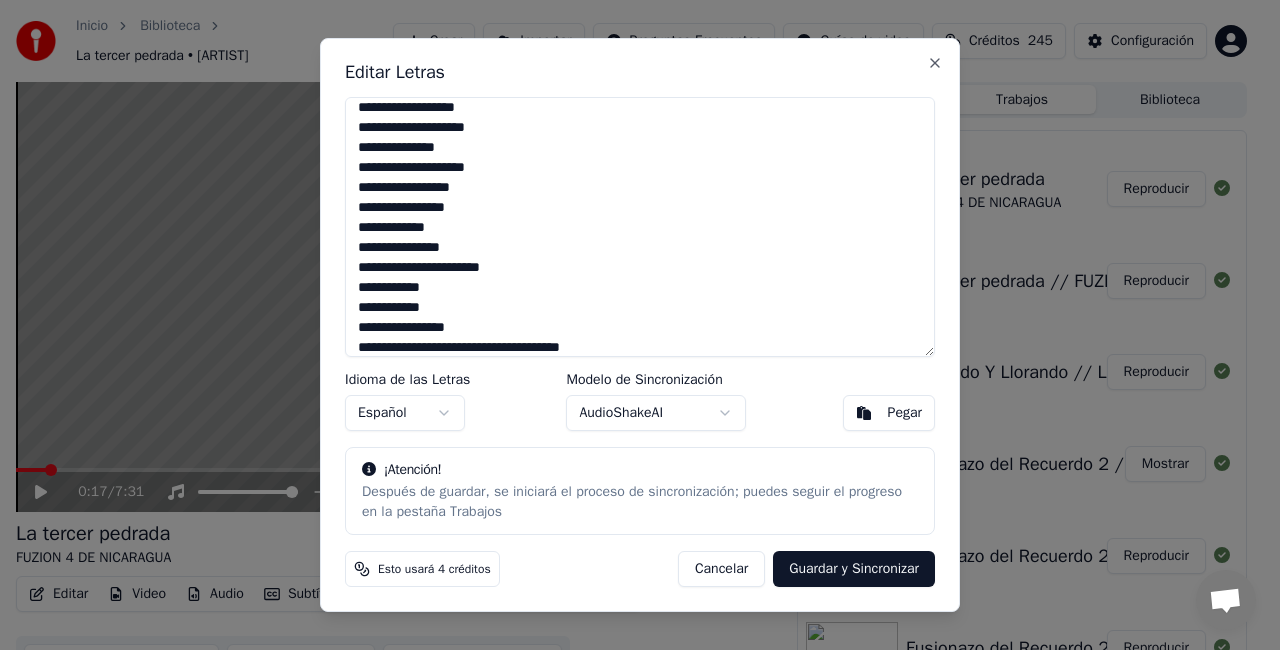 click at bounding box center (640, 227) 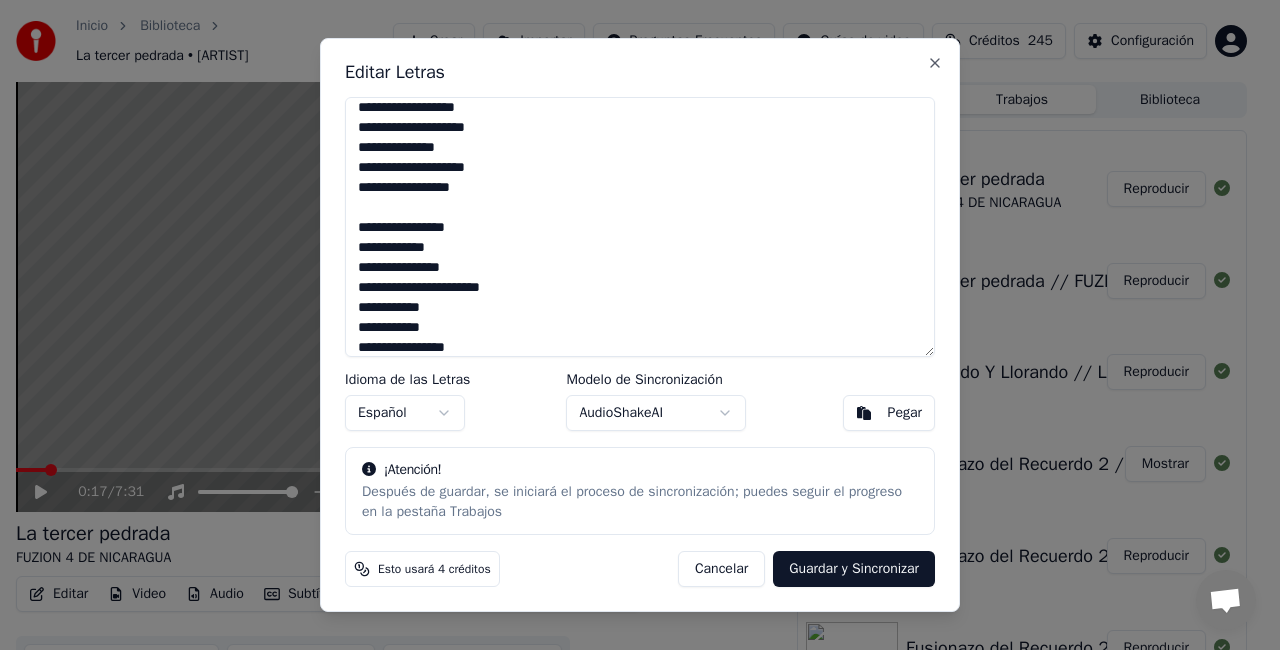 scroll, scrollTop: 907, scrollLeft: 0, axis: vertical 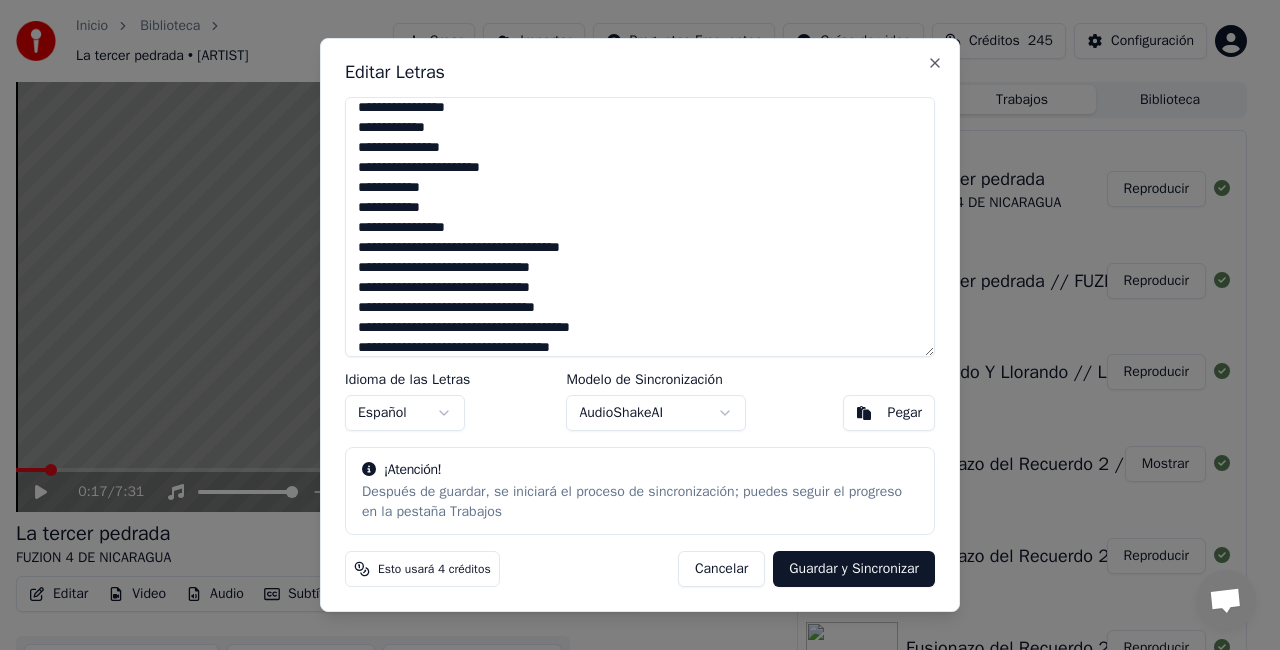 click at bounding box center (640, 227) 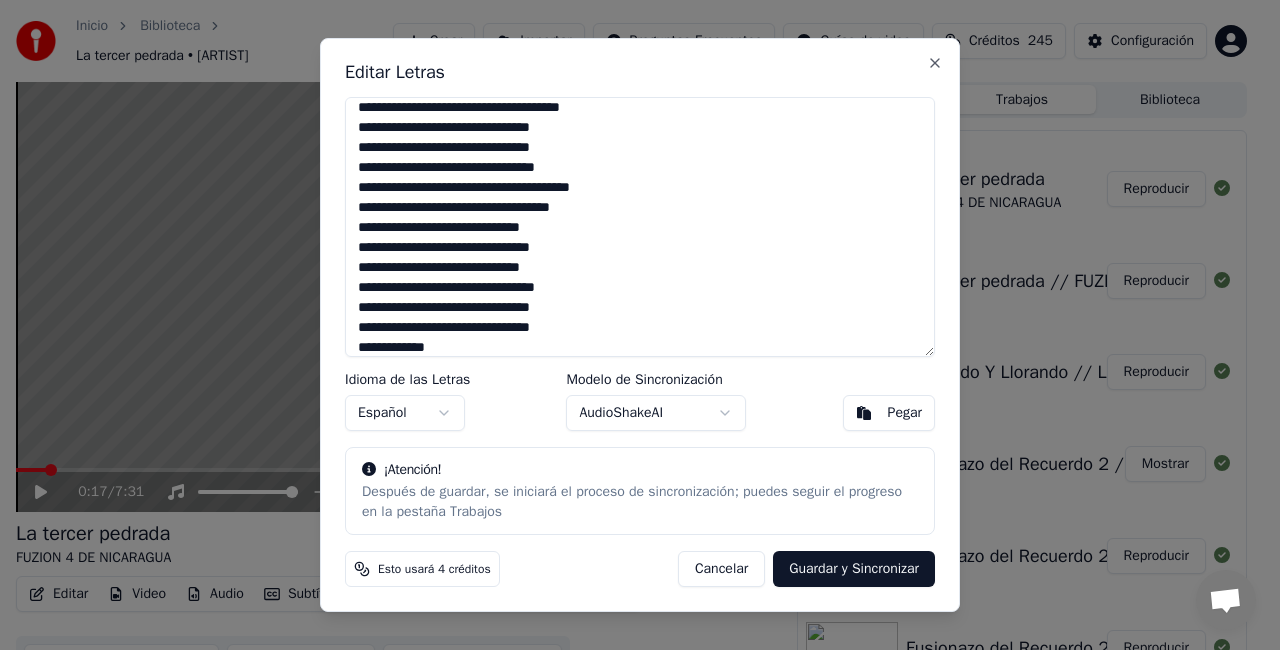 scroll, scrollTop: 1167, scrollLeft: 0, axis: vertical 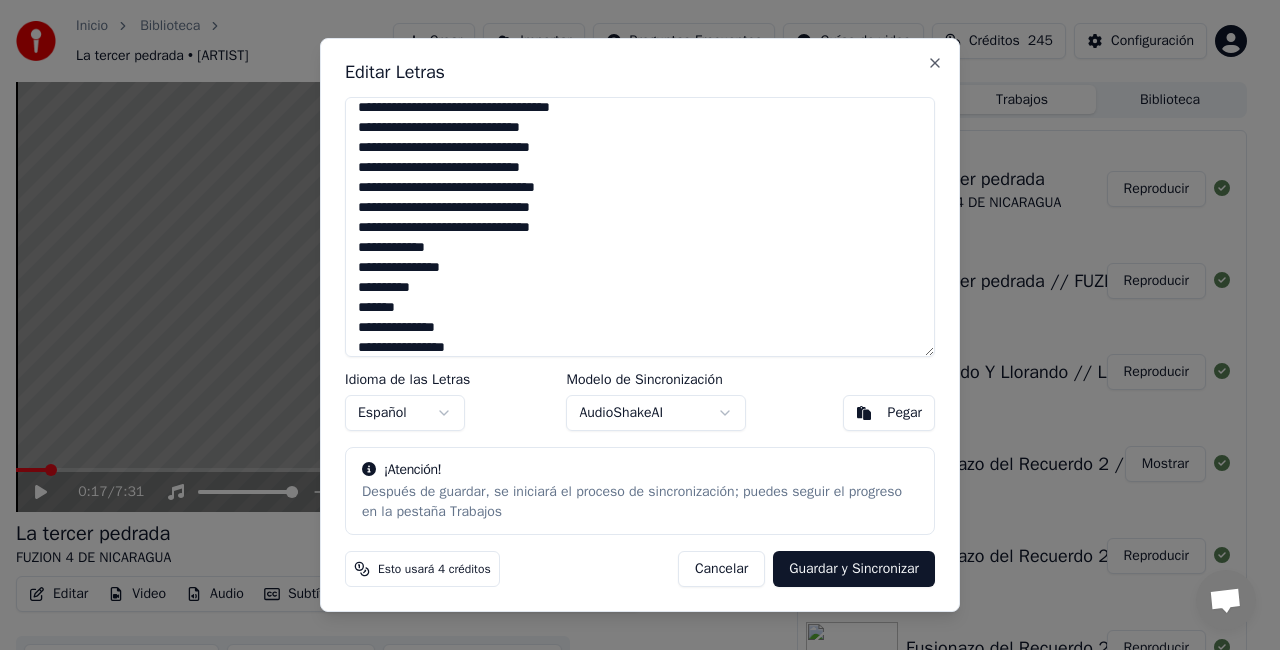 click at bounding box center [640, 227] 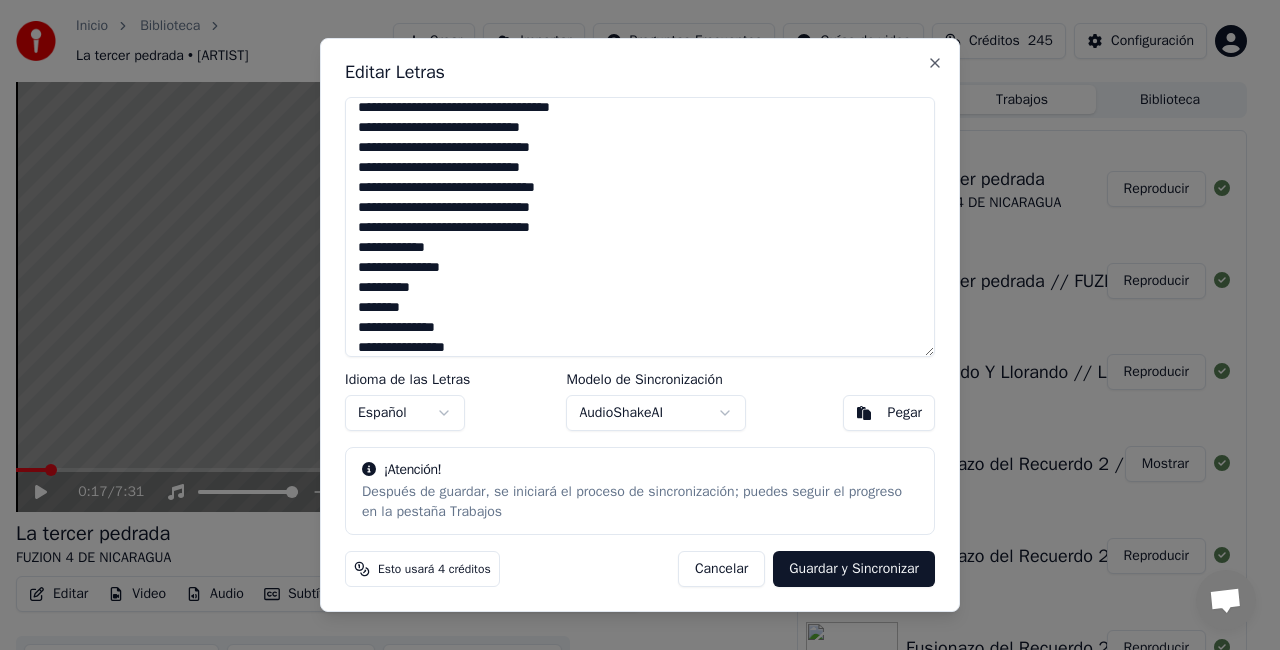 click at bounding box center [640, 227] 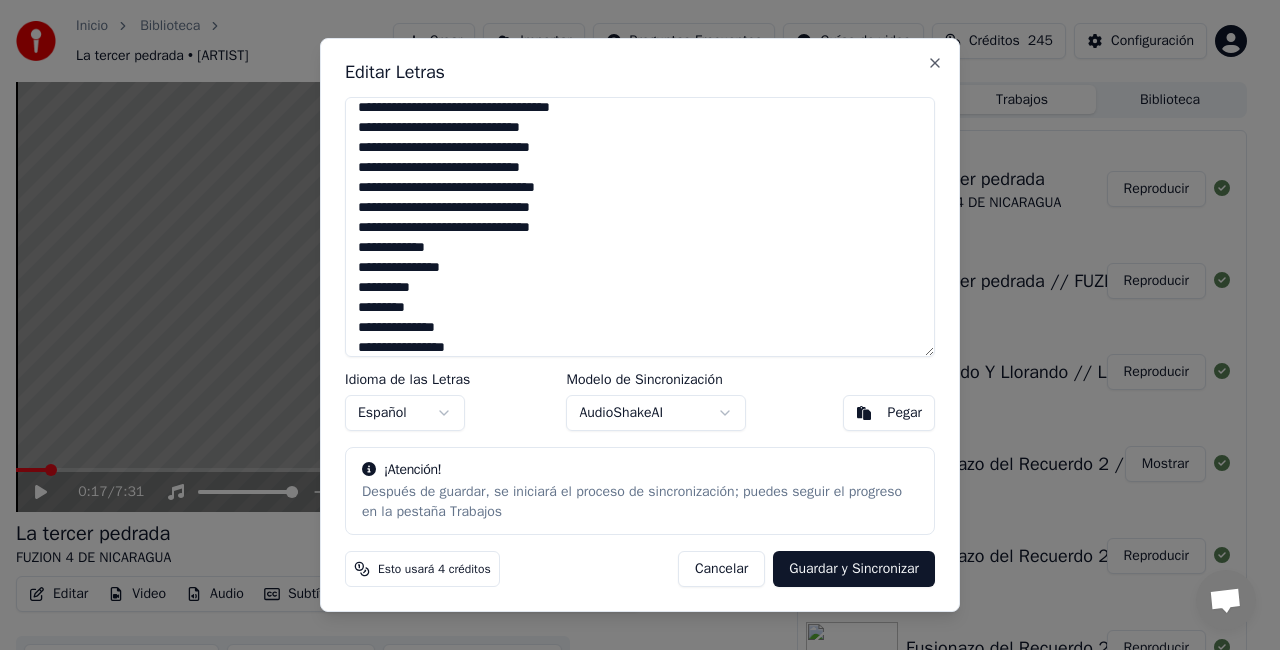 click at bounding box center (640, 227) 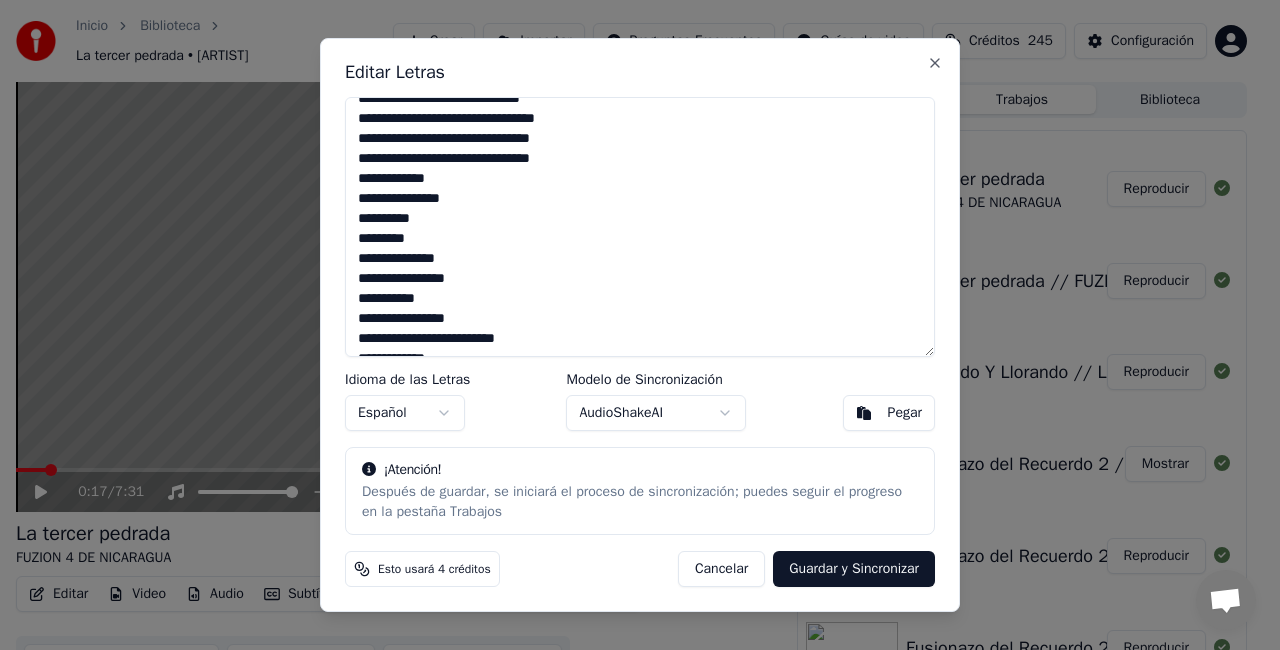 scroll, scrollTop: 1267, scrollLeft: 0, axis: vertical 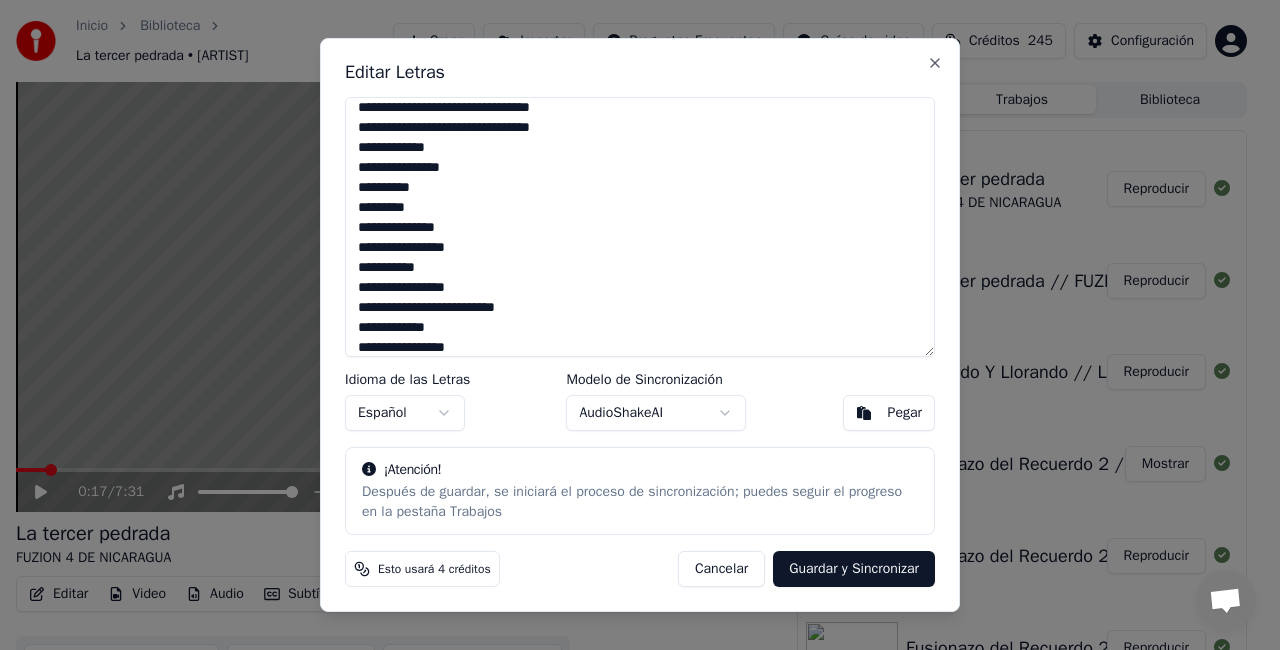 click at bounding box center [640, 227] 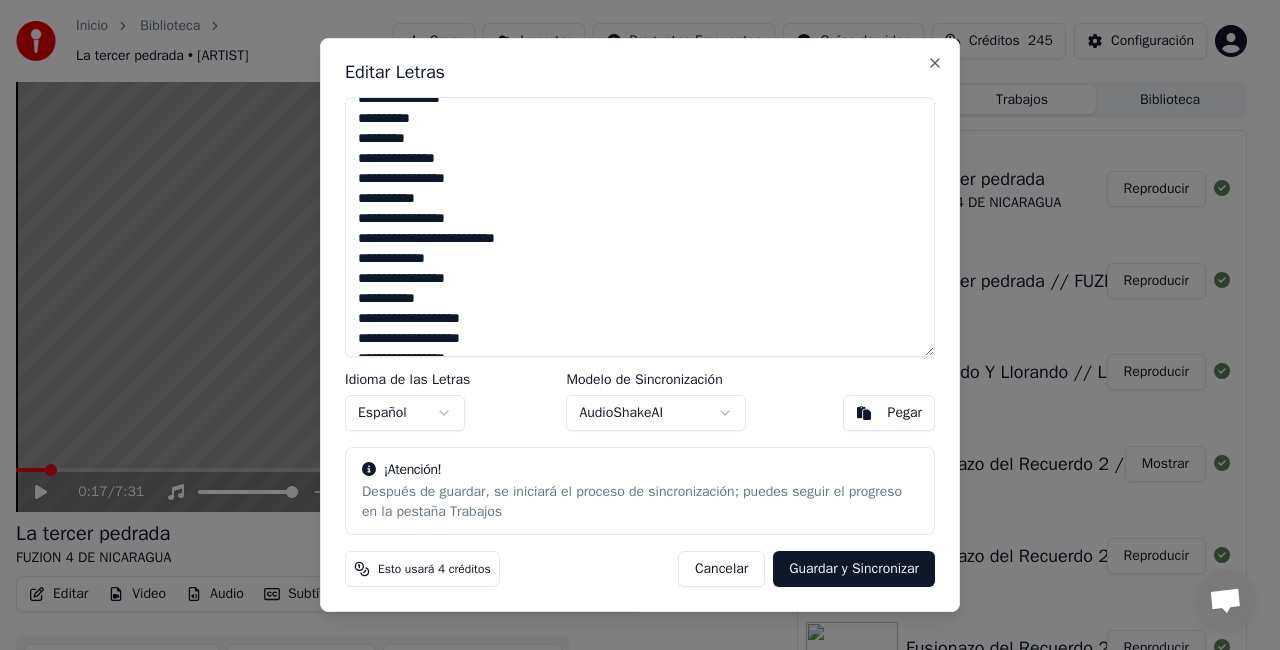 scroll, scrollTop: 1367, scrollLeft: 0, axis: vertical 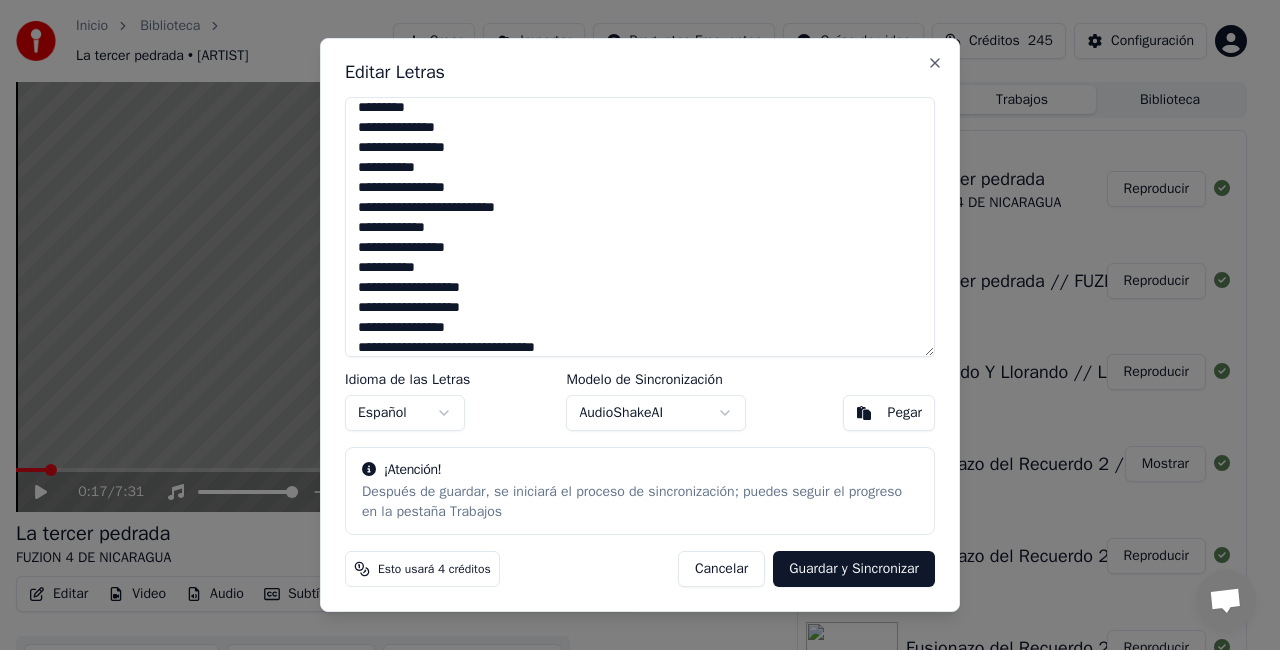 click at bounding box center (640, 227) 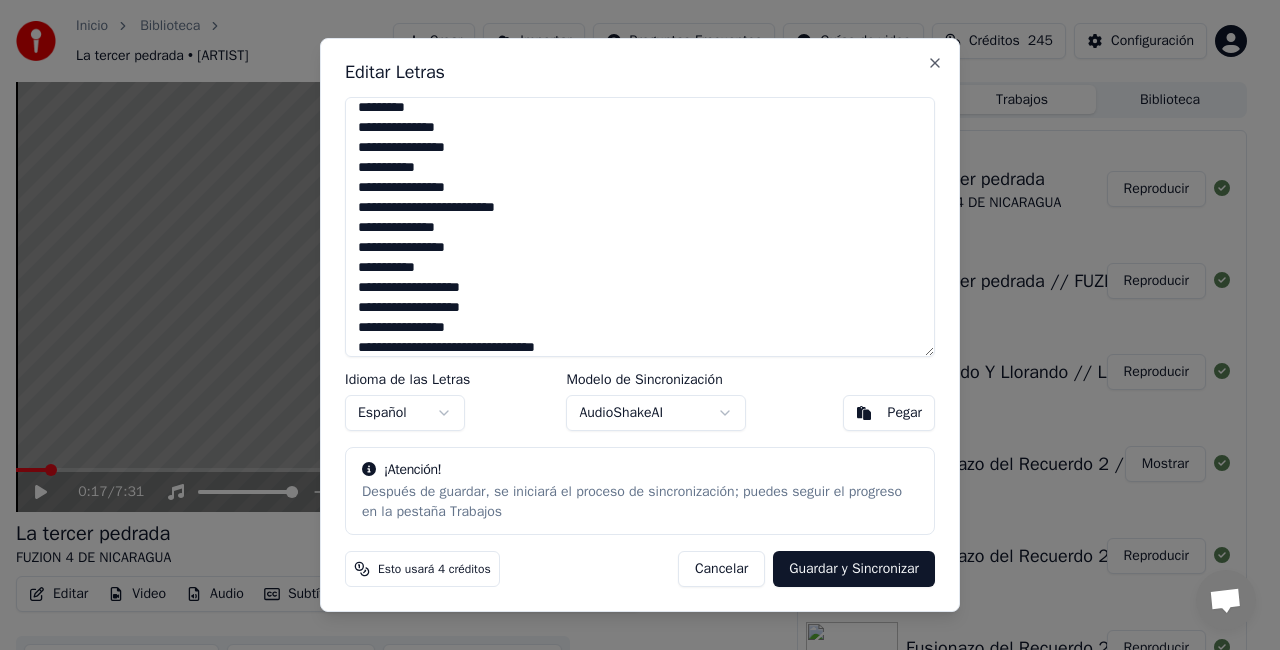 click at bounding box center [640, 227] 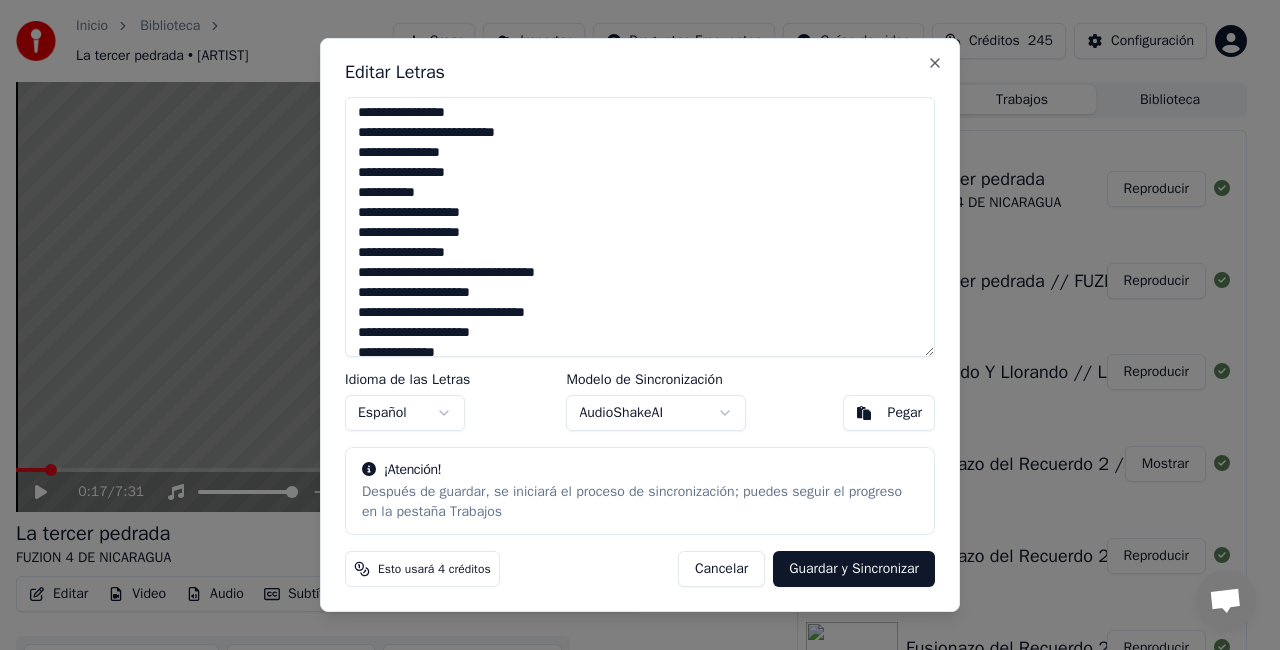 scroll, scrollTop: 1467, scrollLeft: 0, axis: vertical 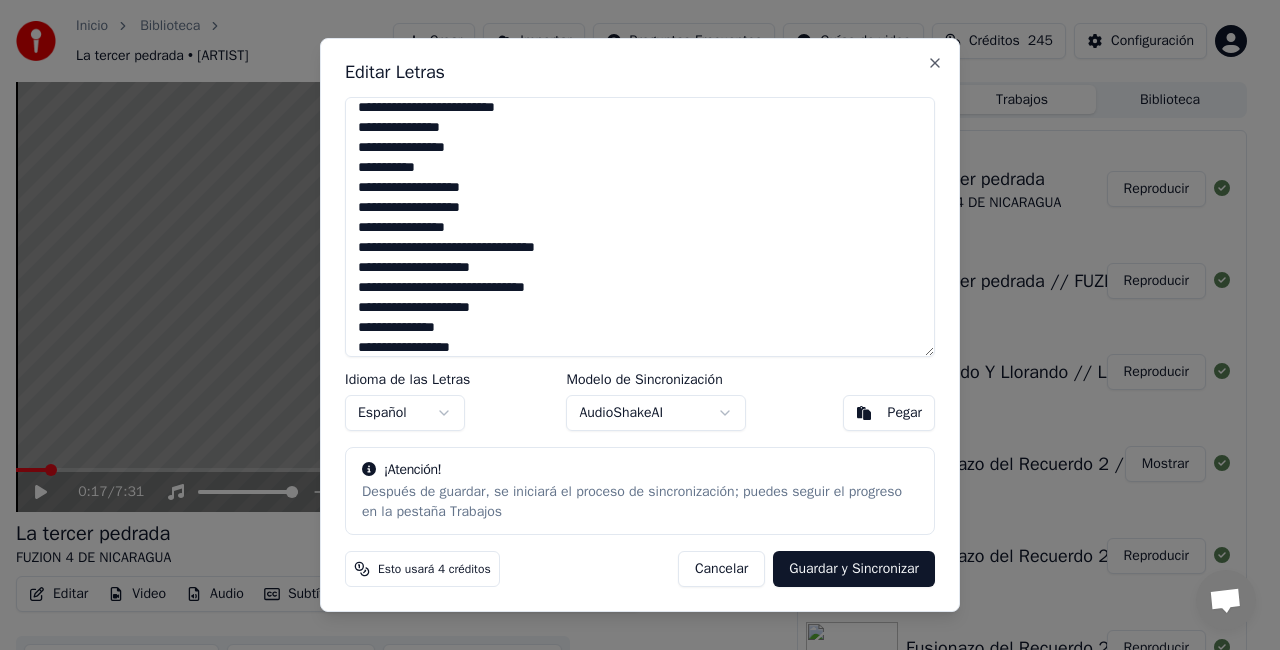 click at bounding box center (640, 227) 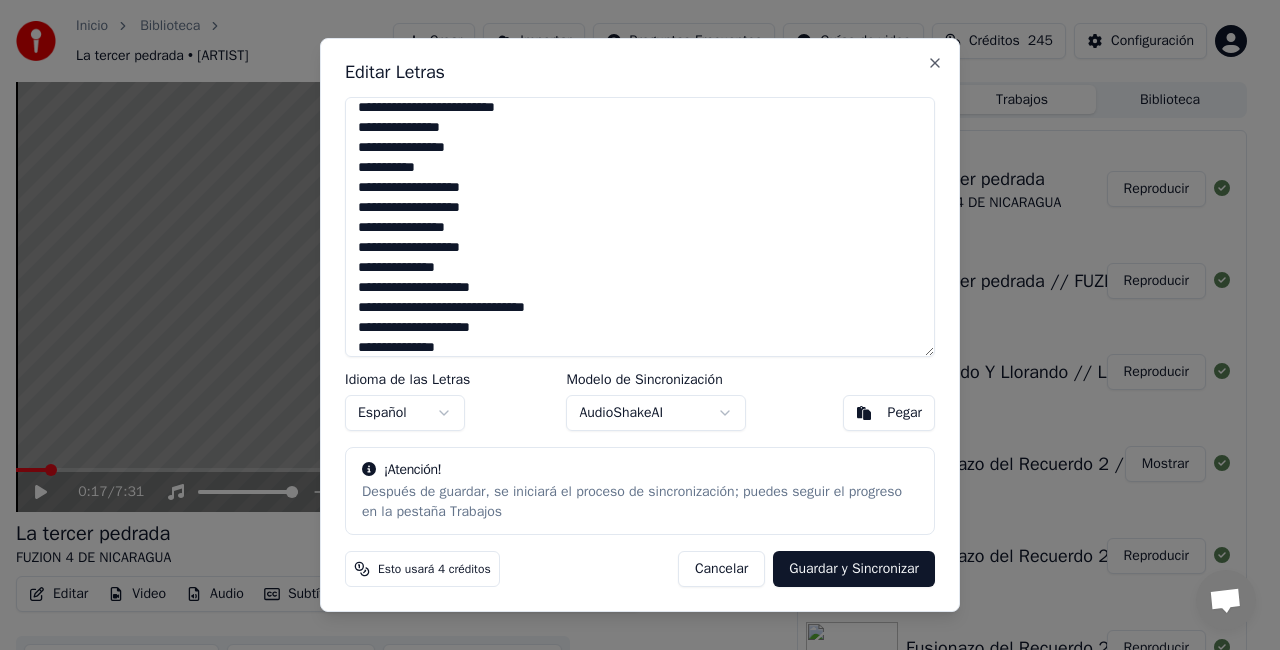 scroll, scrollTop: 1626, scrollLeft: 0, axis: vertical 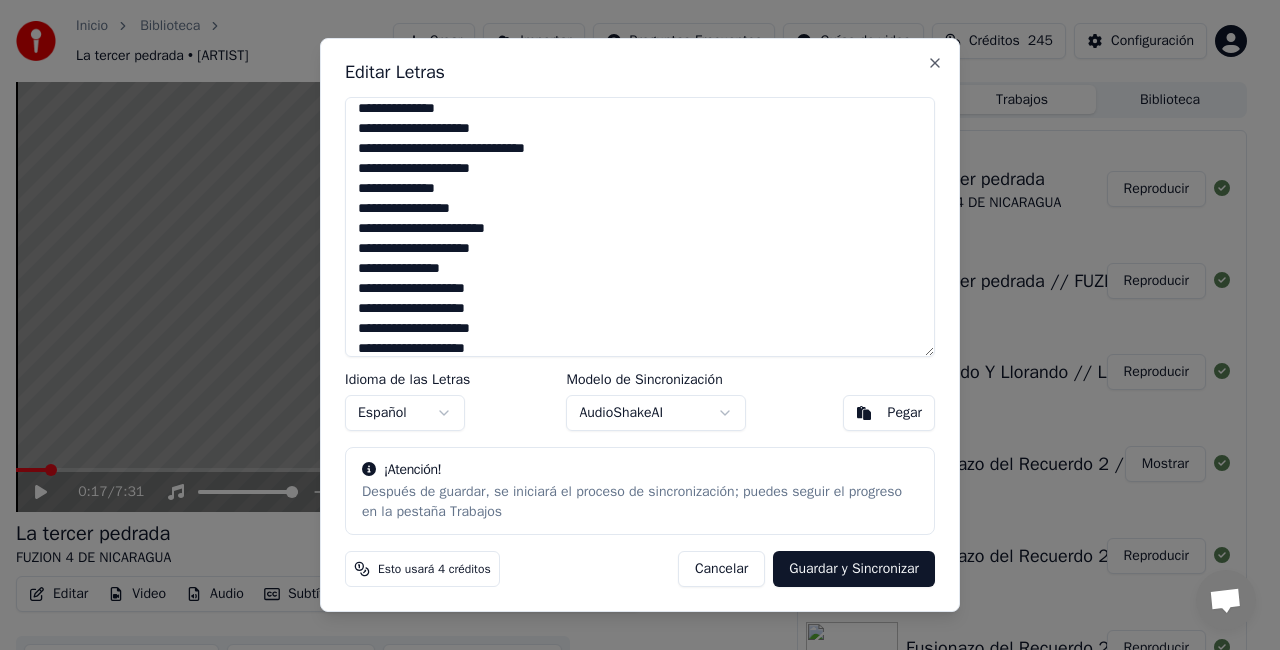 click at bounding box center (640, 227) 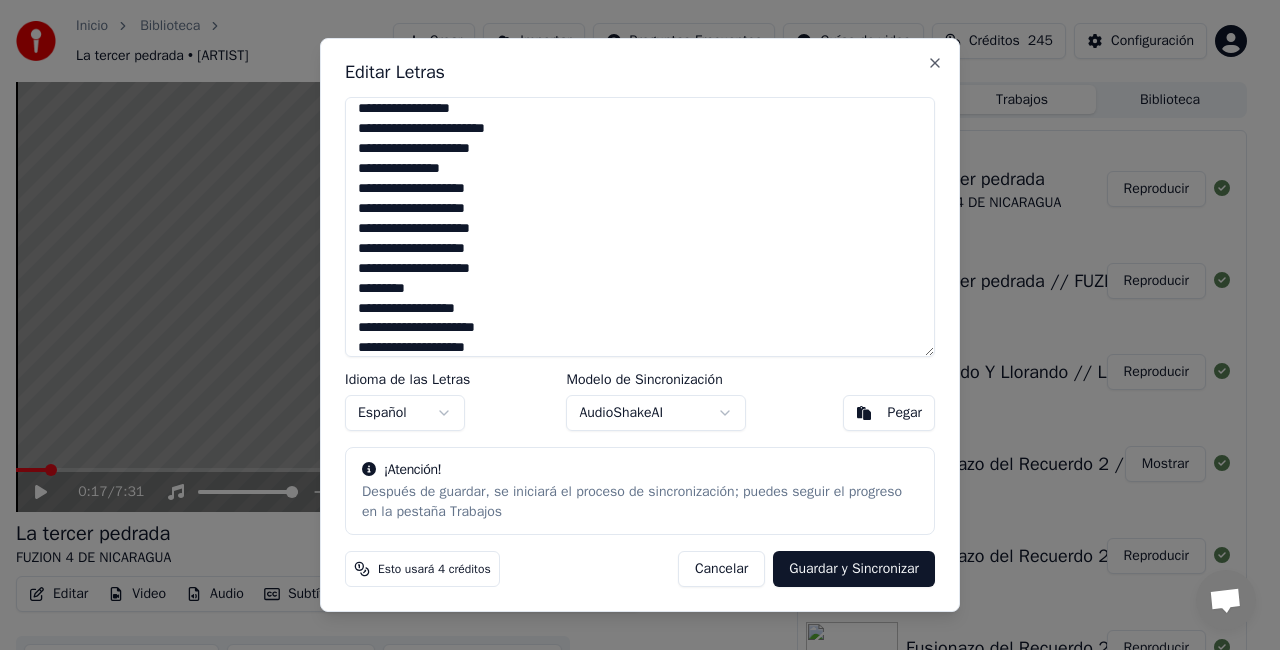 scroll, scrollTop: 1826, scrollLeft: 0, axis: vertical 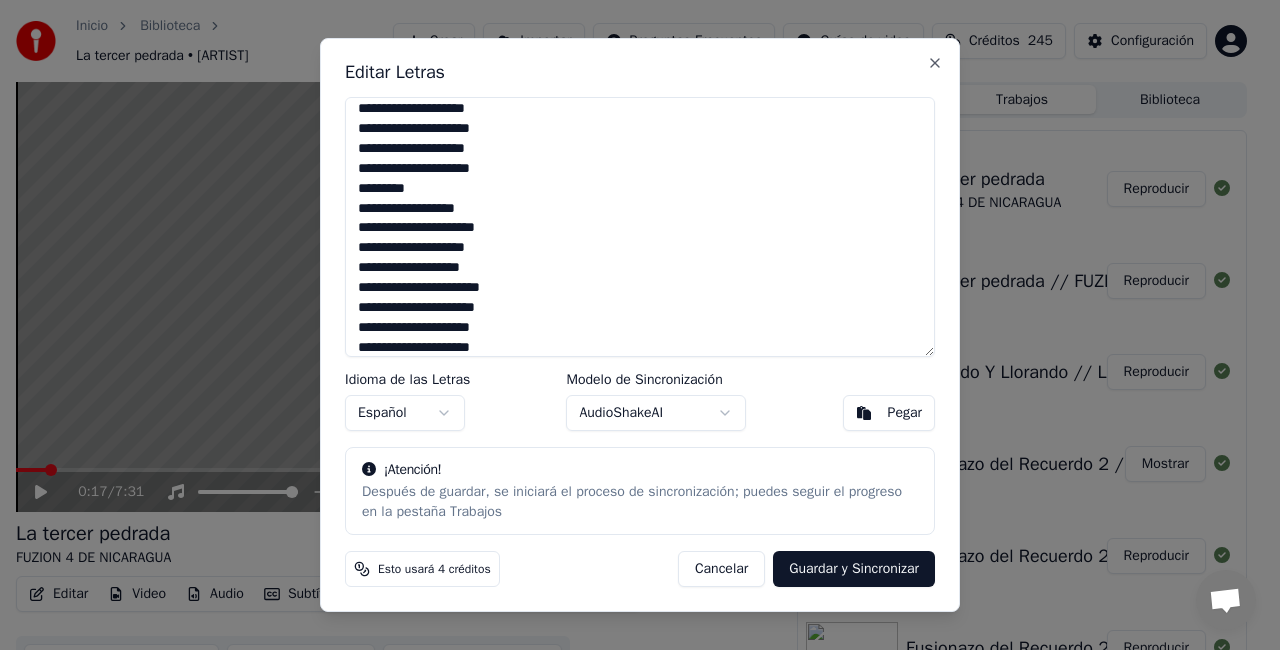 click at bounding box center [640, 227] 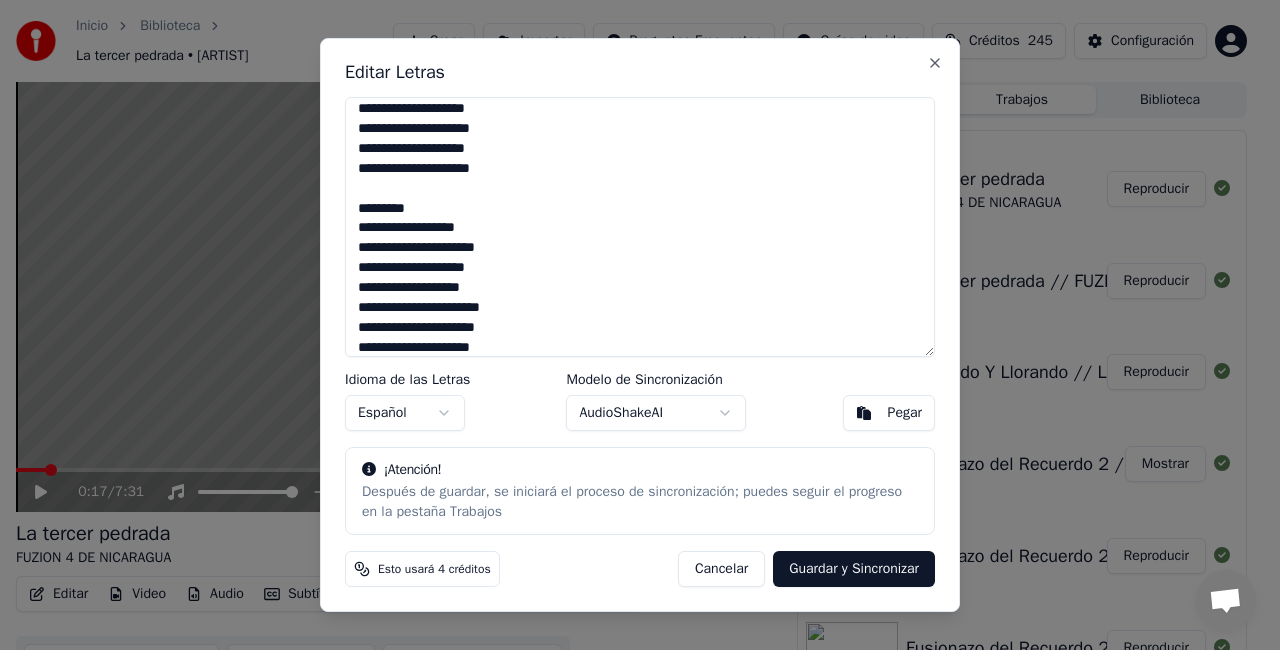 scroll, scrollTop: 1906, scrollLeft: 0, axis: vertical 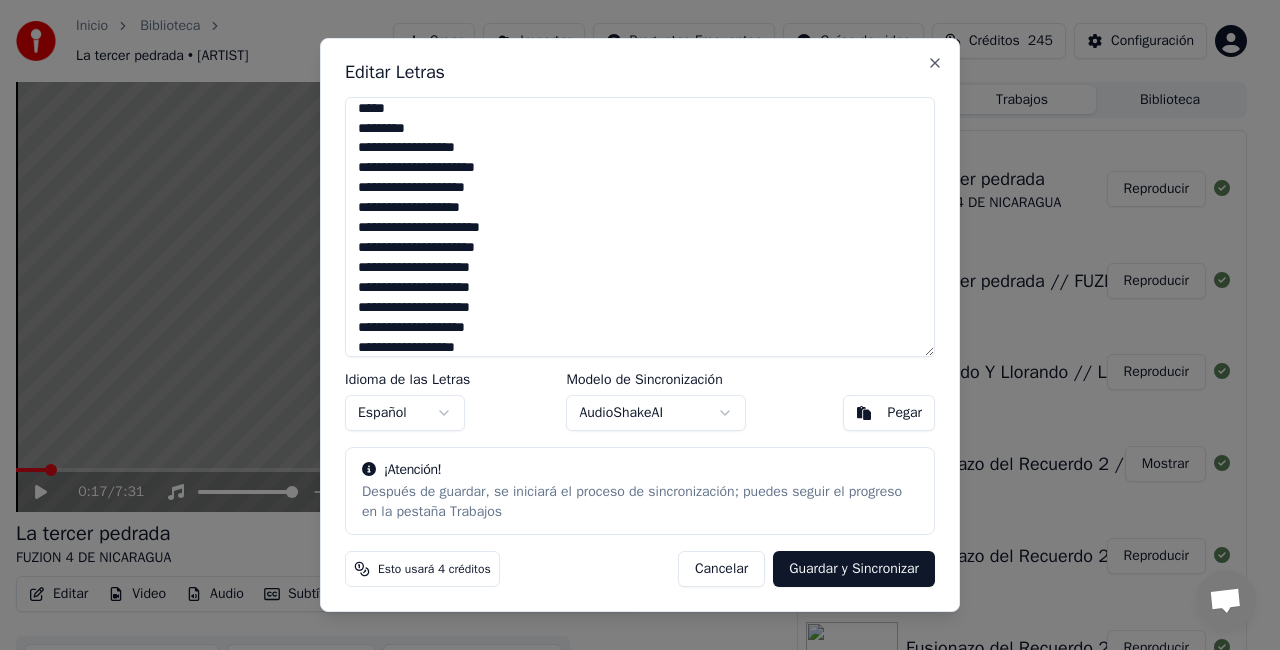 click at bounding box center (640, 227) 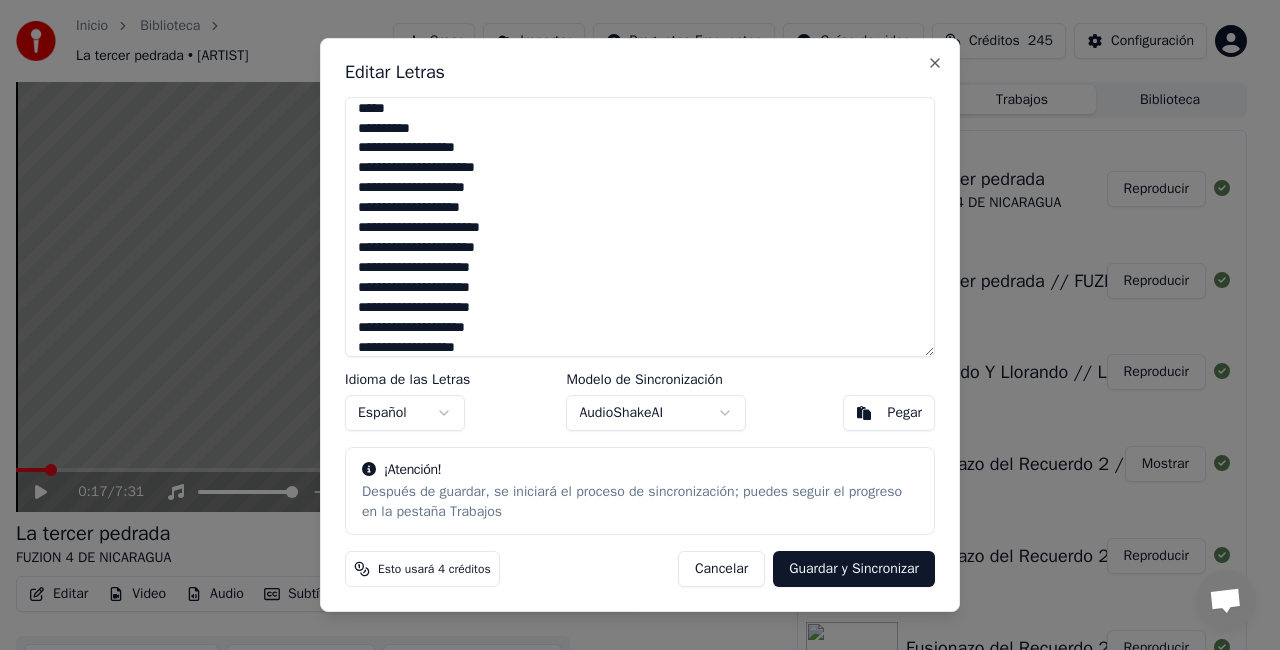 click at bounding box center [640, 227] 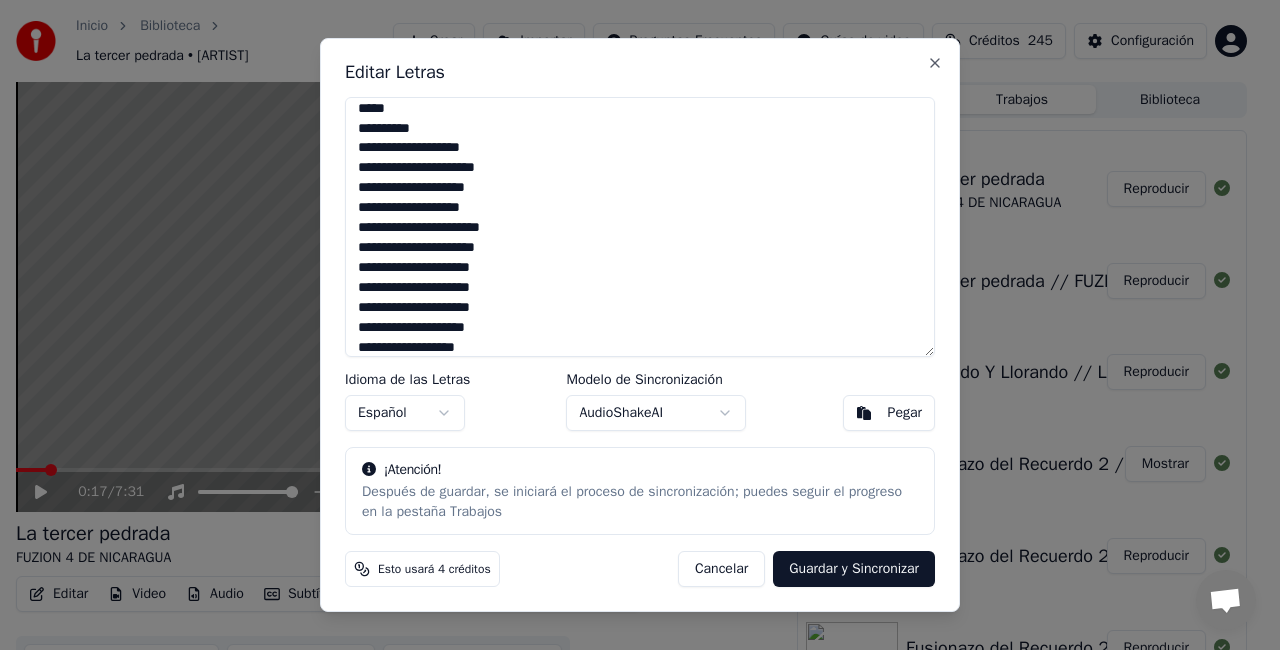 click at bounding box center (640, 227) 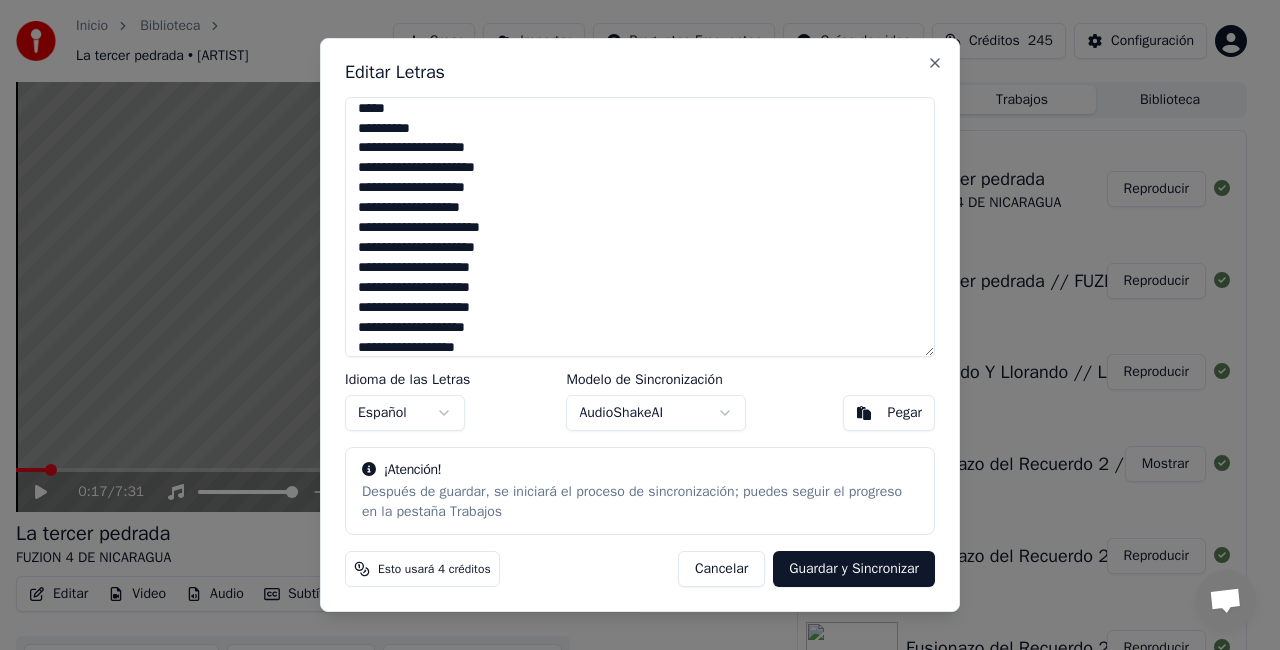 click at bounding box center (640, 227) 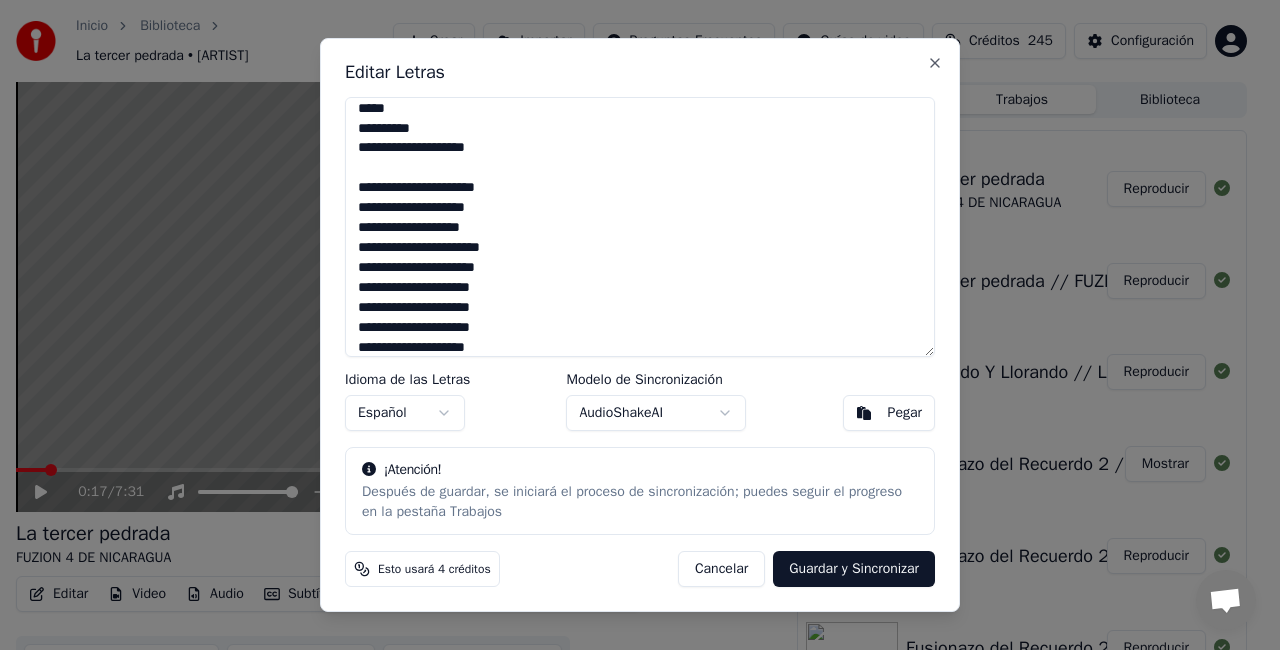 scroll, scrollTop: 1886, scrollLeft: 0, axis: vertical 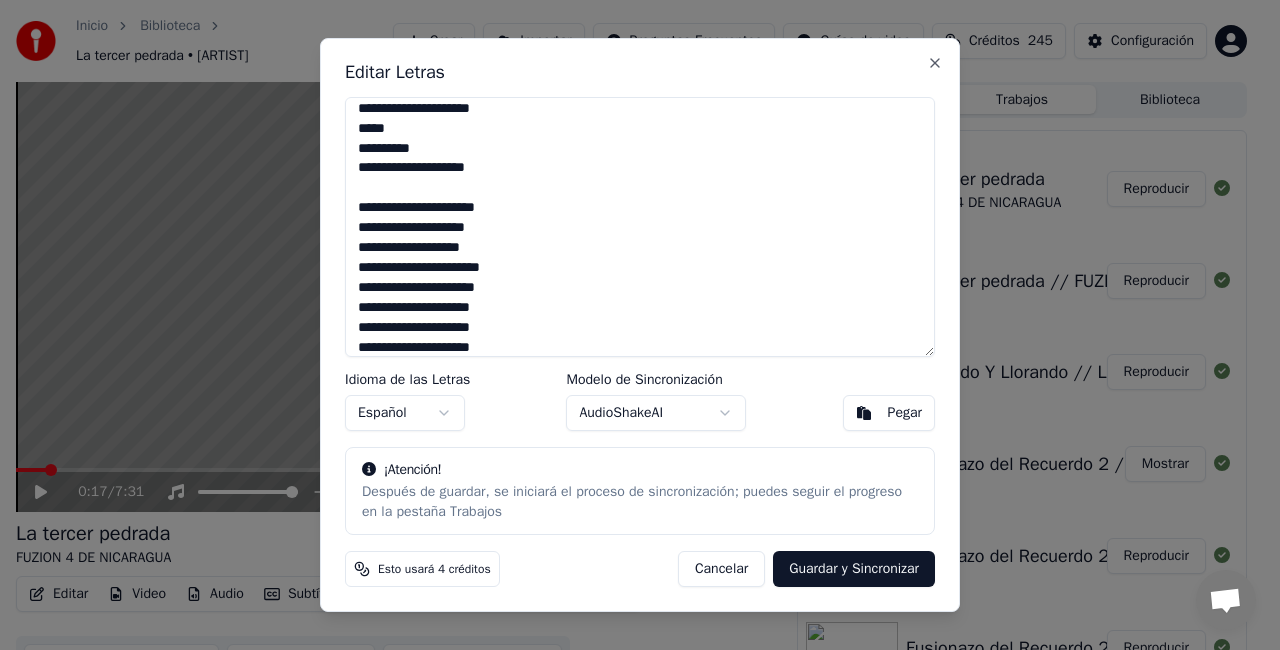 drag, startPoint x: 498, startPoint y: 108, endPoint x: 435, endPoint y: 108, distance: 63 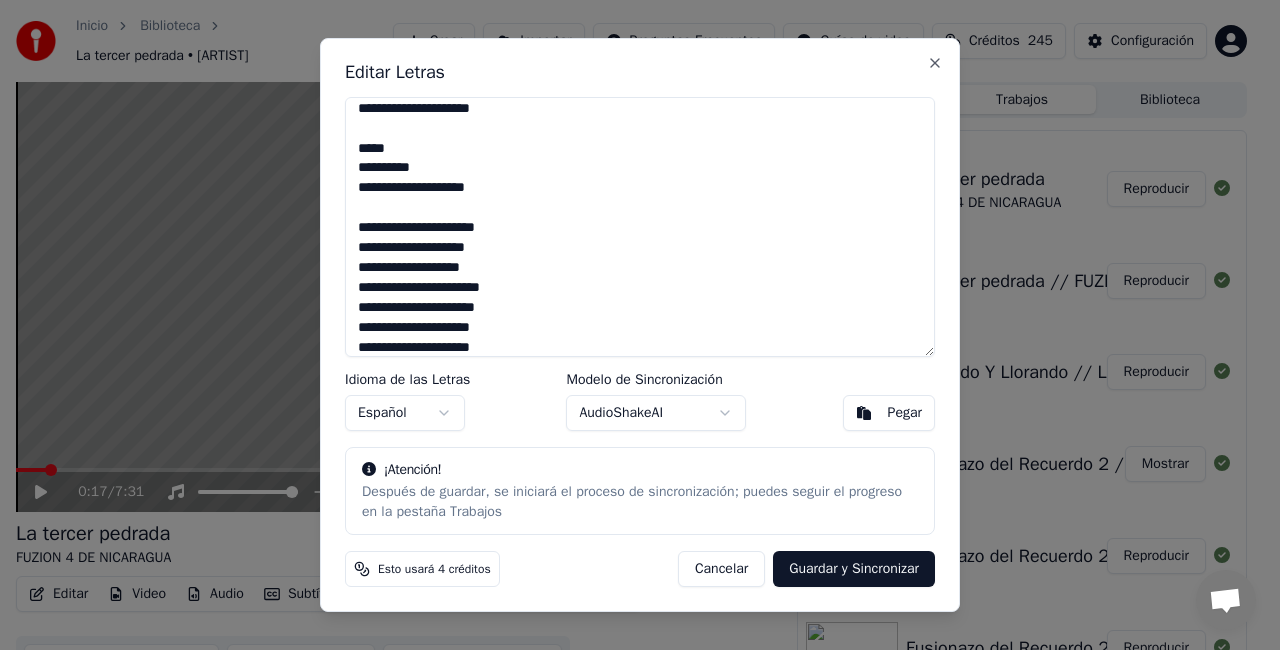 scroll, scrollTop: 1986, scrollLeft: 0, axis: vertical 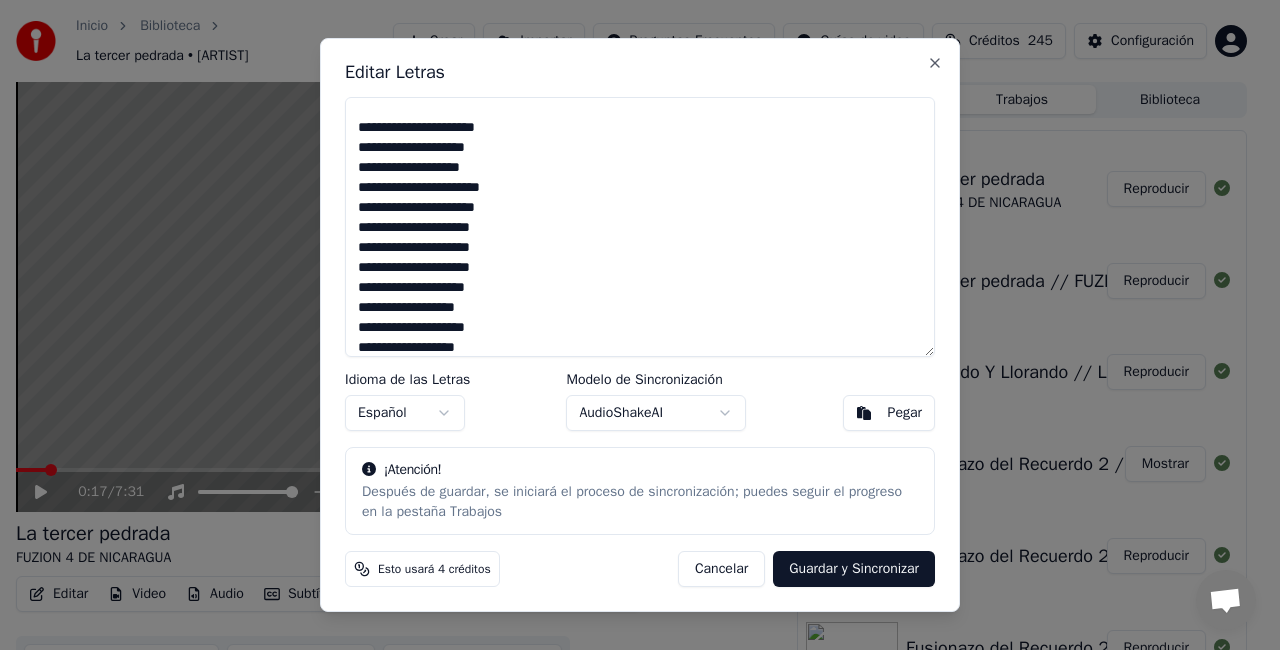 click at bounding box center [640, 227] 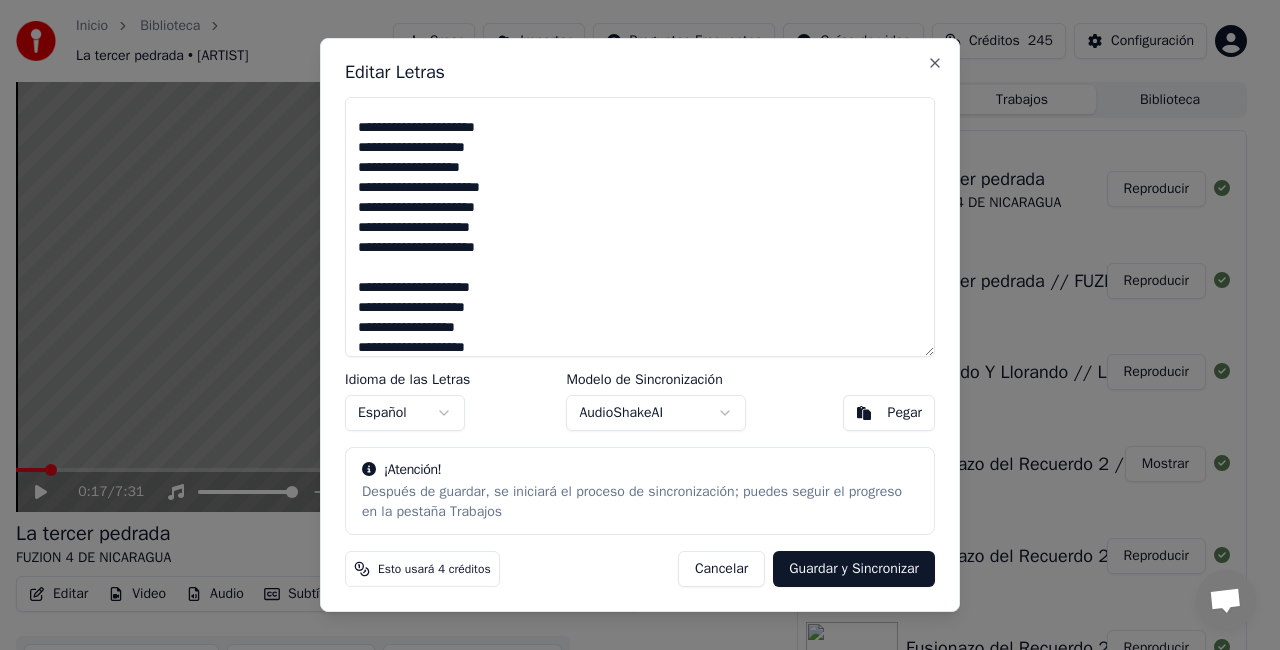 scroll, scrollTop: 2126, scrollLeft: 0, axis: vertical 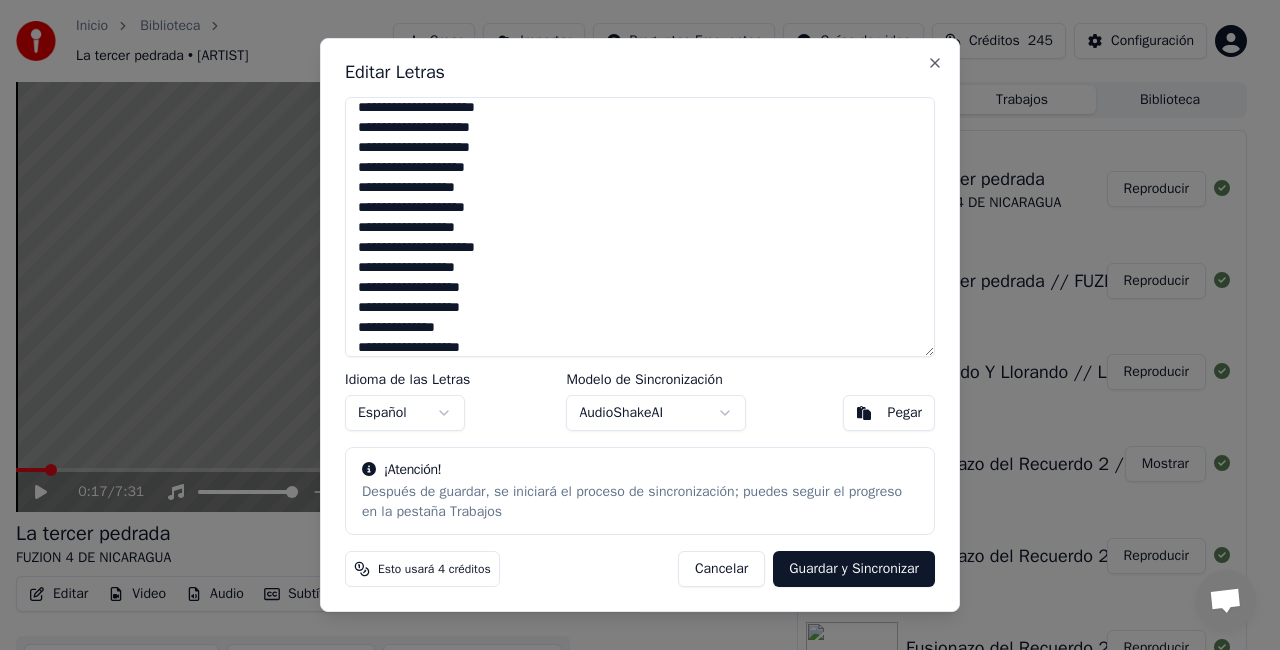 click at bounding box center (640, 227) 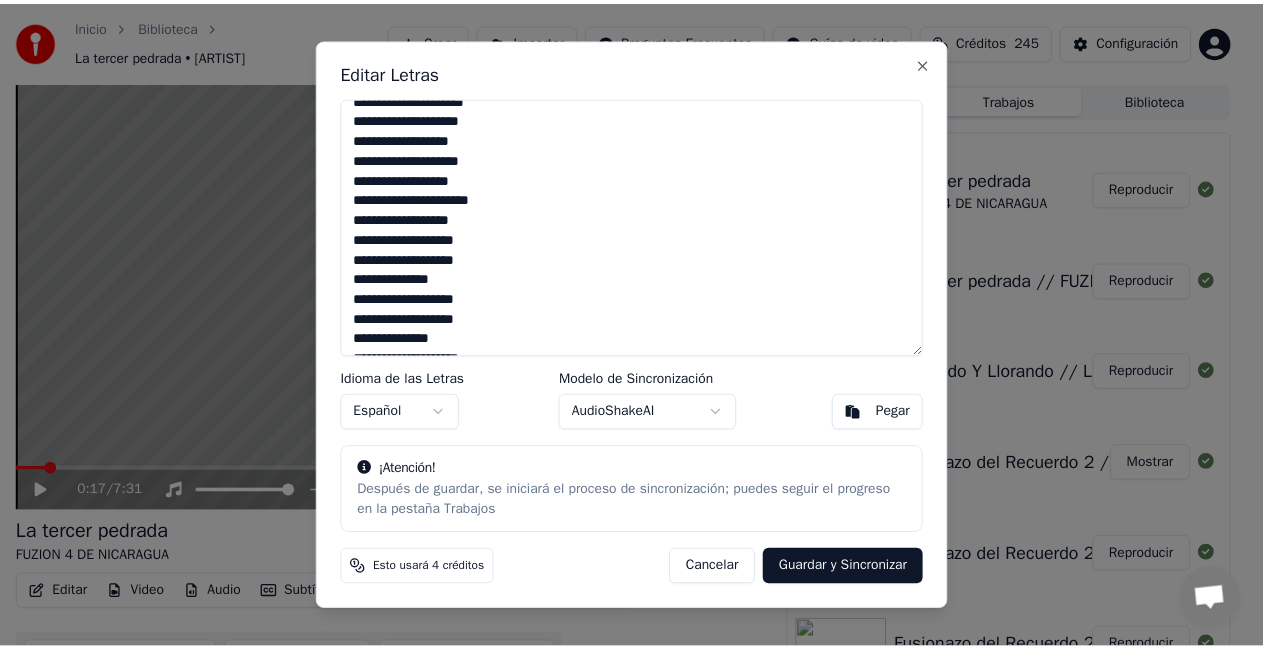 scroll, scrollTop: 2196, scrollLeft: 0, axis: vertical 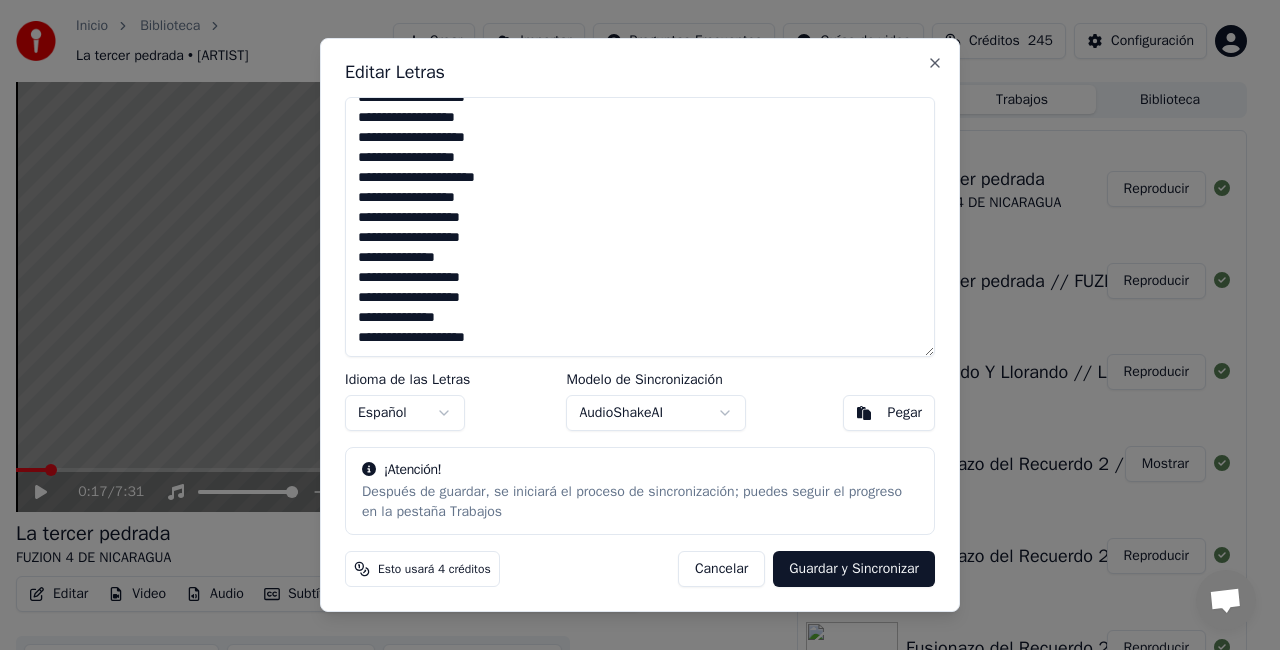 click at bounding box center (640, 227) 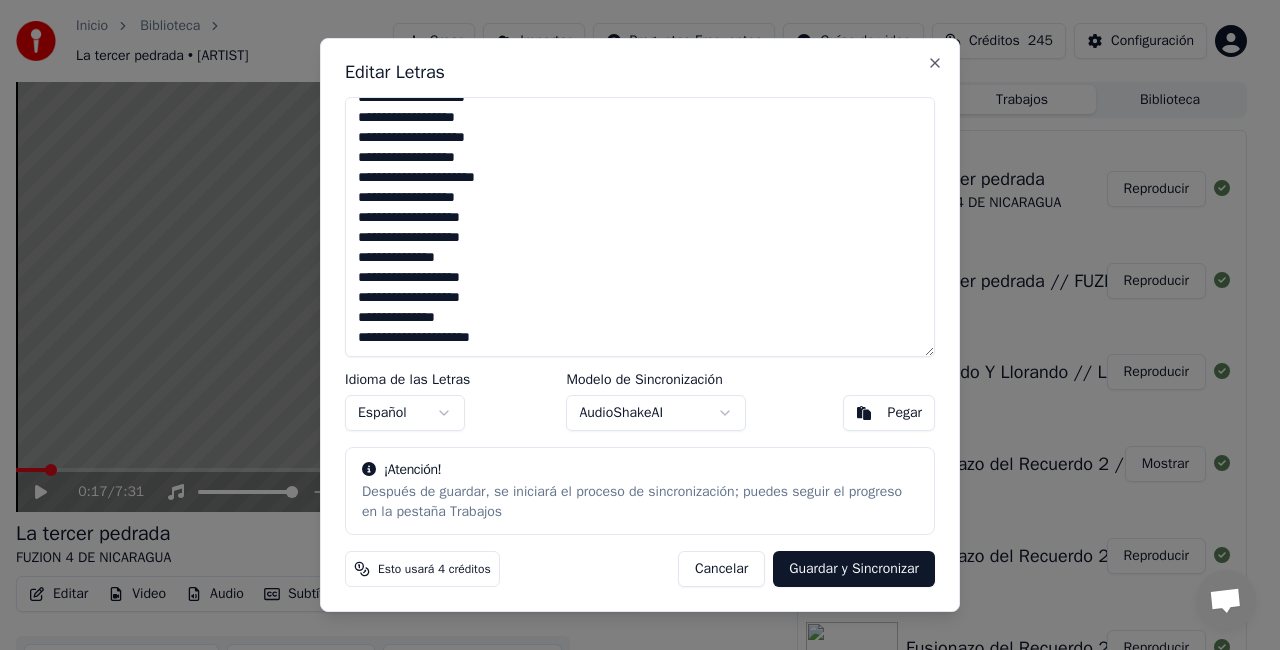 click at bounding box center (640, 227) 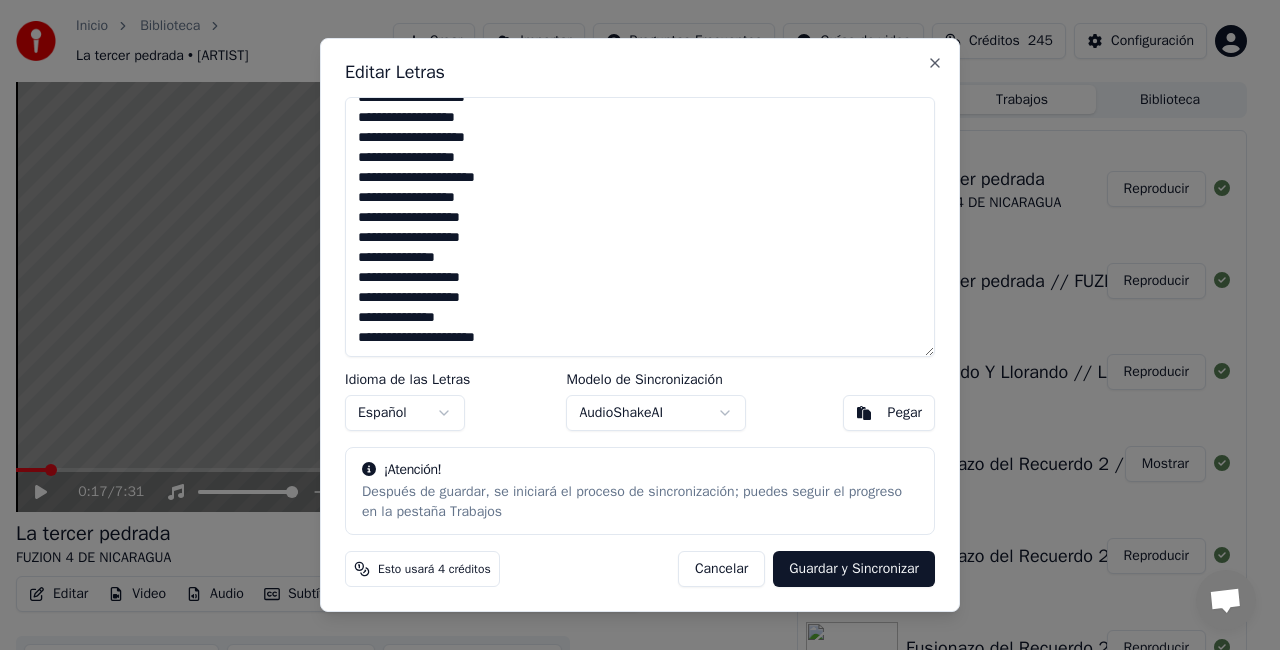 type on "**********" 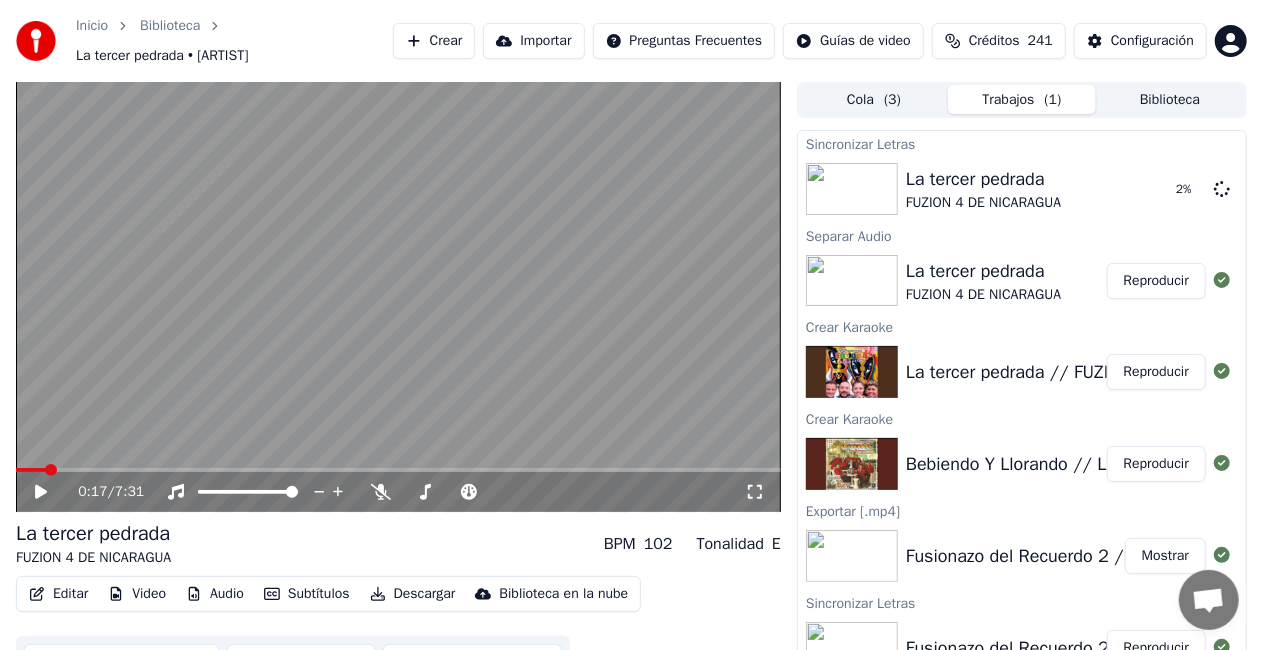 click on "Editar" at bounding box center [58, 594] 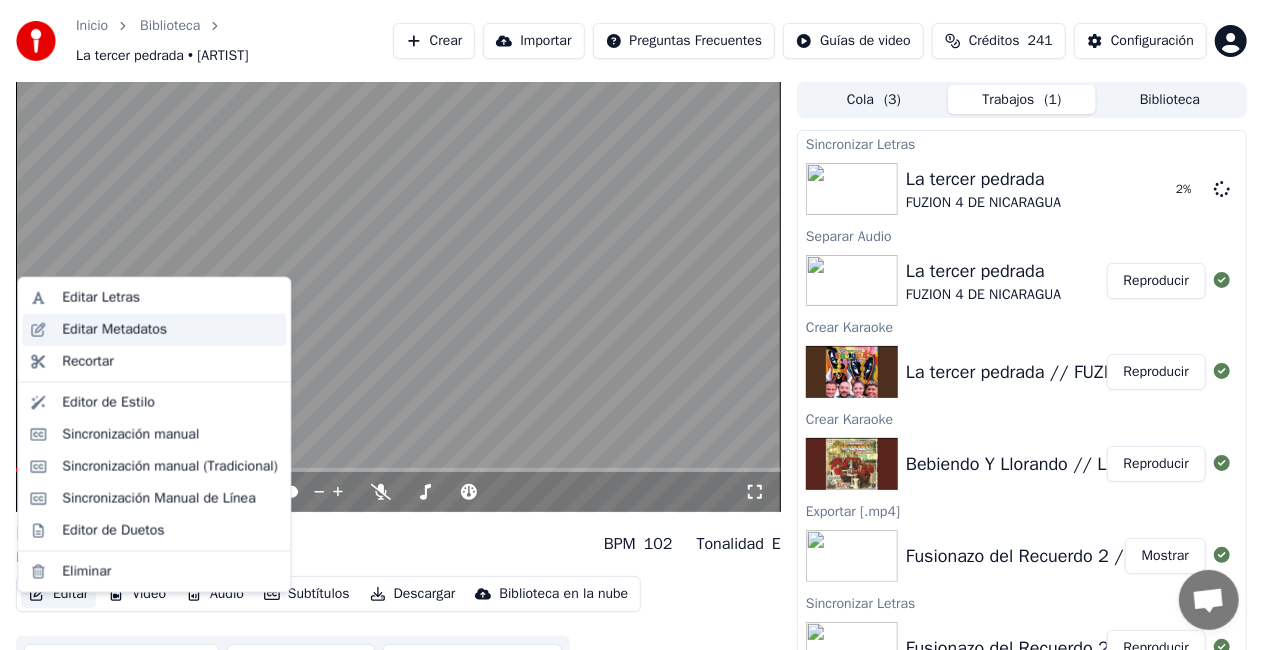 click on "Editar Metadatos" at bounding box center [114, 330] 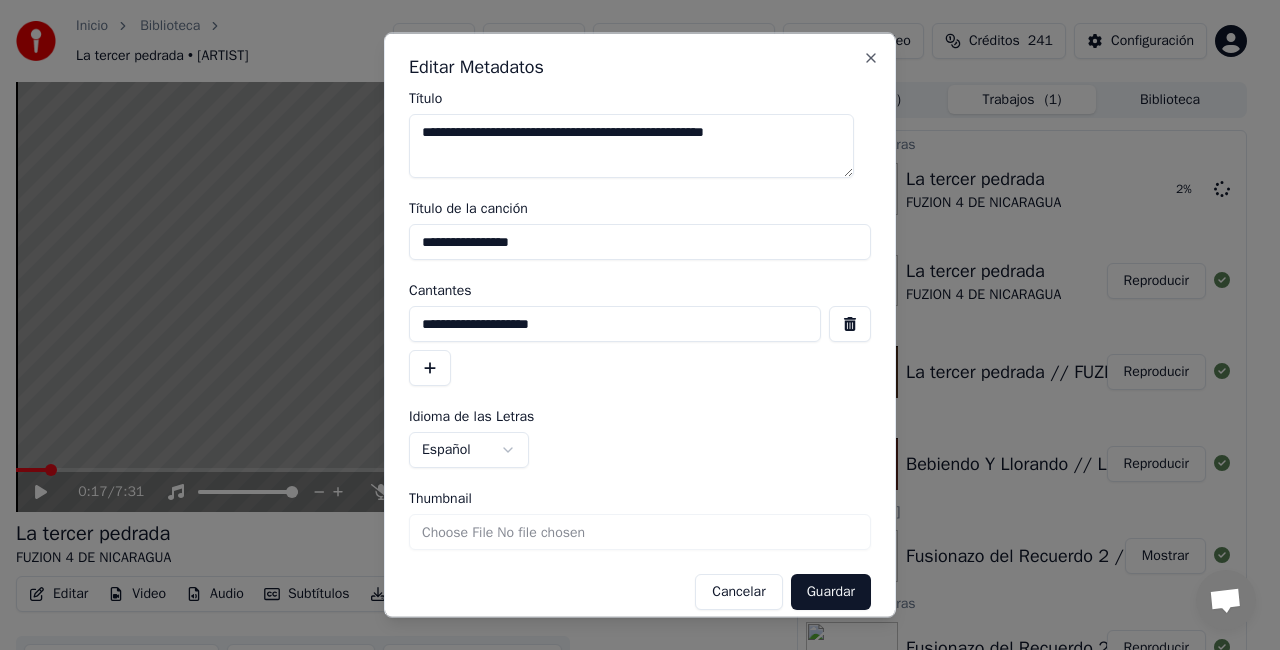 click on "**********" at bounding box center [640, 242] 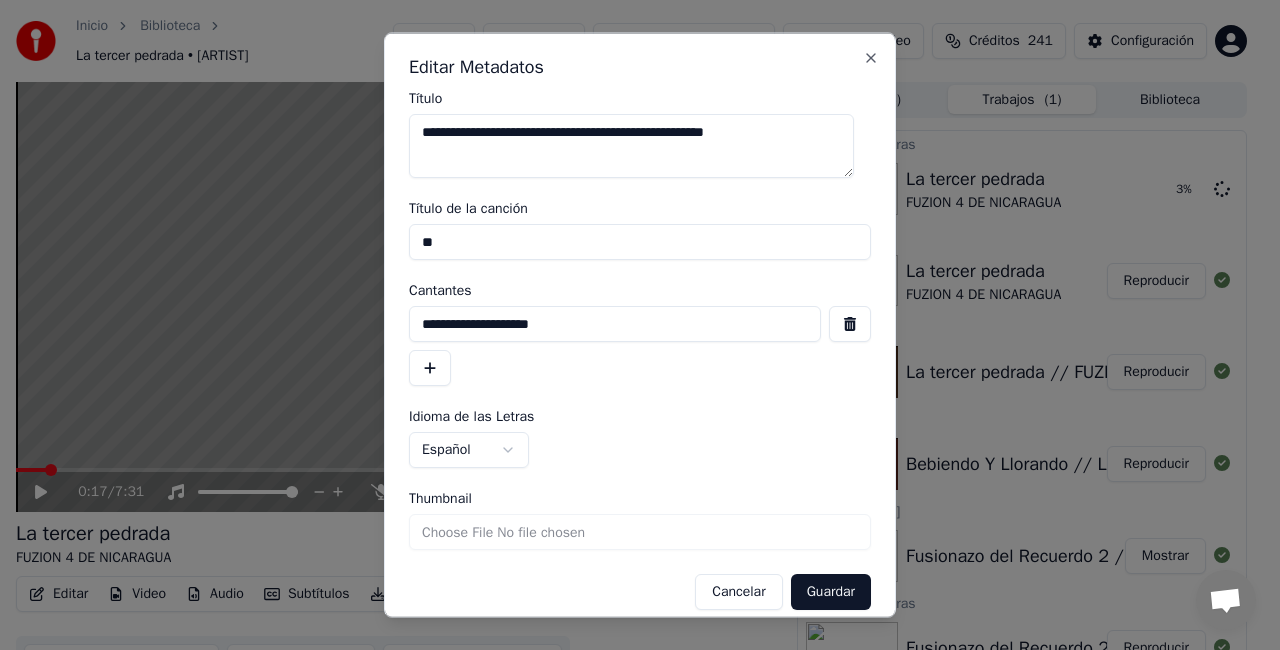 type on "*" 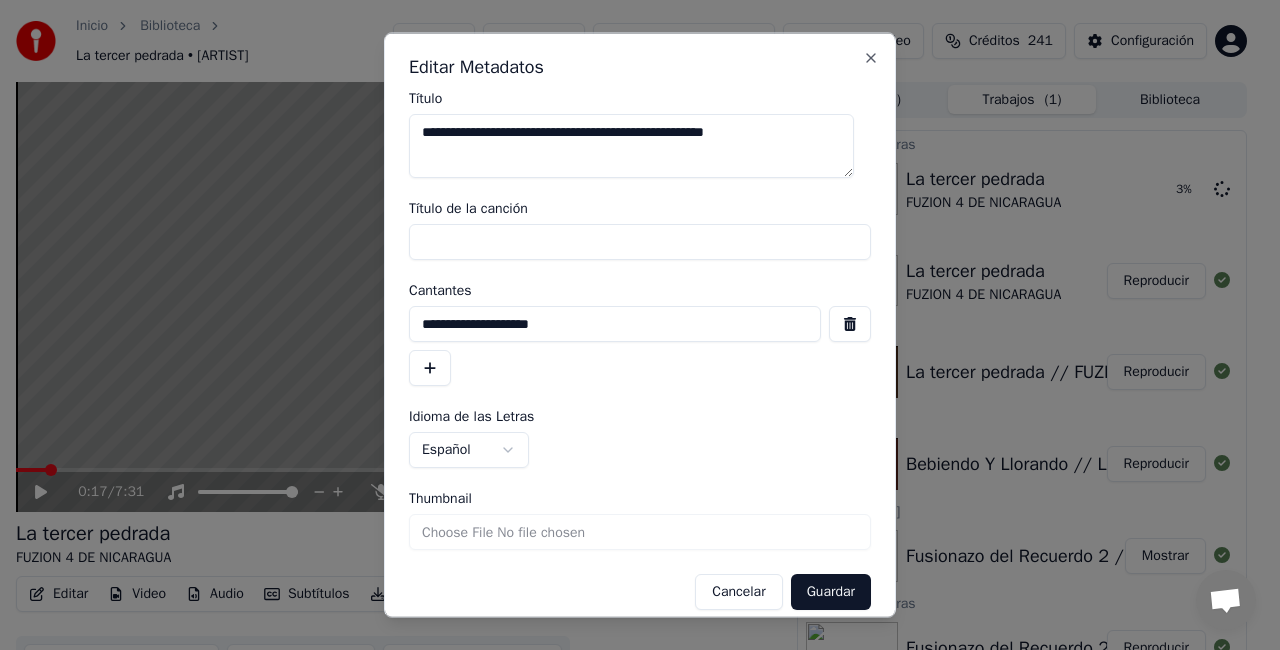 type 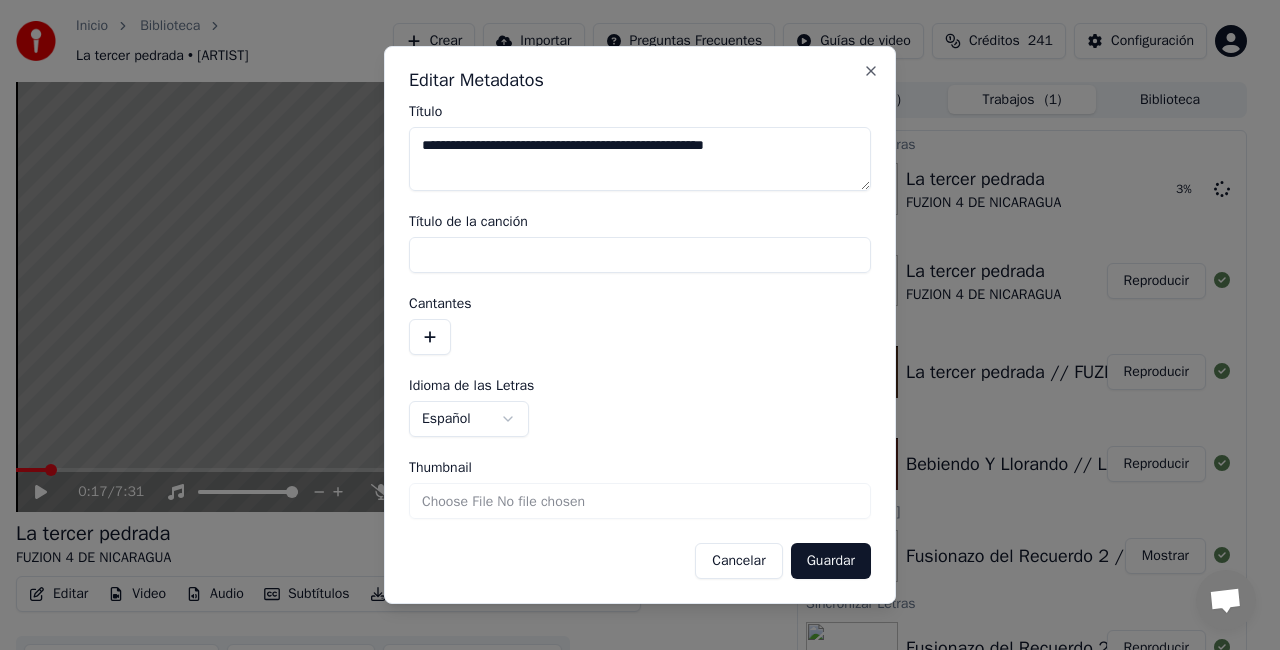 click on "Thumbnail" at bounding box center [640, 501] 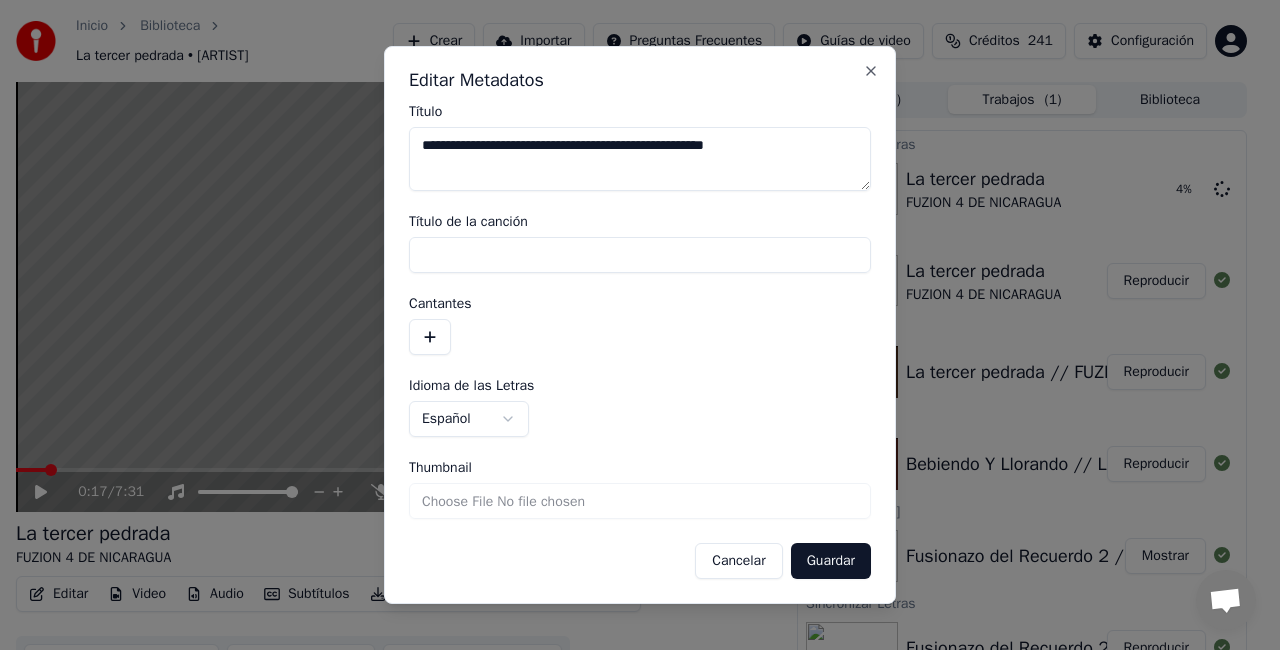 type on "**********" 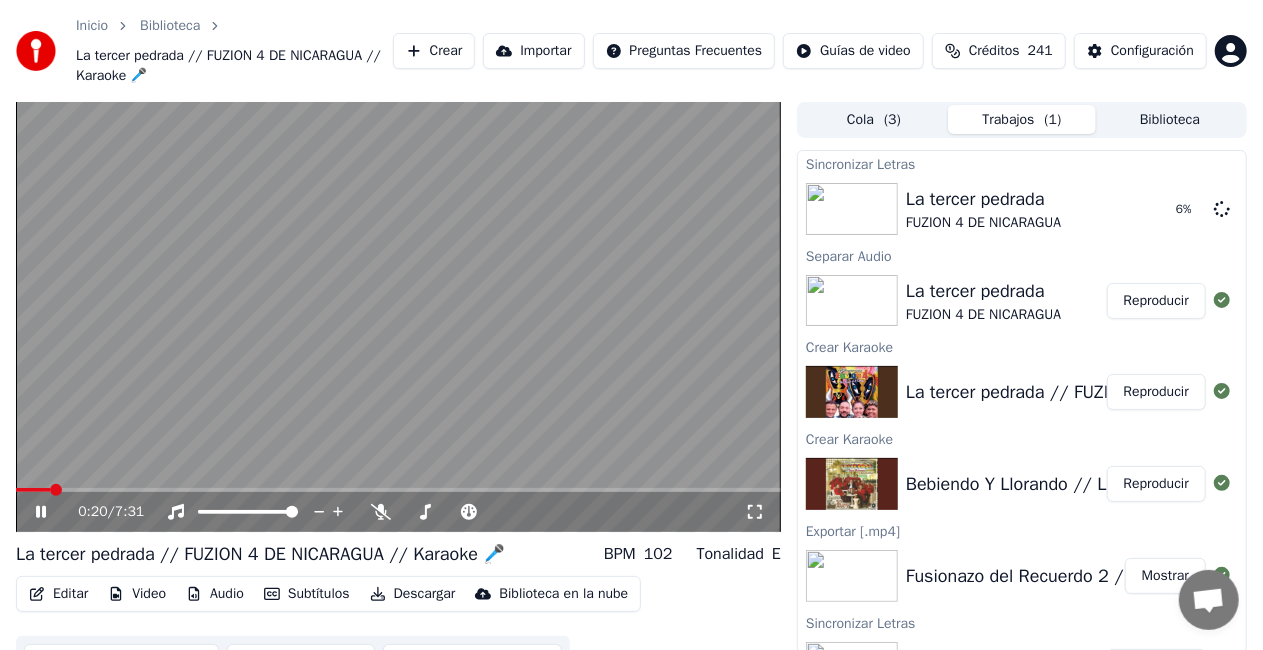 click at bounding box center (398, 317) 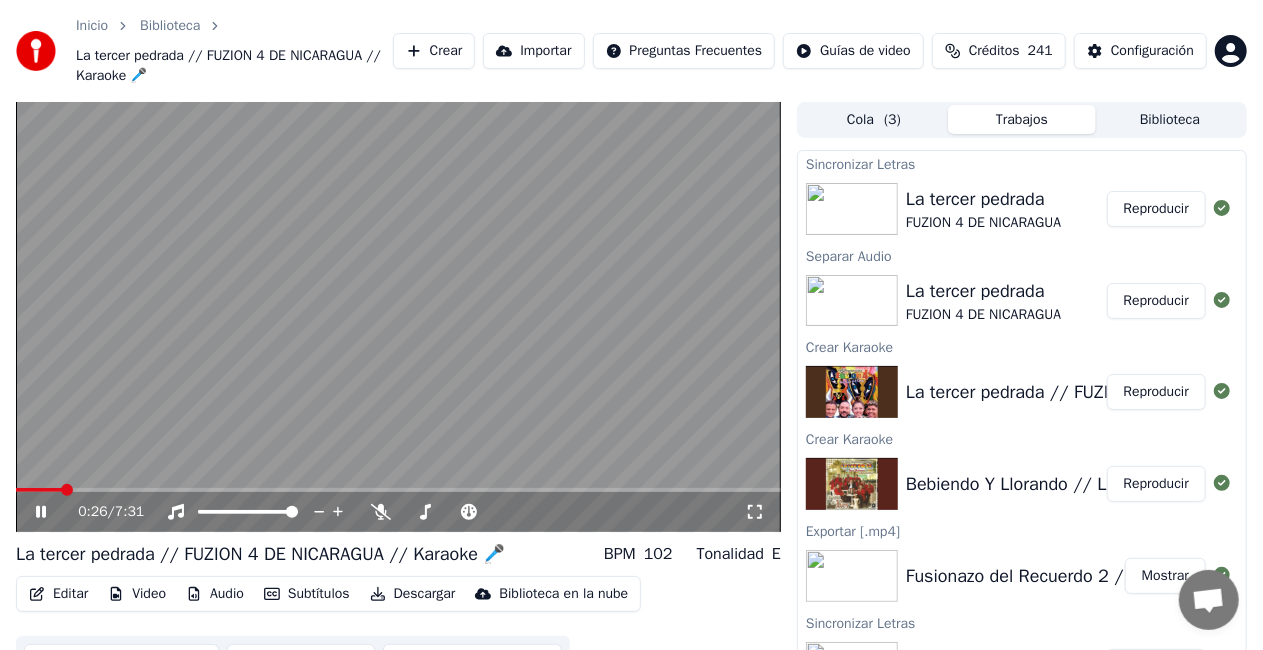 click on "Reproducir" at bounding box center (1156, 209) 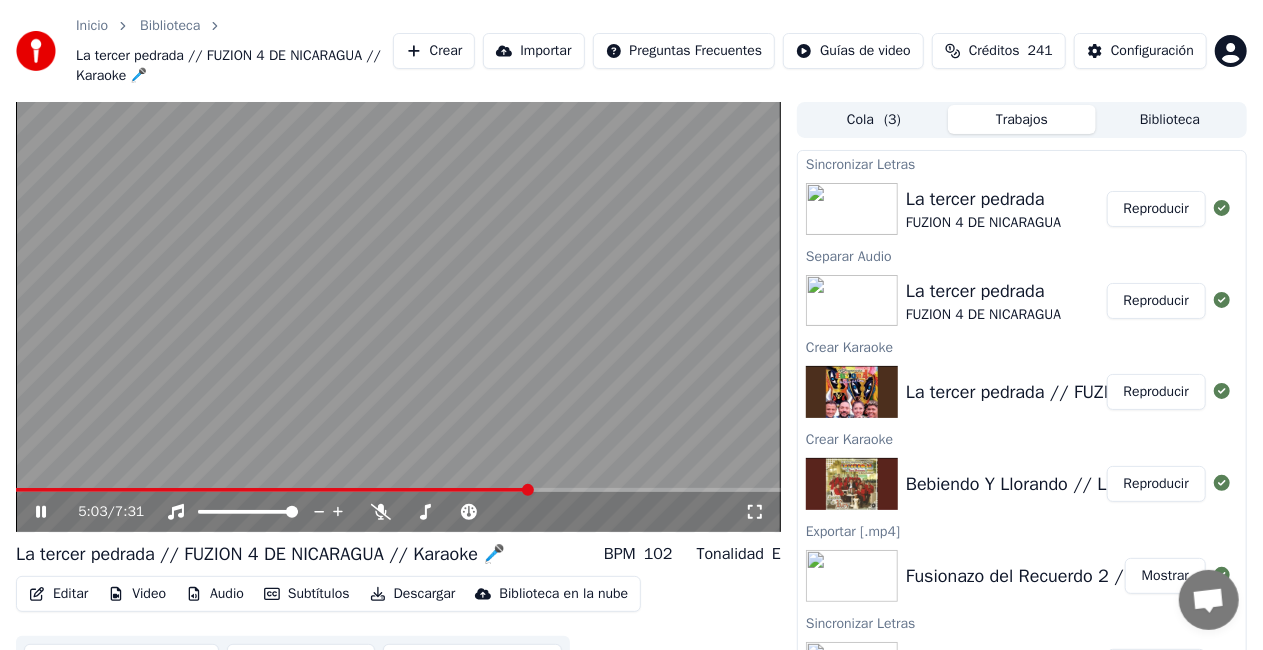 click at bounding box center (398, 490) 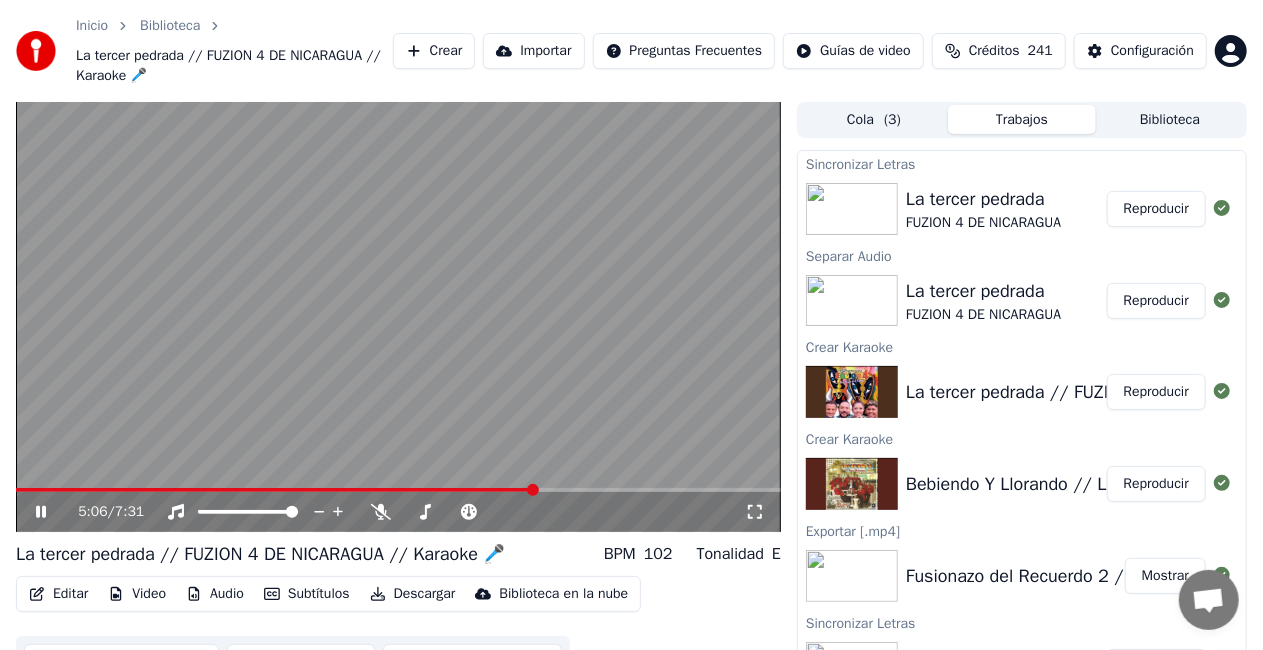 click at bounding box center [398, 490] 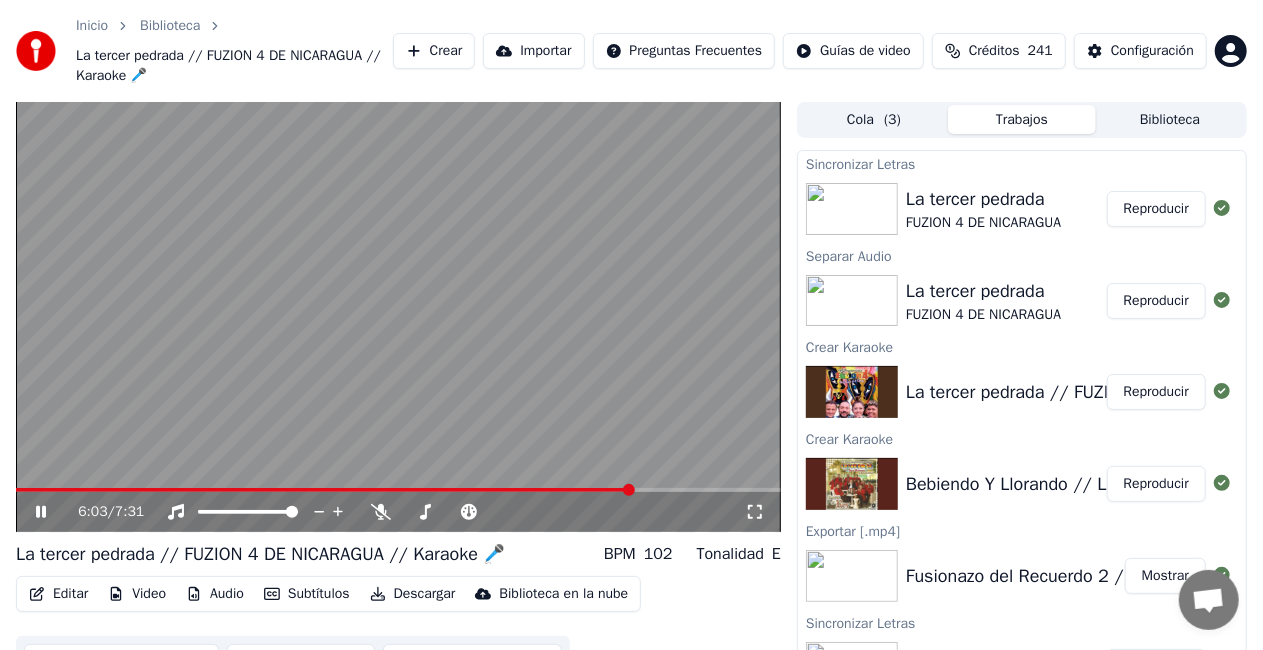 click at bounding box center [398, 317] 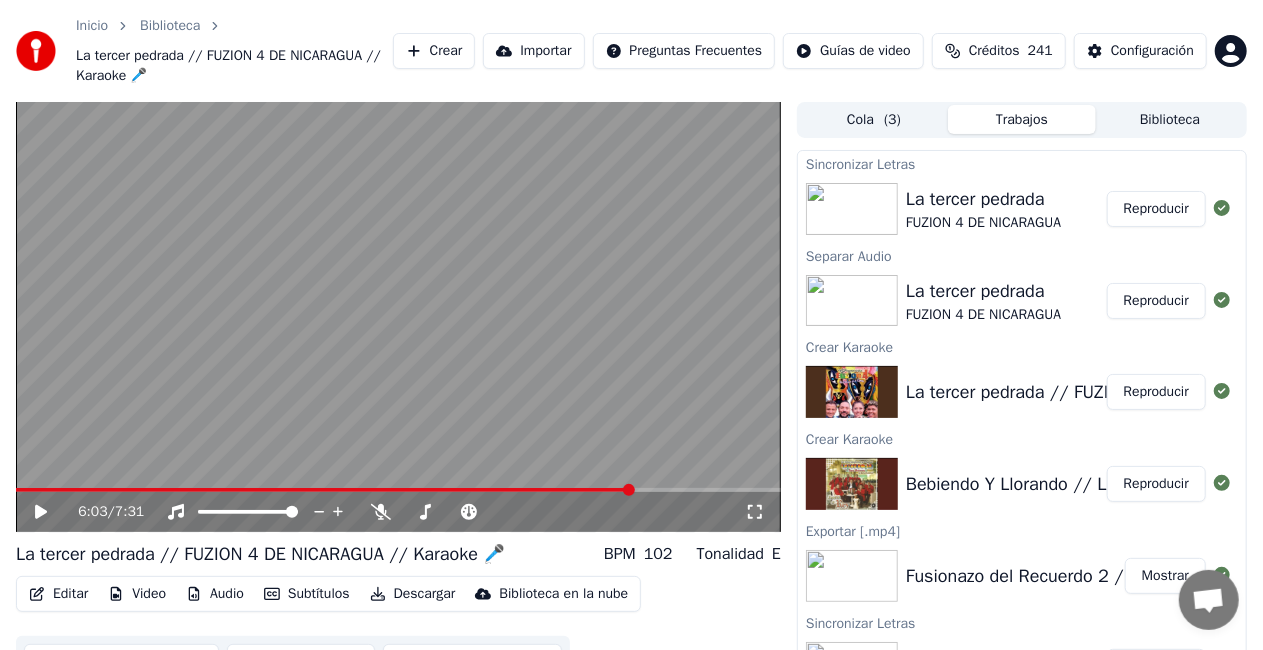 click at bounding box center (398, 317) 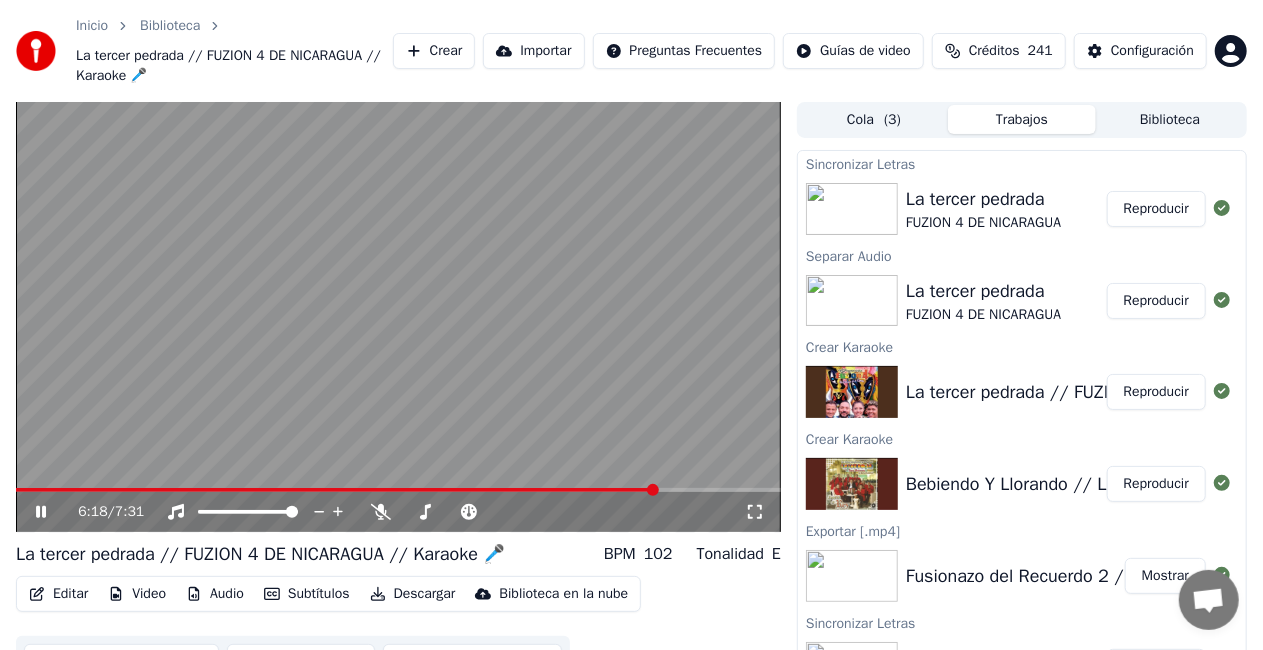 click at bounding box center (398, 490) 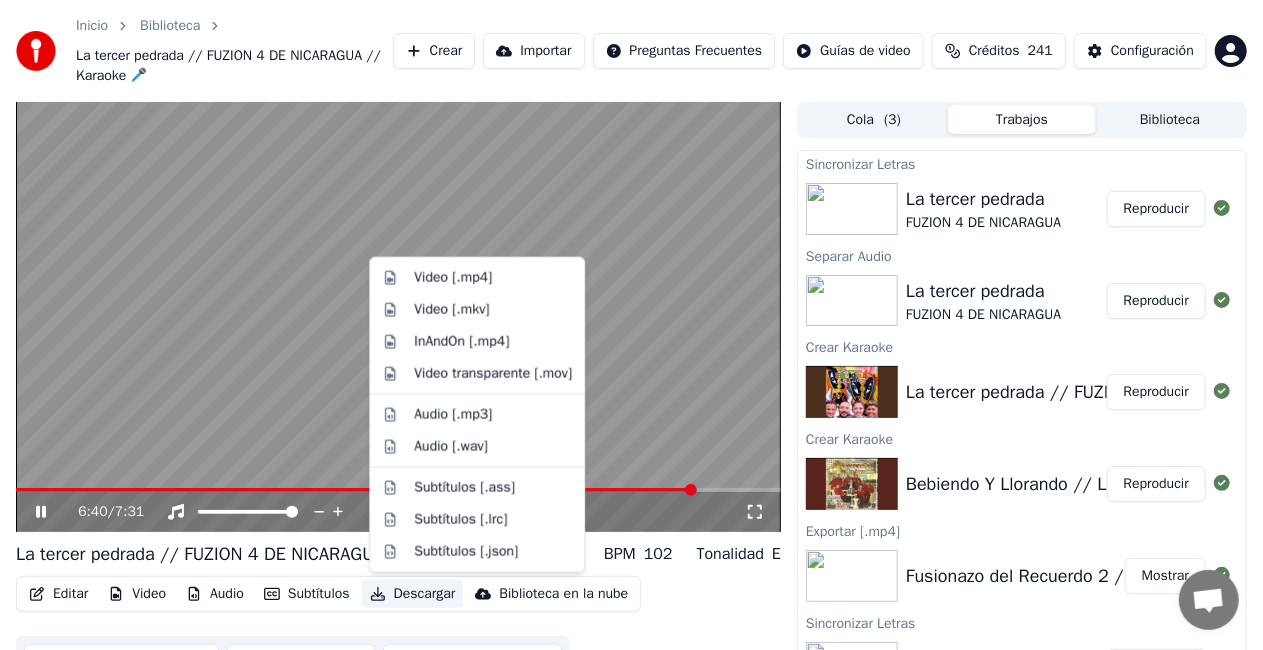 click on "Descargar" at bounding box center [413, 594] 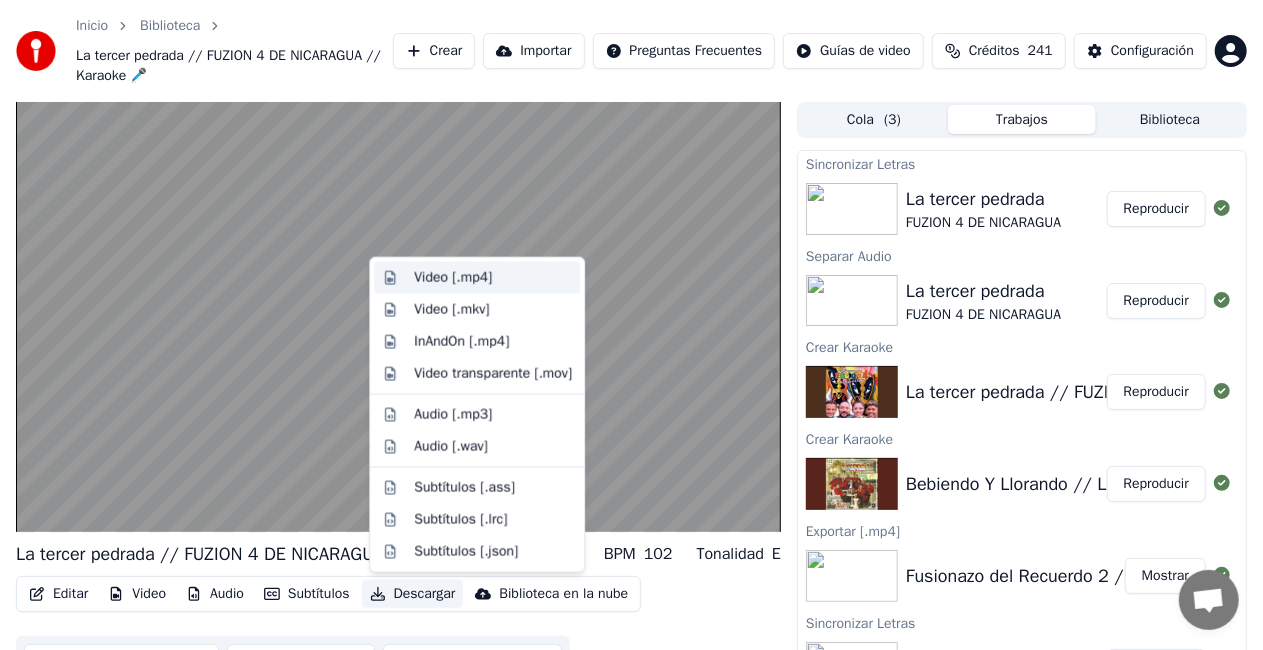 click on "Video [.mp4]" at bounding box center (453, 278) 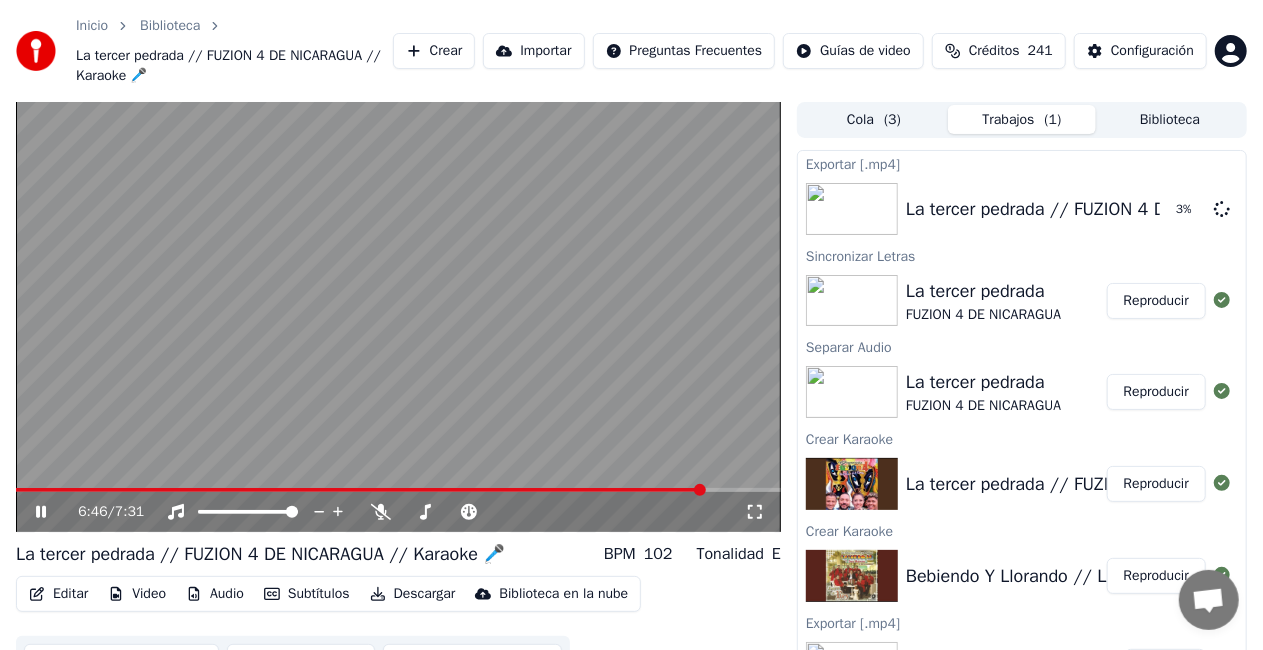 click on "Reproducir" at bounding box center (1156, 576) 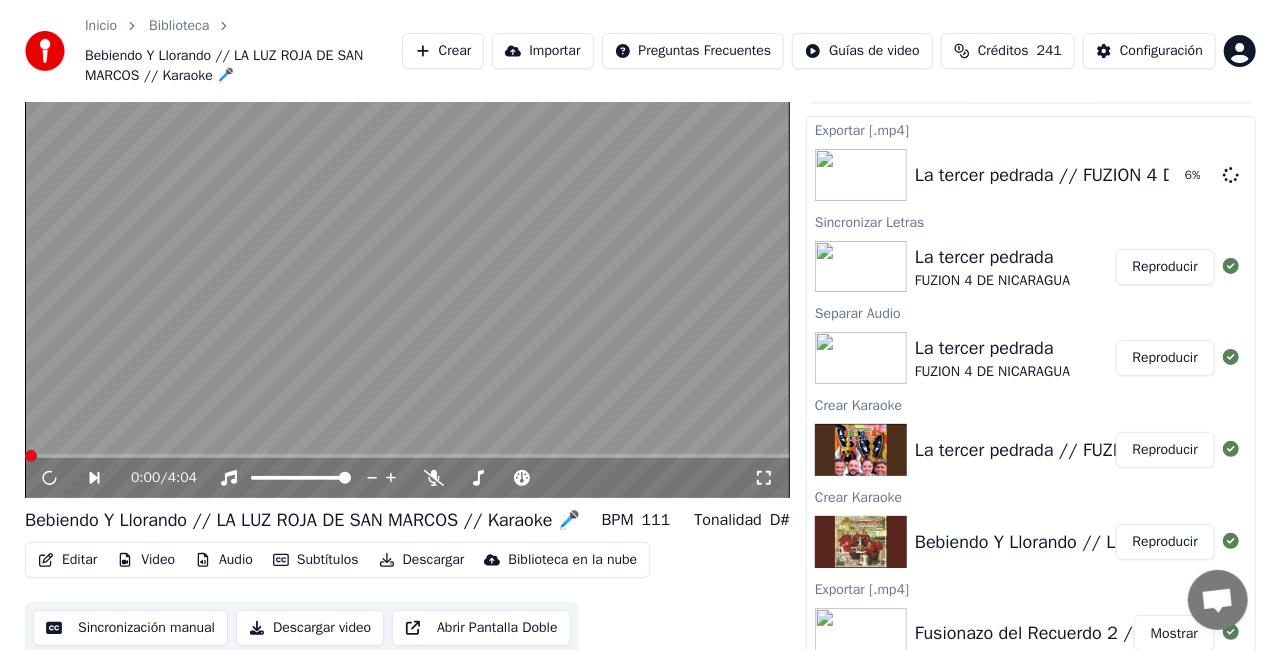 scroll, scrollTop: 52, scrollLeft: 0, axis: vertical 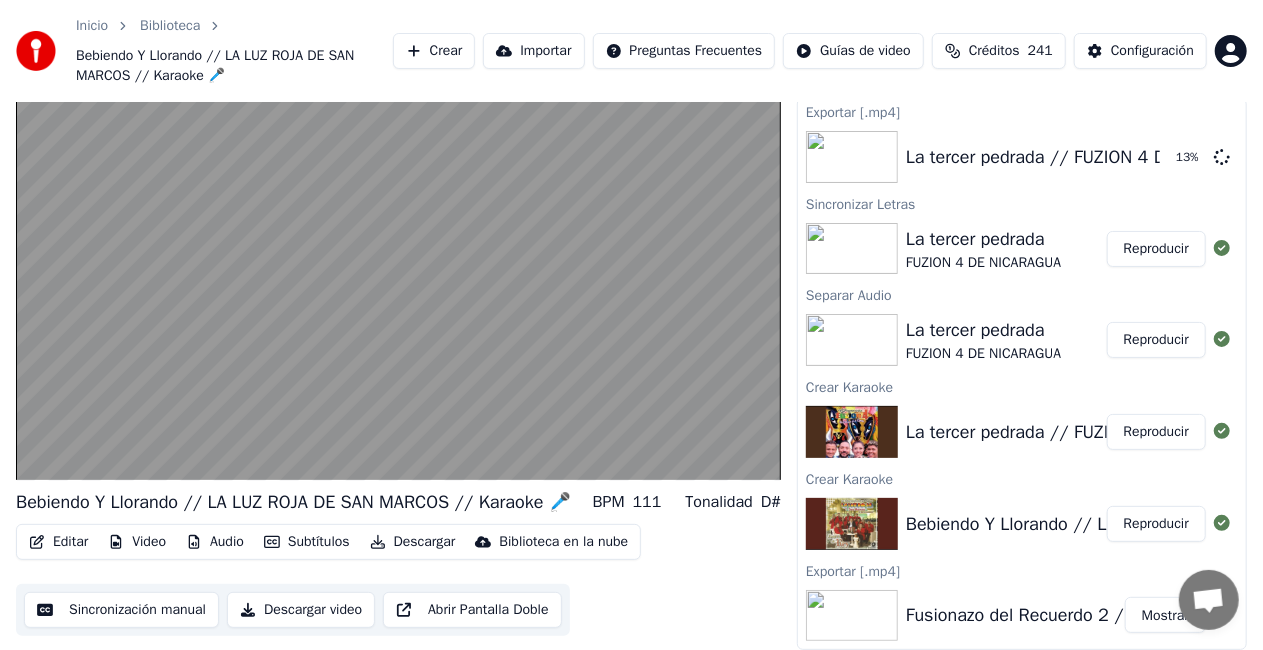 click on "Editar" at bounding box center [58, 542] 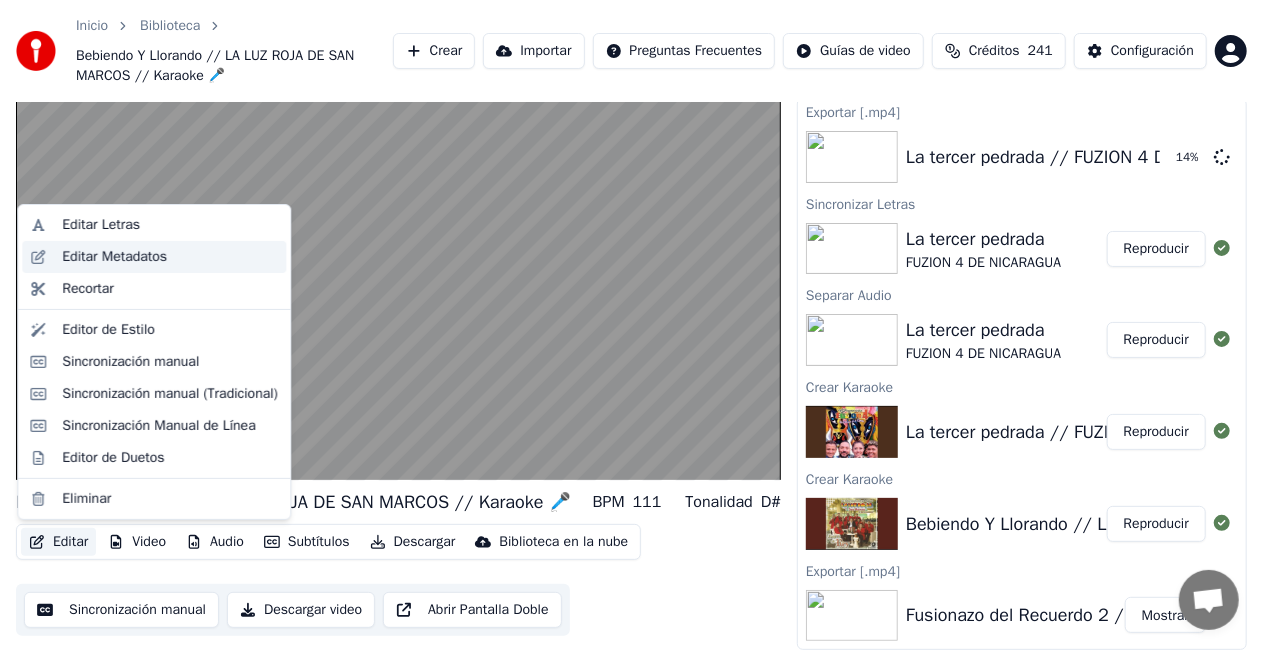 click on "Editar Metadatos" at bounding box center [114, 257] 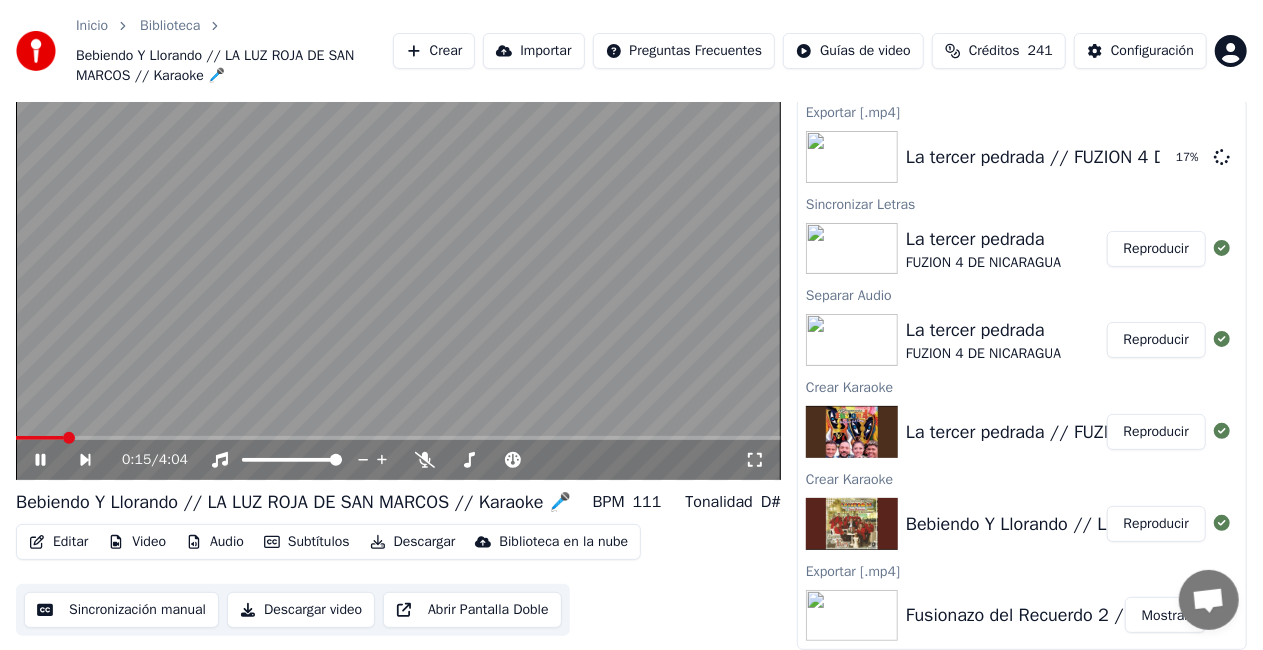 click on "Editar" at bounding box center [58, 542] 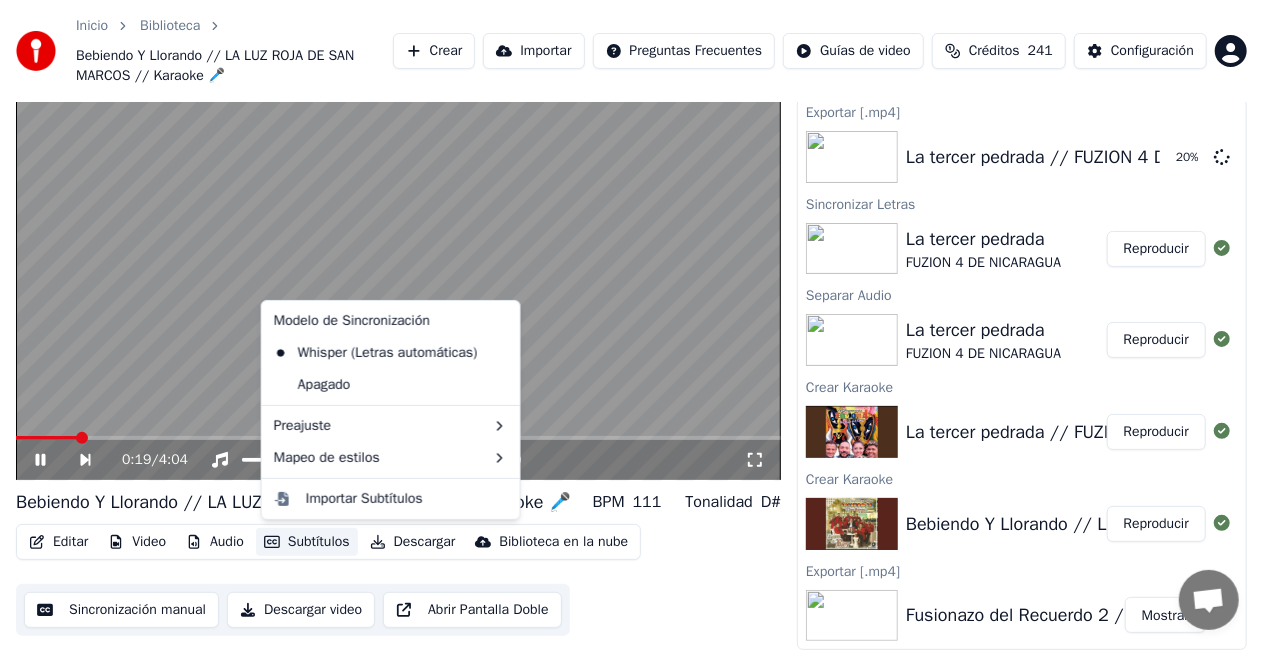 click at bounding box center (398, 265) 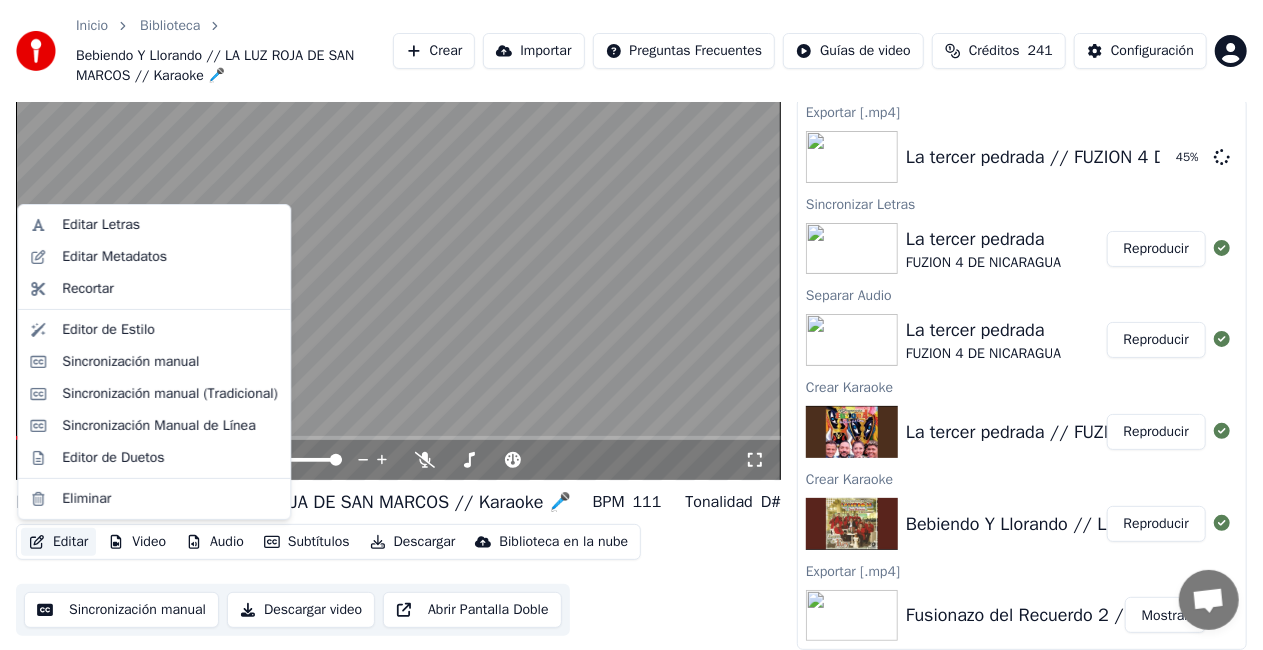 click on "Editar" at bounding box center (58, 542) 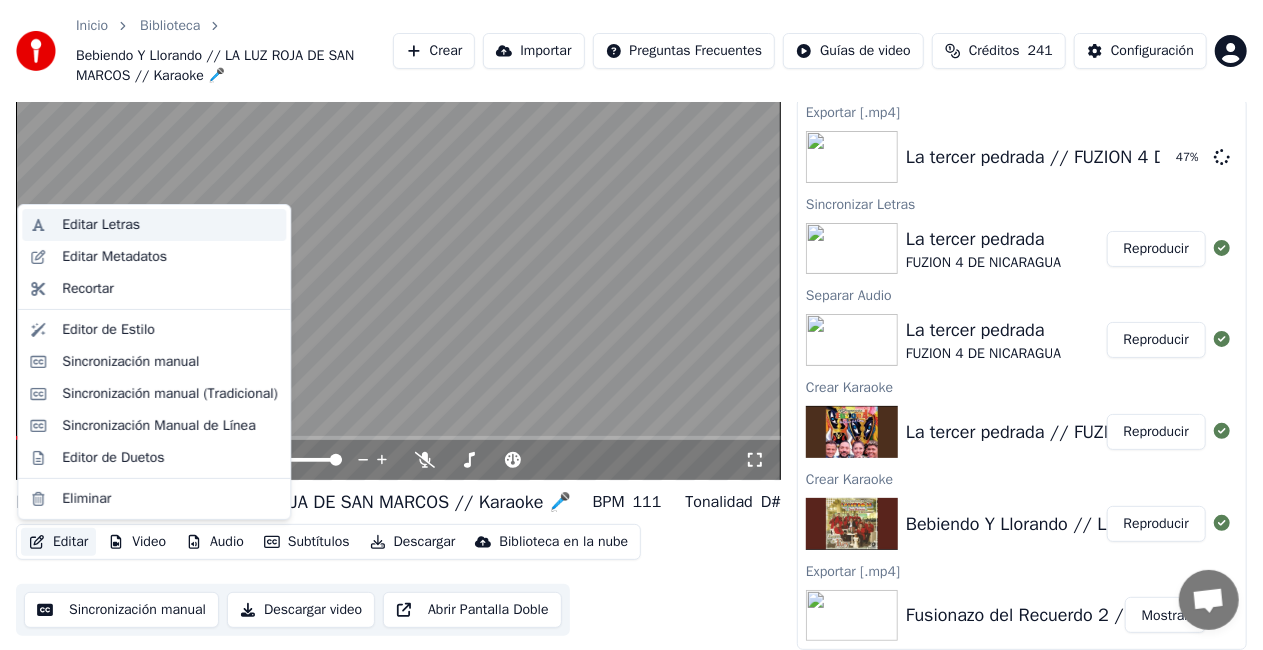 click on "Editar Letras" at bounding box center [101, 225] 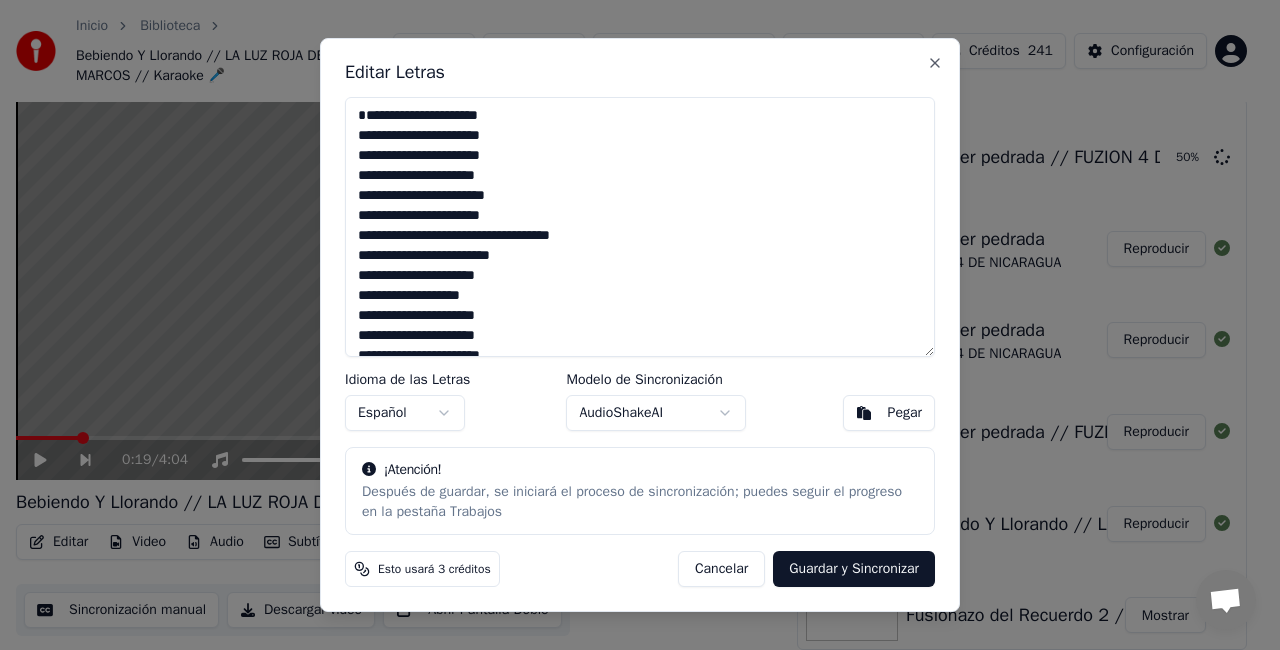 click at bounding box center (640, 227) 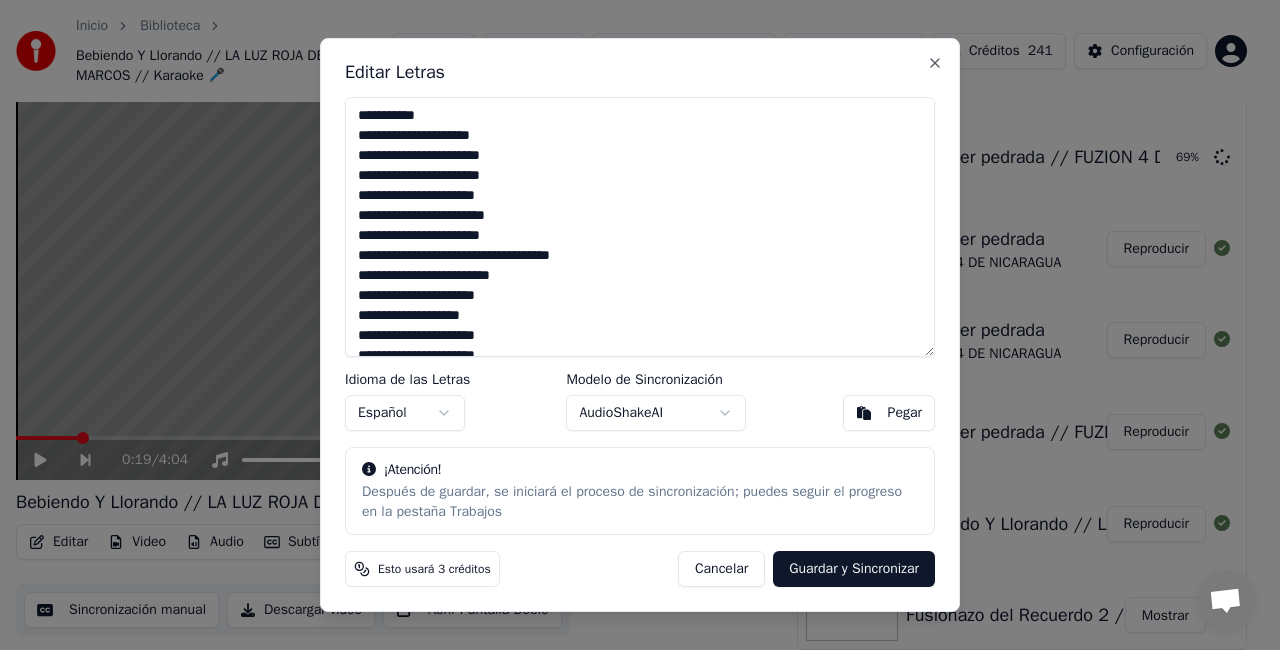 click at bounding box center (640, 227) 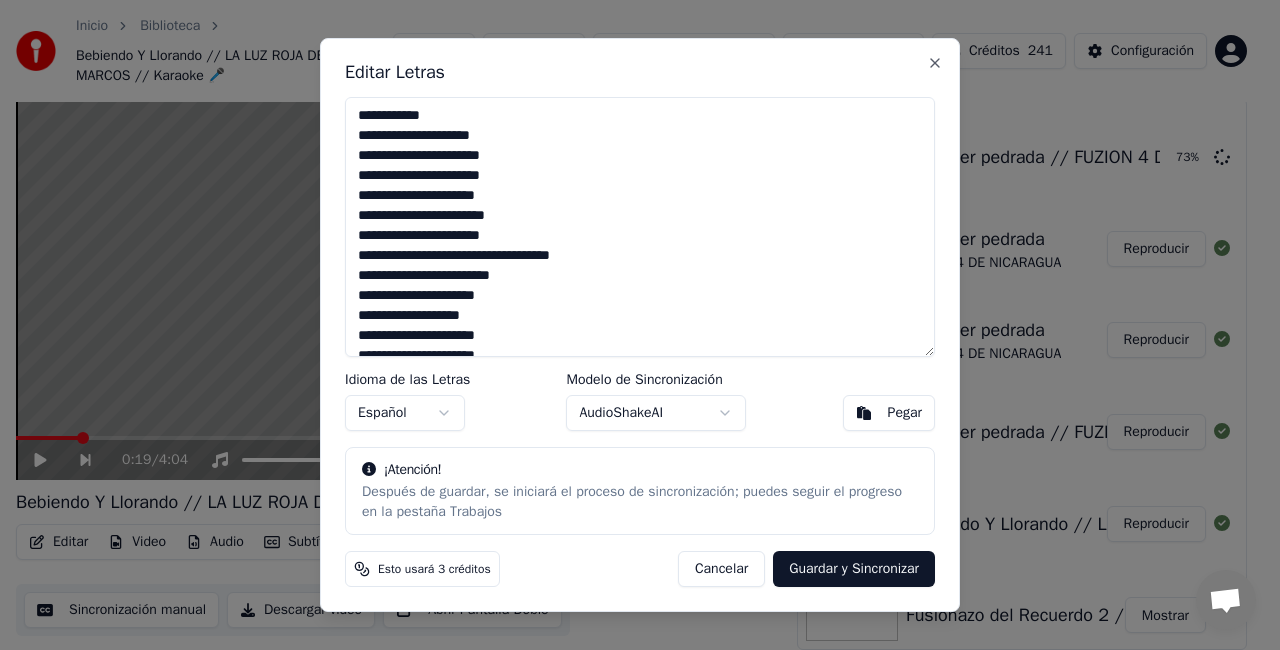 click at bounding box center (640, 227) 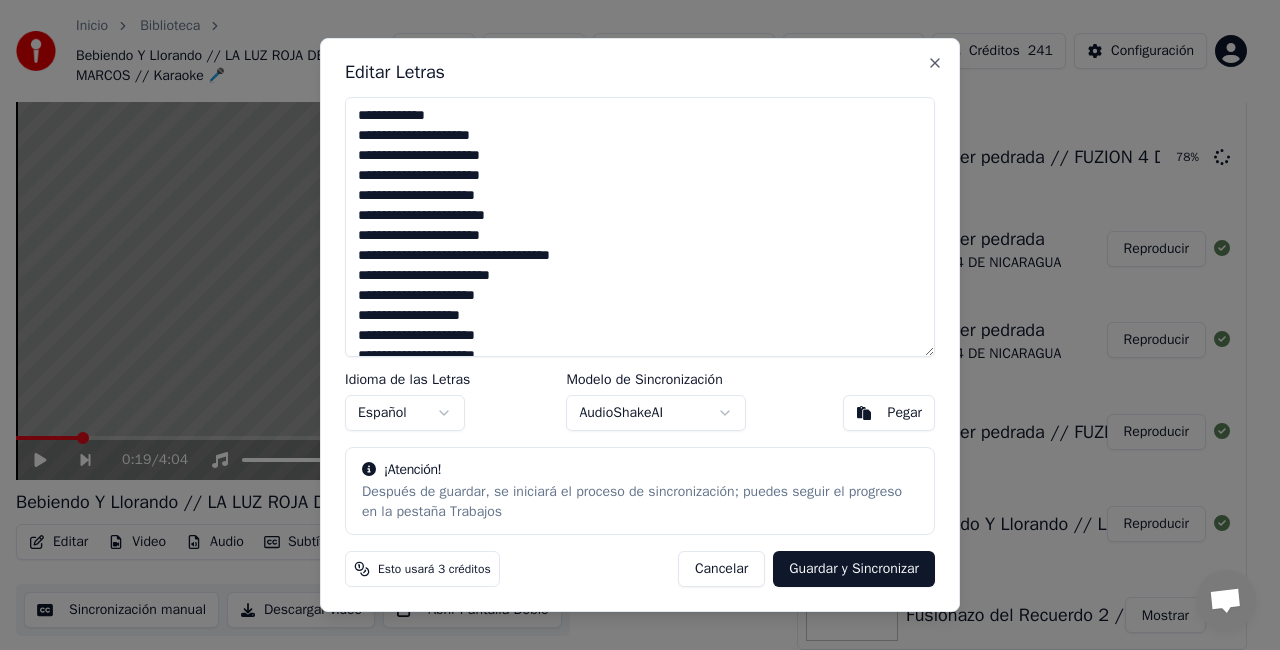 click at bounding box center [640, 227] 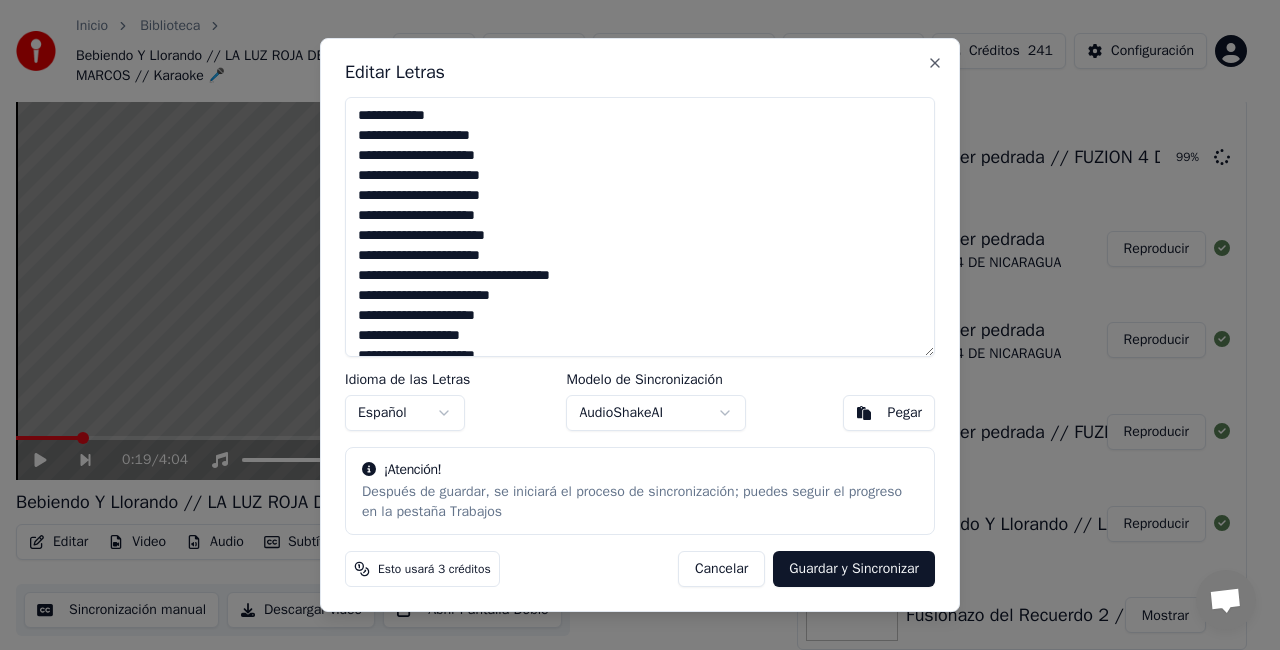 click at bounding box center [640, 227] 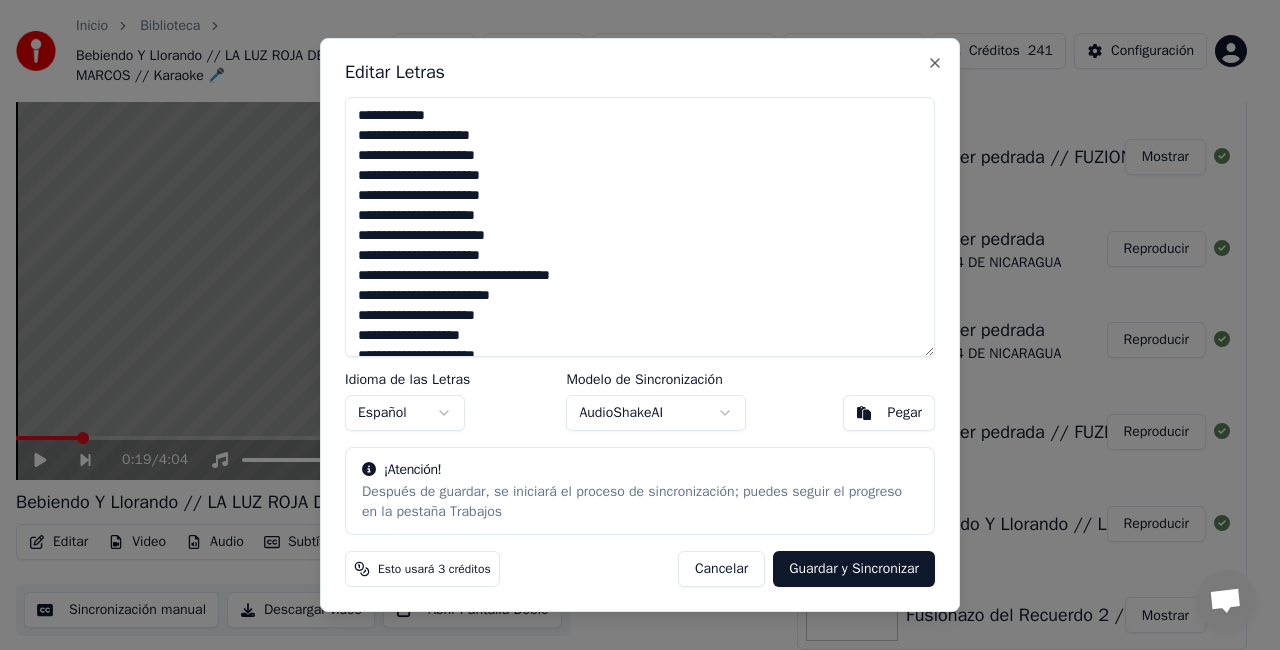 click at bounding box center (640, 227) 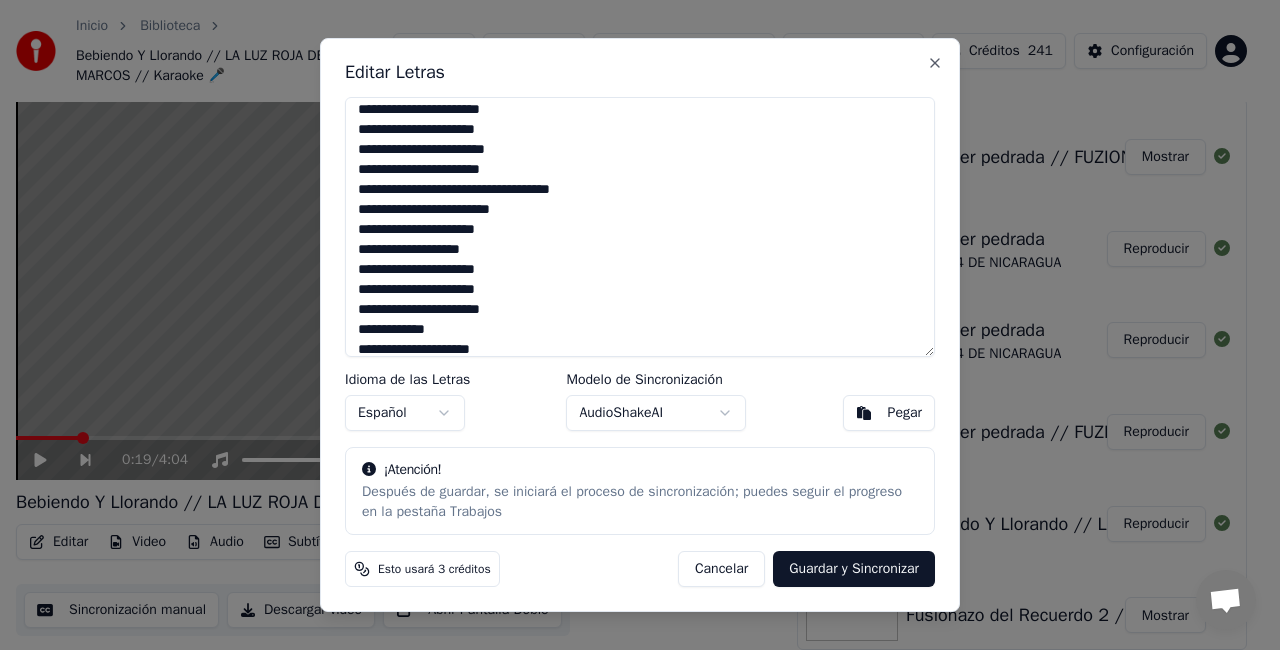 scroll, scrollTop: 100, scrollLeft: 0, axis: vertical 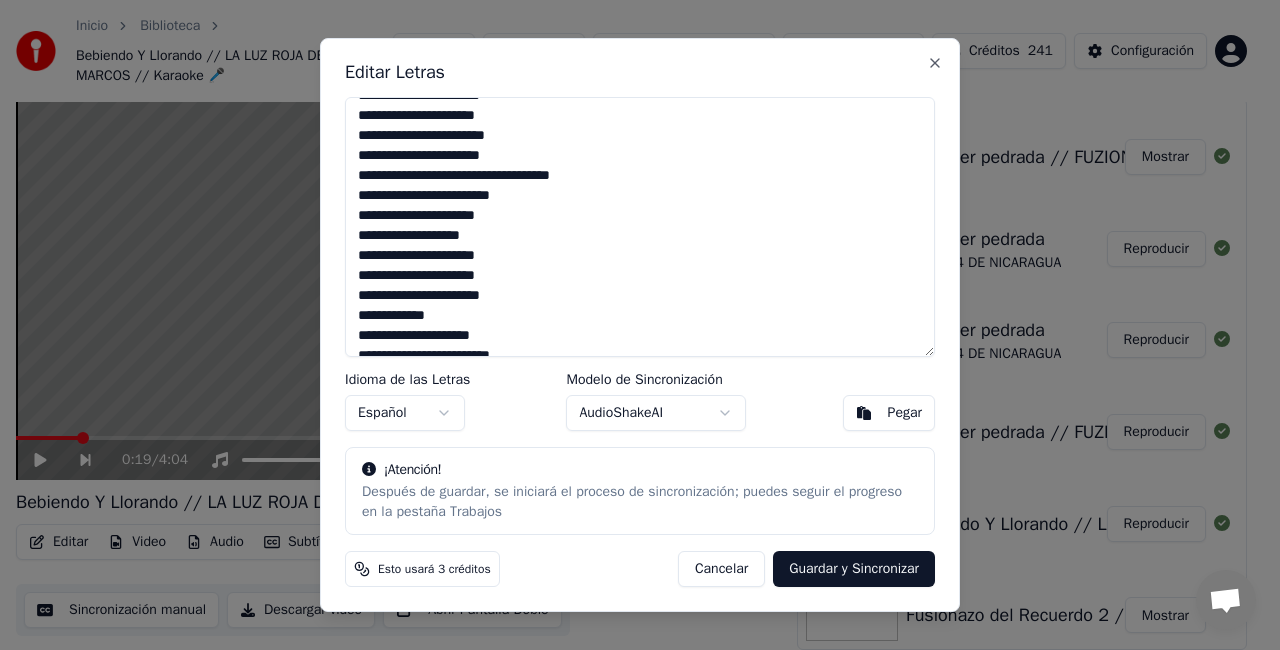 click at bounding box center (640, 227) 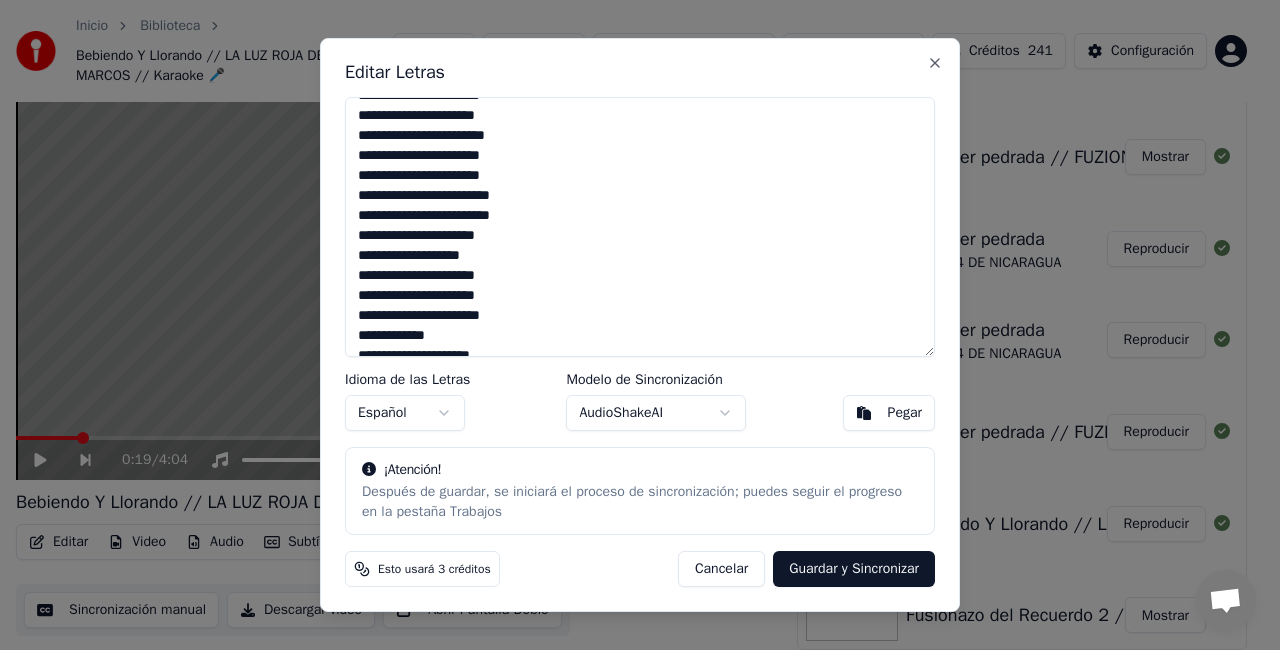 scroll, scrollTop: 187, scrollLeft: 0, axis: vertical 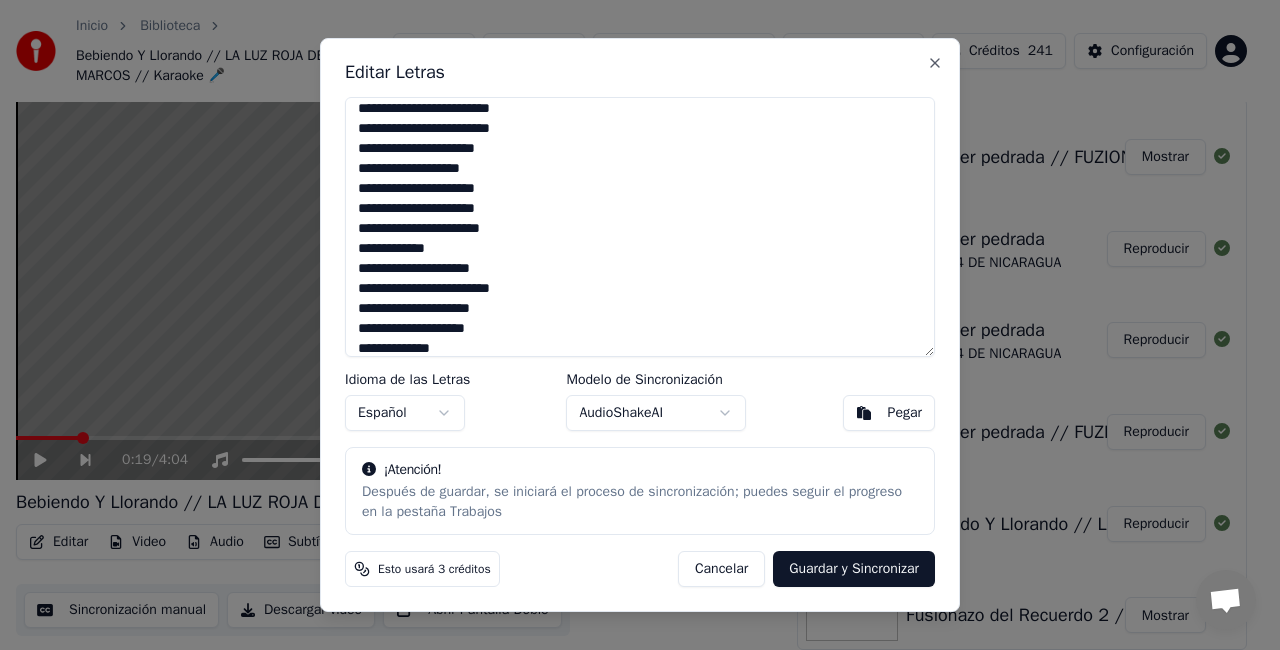 click at bounding box center (640, 227) 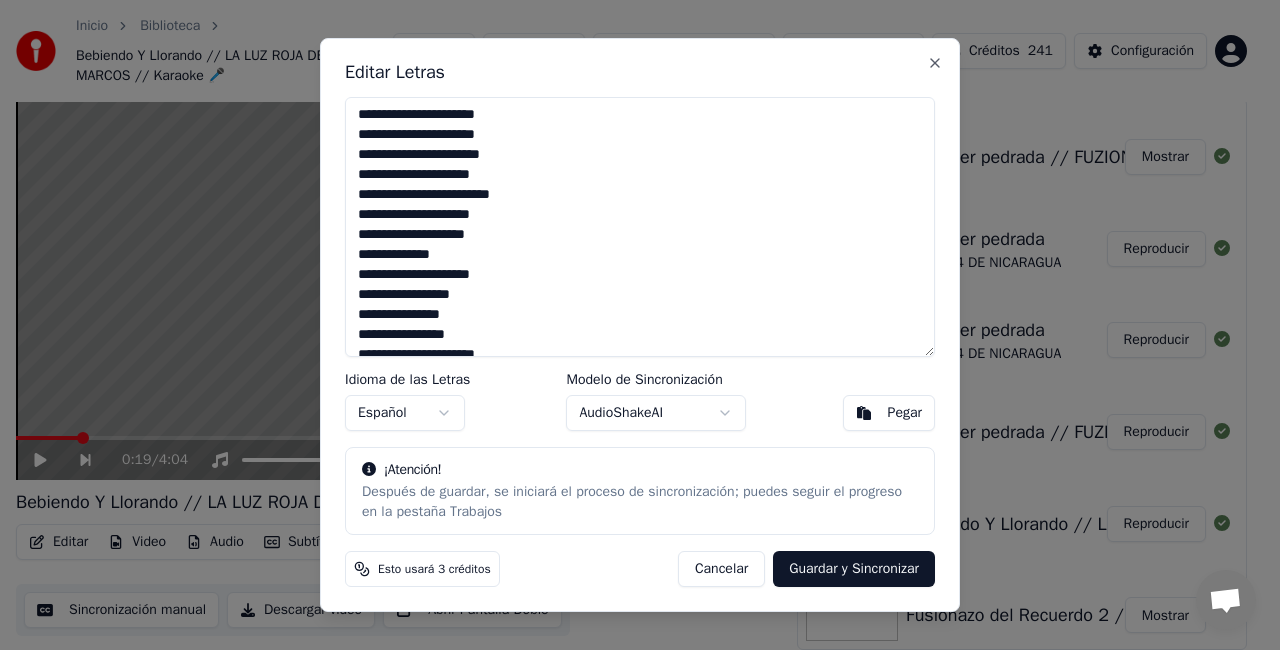 scroll, scrollTop: 287, scrollLeft: 0, axis: vertical 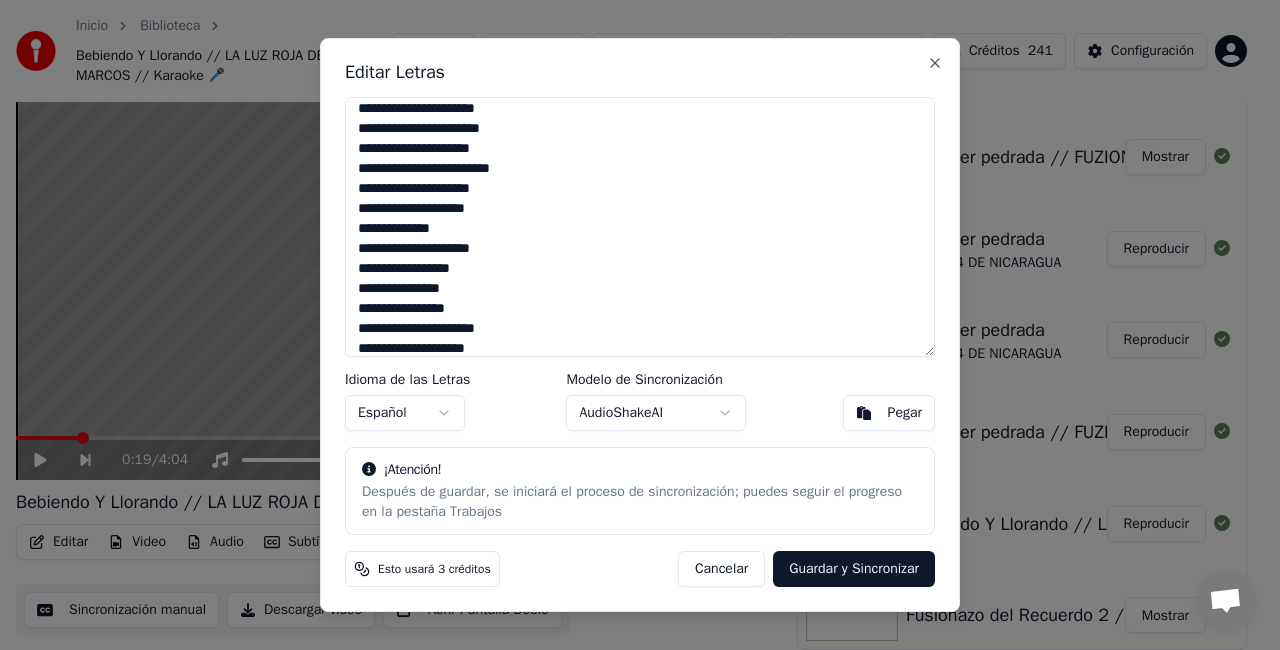 click at bounding box center [640, 227] 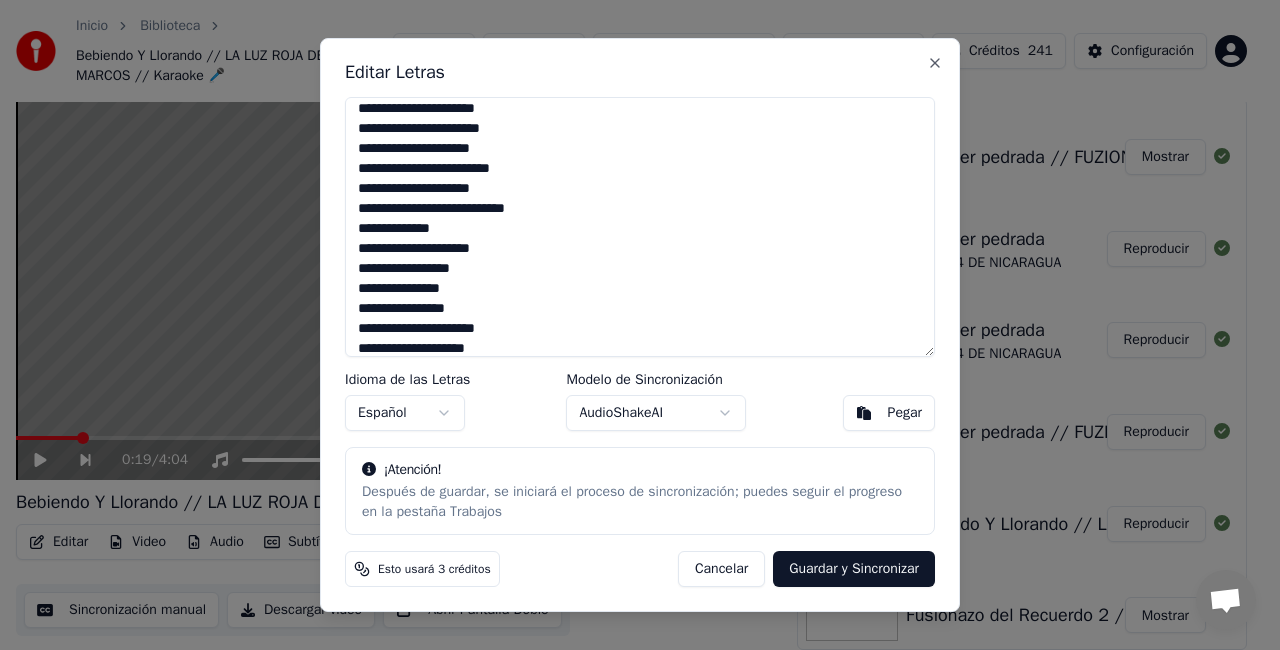 click at bounding box center (640, 227) 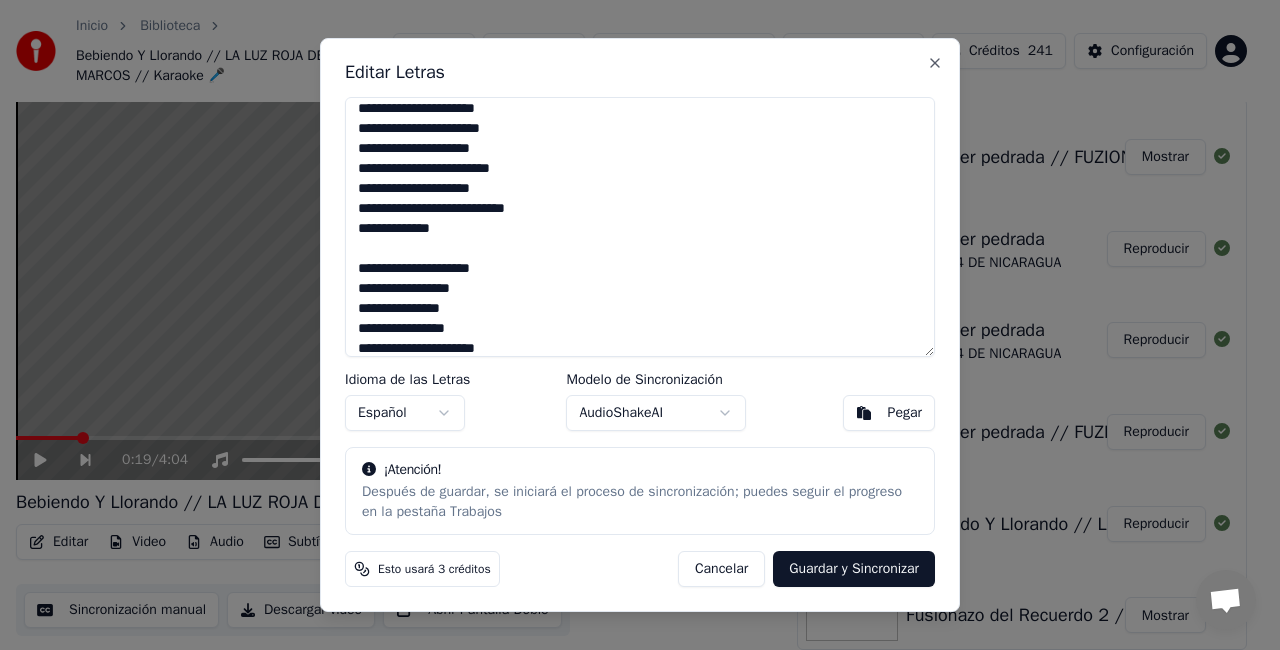 scroll, scrollTop: 427, scrollLeft: 0, axis: vertical 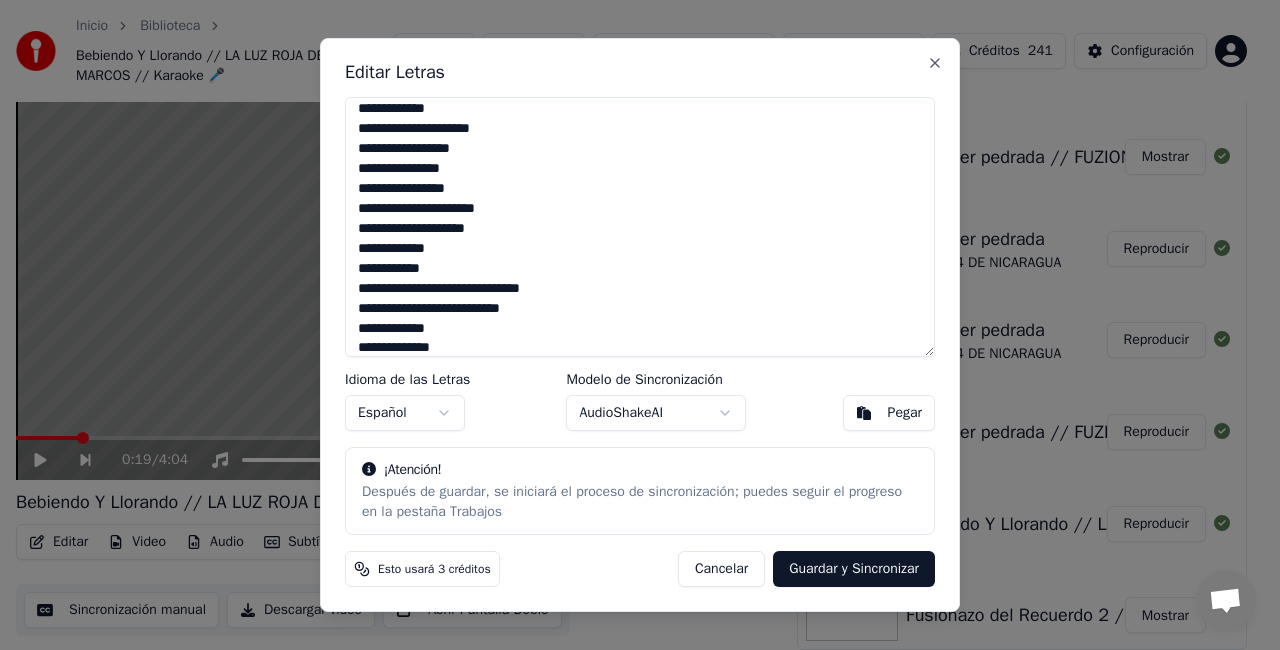 click at bounding box center [640, 227] 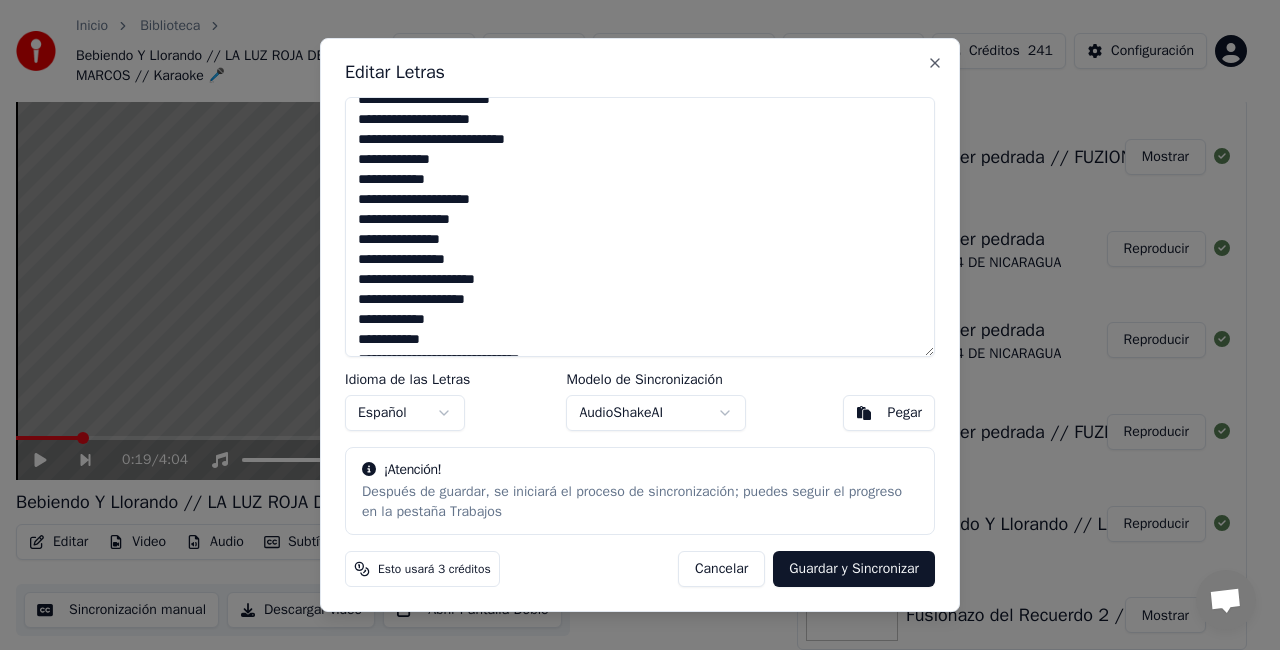 scroll, scrollTop: 327, scrollLeft: 0, axis: vertical 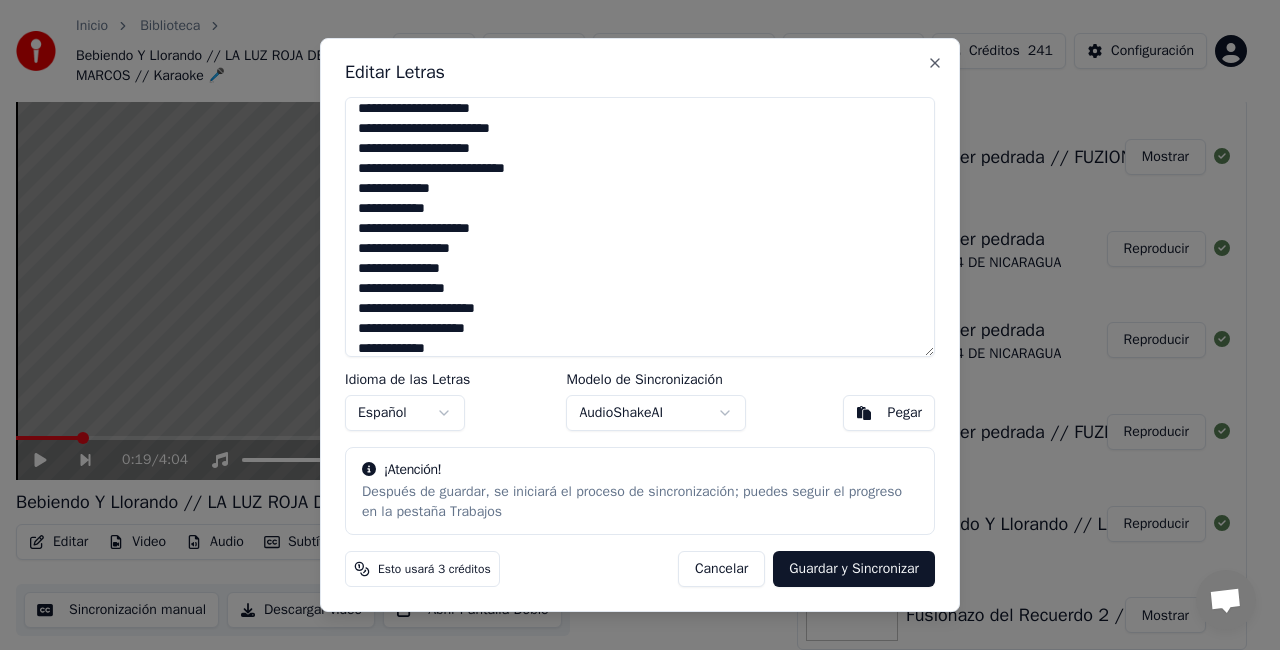 click at bounding box center (640, 227) 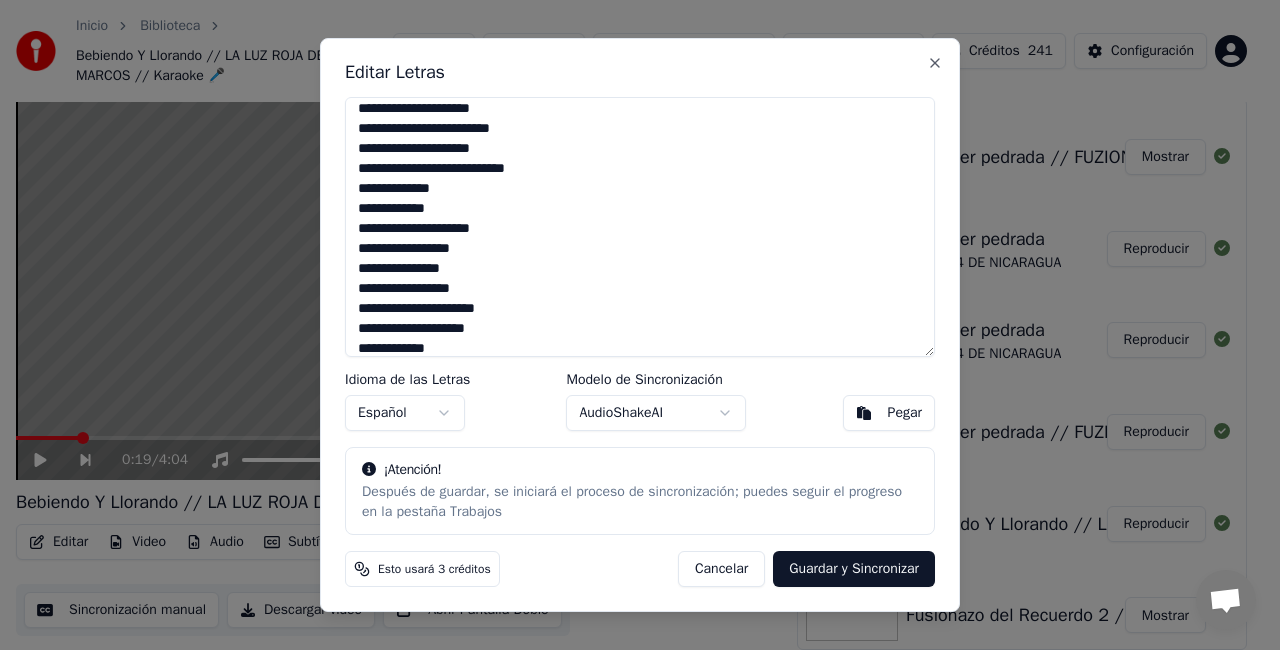 click at bounding box center [640, 227] 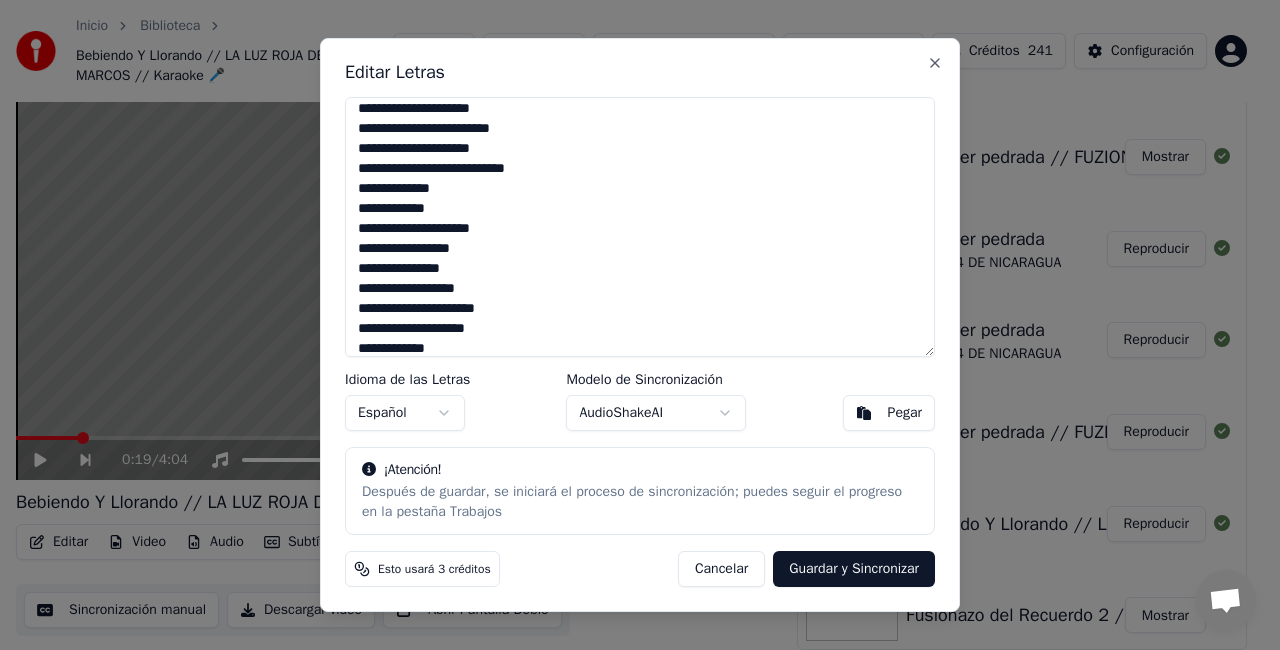 click at bounding box center [640, 227] 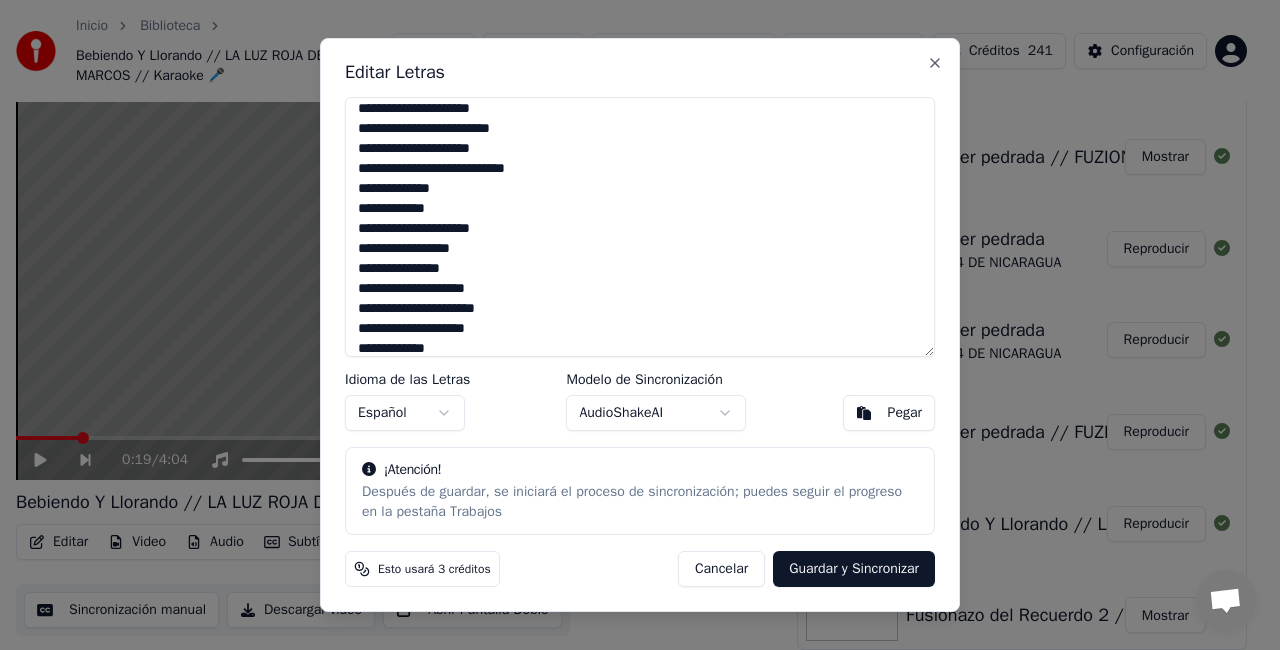 click at bounding box center (640, 227) 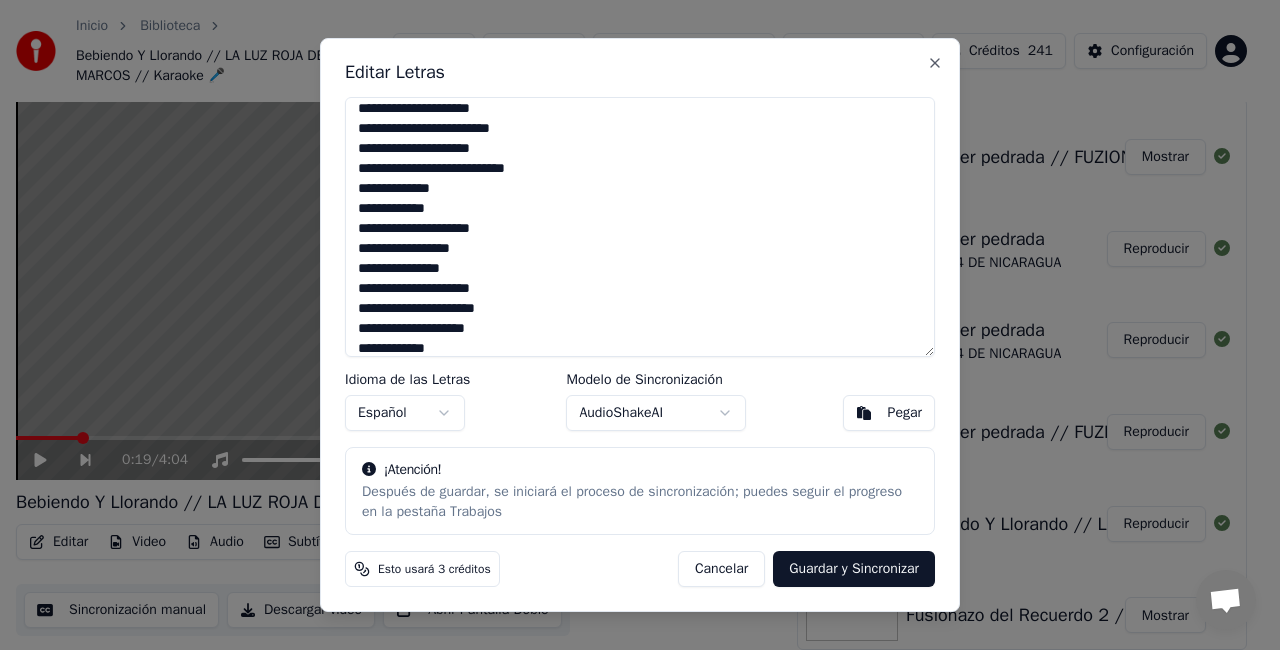 click at bounding box center (640, 227) 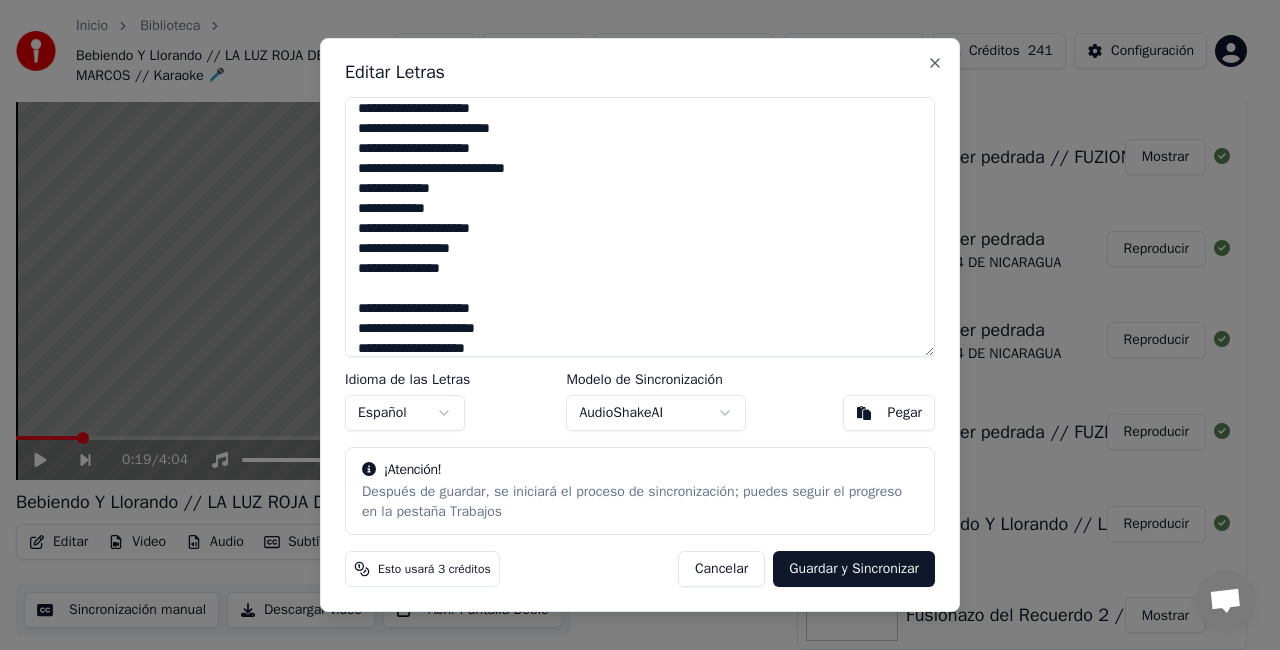 click at bounding box center (640, 227) 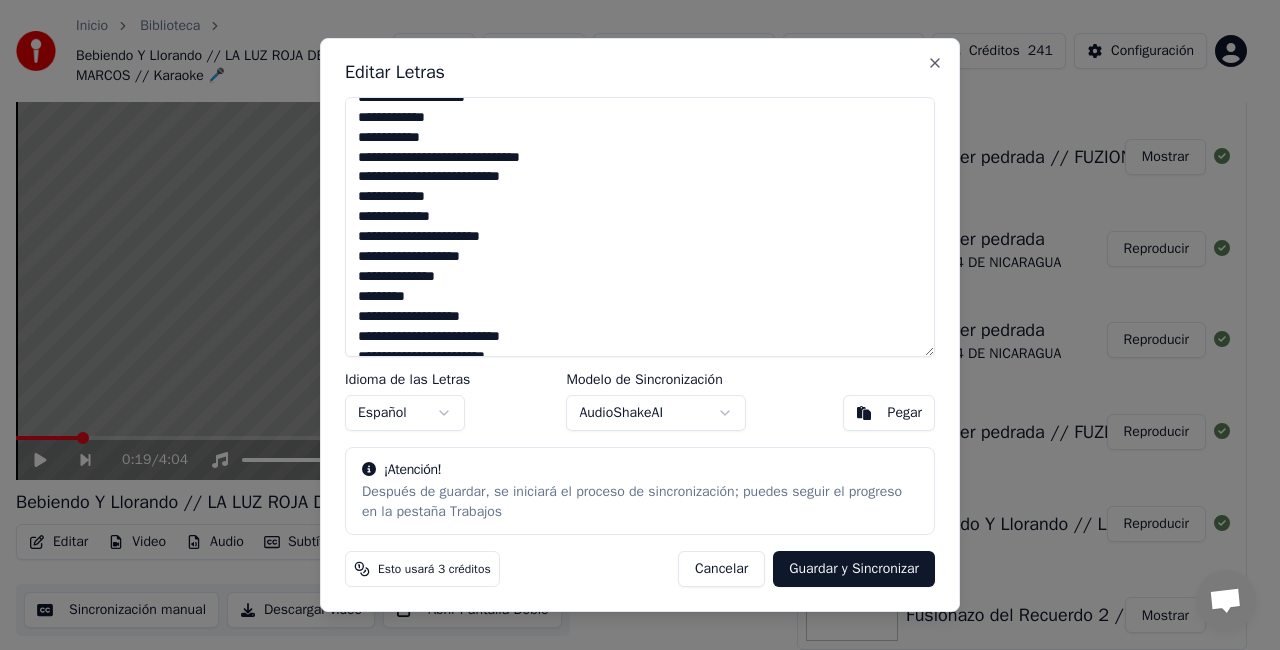 scroll, scrollTop: 628, scrollLeft: 0, axis: vertical 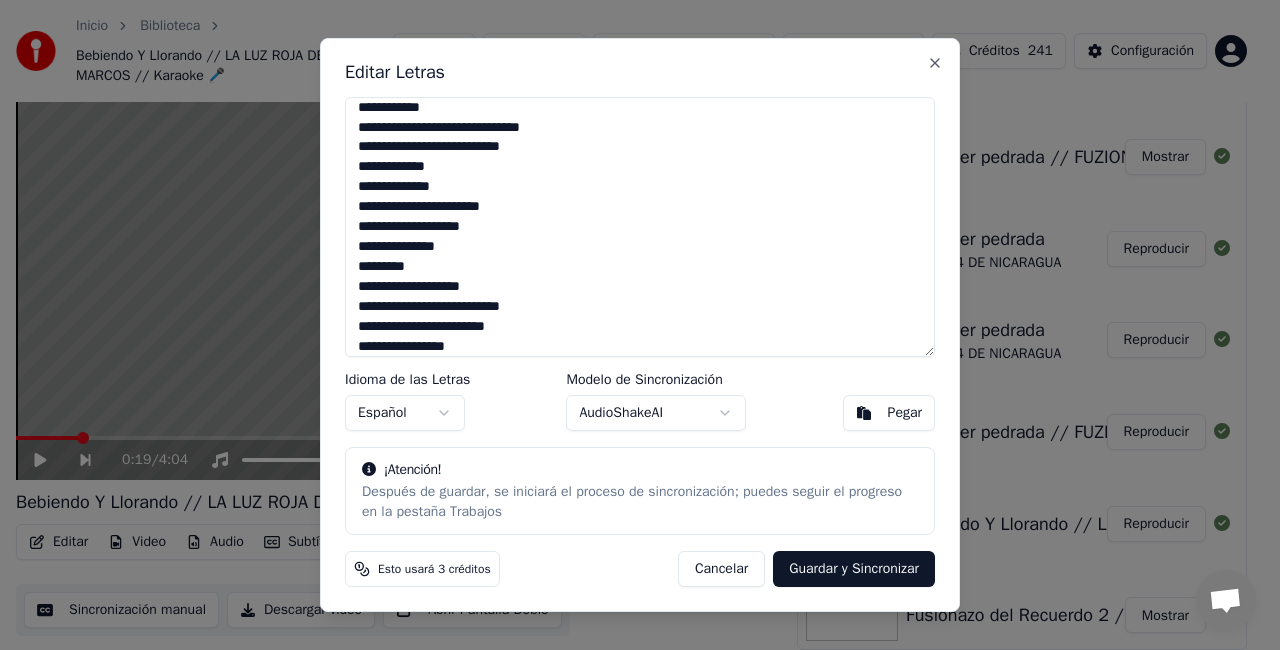 click at bounding box center (640, 227) 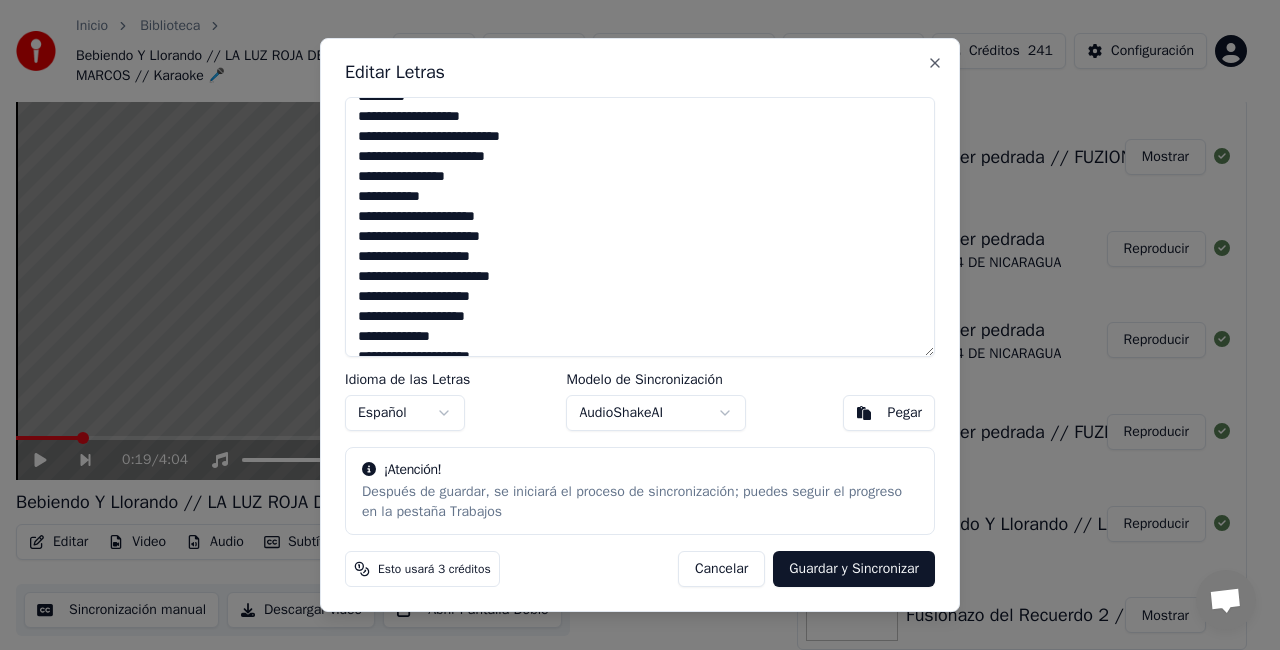 scroll, scrollTop: 828, scrollLeft: 0, axis: vertical 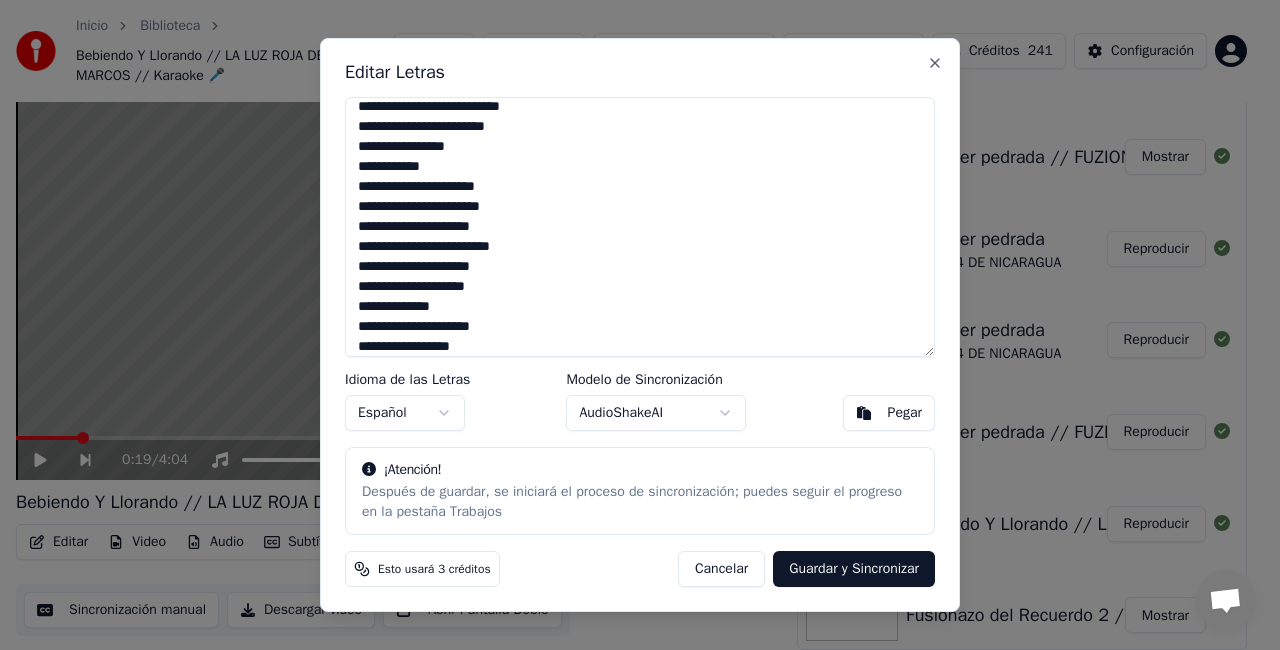 click at bounding box center (640, 227) 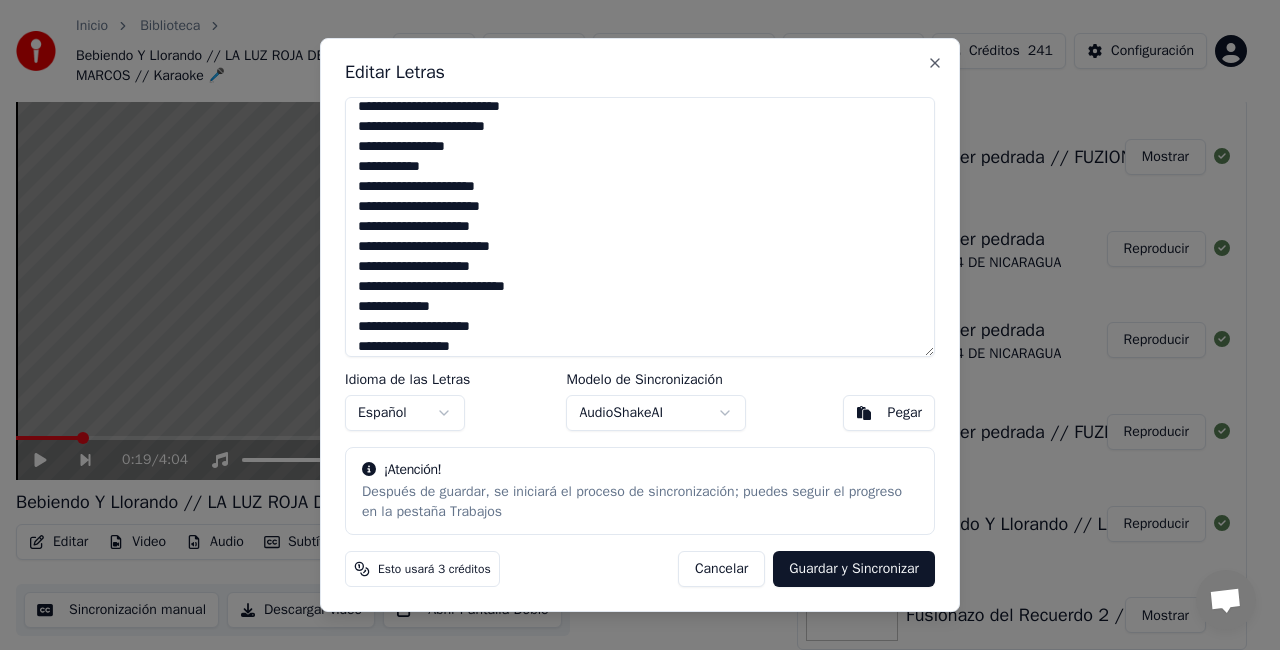 click at bounding box center (640, 227) 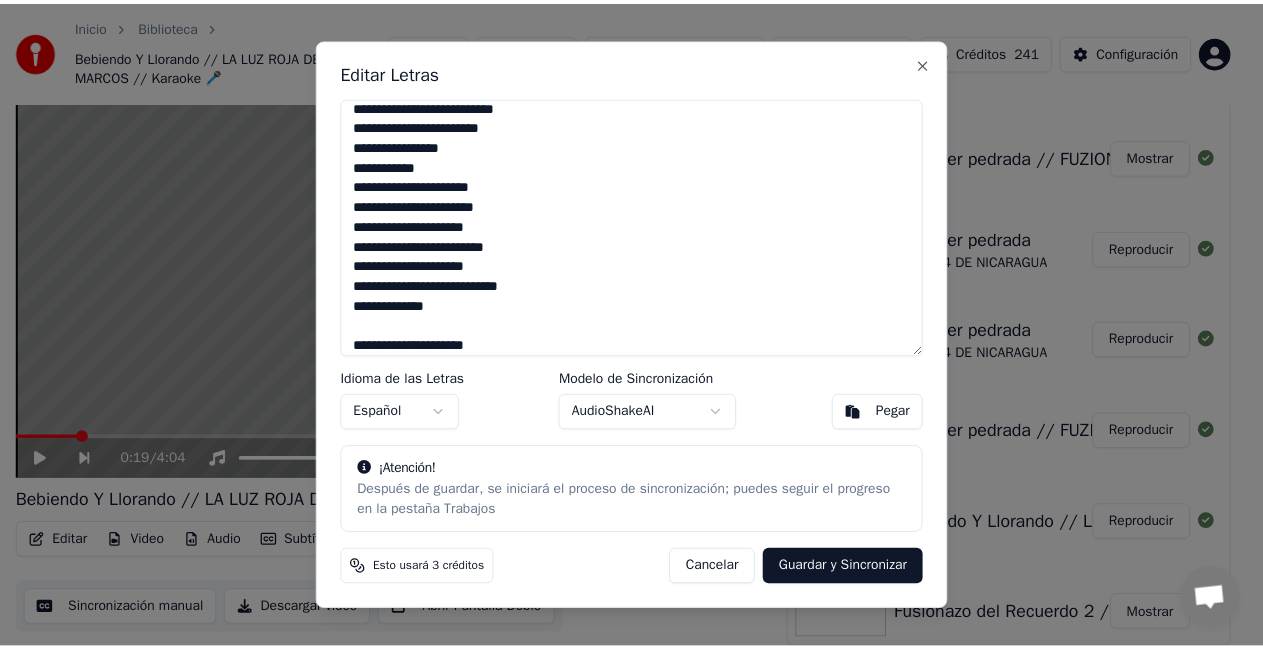scroll, scrollTop: 877, scrollLeft: 0, axis: vertical 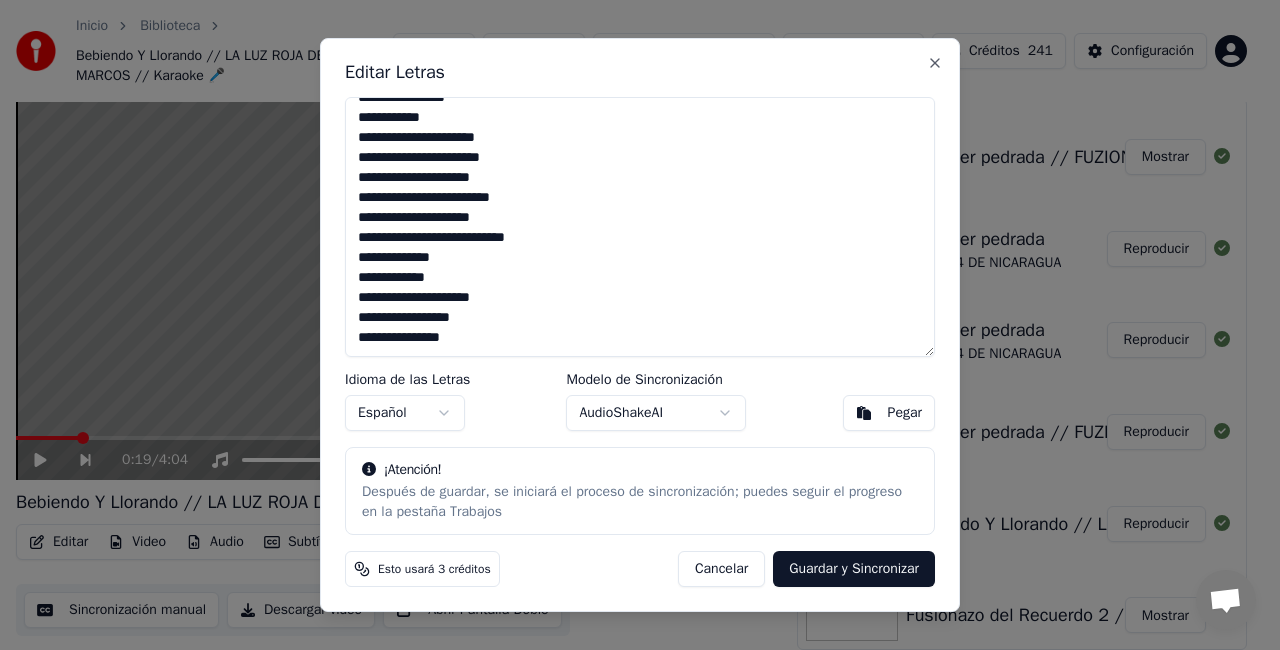 click at bounding box center (640, 227) 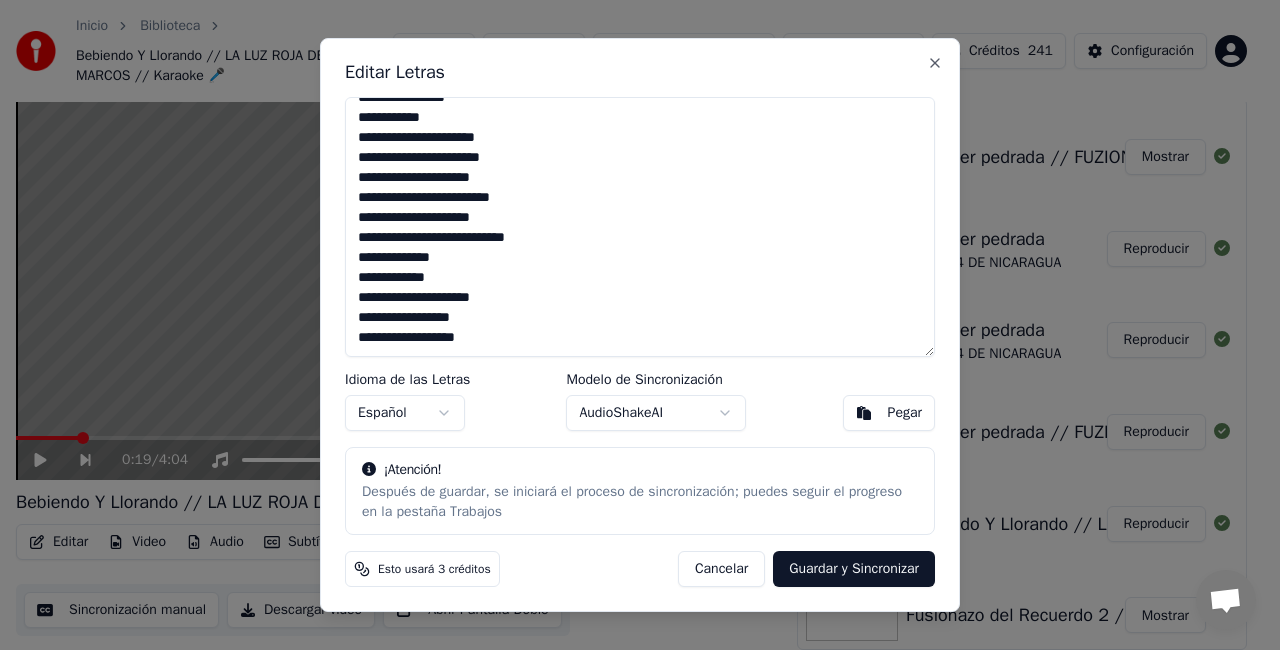 type on "**********" 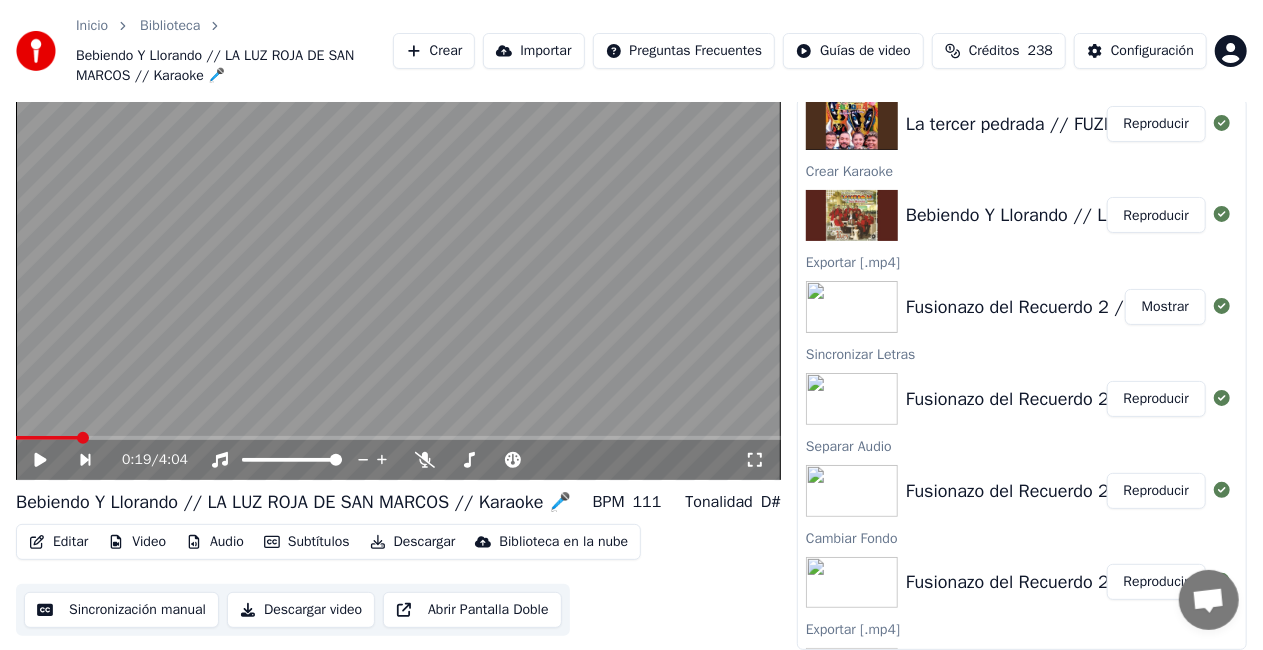 scroll, scrollTop: 0, scrollLeft: 0, axis: both 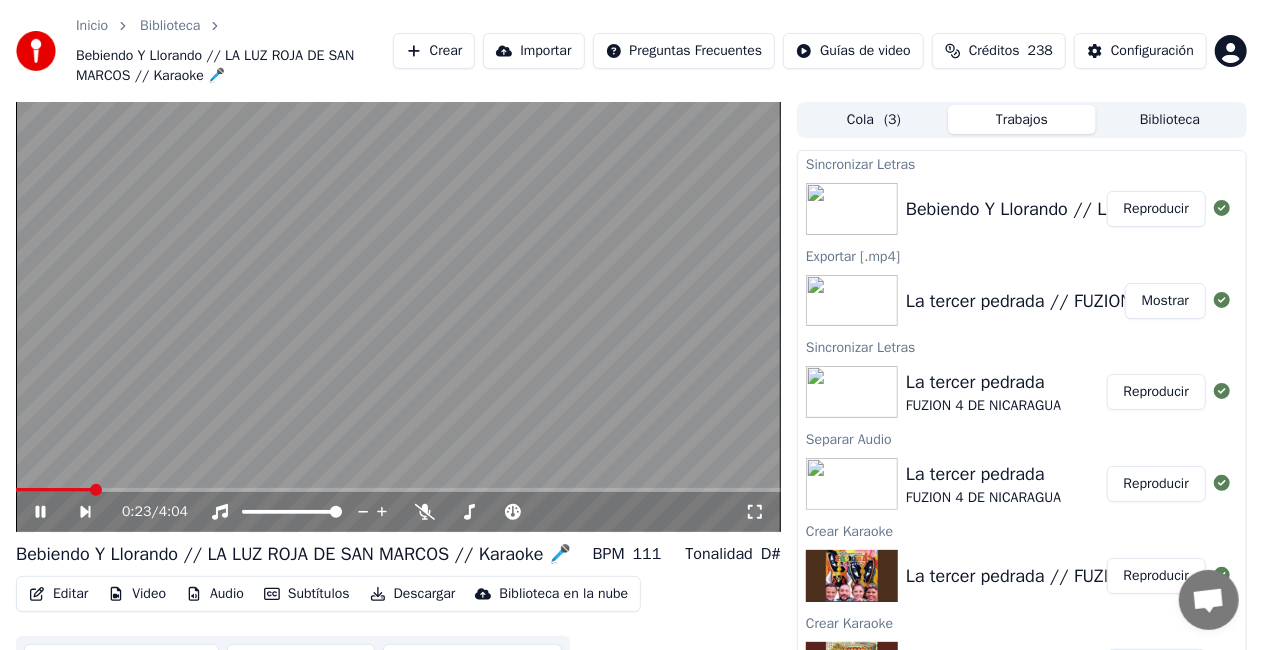 click at bounding box center [398, 317] 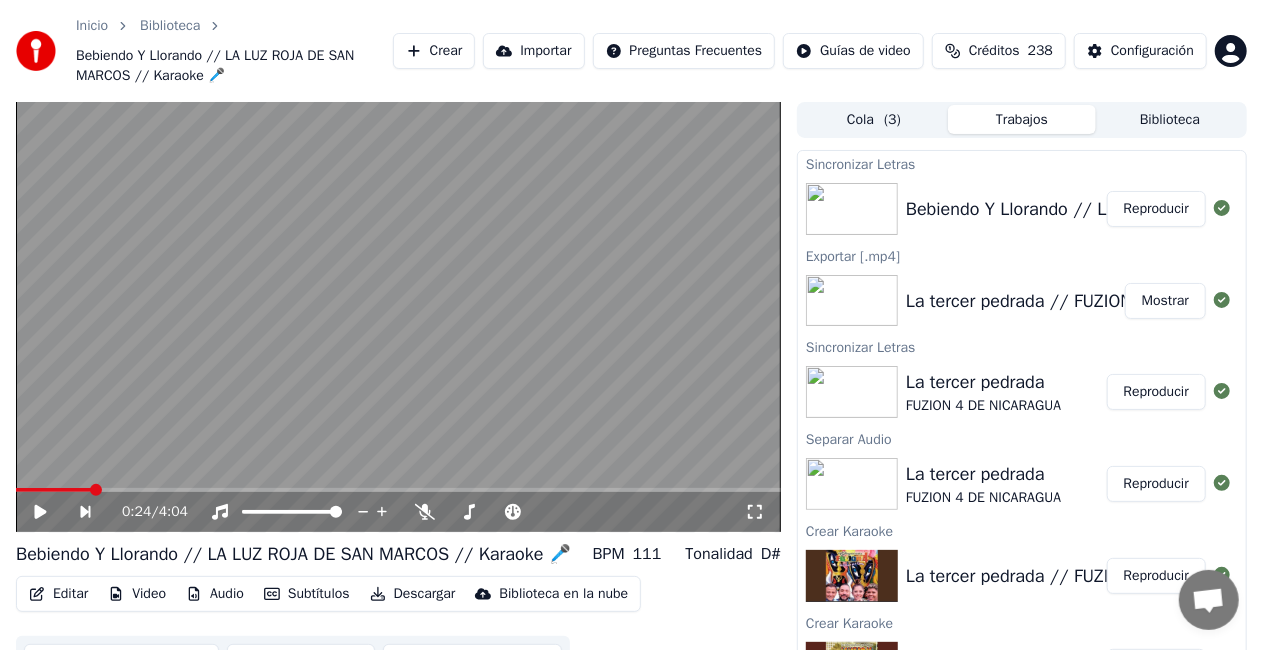 click on "Reproducir" at bounding box center [1156, 209] 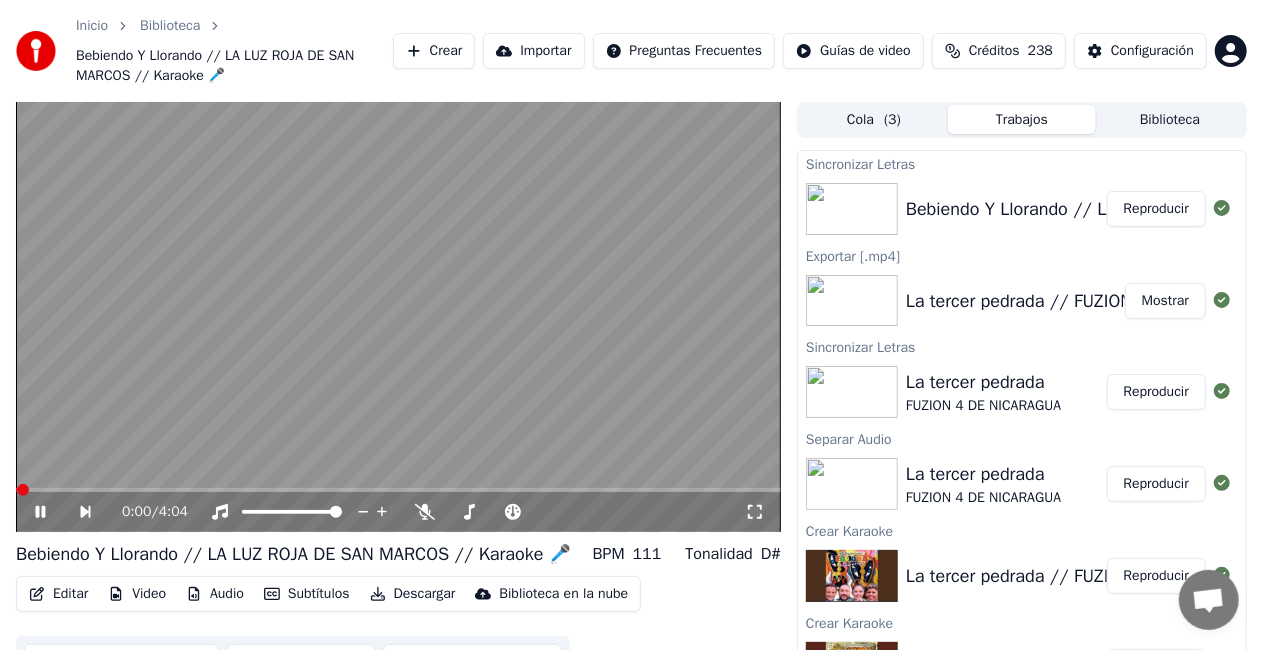 click at bounding box center (398, 317) 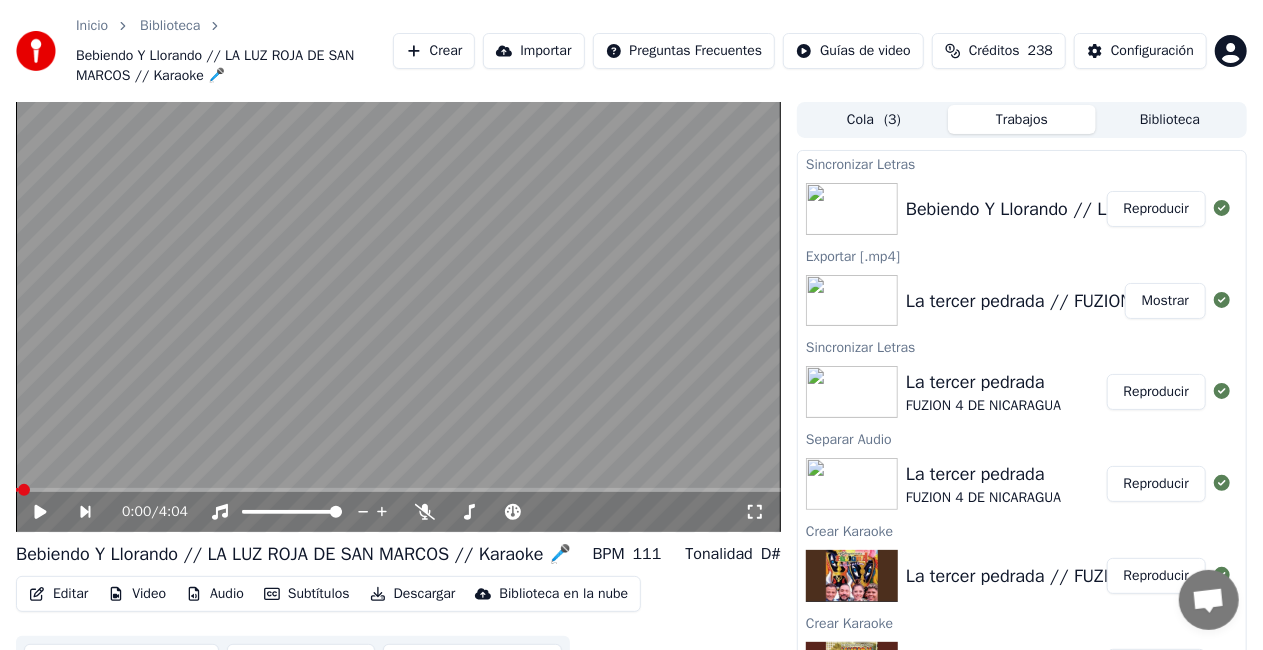 click on "Descargar" at bounding box center (413, 594) 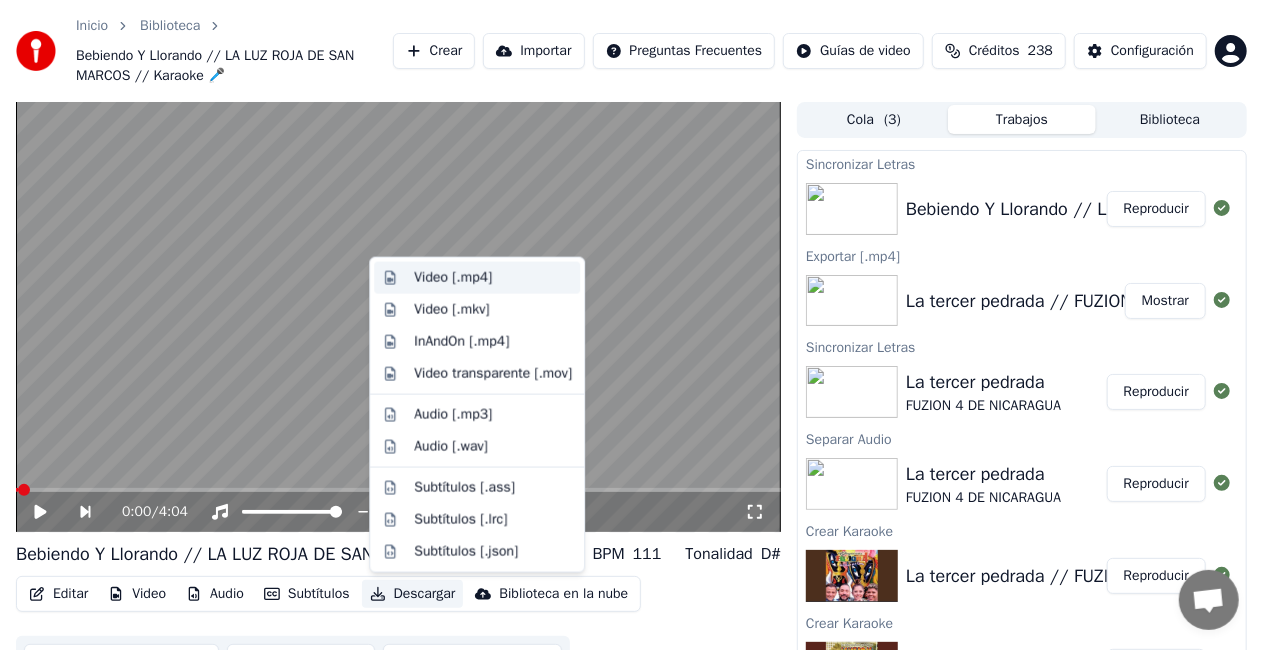 click on "Video [.mp4]" at bounding box center (453, 278) 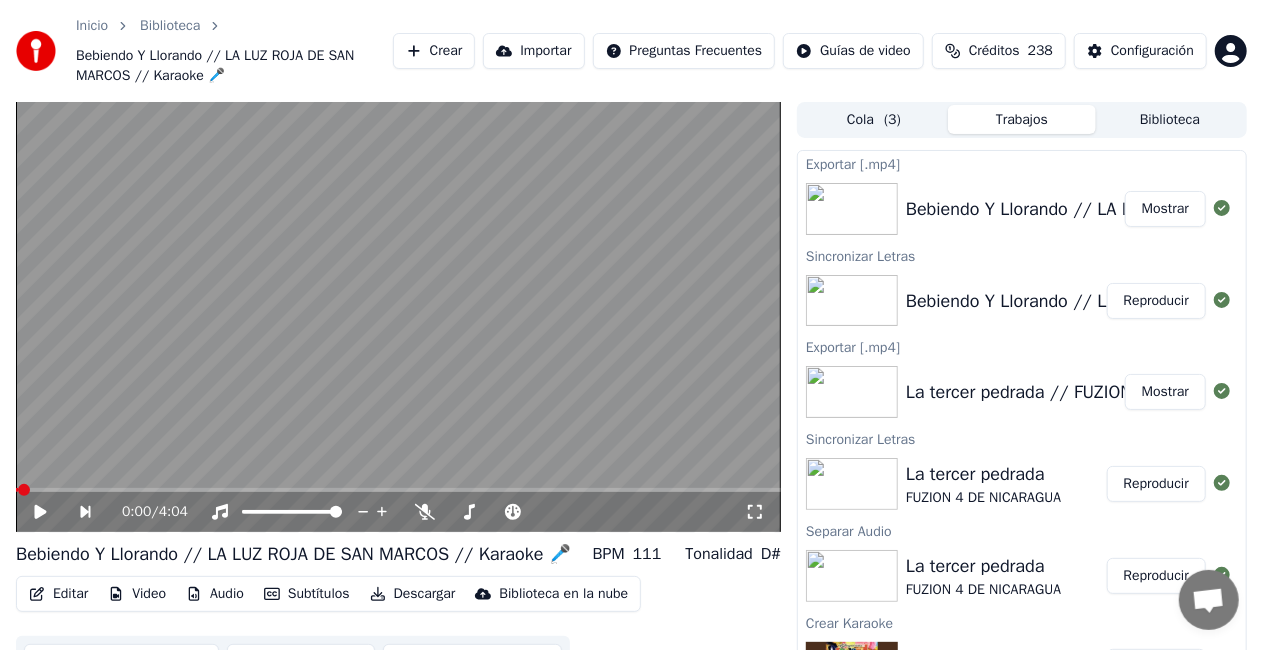 click on "Crear" at bounding box center (434, 51) 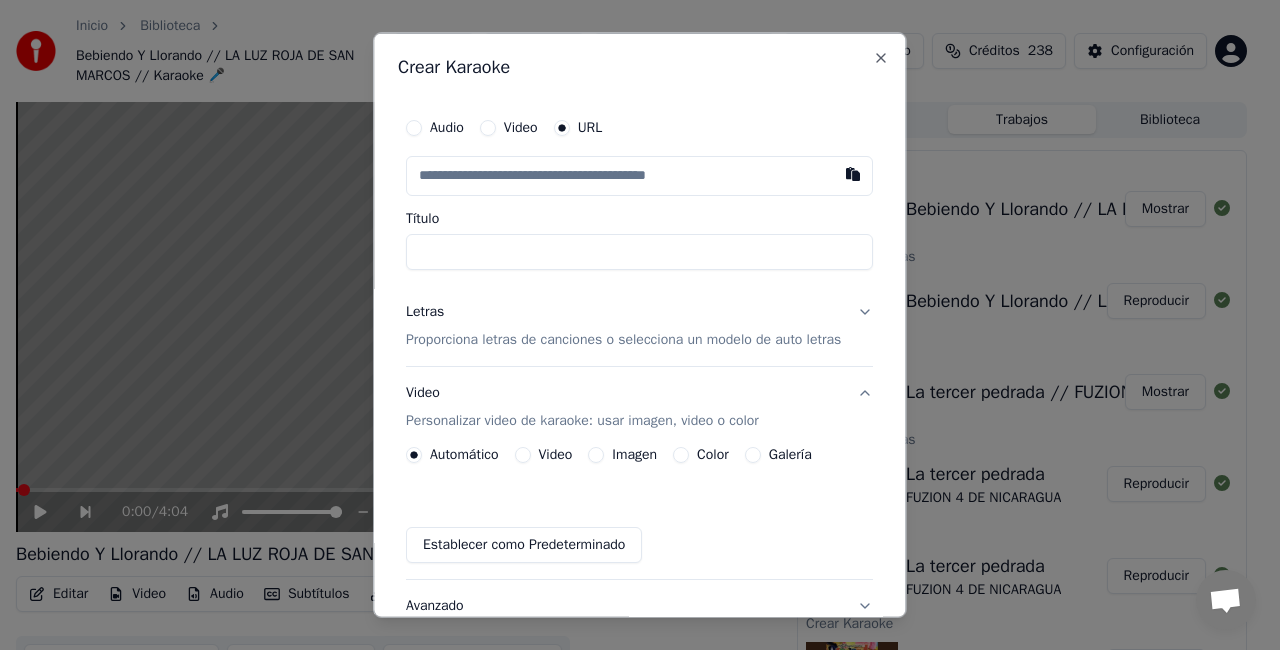 click at bounding box center (854, 174) 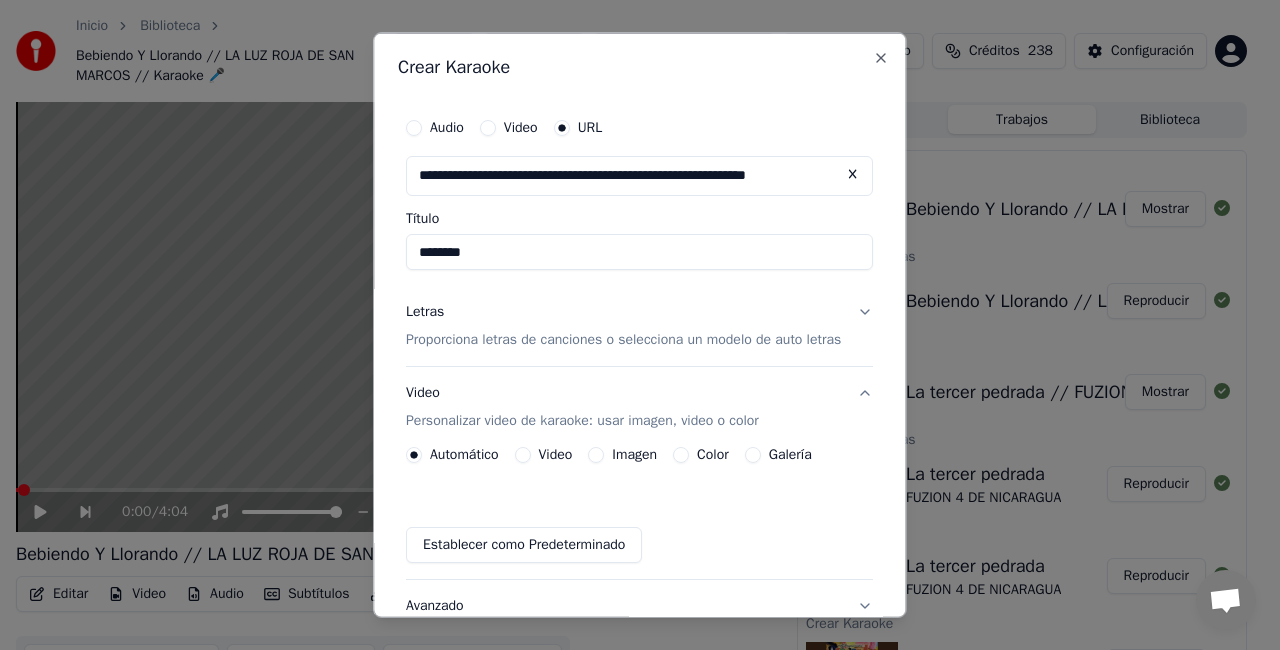 click on "********" at bounding box center (639, 252) 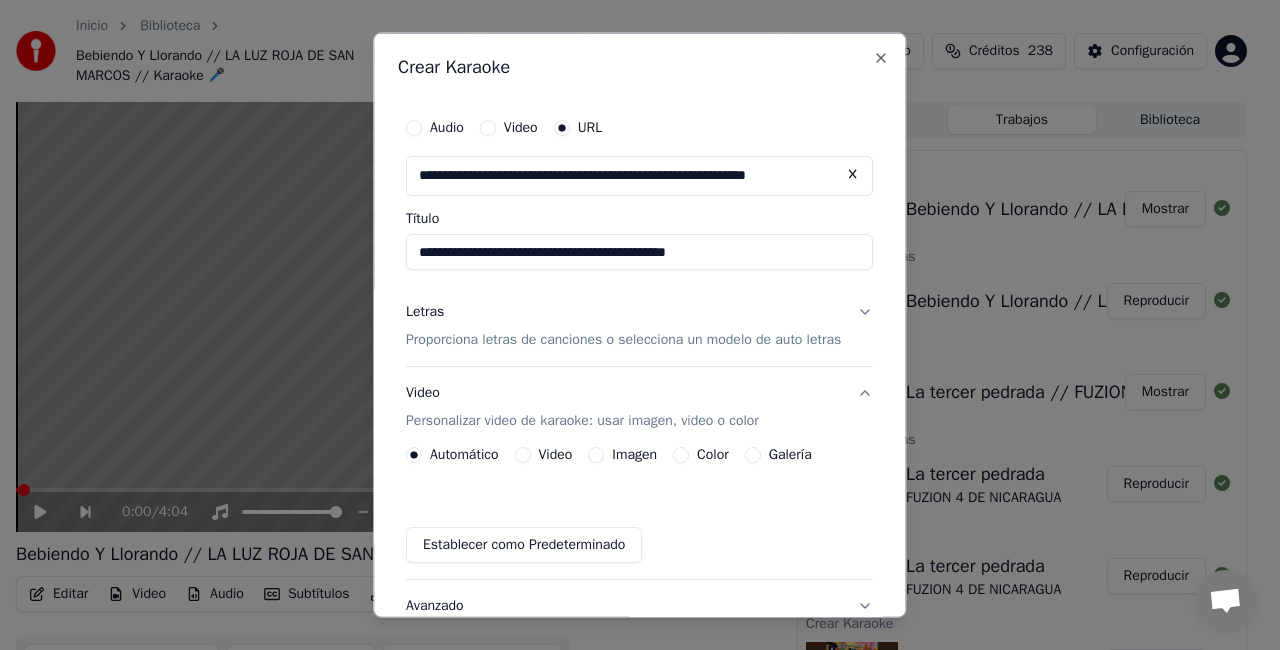 type on "**********" 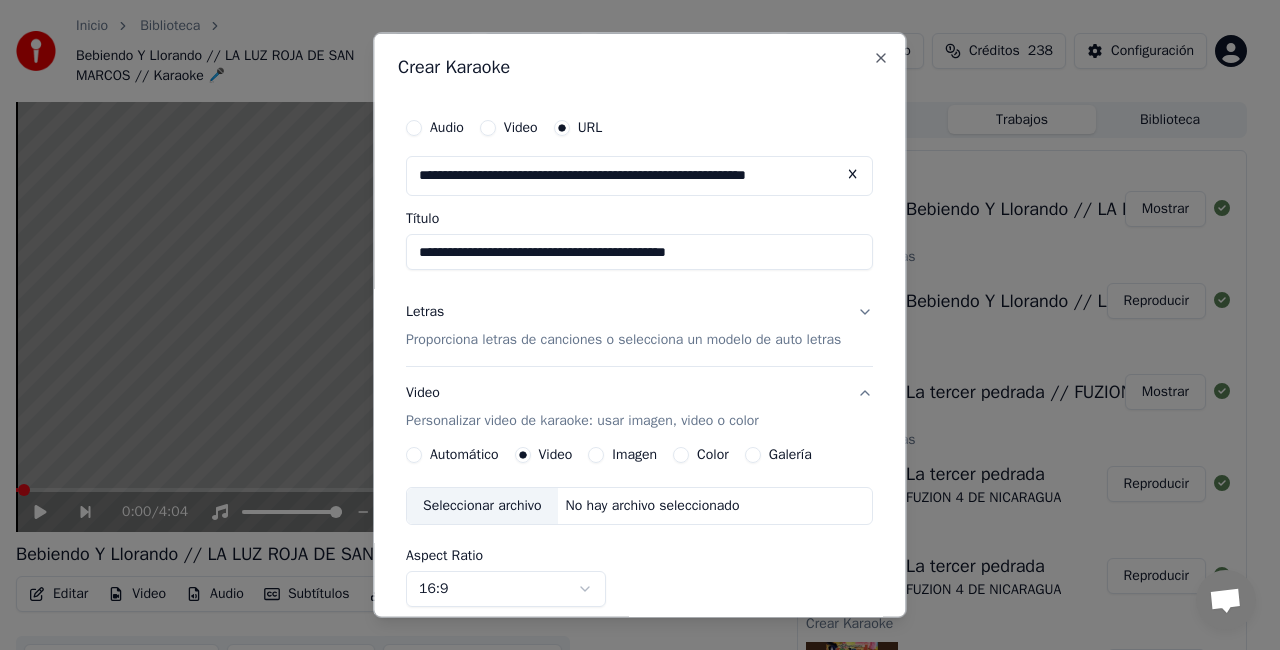 click on "Seleccionar archivo" at bounding box center (482, 505) 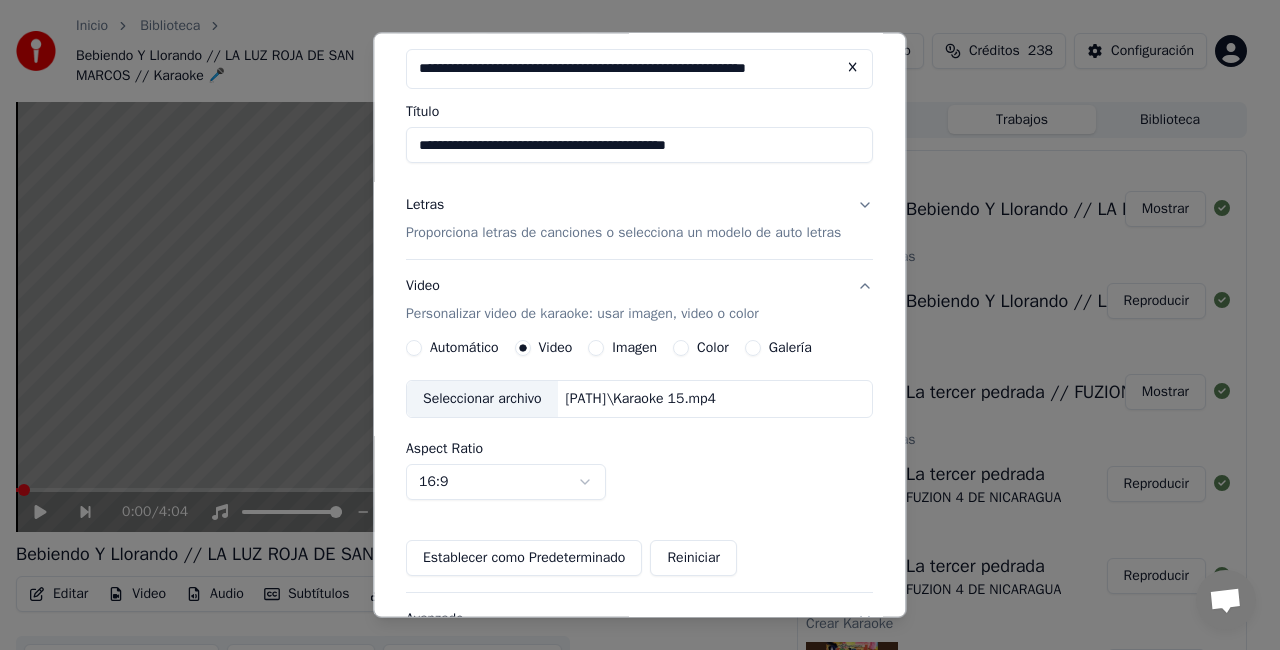 scroll, scrollTop: 200, scrollLeft: 0, axis: vertical 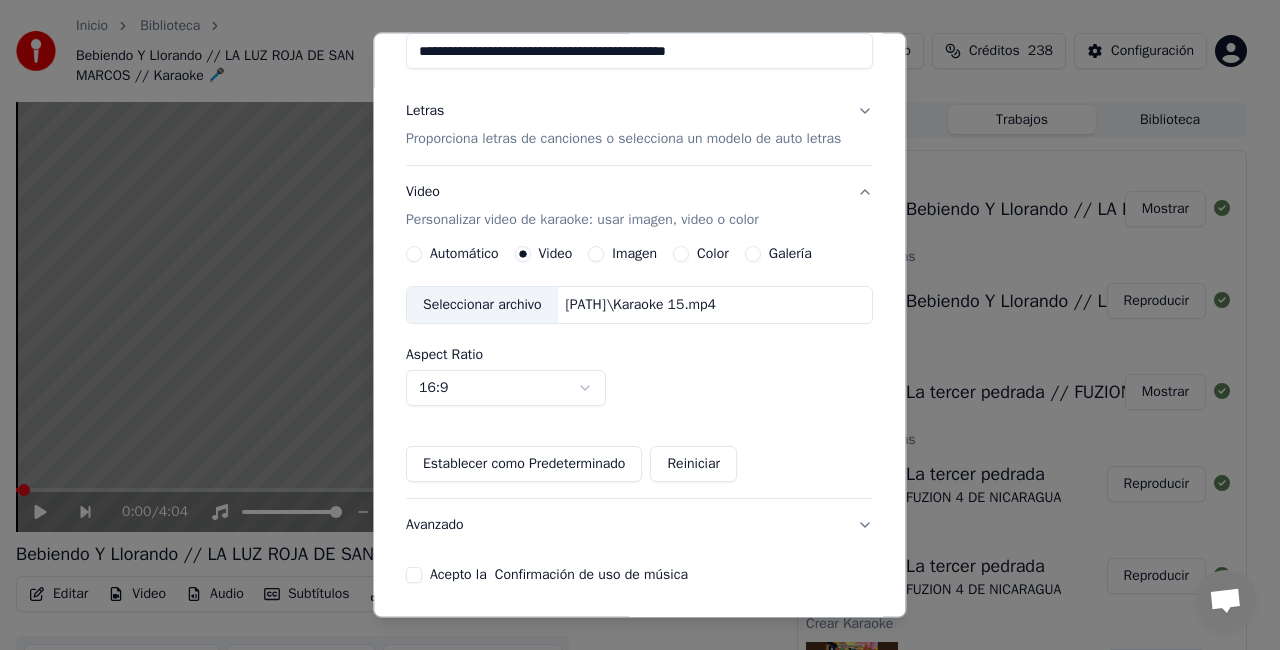 click on "**********" at bounding box center (639, 246) 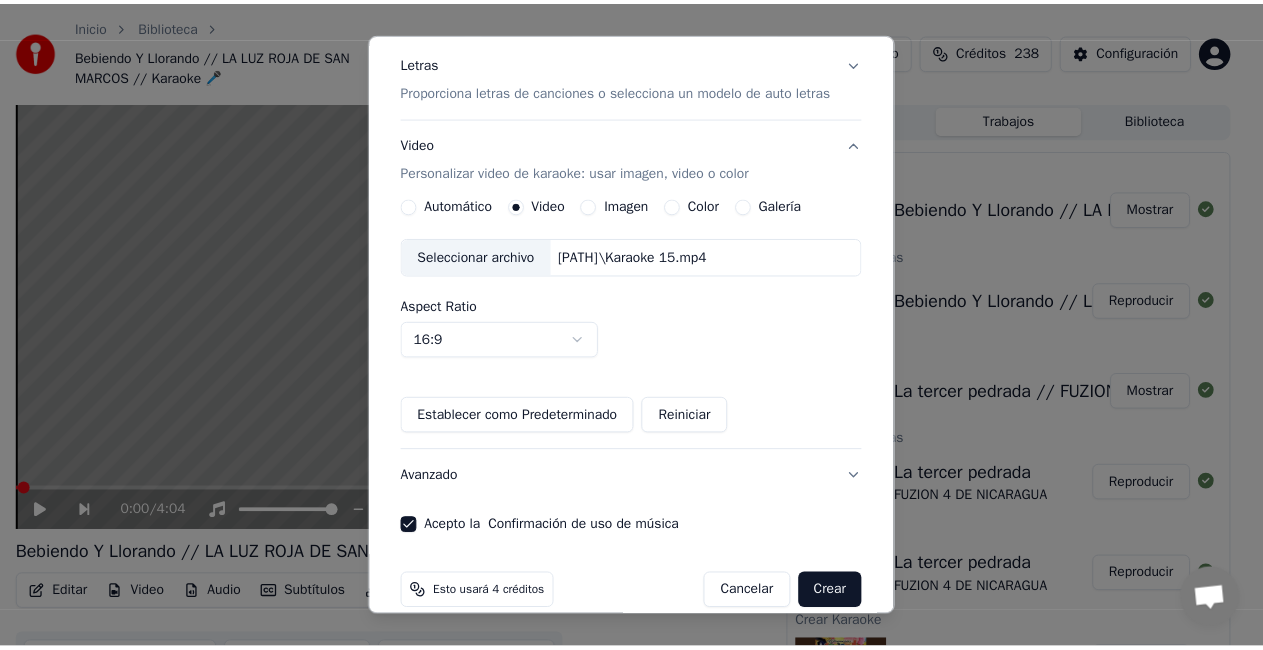 scroll, scrollTop: 274, scrollLeft: 0, axis: vertical 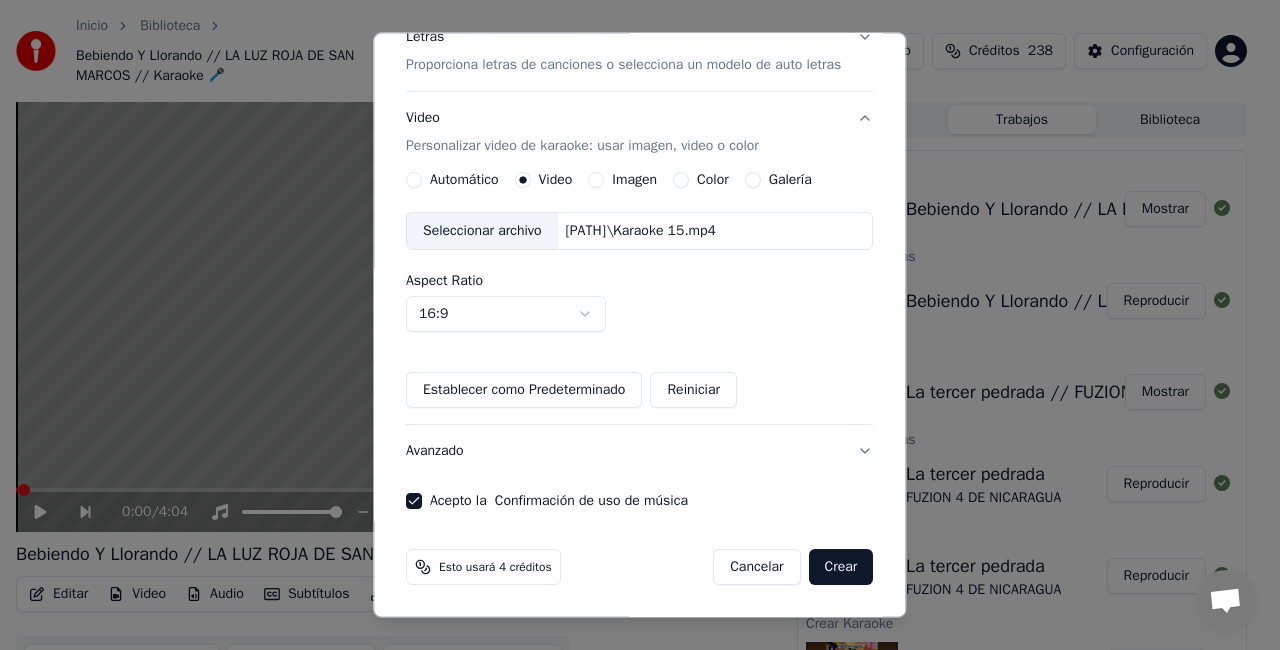 click on "Crear" at bounding box center [841, 567] 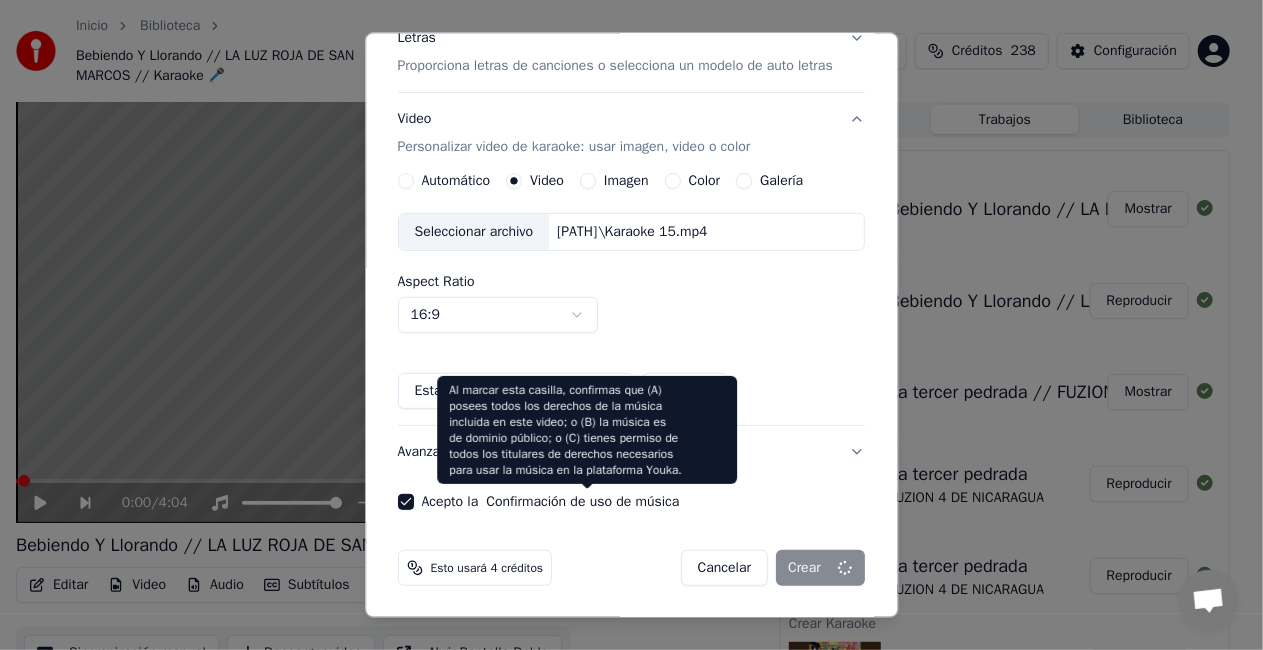 type 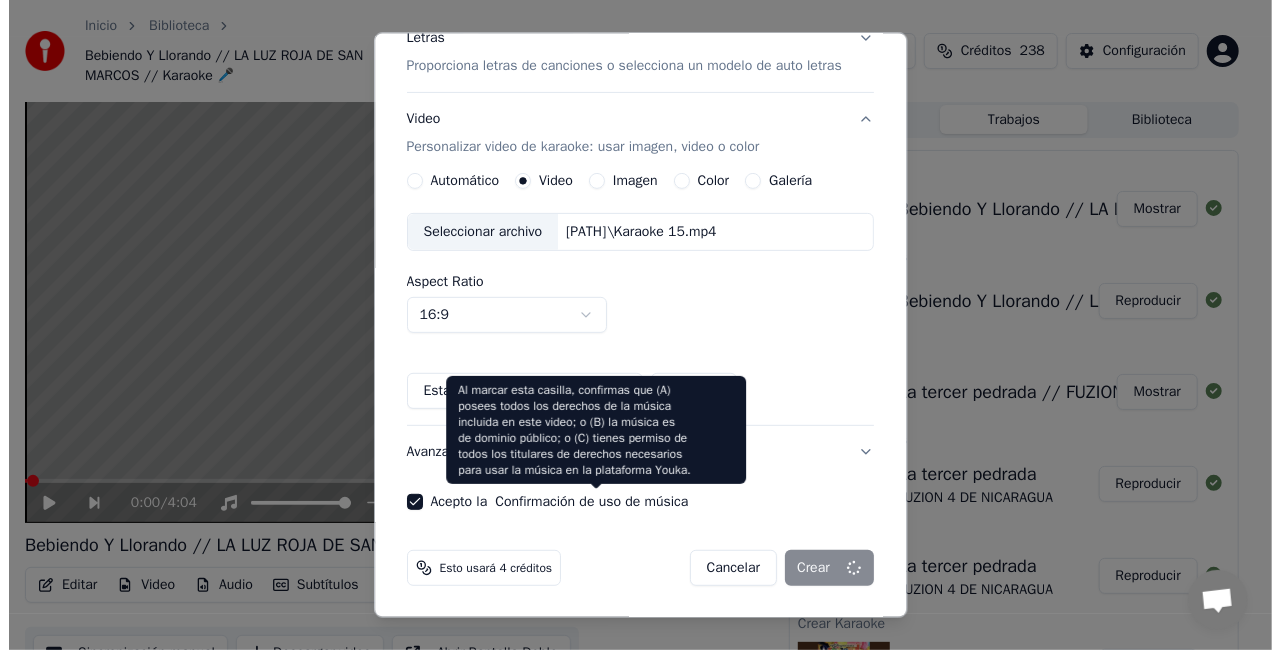 scroll, scrollTop: 154, scrollLeft: 0, axis: vertical 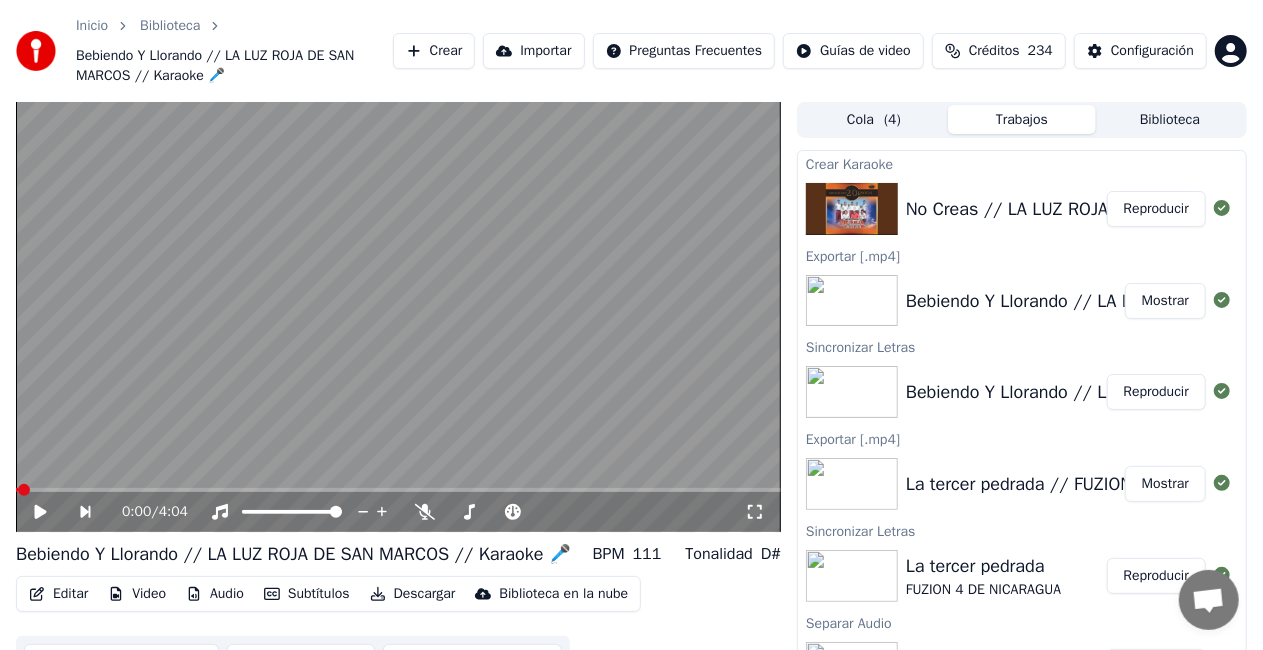 click on "Reproducir" at bounding box center (1156, 209) 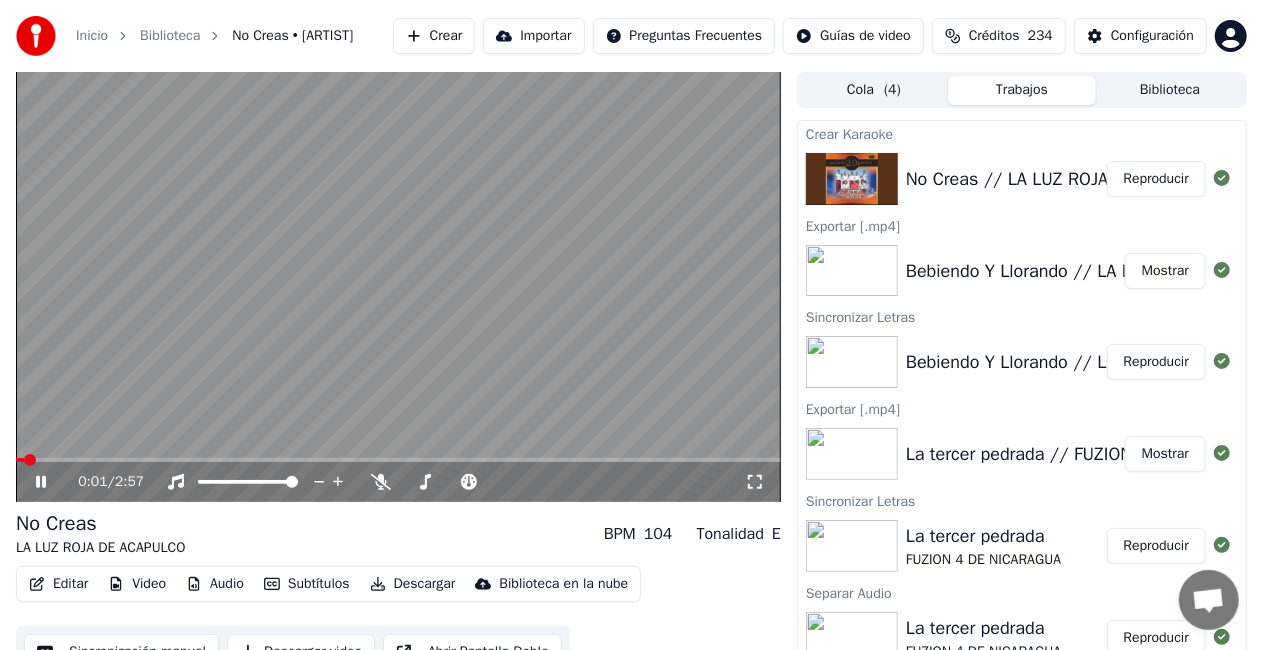 click 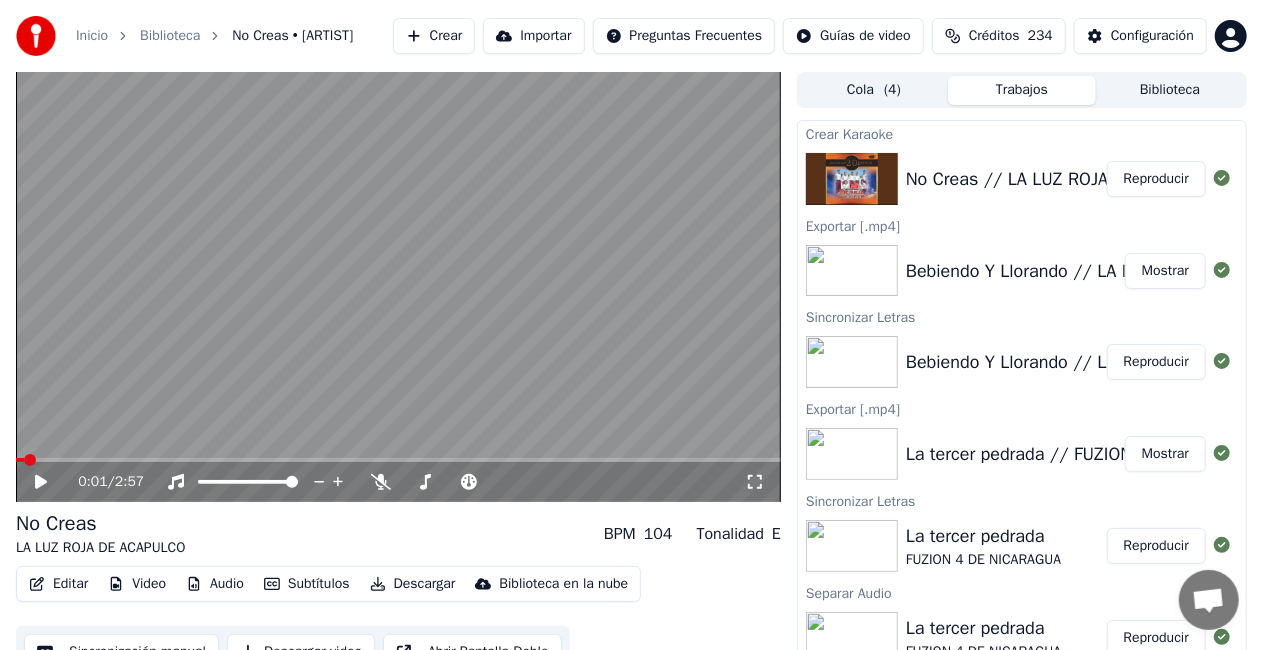 click on "Editar" at bounding box center [58, 584] 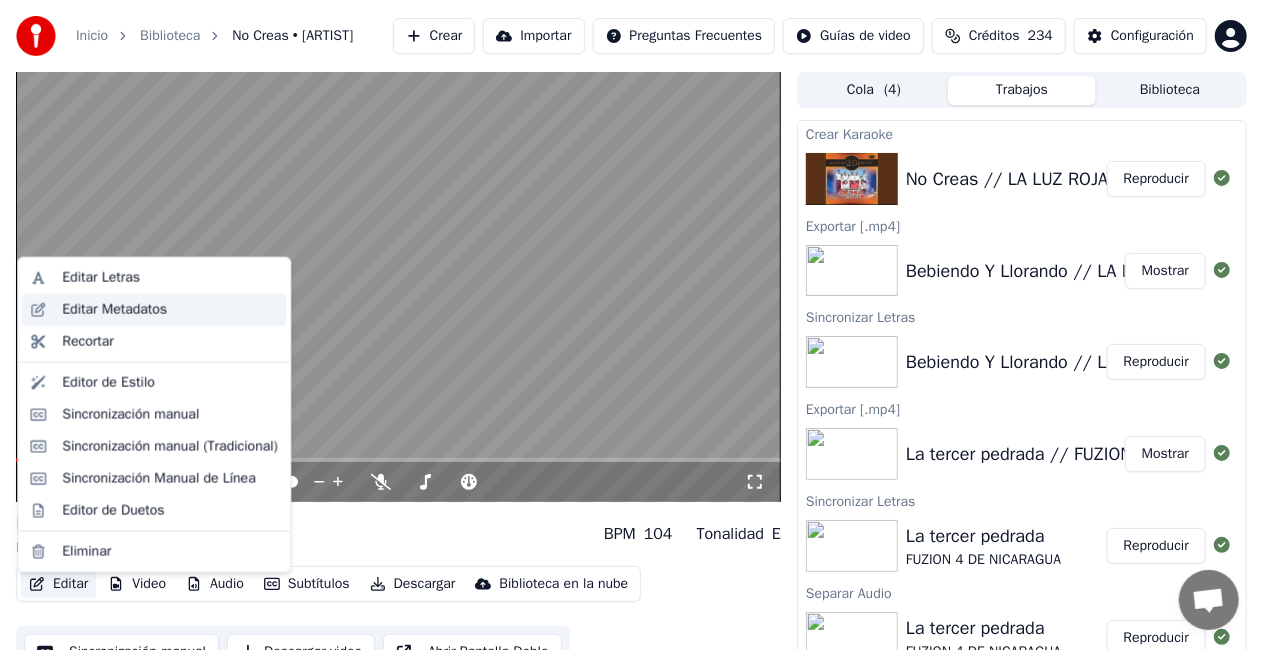 click on "Editar Metadatos" at bounding box center (114, 310) 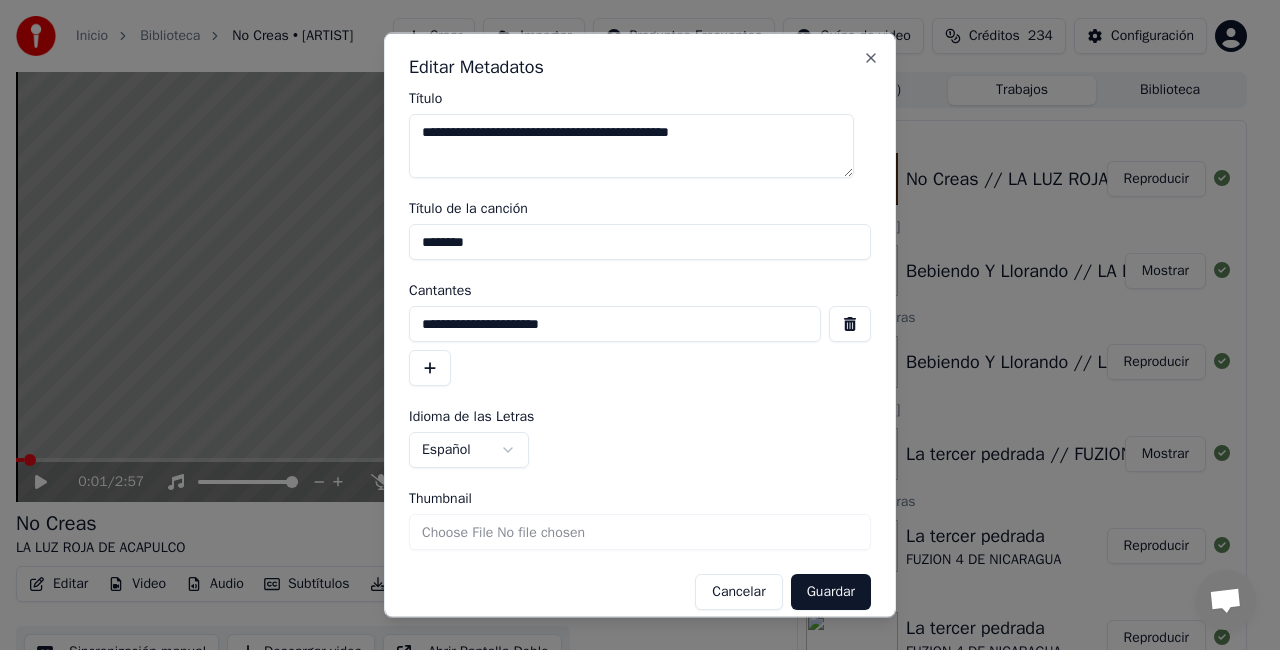 click on "********" at bounding box center [640, 242] 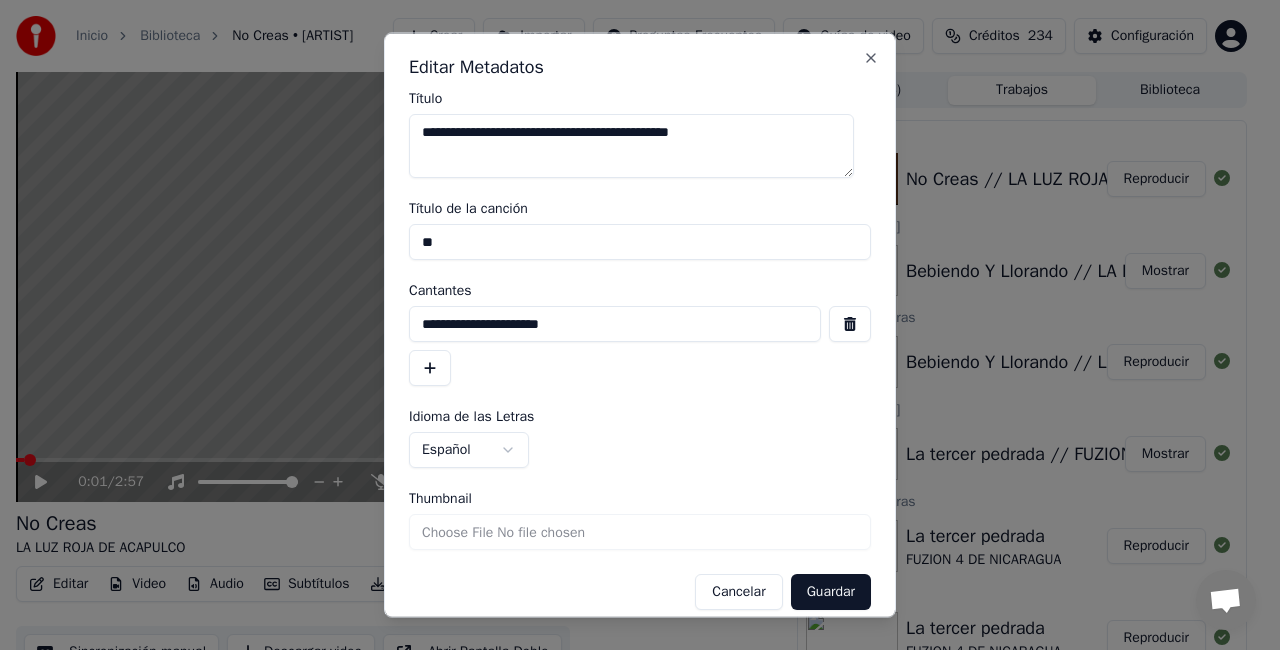 type on "*" 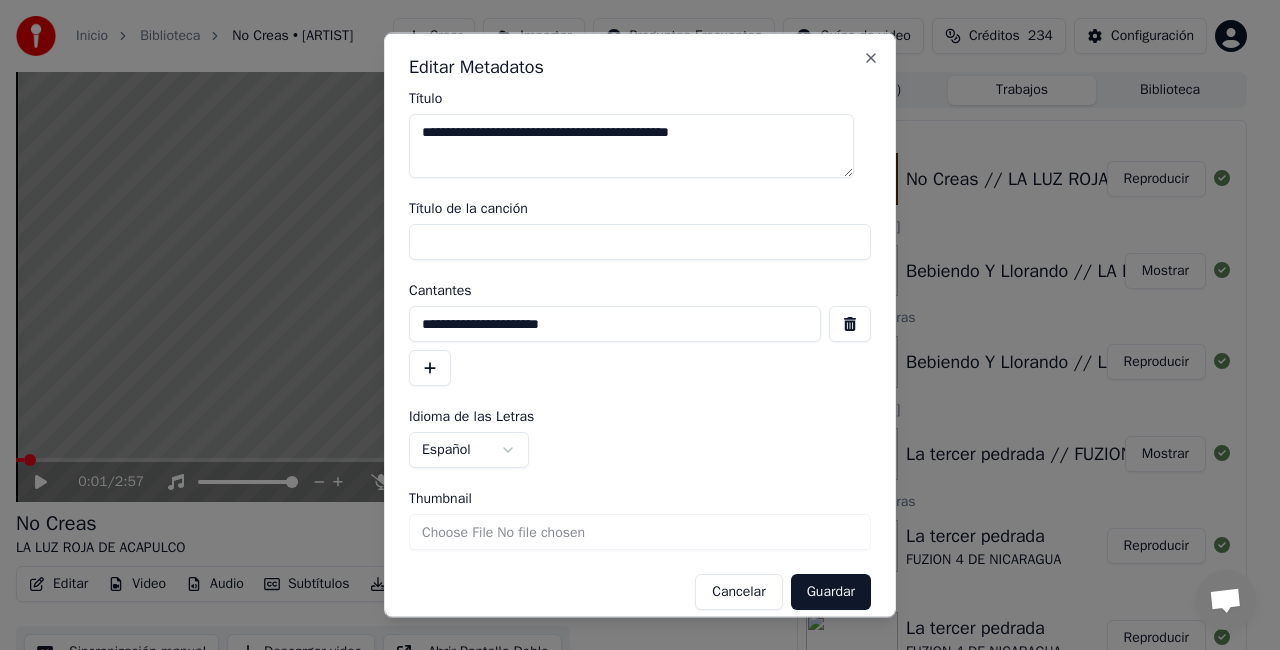 type 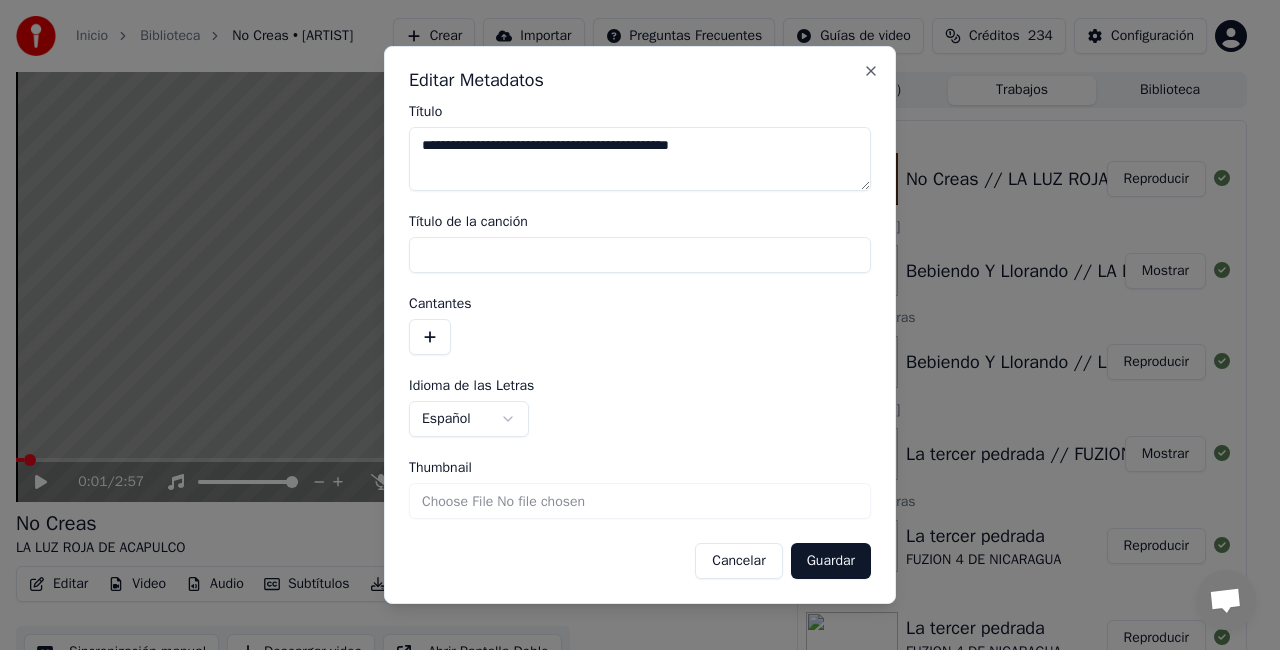 click on "Thumbnail" at bounding box center [640, 501] 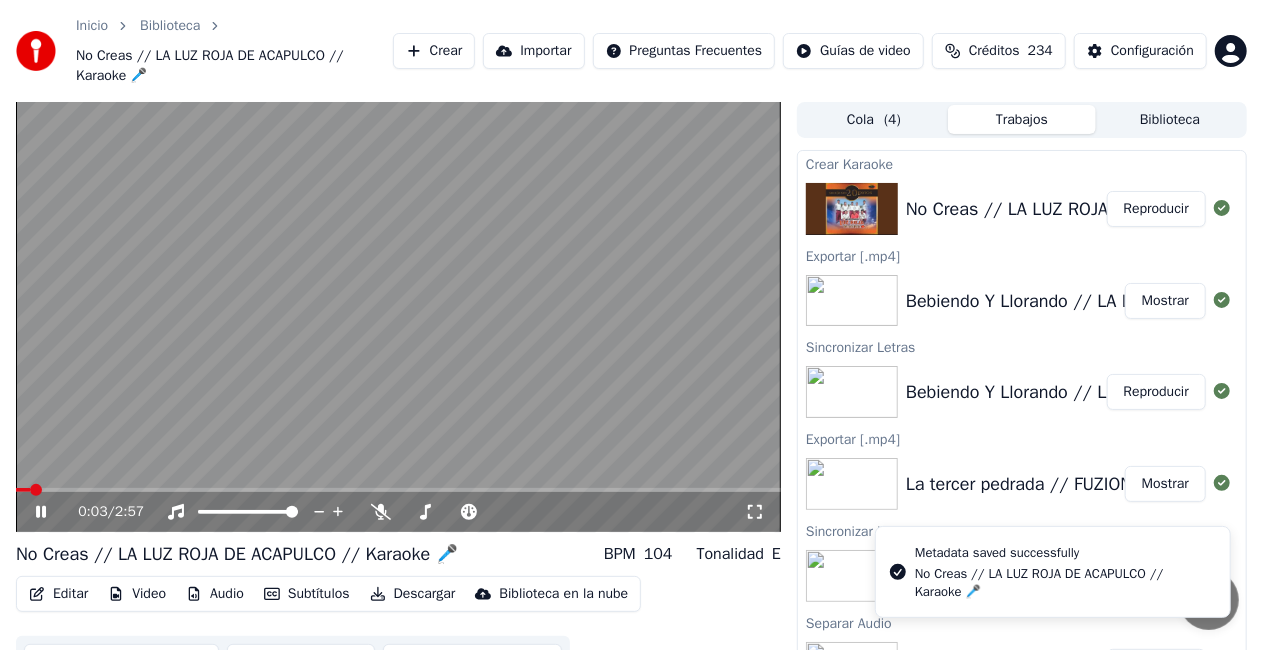 click at bounding box center [398, 317] 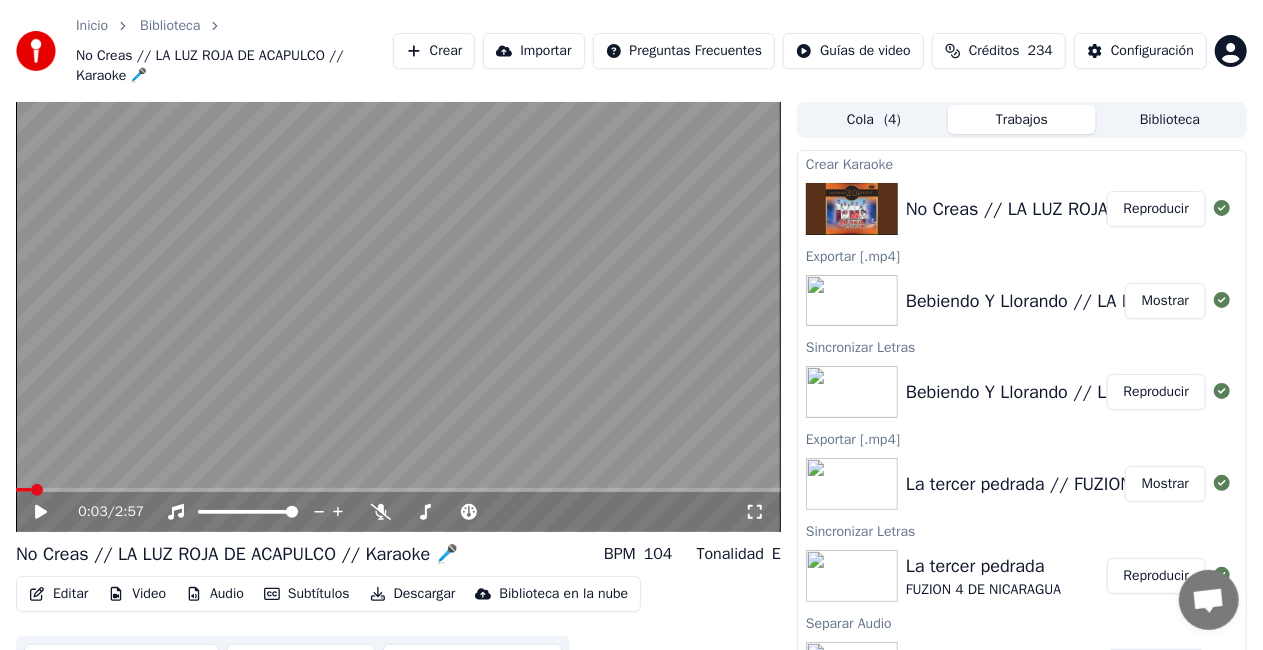 click on "Editar" at bounding box center (58, 594) 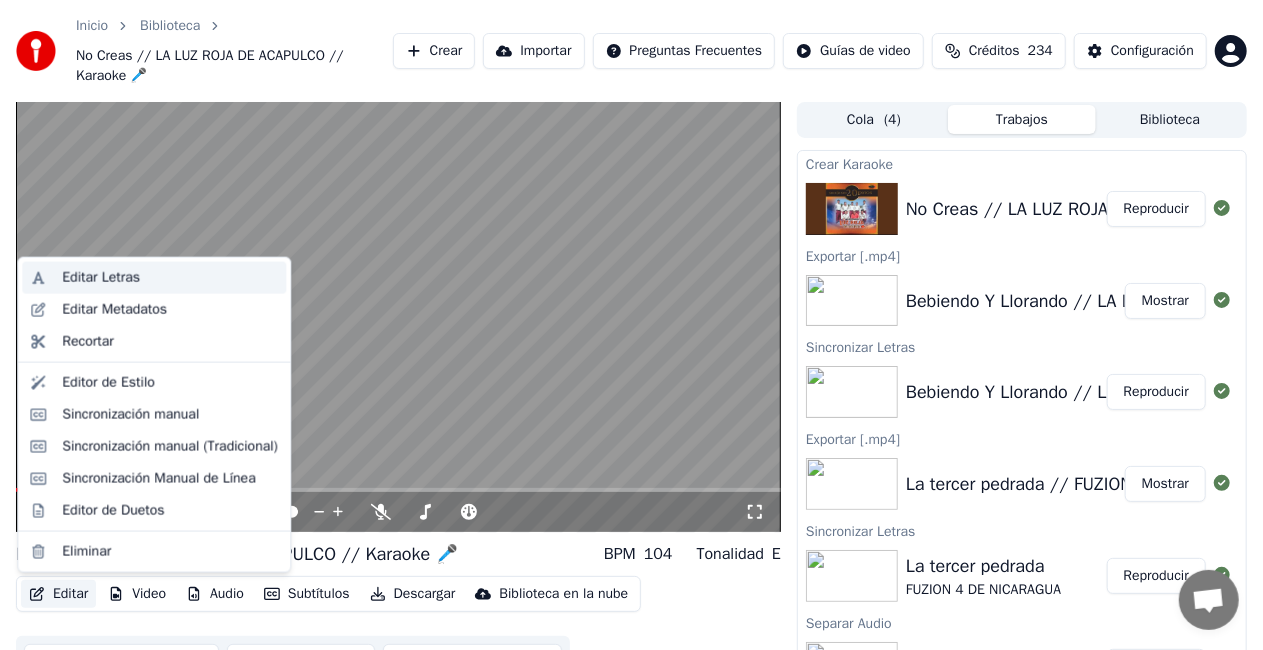 click on "Editar Letras" at bounding box center [101, 278] 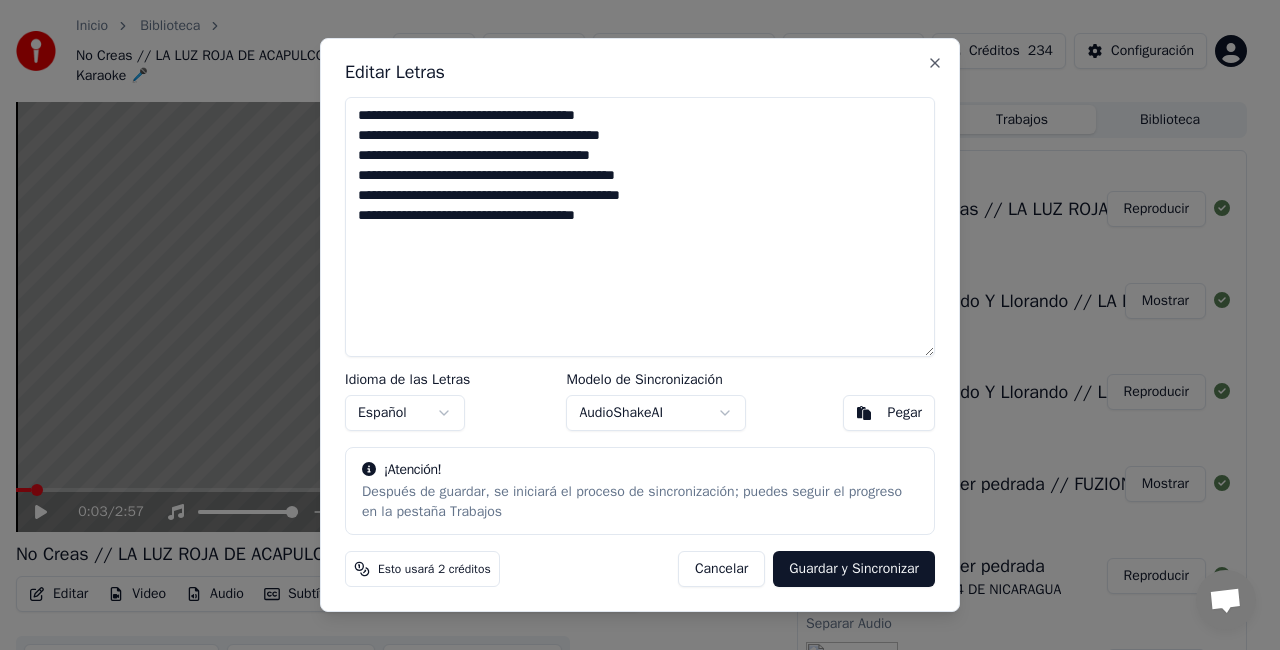click on "**********" at bounding box center (640, 227) 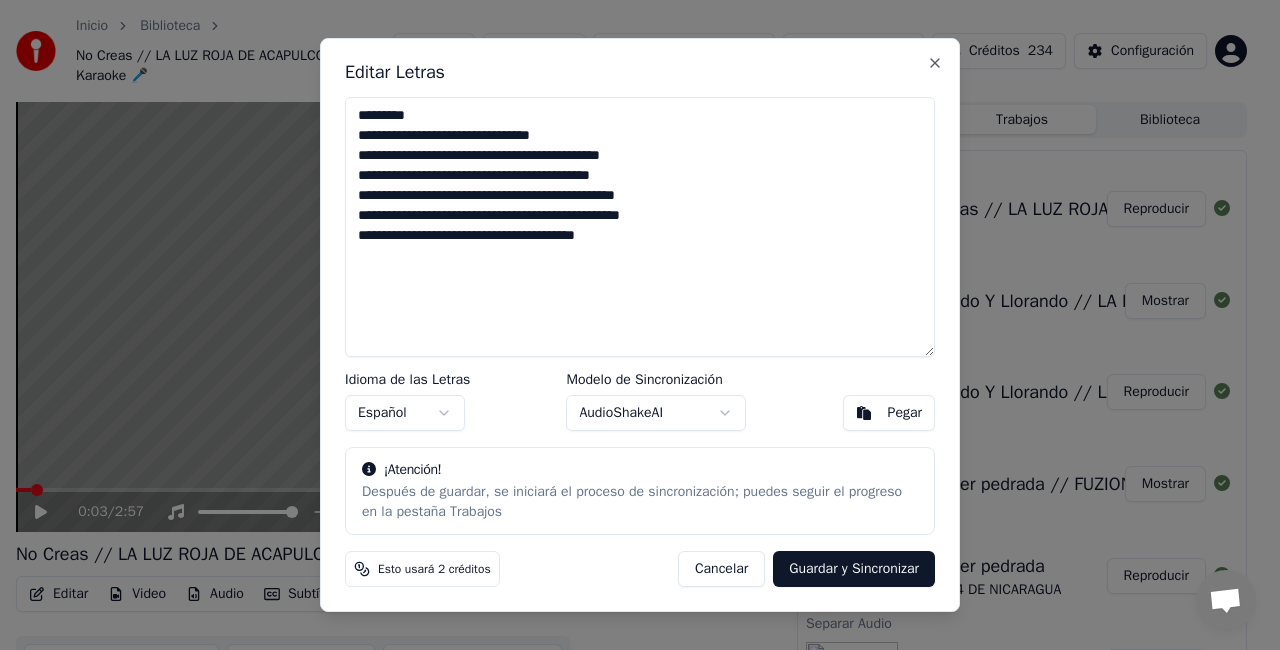 click on "**********" at bounding box center [640, 227] 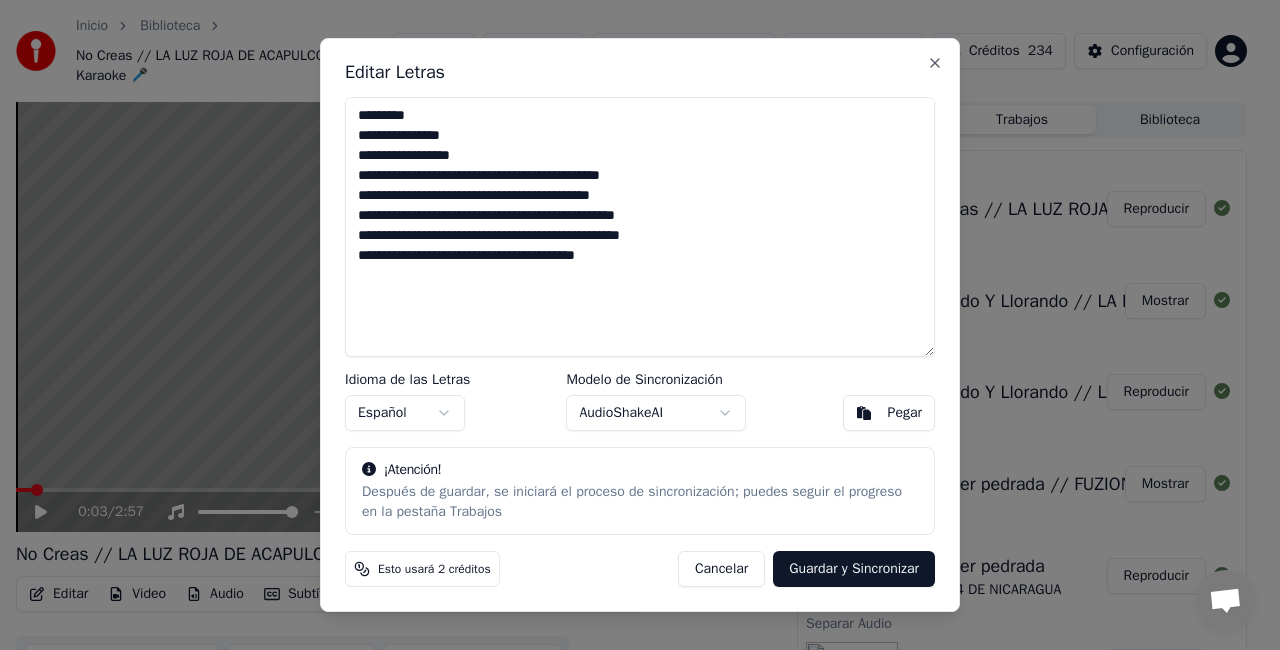 click on "**********" at bounding box center [640, 227] 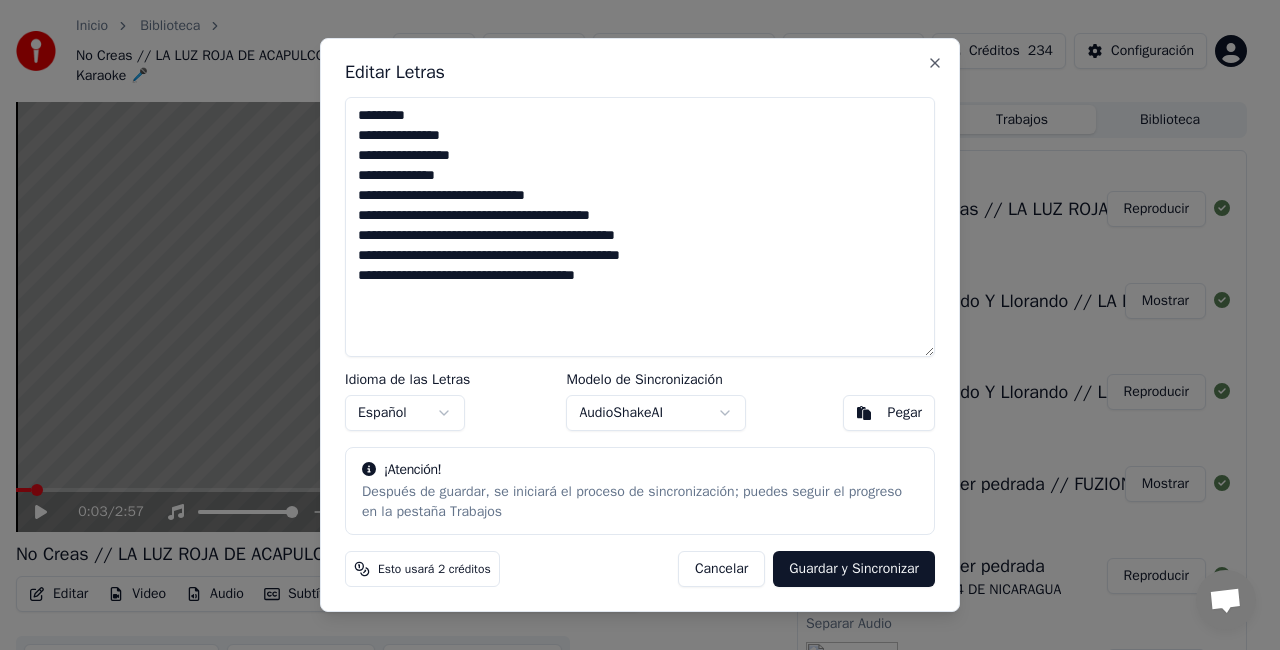 click on "**********" at bounding box center (640, 227) 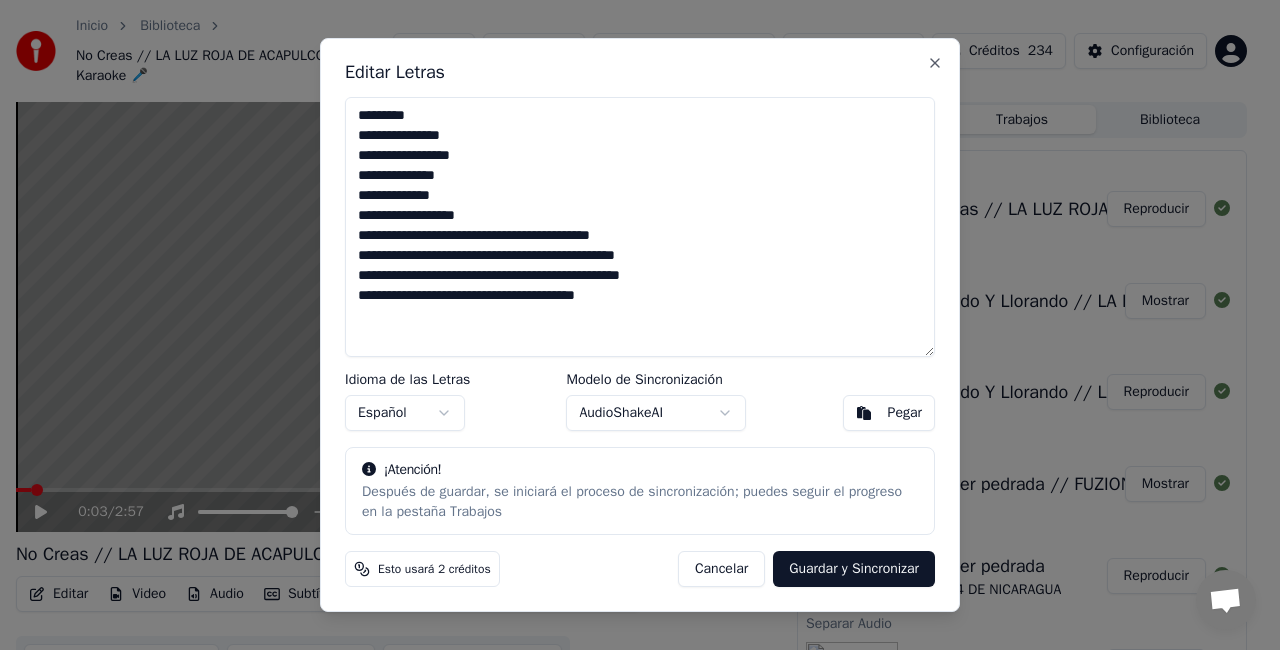 click on "**********" at bounding box center [640, 227] 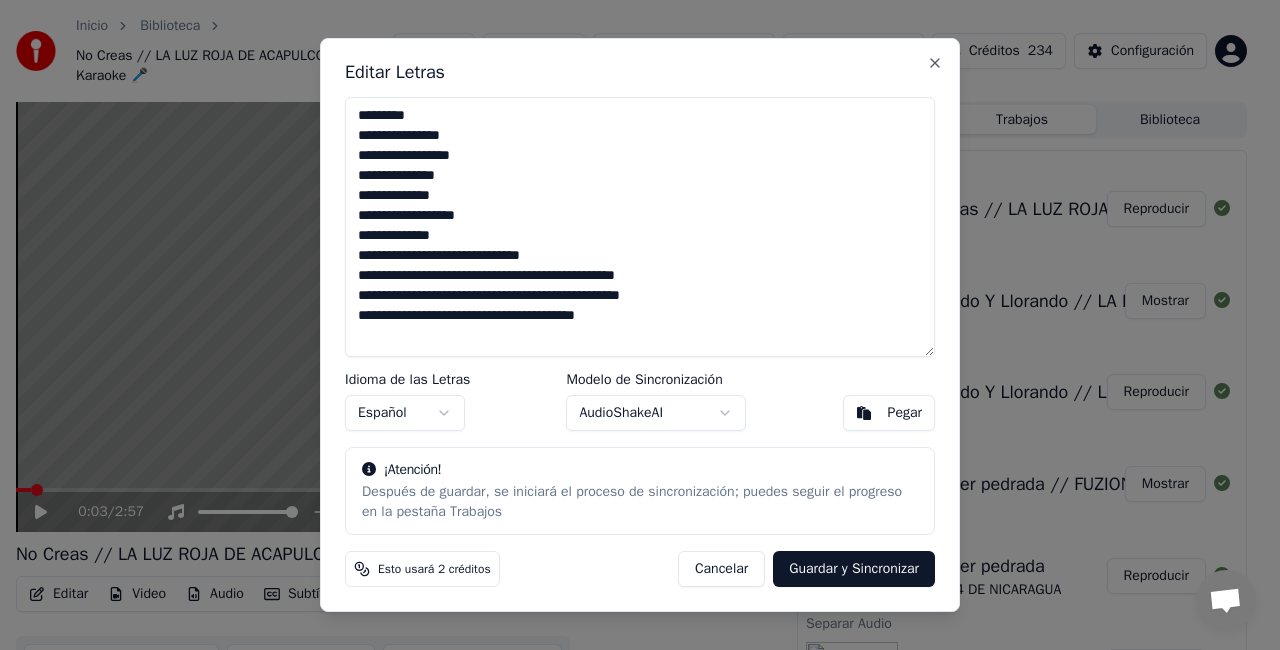 click on "**********" at bounding box center (640, 227) 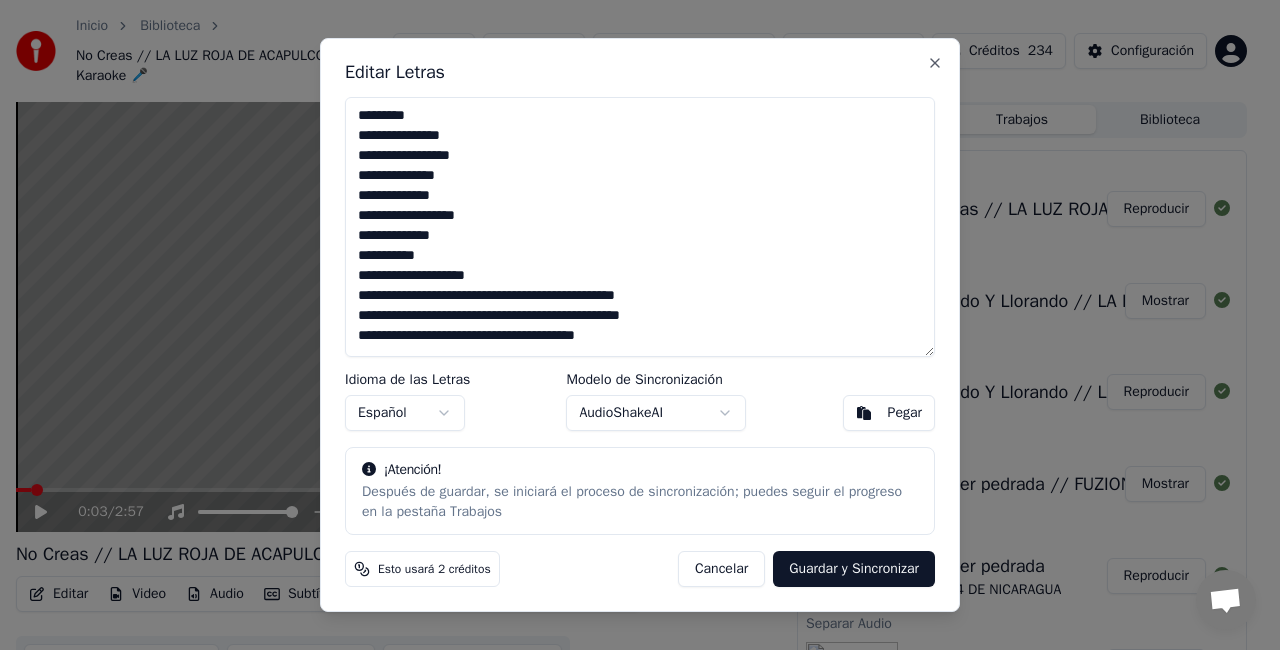 click on "**********" at bounding box center [640, 227] 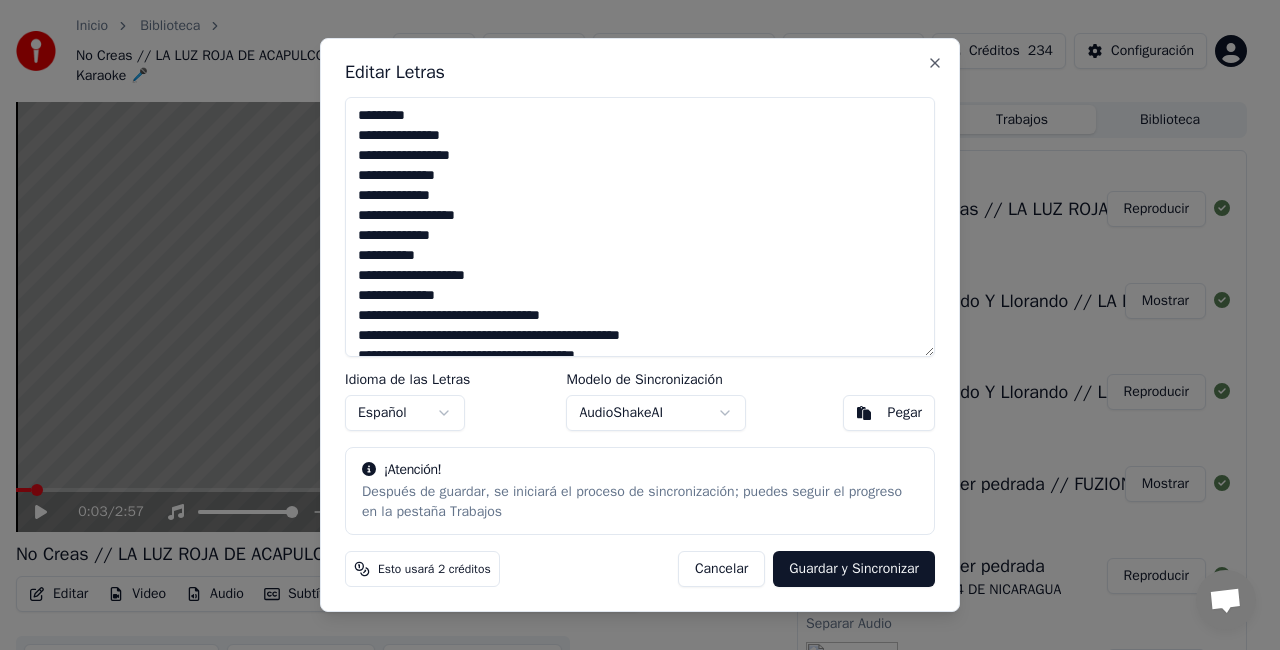 click on "**********" at bounding box center [640, 227] 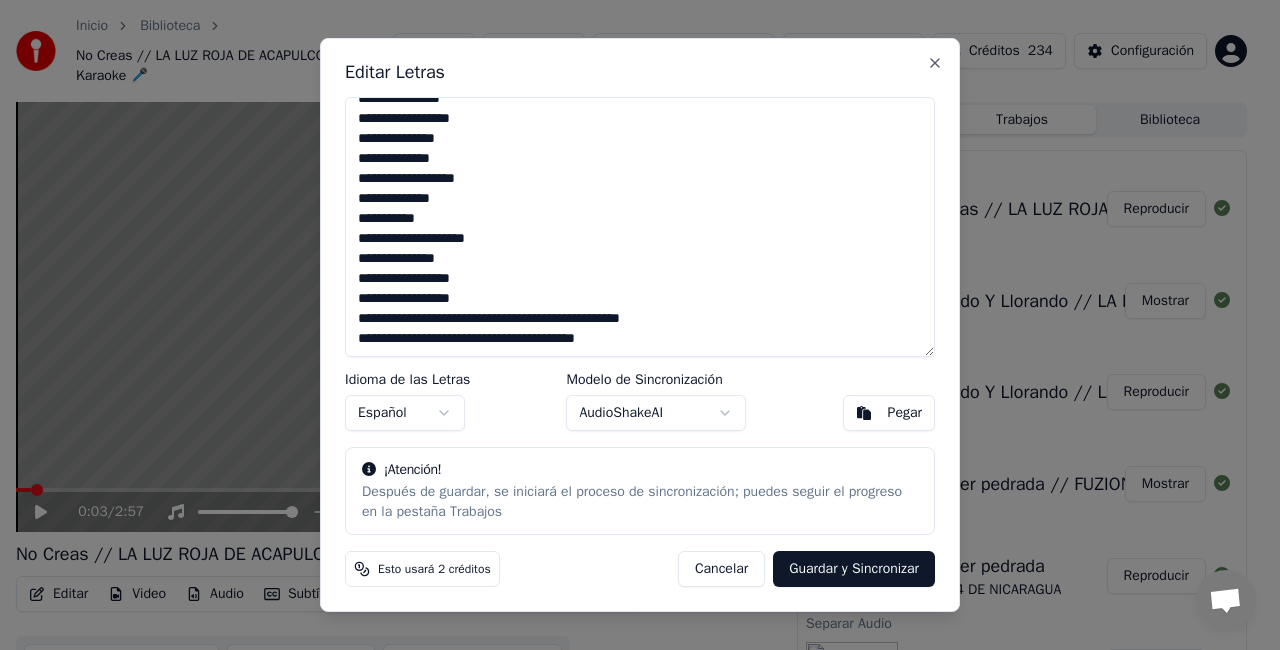 scroll, scrollTop: 0, scrollLeft: 0, axis: both 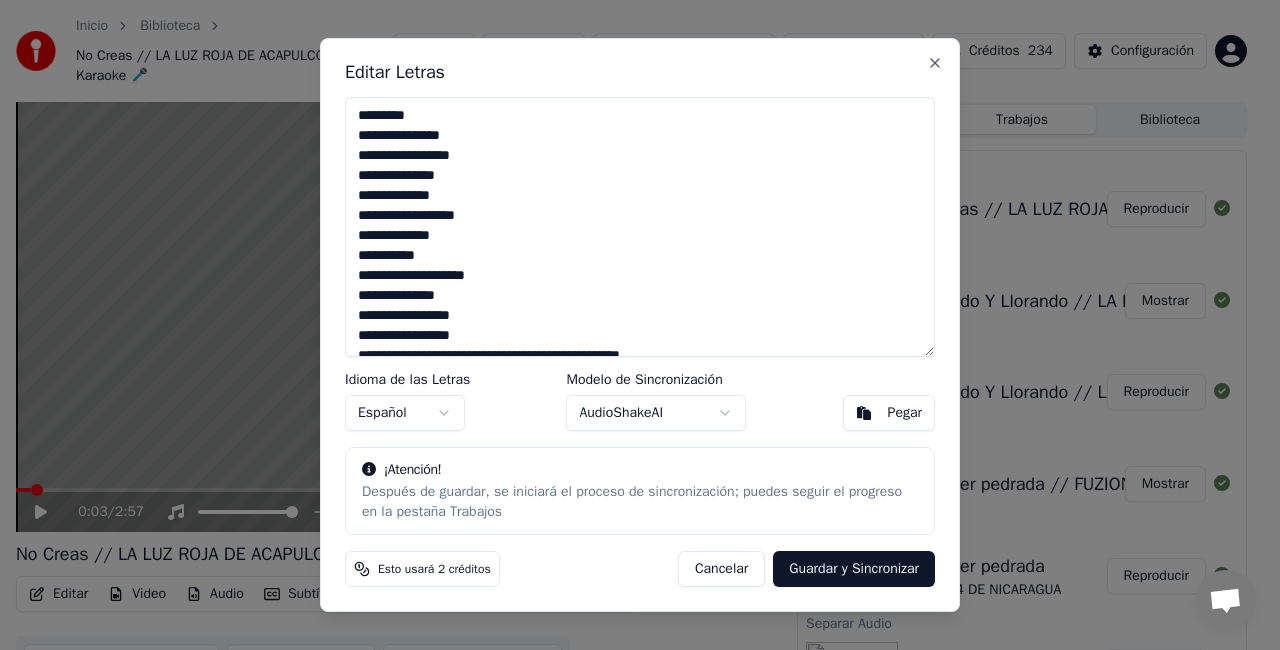 click on "**********" at bounding box center [640, 227] 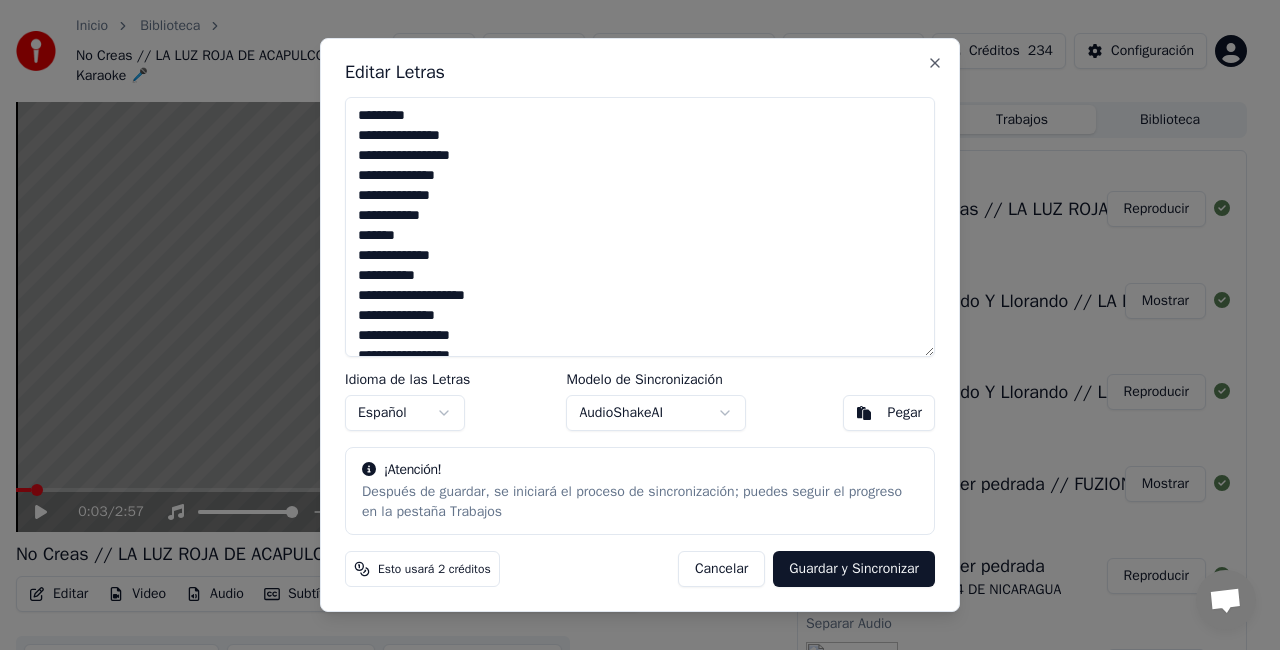 scroll, scrollTop: 57, scrollLeft: 0, axis: vertical 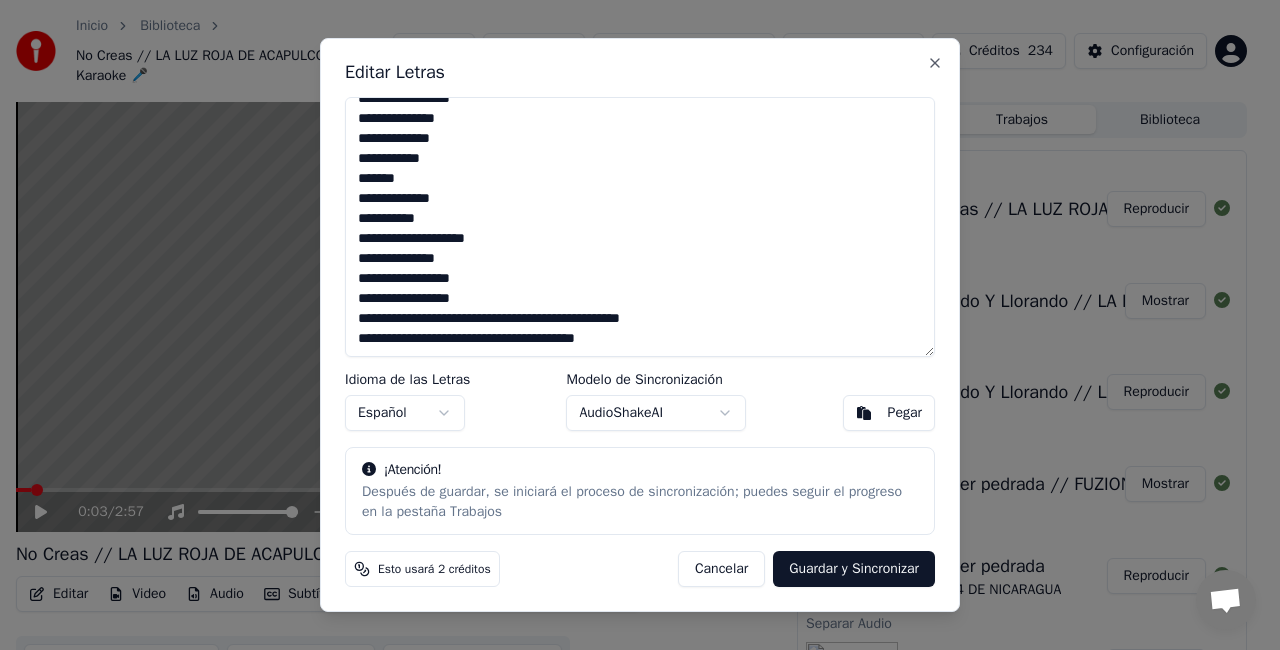 click on "**********" at bounding box center [640, 227] 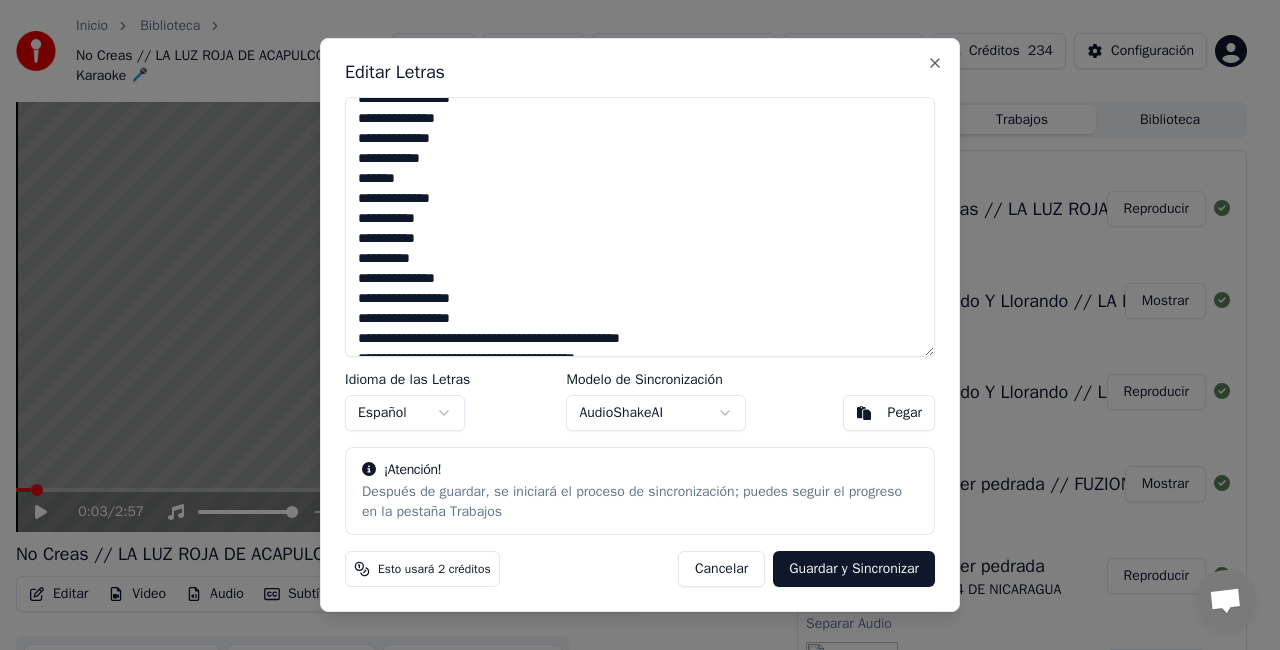 scroll, scrollTop: 77, scrollLeft: 0, axis: vertical 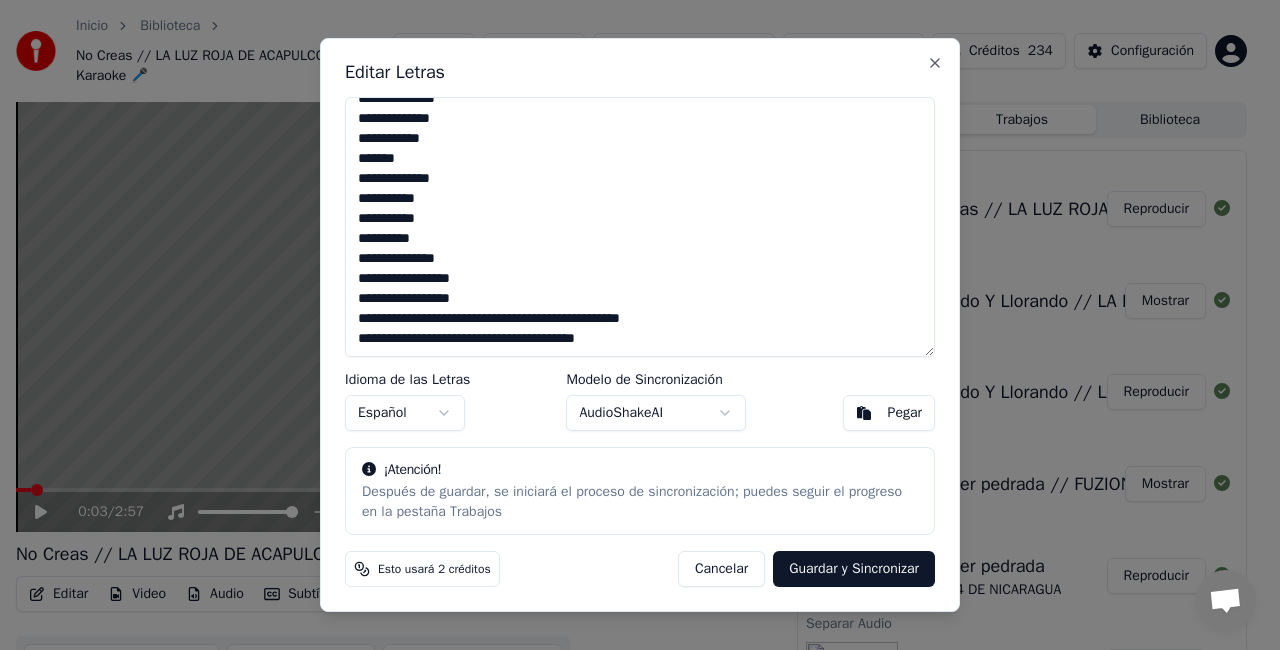 click on "**********" at bounding box center (640, 227) 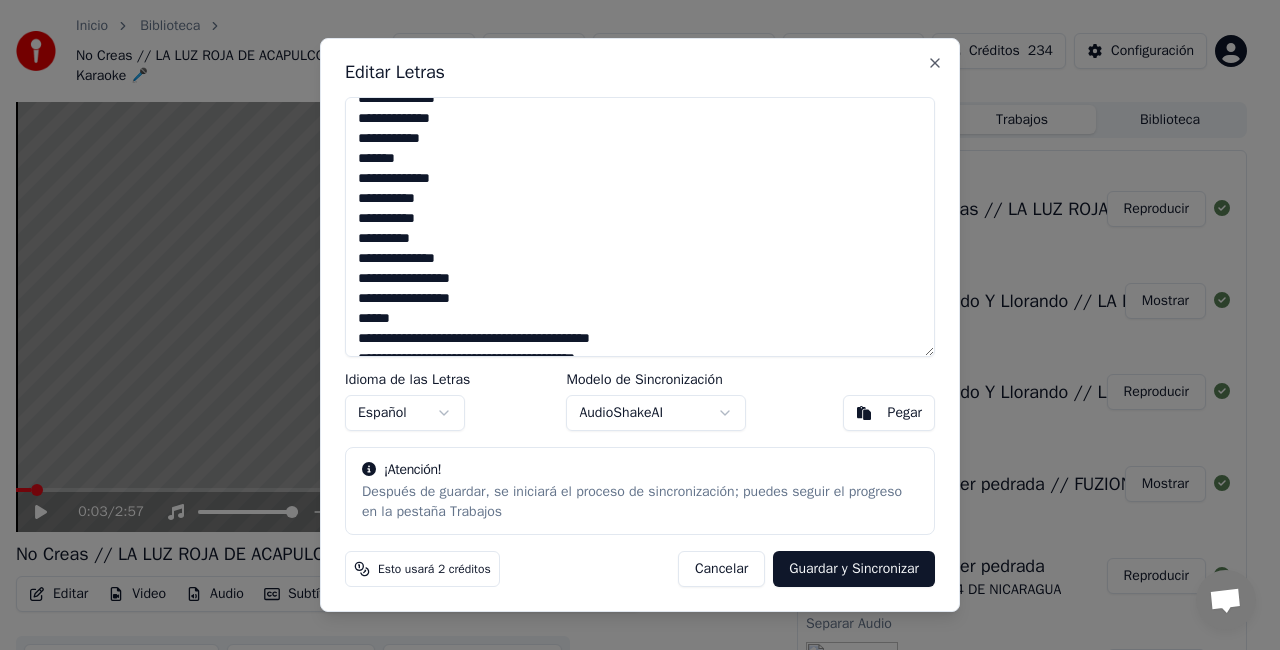 click on "**********" at bounding box center (640, 227) 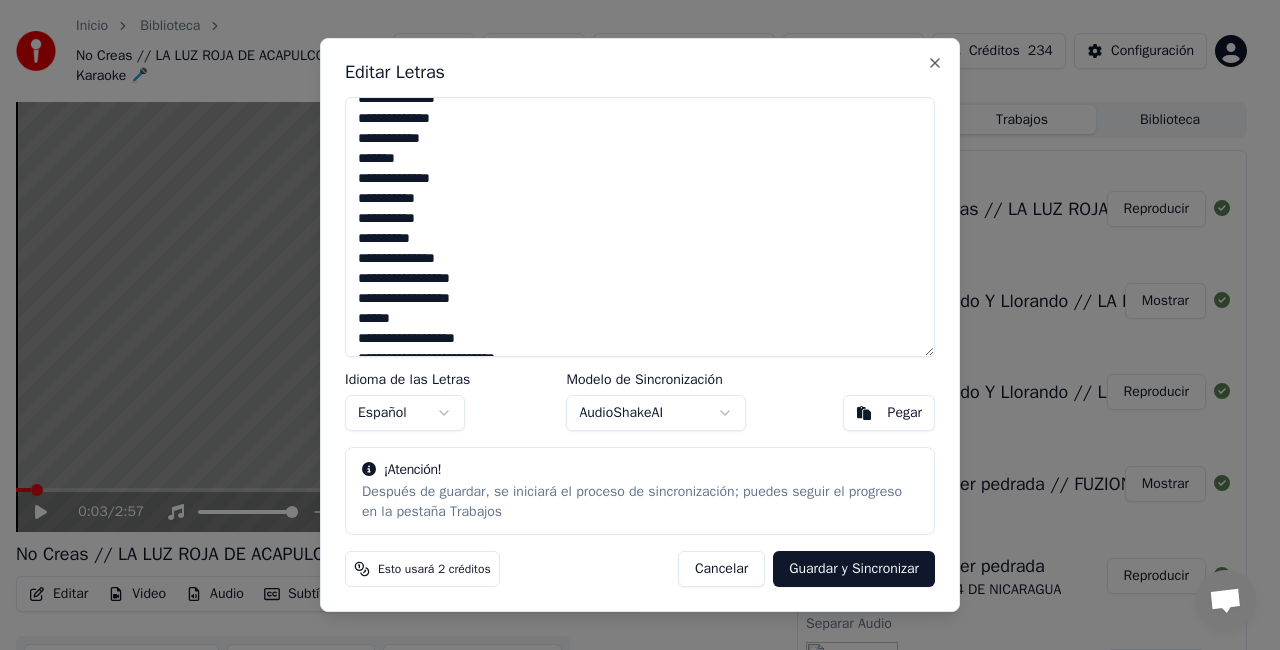 scroll, scrollTop: 88, scrollLeft: 0, axis: vertical 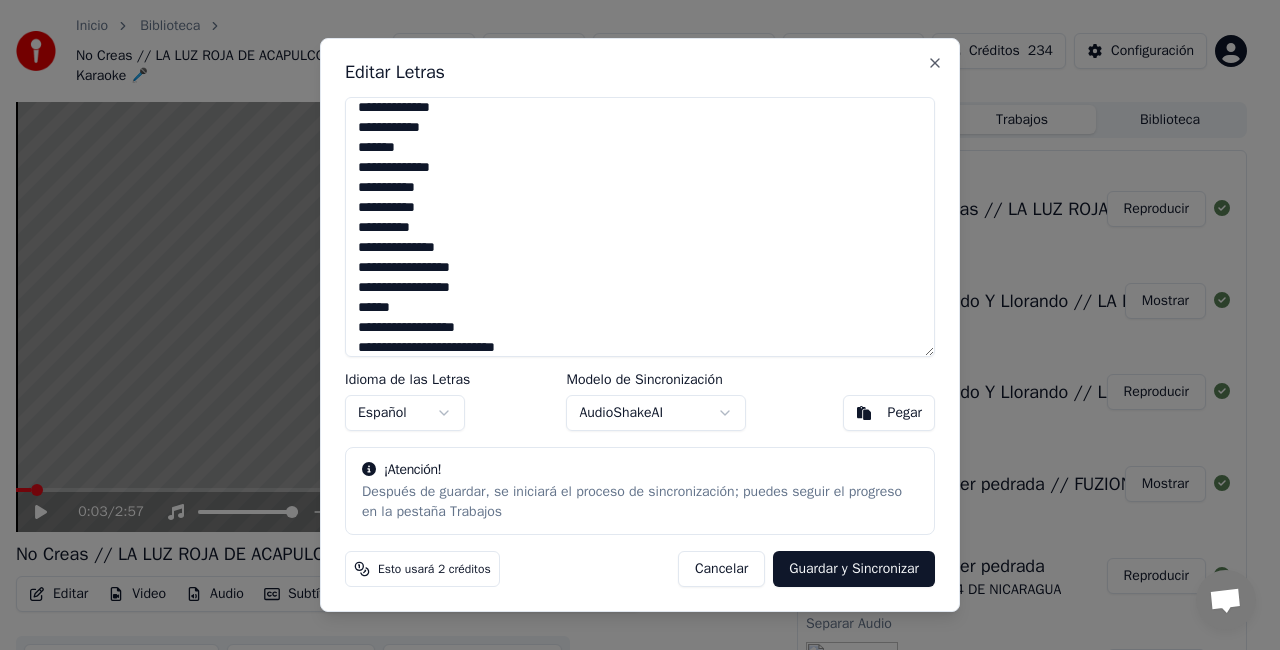 click on "**********" at bounding box center (640, 227) 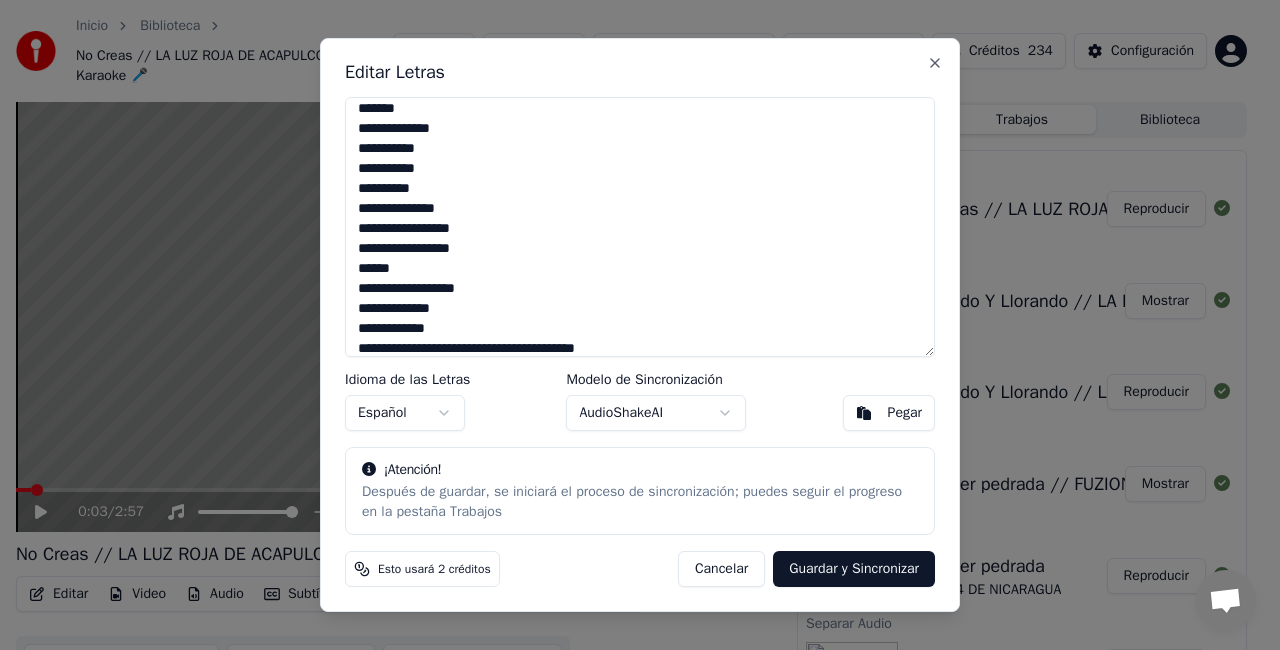 scroll, scrollTop: 137, scrollLeft: 0, axis: vertical 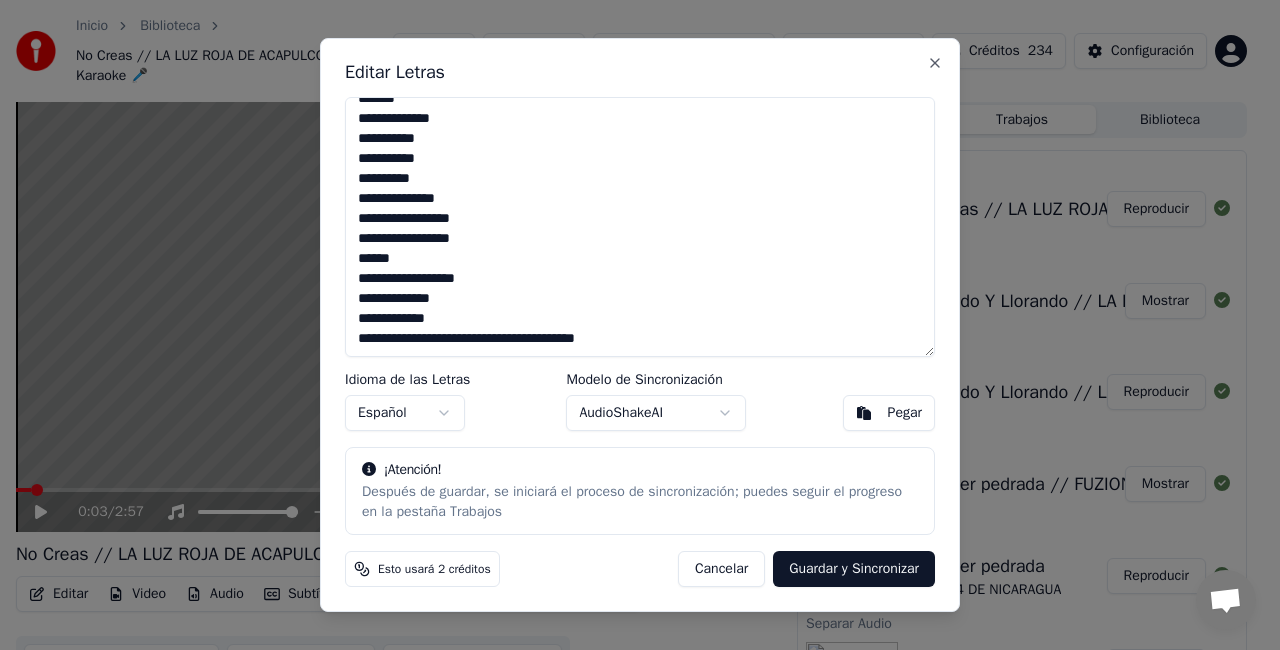 click on "**********" at bounding box center (640, 227) 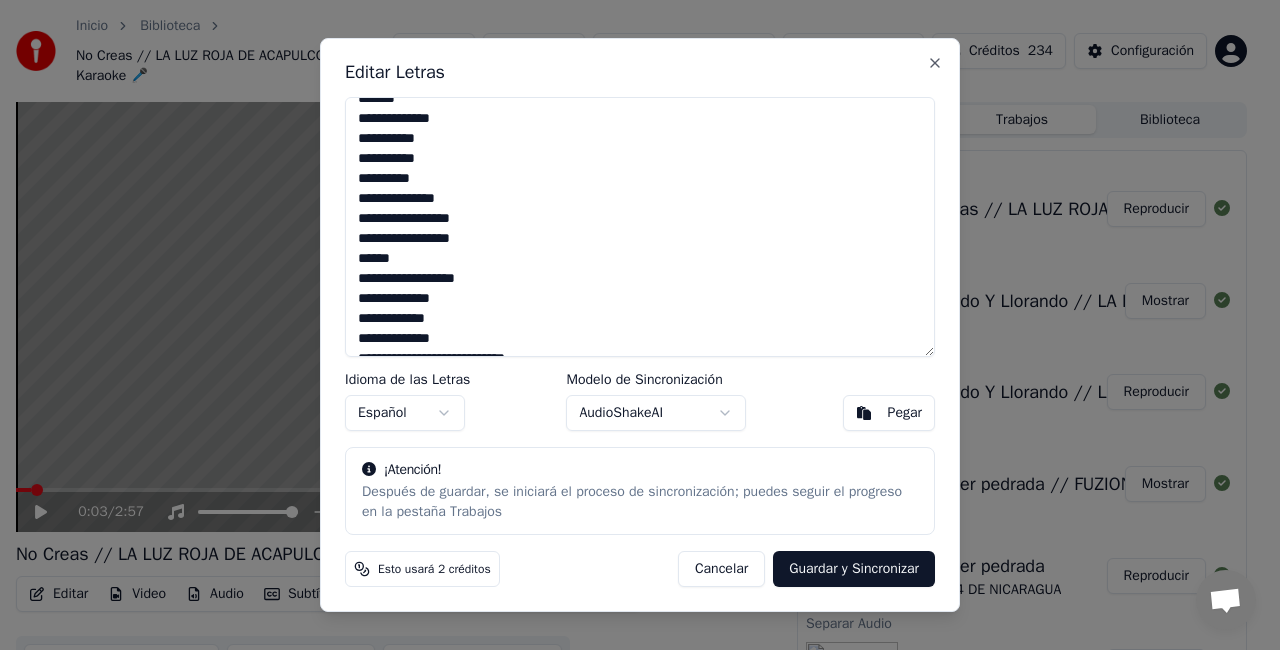 scroll, scrollTop: 148, scrollLeft: 0, axis: vertical 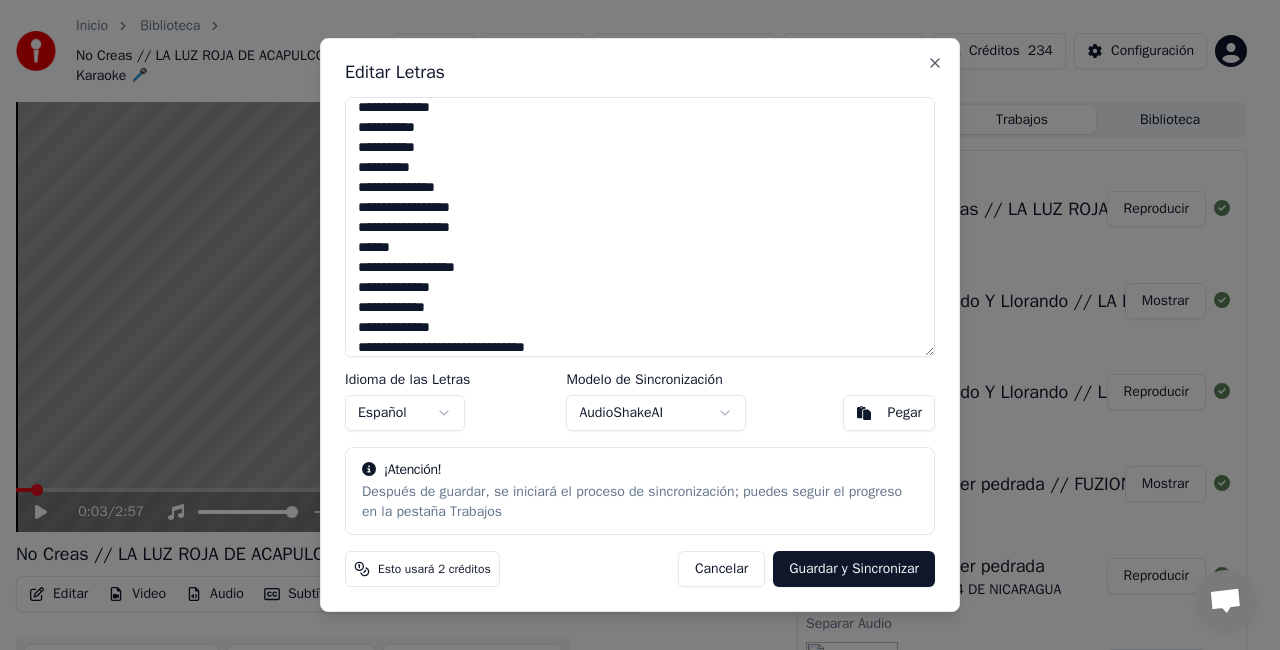 click on "**********" at bounding box center [640, 227] 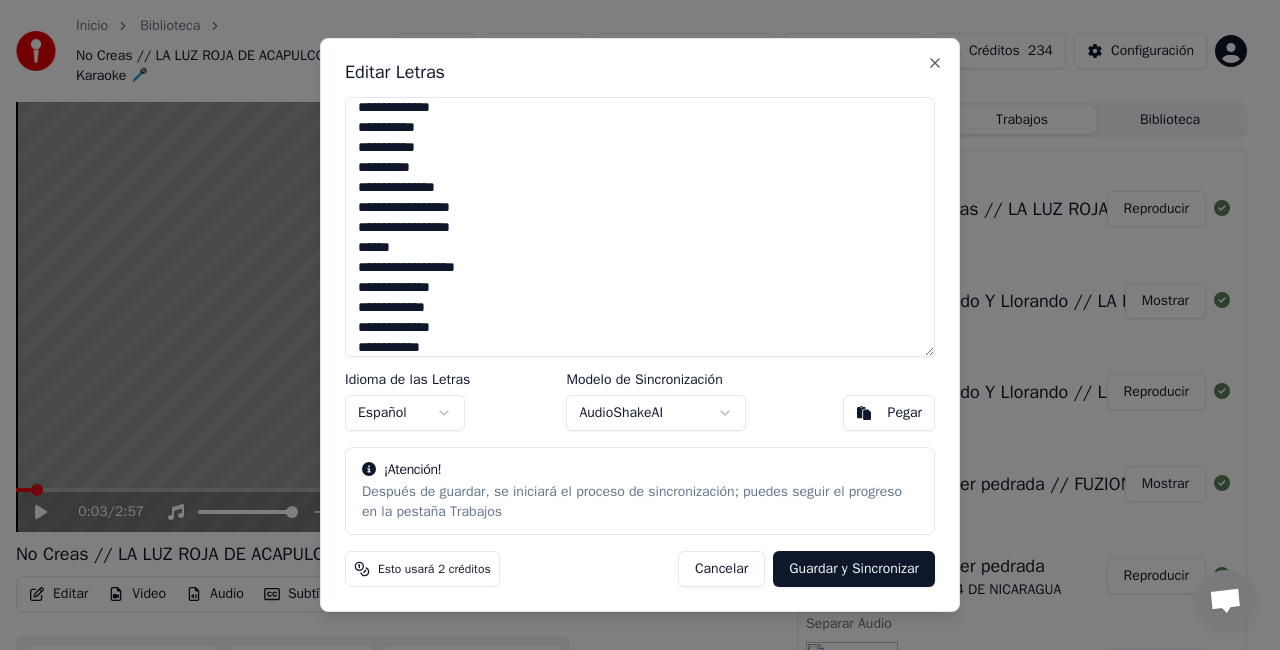 scroll, scrollTop: 168, scrollLeft: 0, axis: vertical 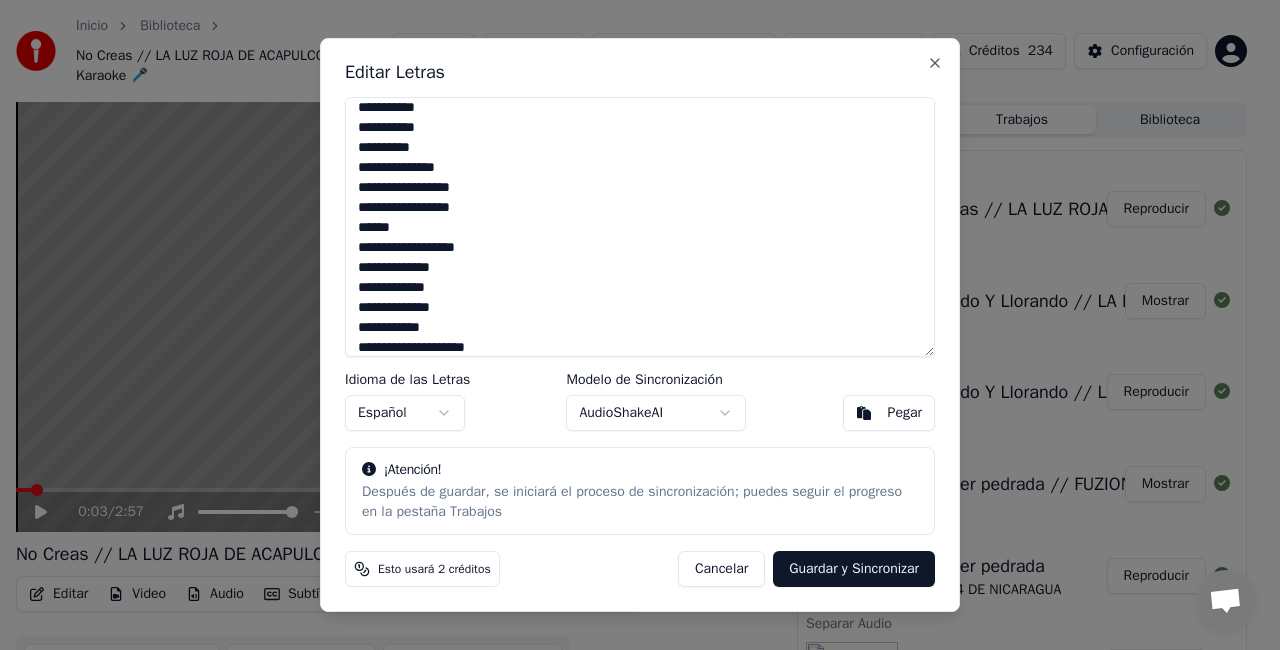 click on "**********" at bounding box center [640, 227] 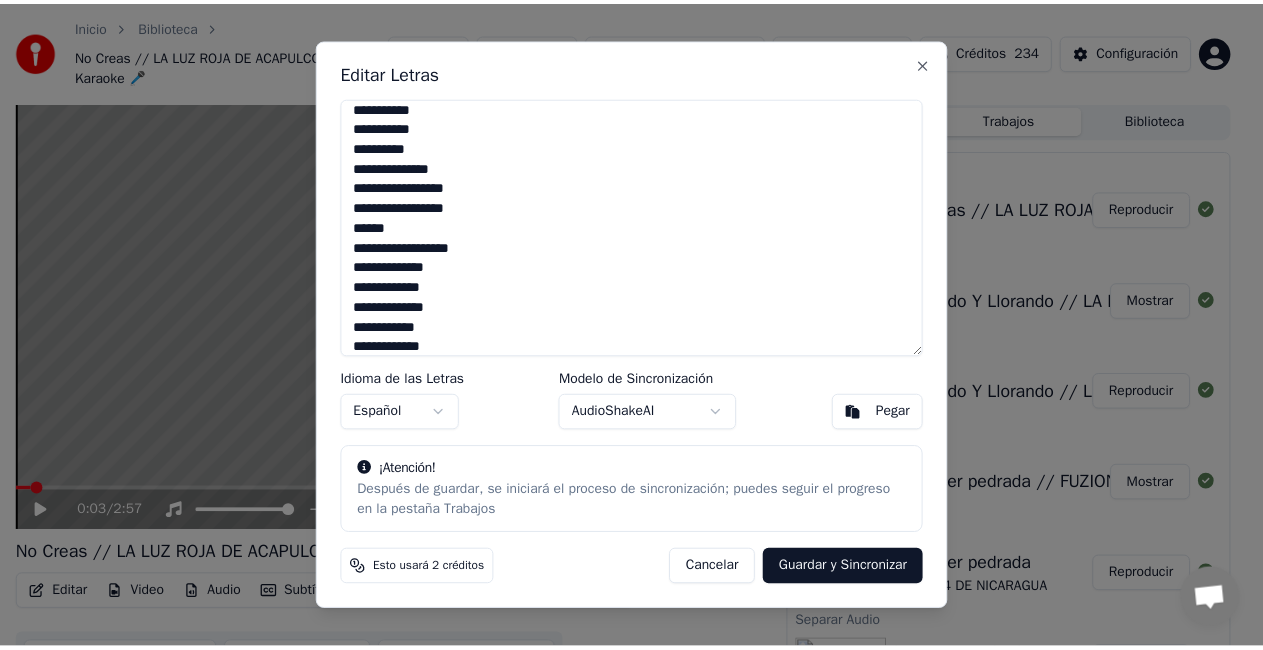 scroll, scrollTop: 188, scrollLeft: 0, axis: vertical 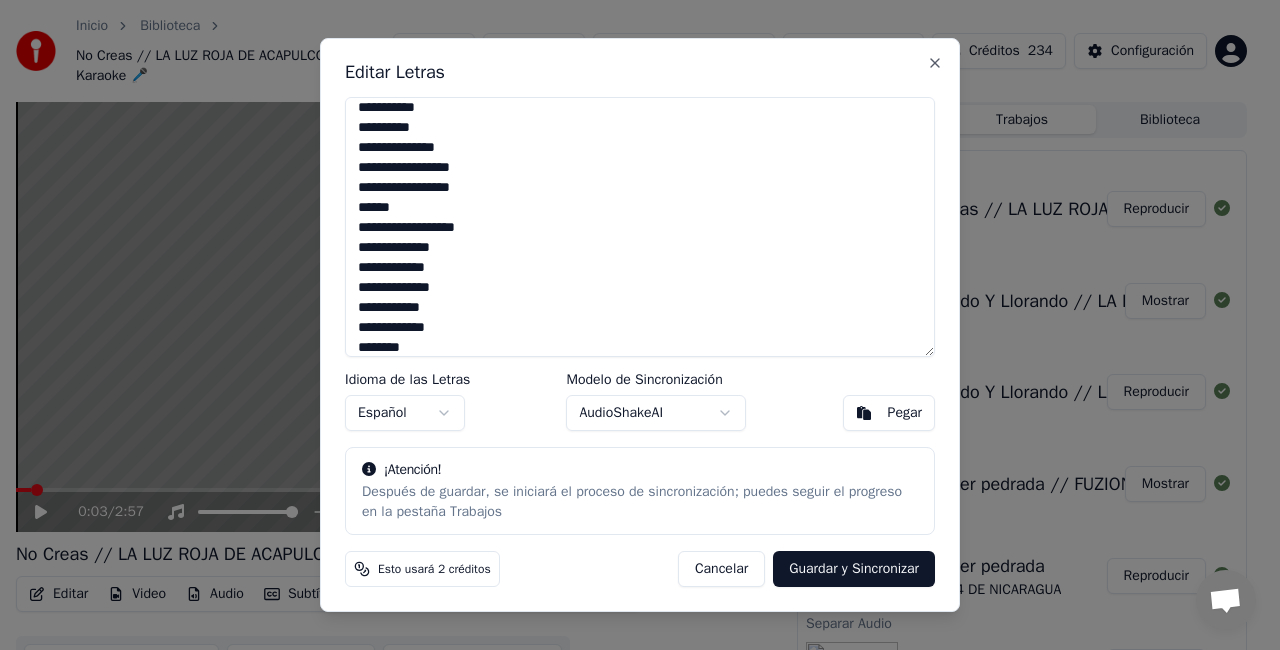 click on "**********" at bounding box center (640, 227) 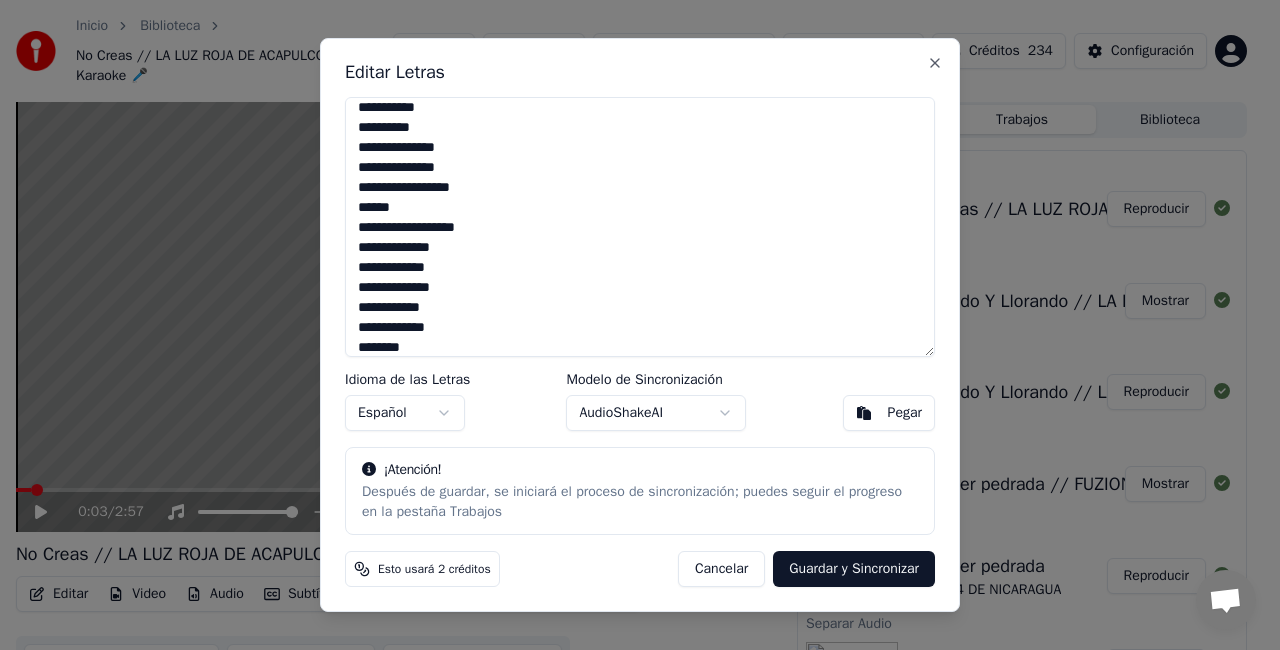 type on "**********" 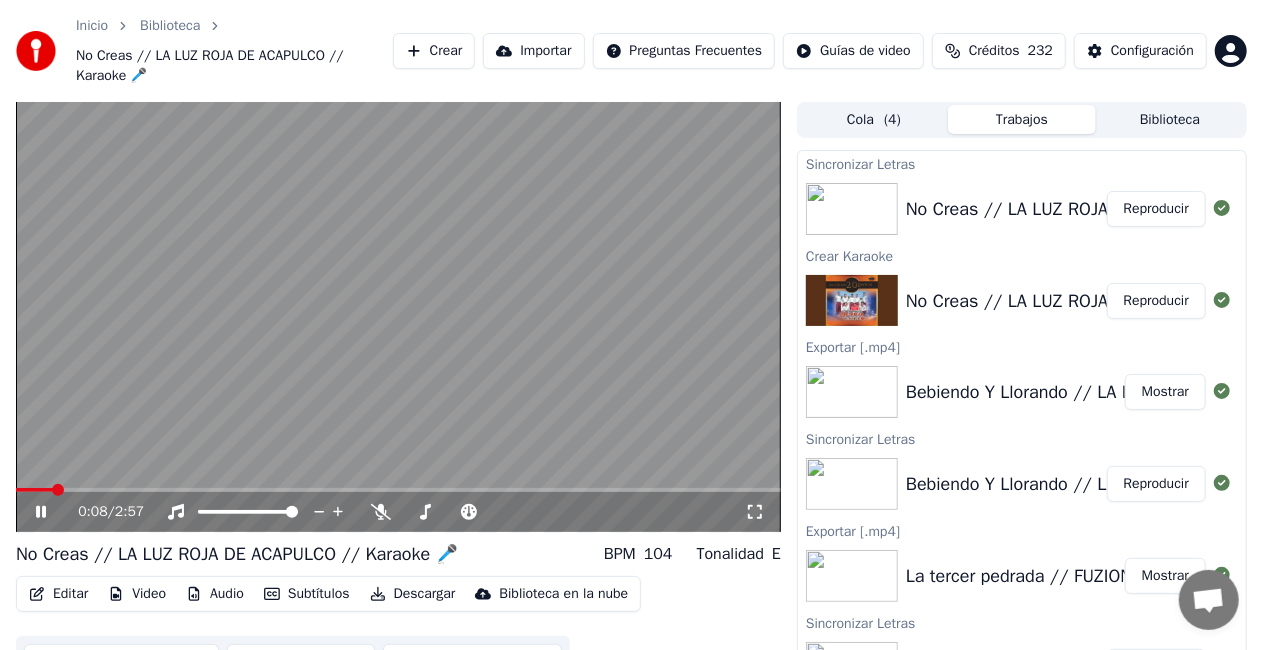 click at bounding box center (398, 317) 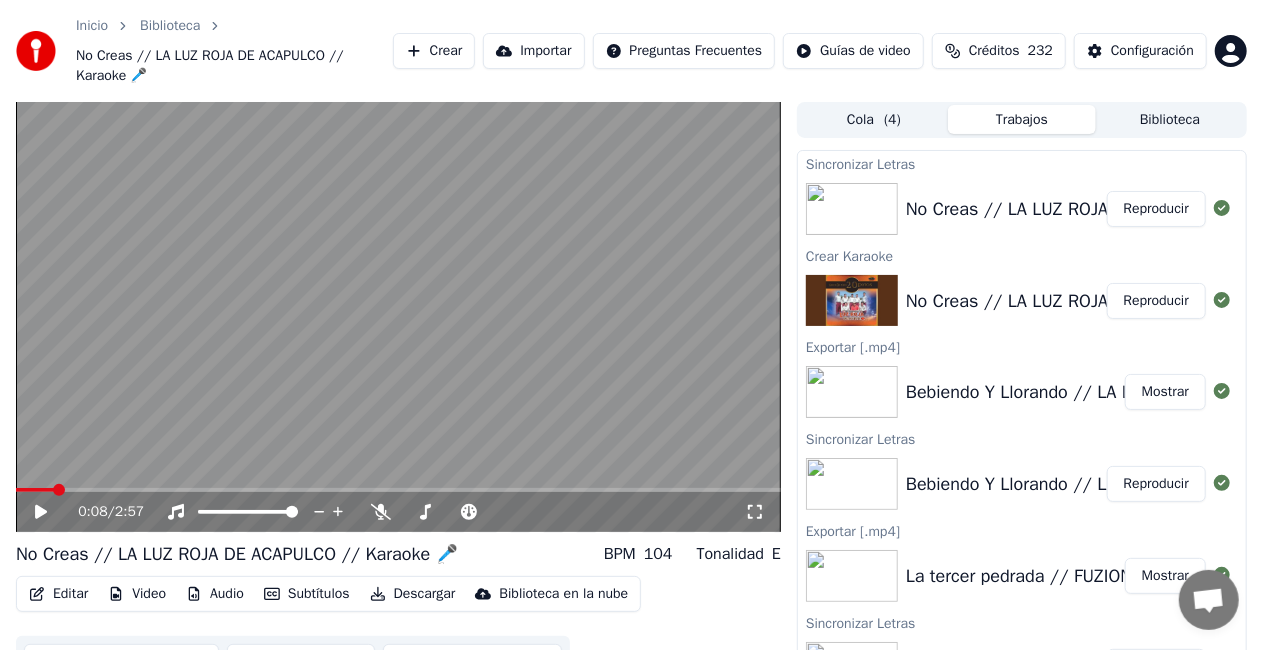 click on "Reproducir" at bounding box center [1156, 209] 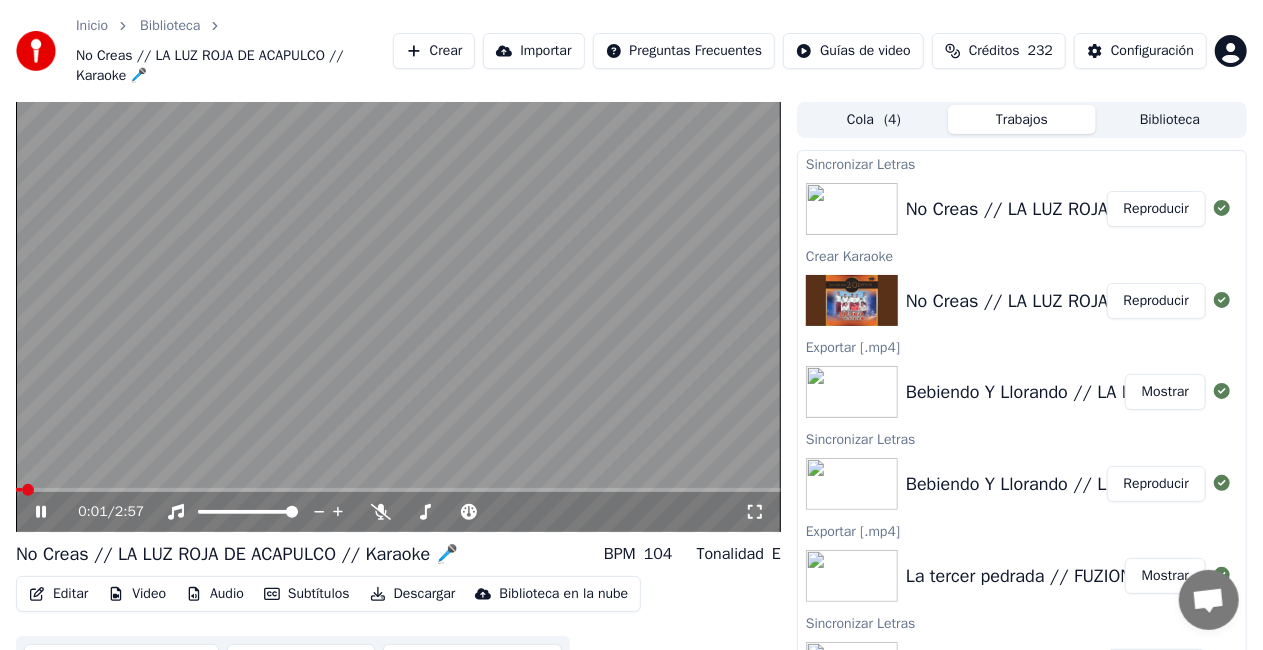 click at bounding box center (398, 317) 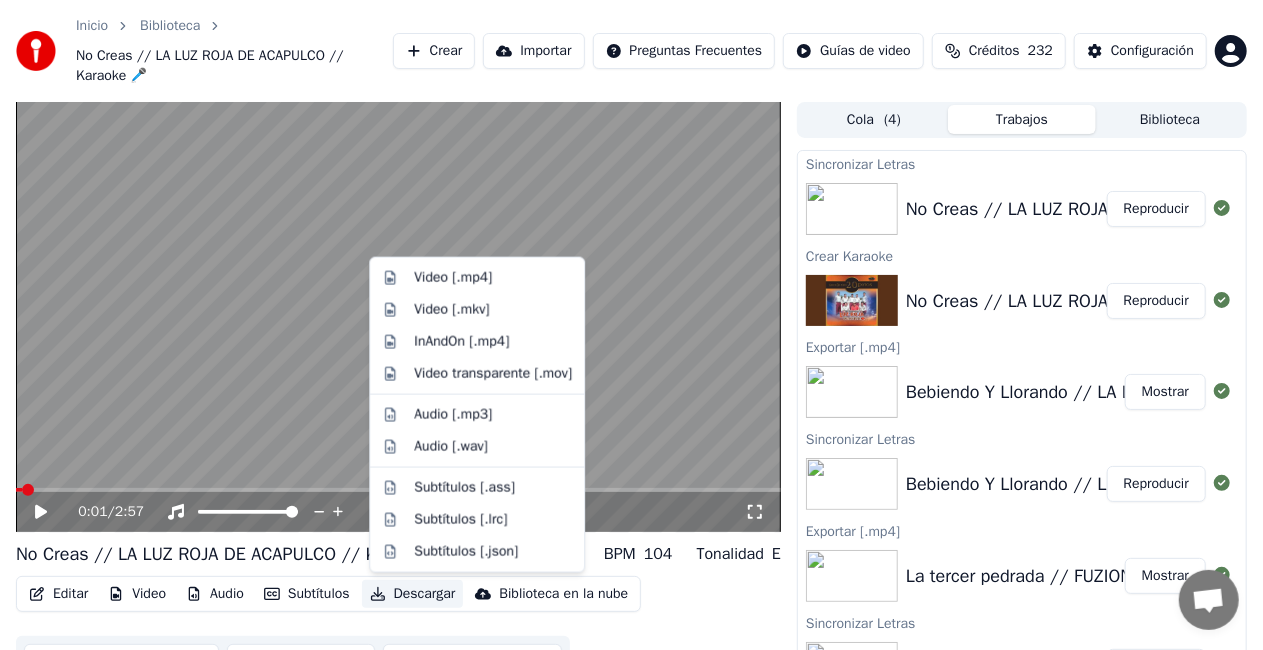 click on "Descargar" at bounding box center (413, 594) 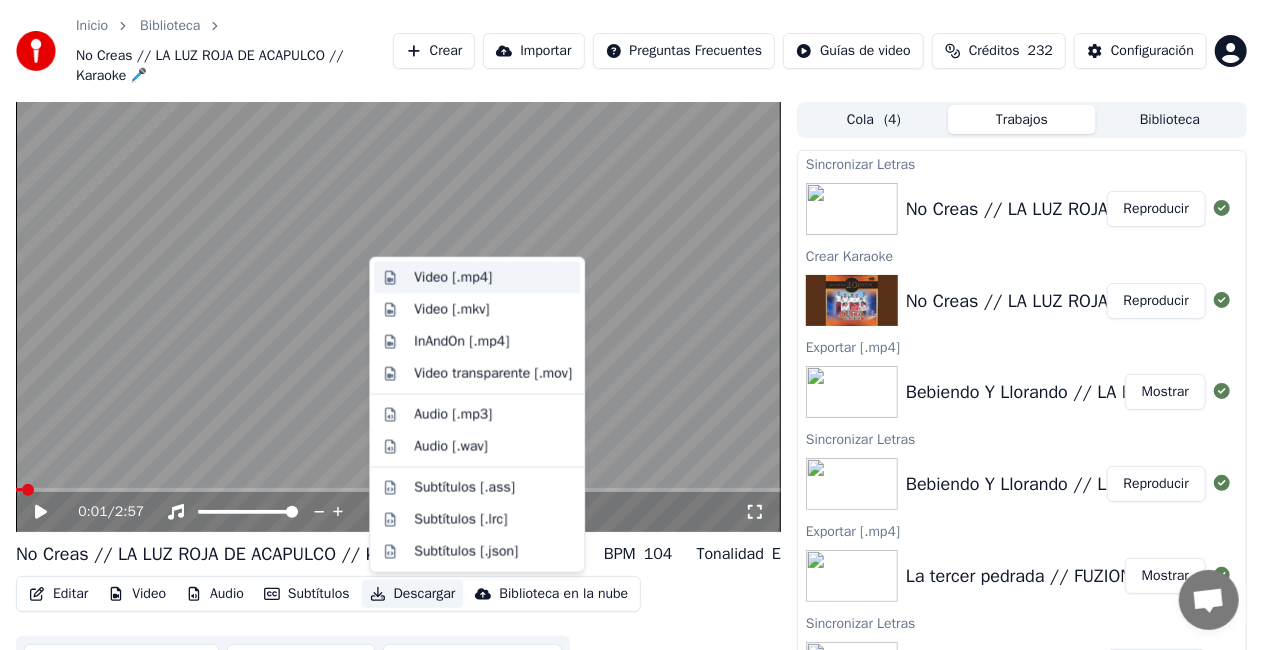 click on "Video [.mp4]" at bounding box center [453, 278] 